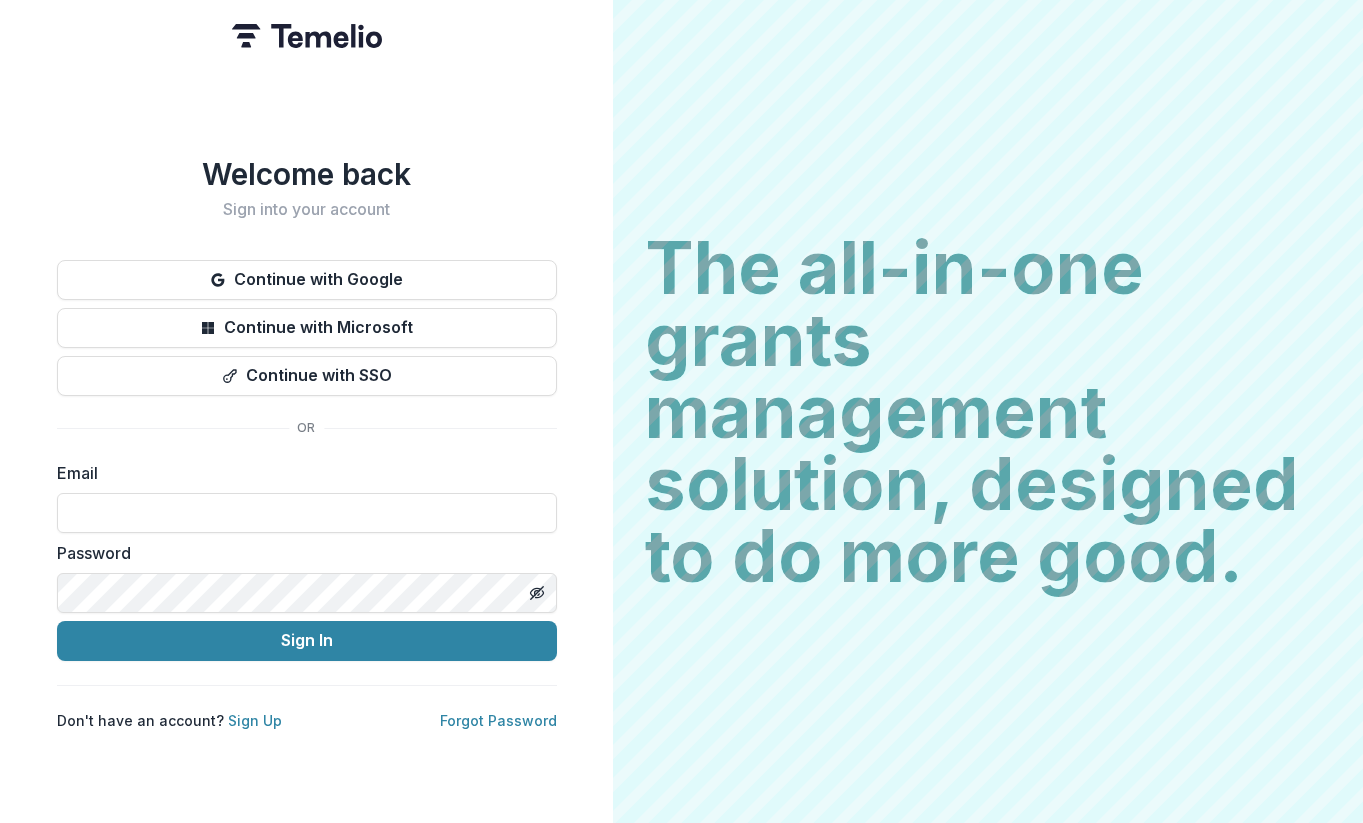 scroll, scrollTop: 0, scrollLeft: 0, axis: both 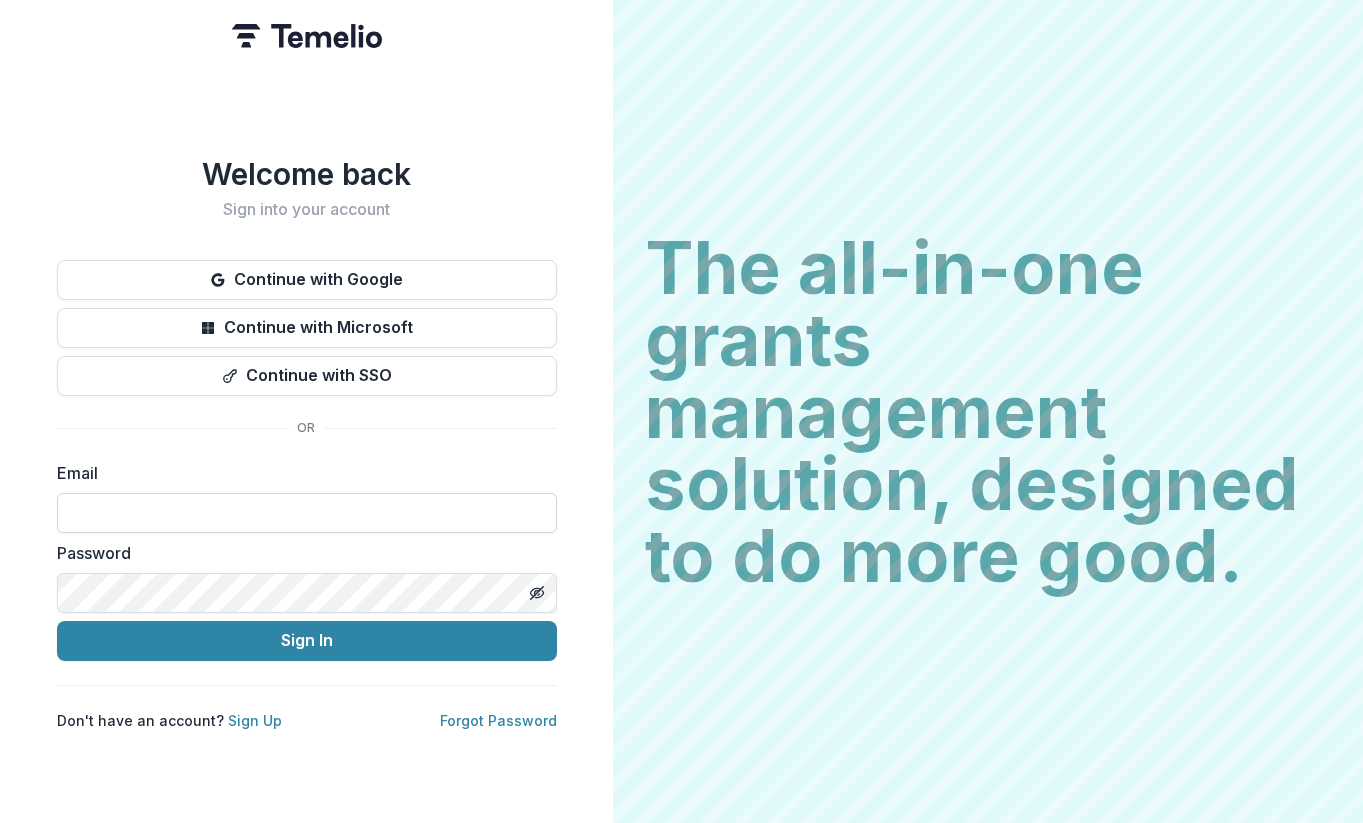 click at bounding box center [307, 513] 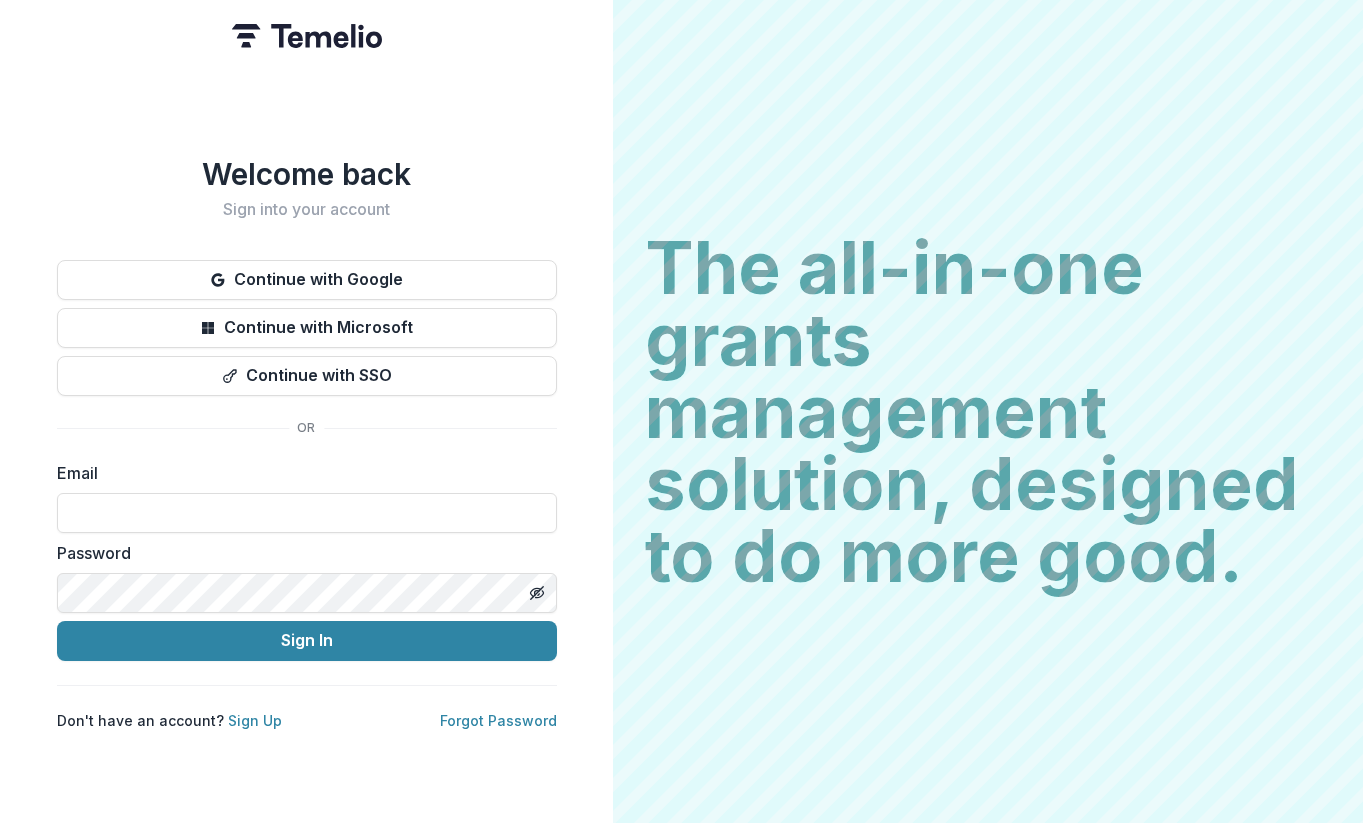 type on "**********" 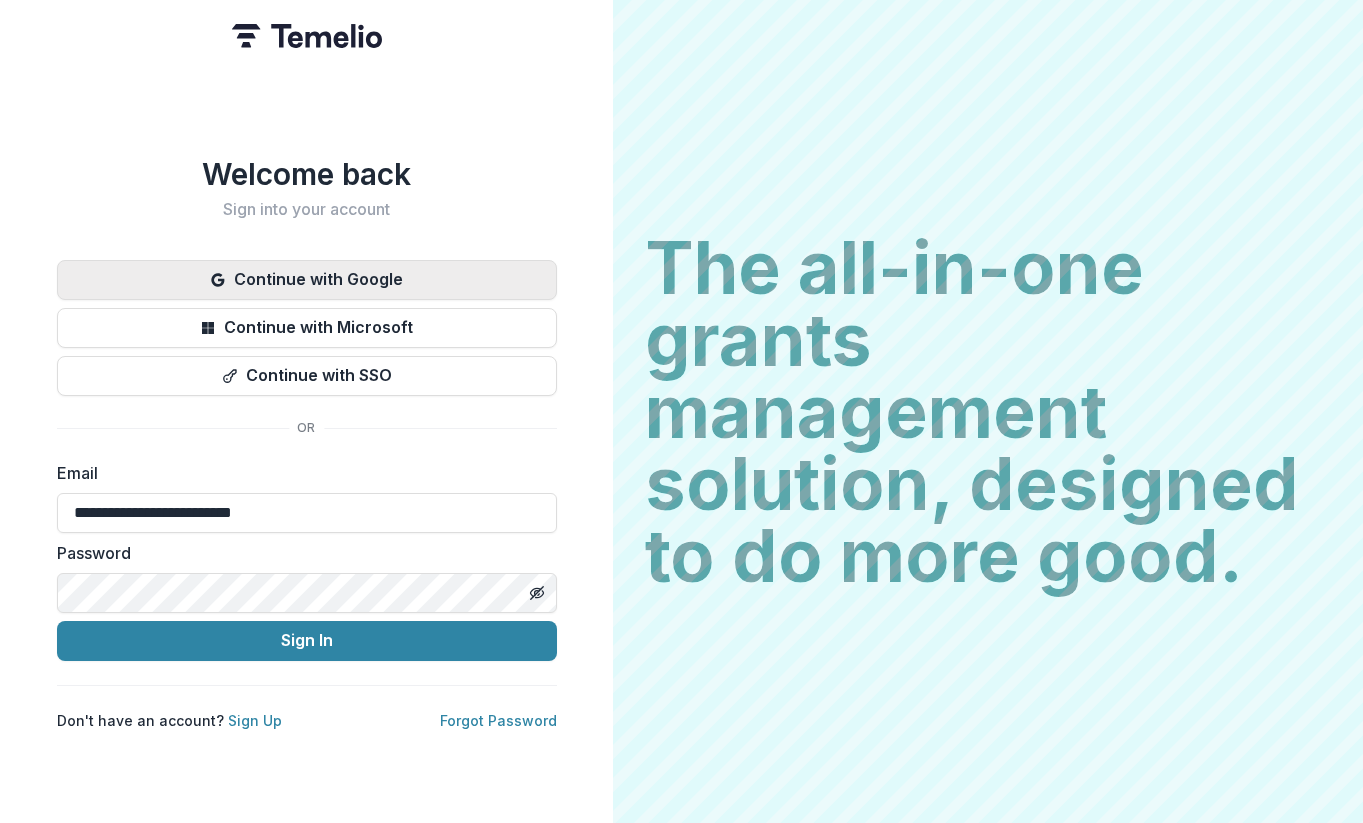 click on "Continue with Google" at bounding box center (307, 280) 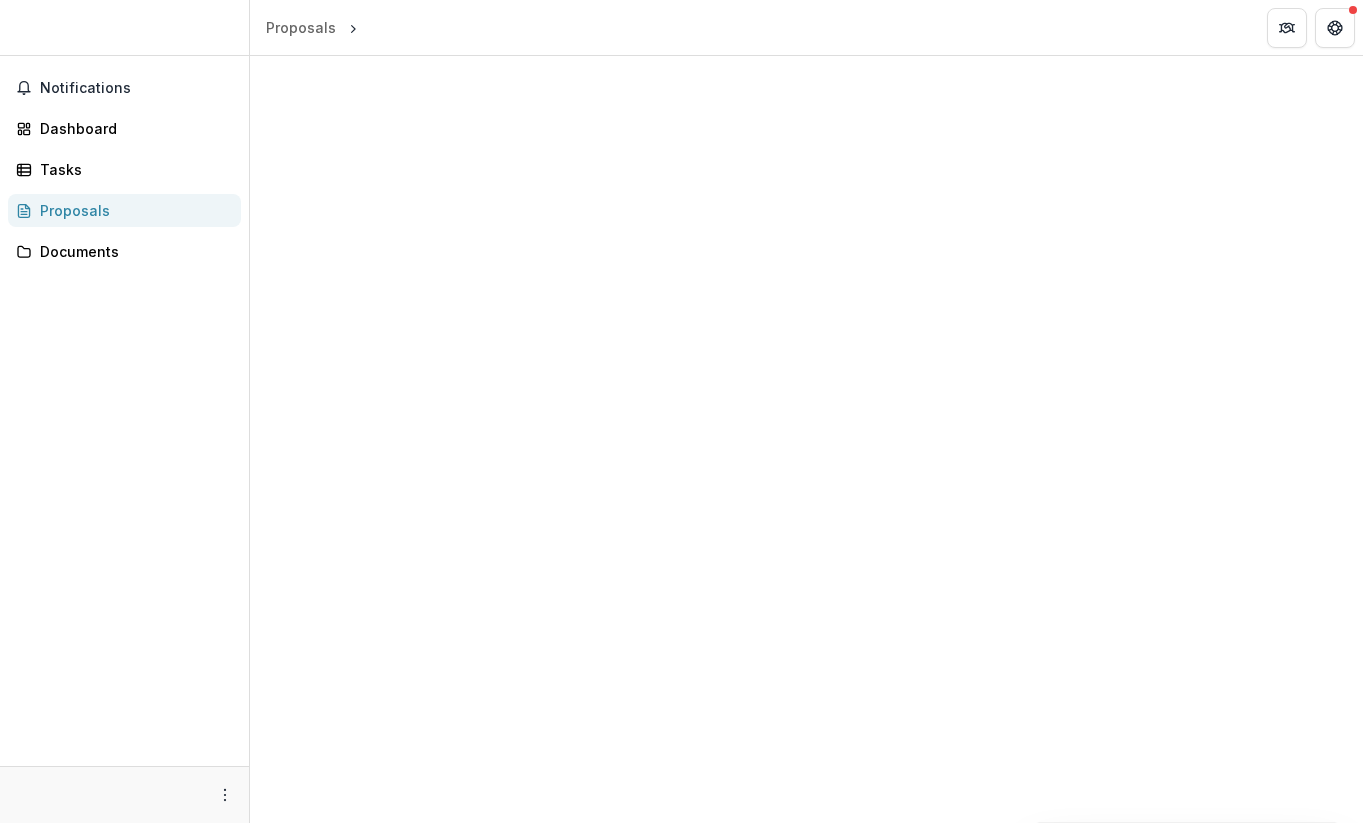 scroll, scrollTop: 0, scrollLeft: 0, axis: both 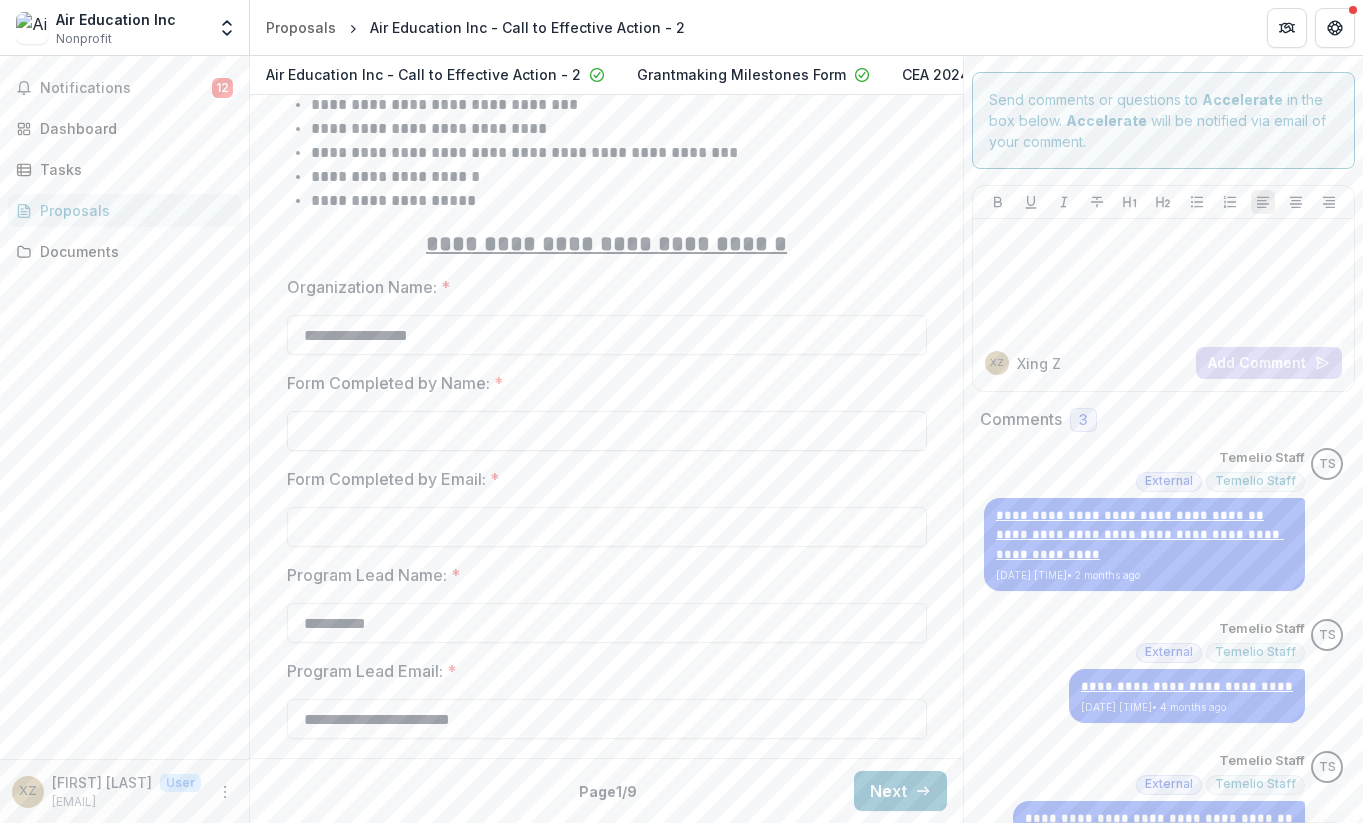 click on "Form Completed by Name: *" at bounding box center (607, 431) 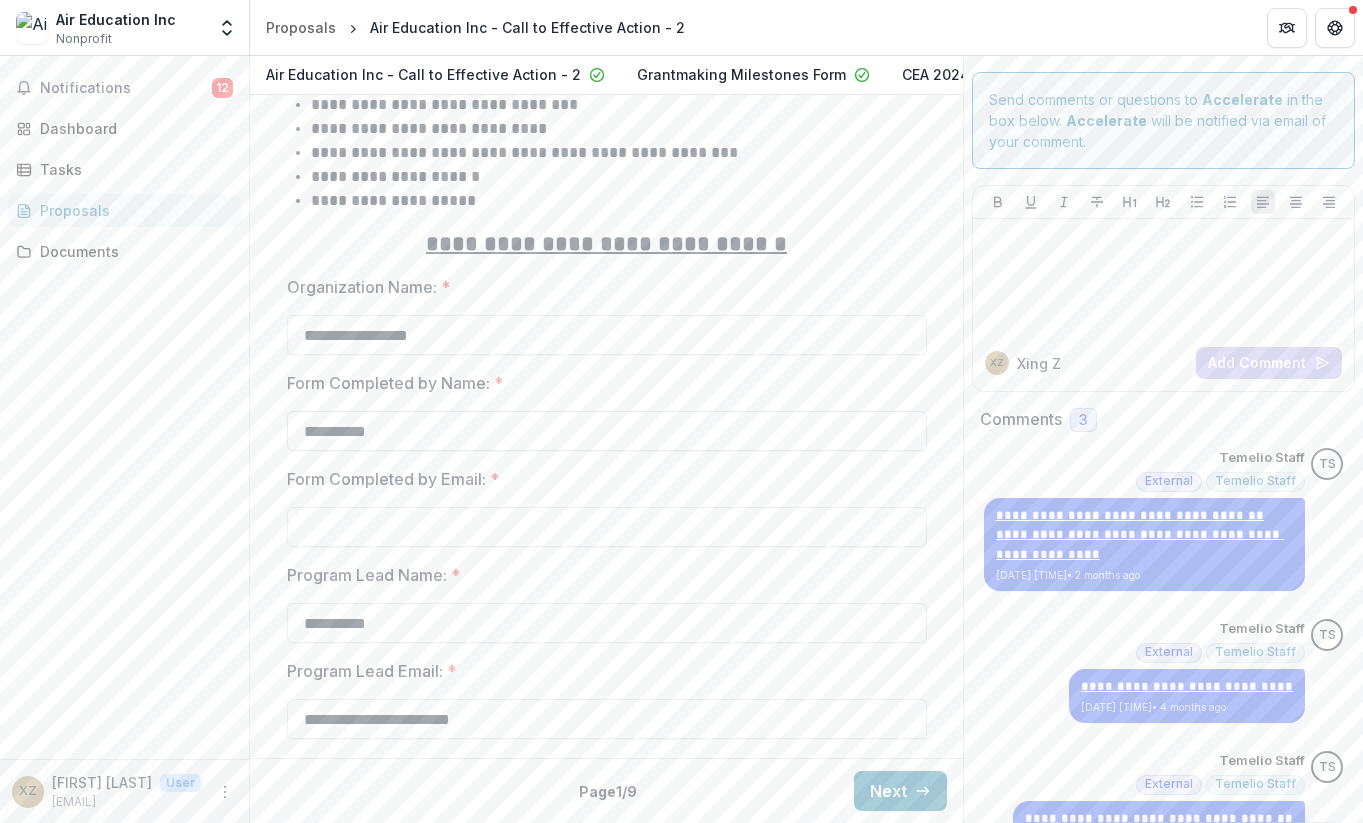 type on "**********" 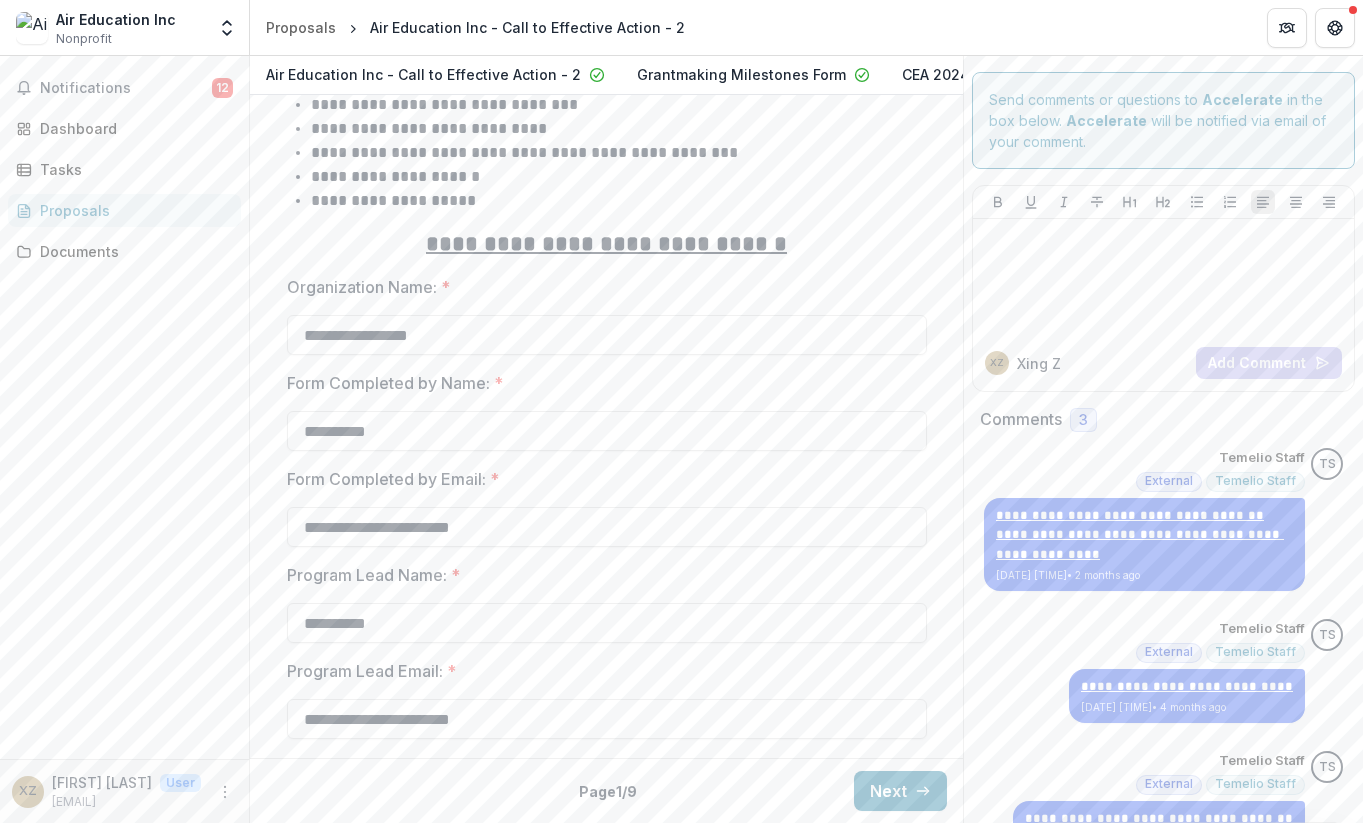 type on "**********" 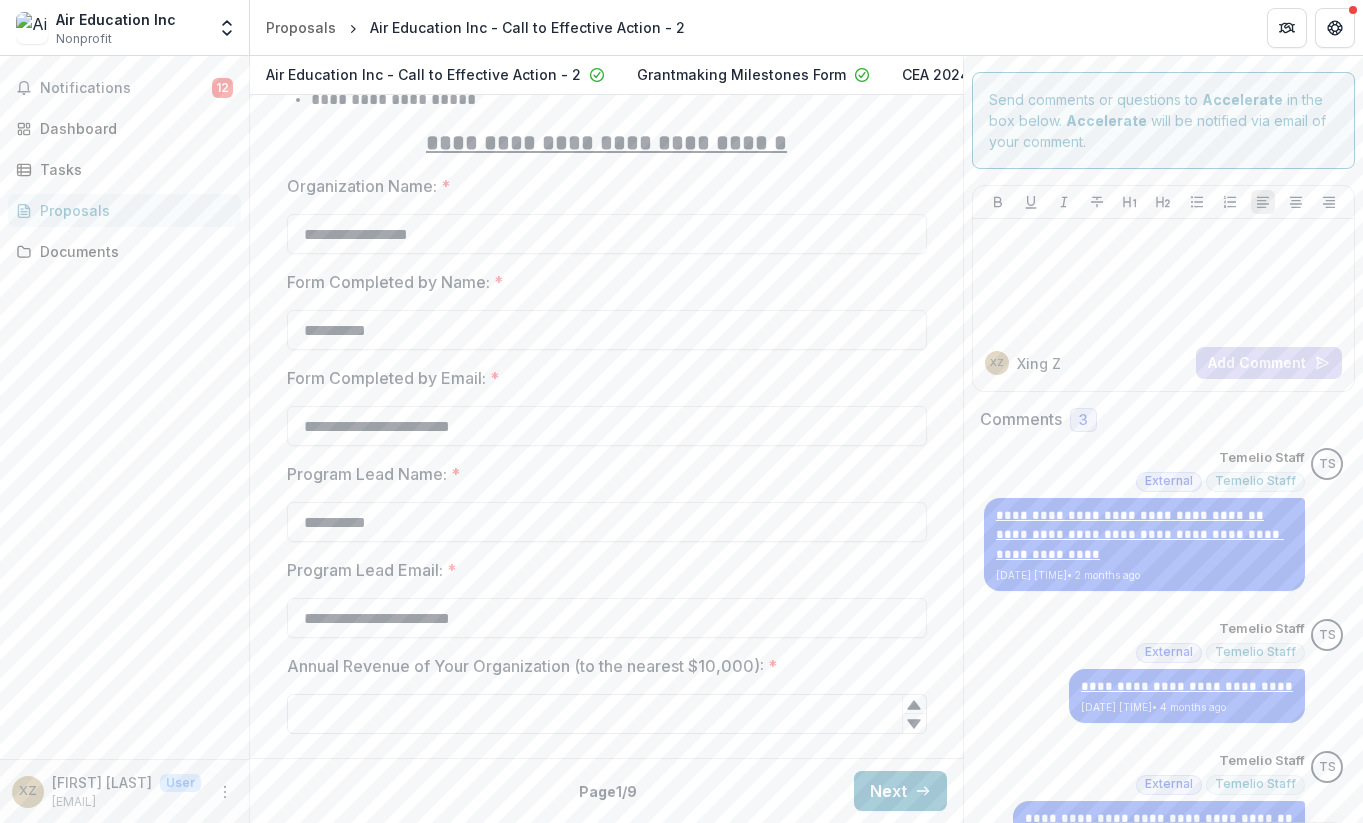 click on "Annual Revenue of Your Organization (to the nearest $10,000): *" at bounding box center [607, 714] 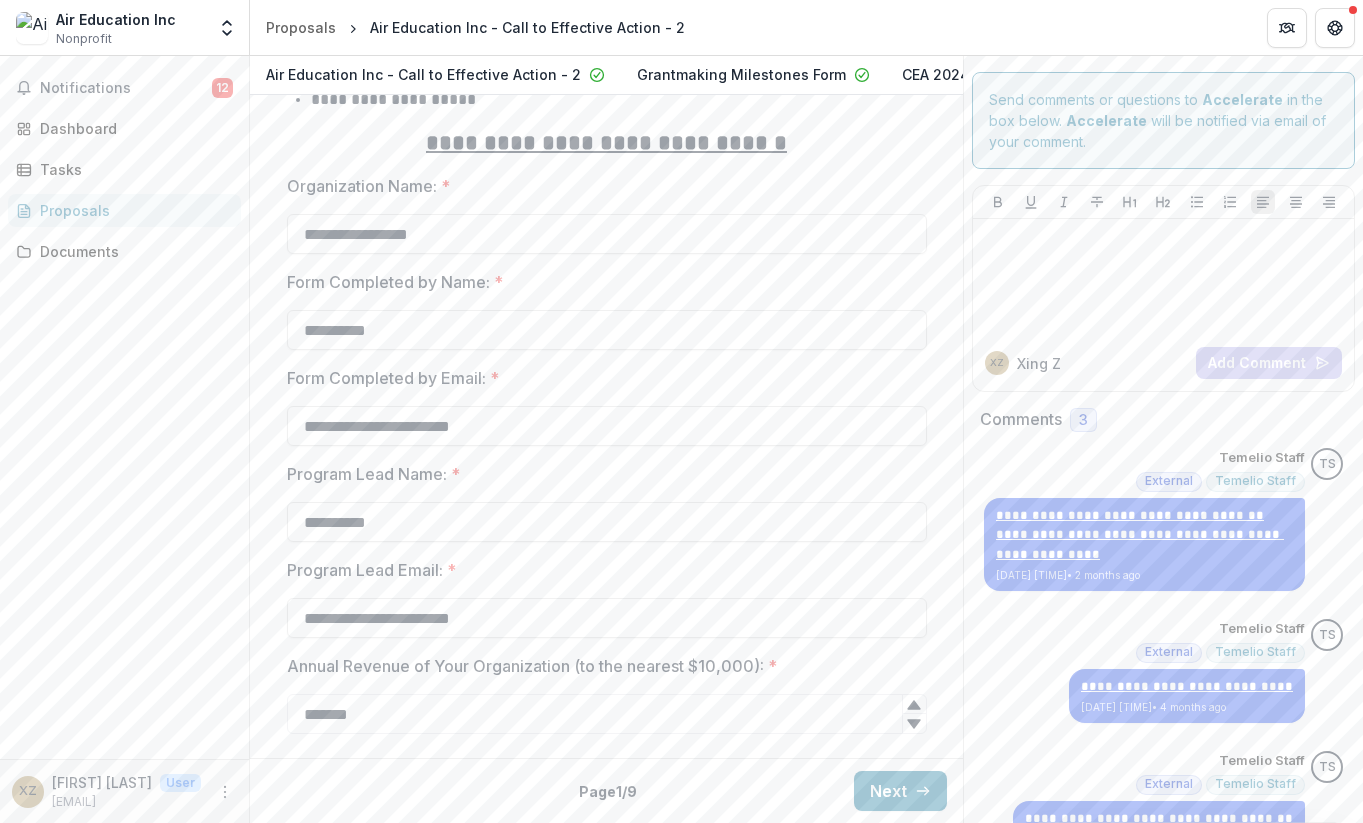 click on "**********" at bounding box center (607, 119) 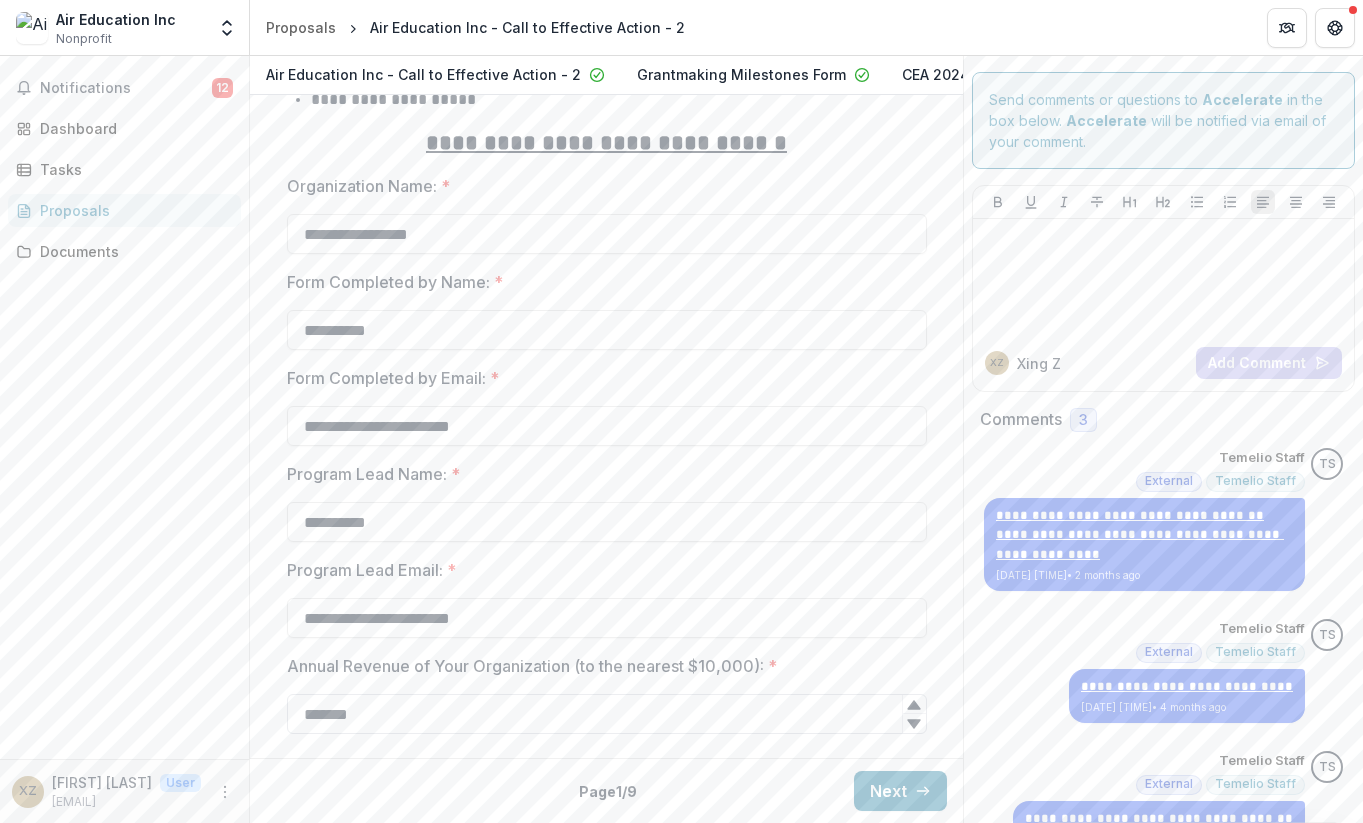 drag, startPoint x: 339, startPoint y: 712, endPoint x: 307, endPoint y: 716, distance: 32.24903 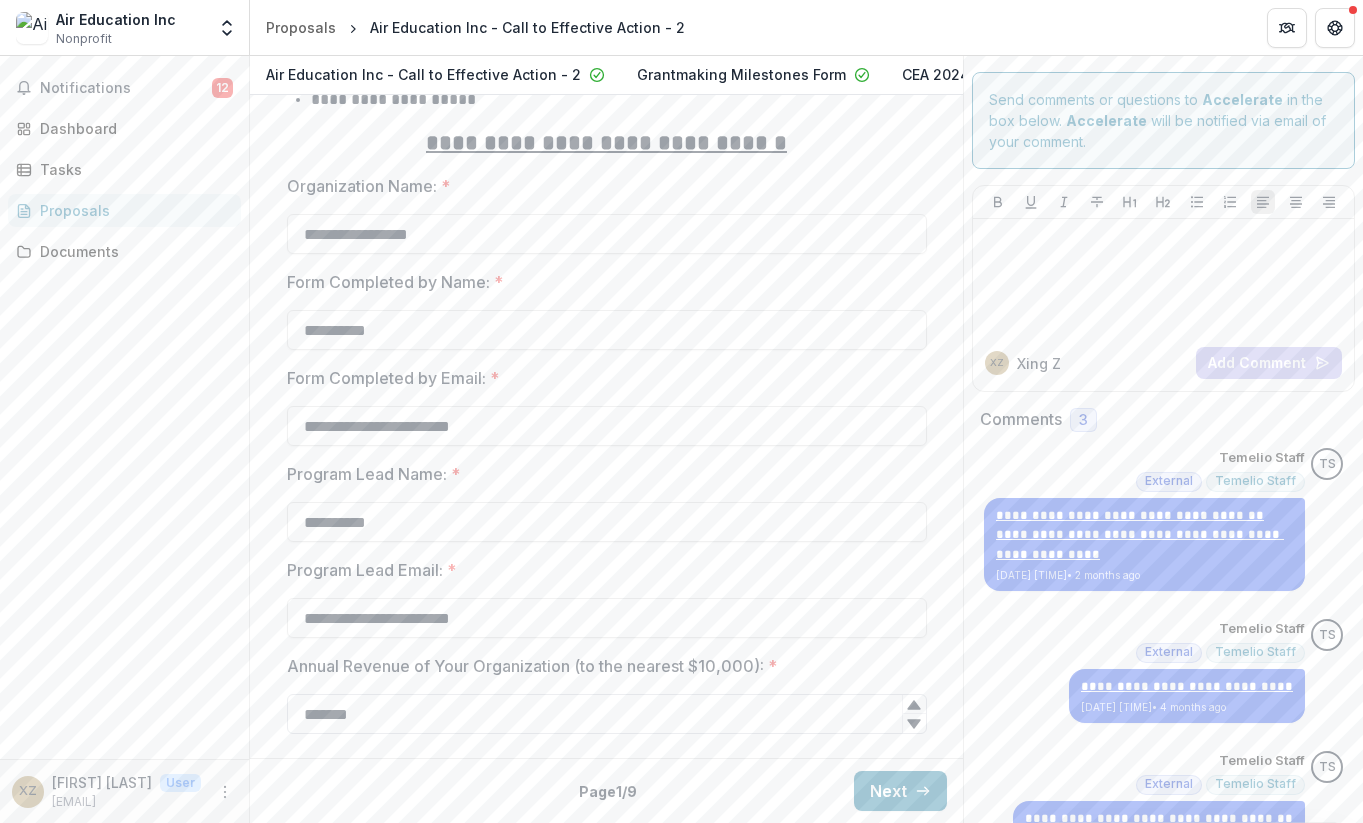 click on "*******" at bounding box center [607, 714] 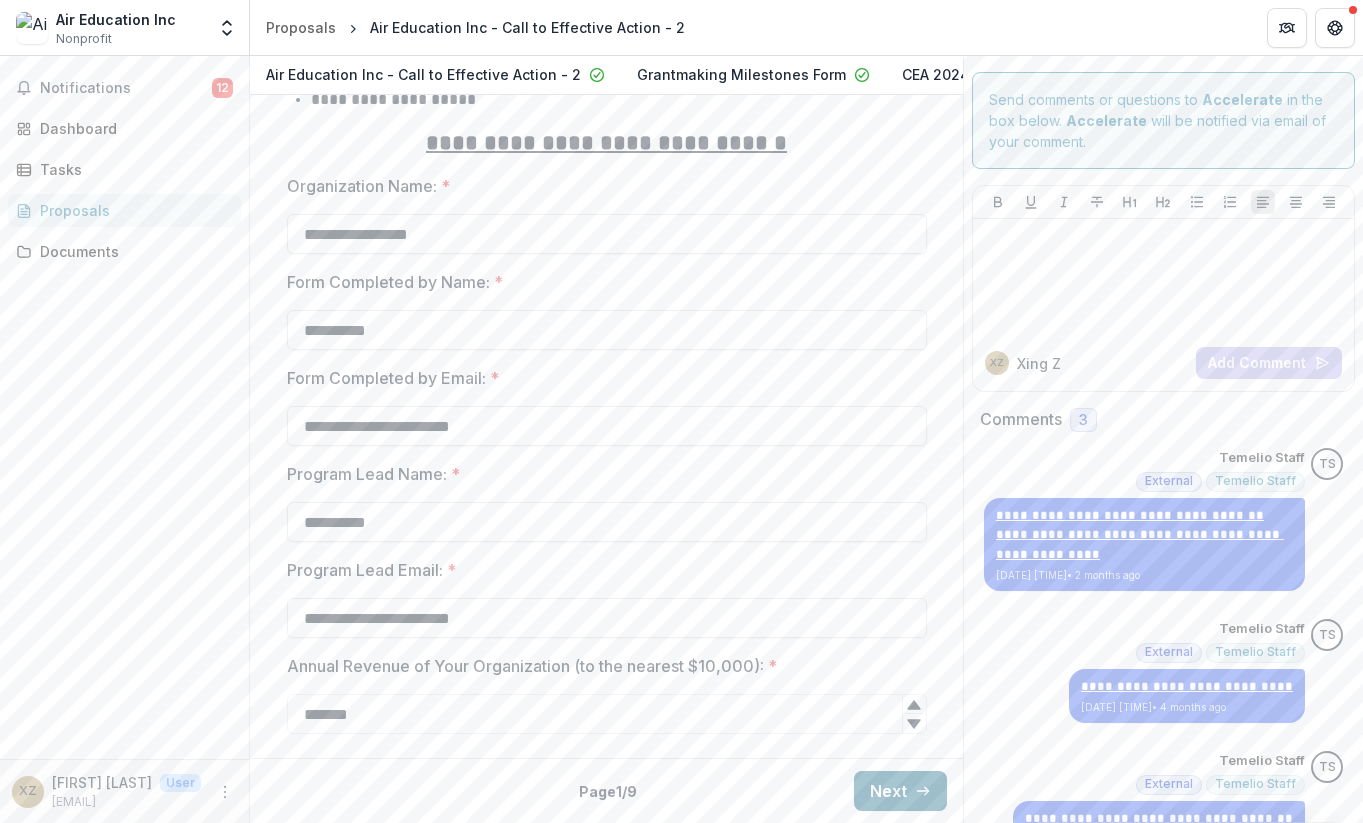 type on "*******" 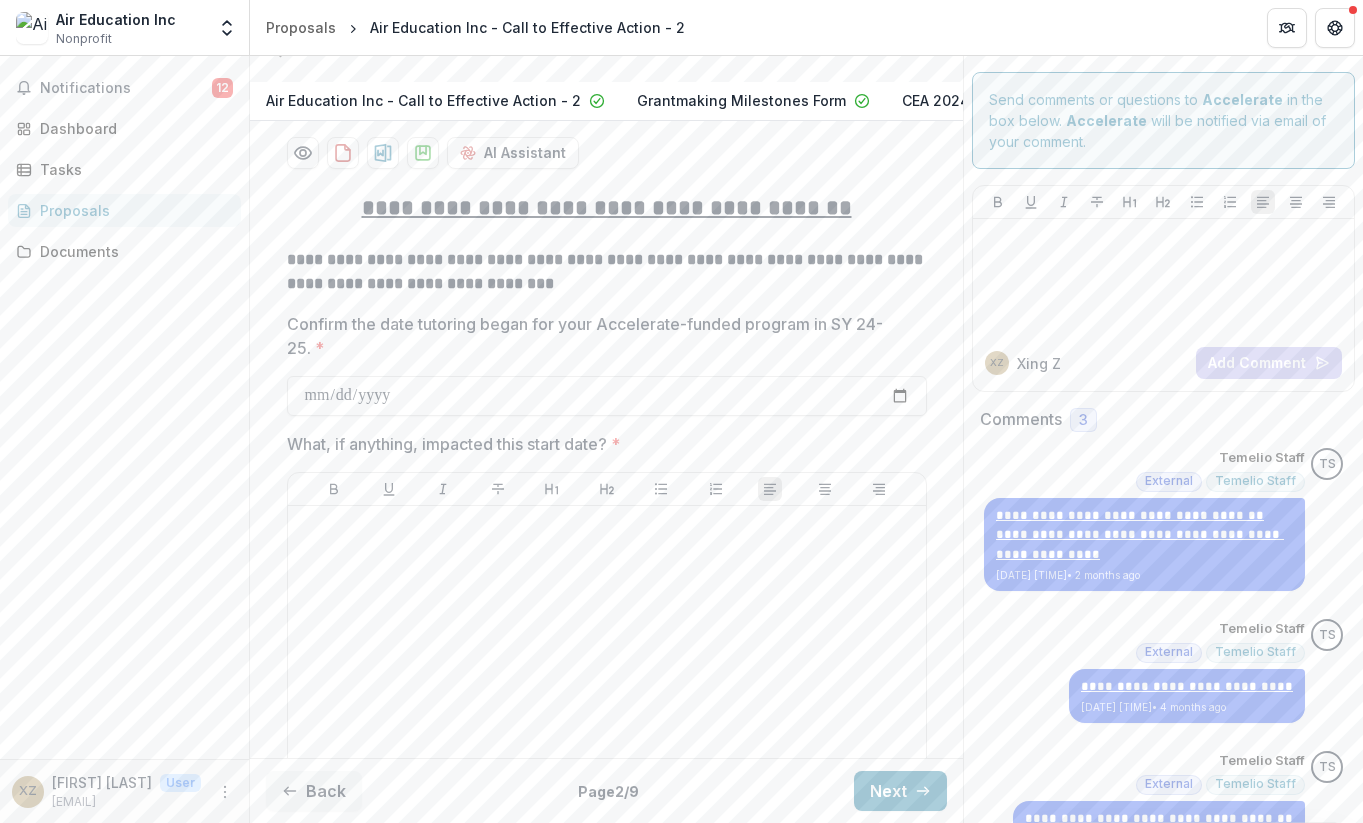 scroll, scrollTop: 367, scrollLeft: 0, axis: vertical 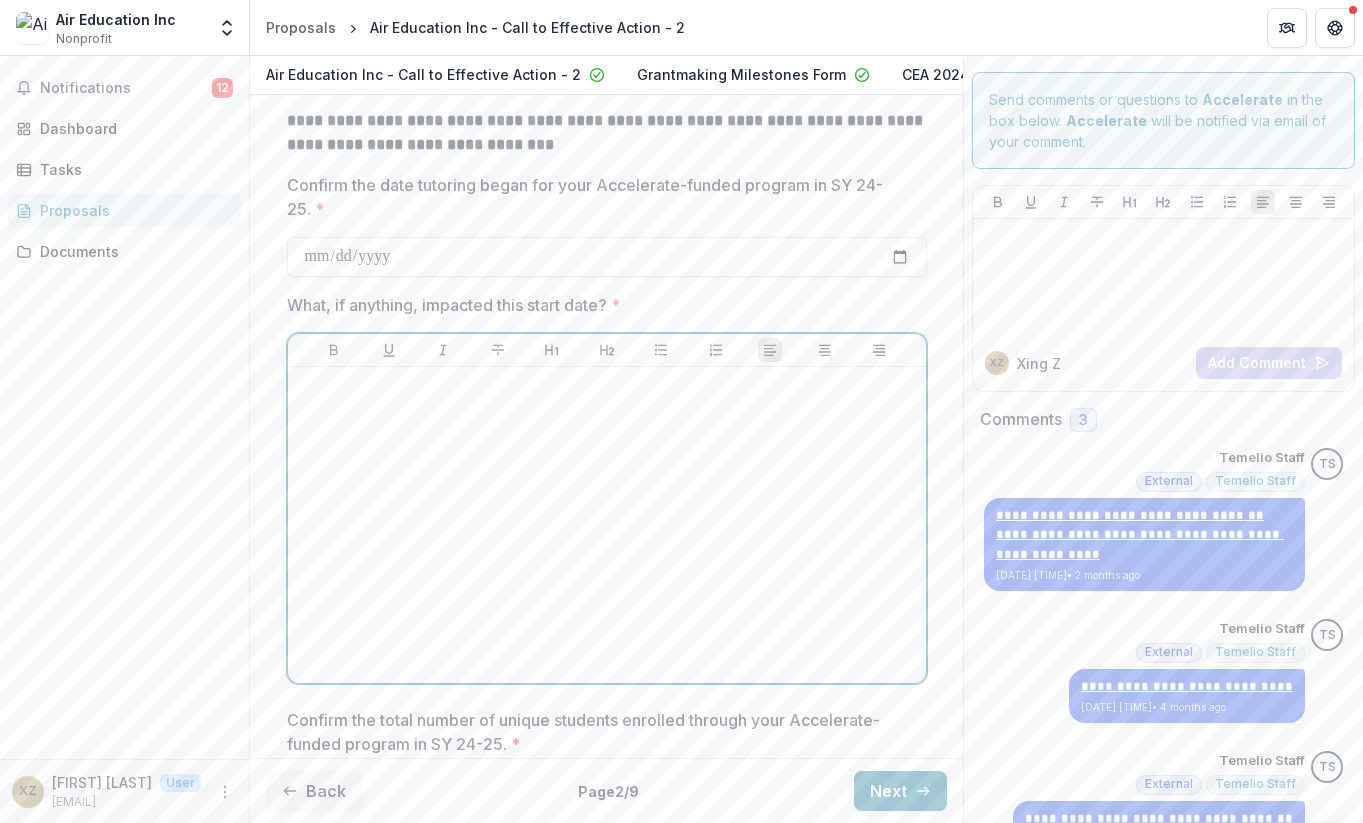 click at bounding box center [607, 525] 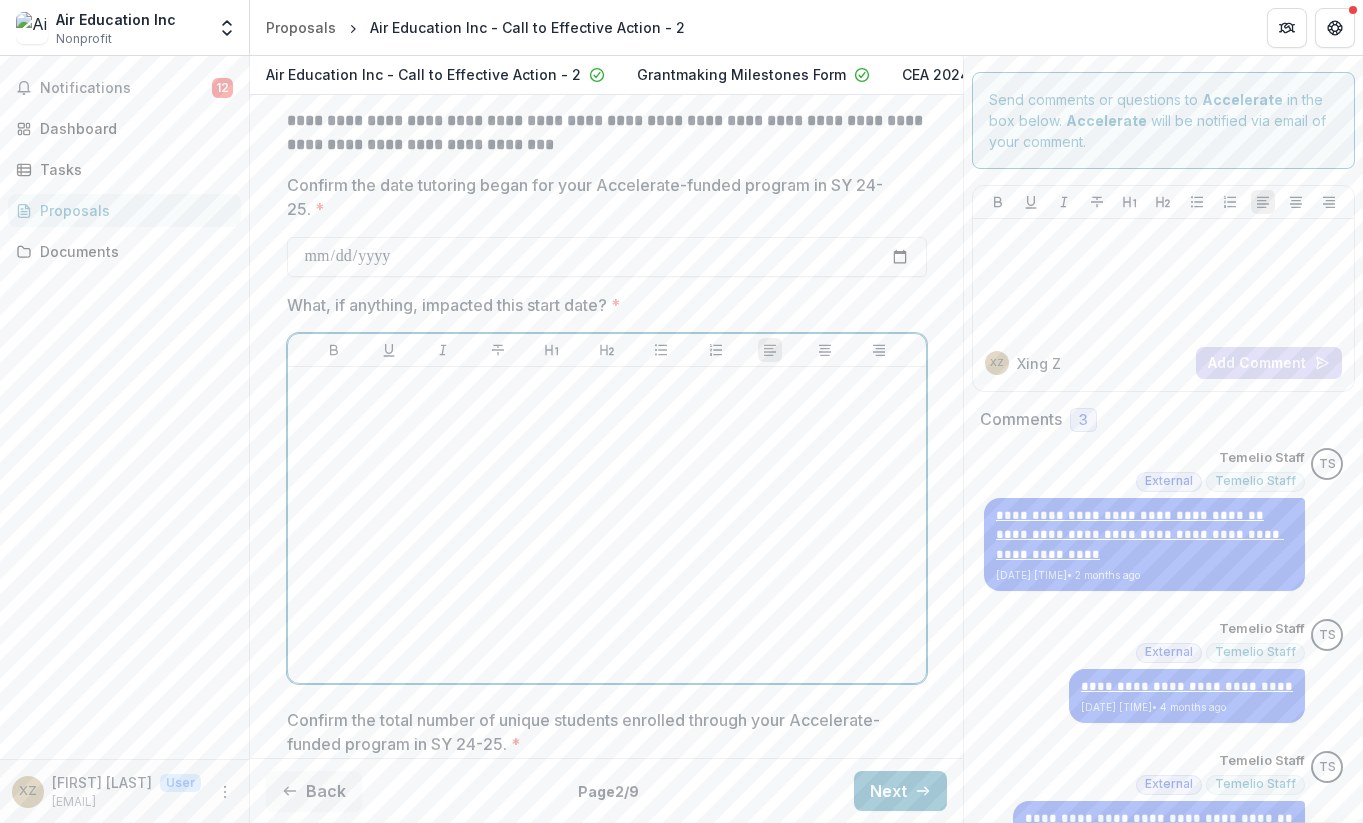 type 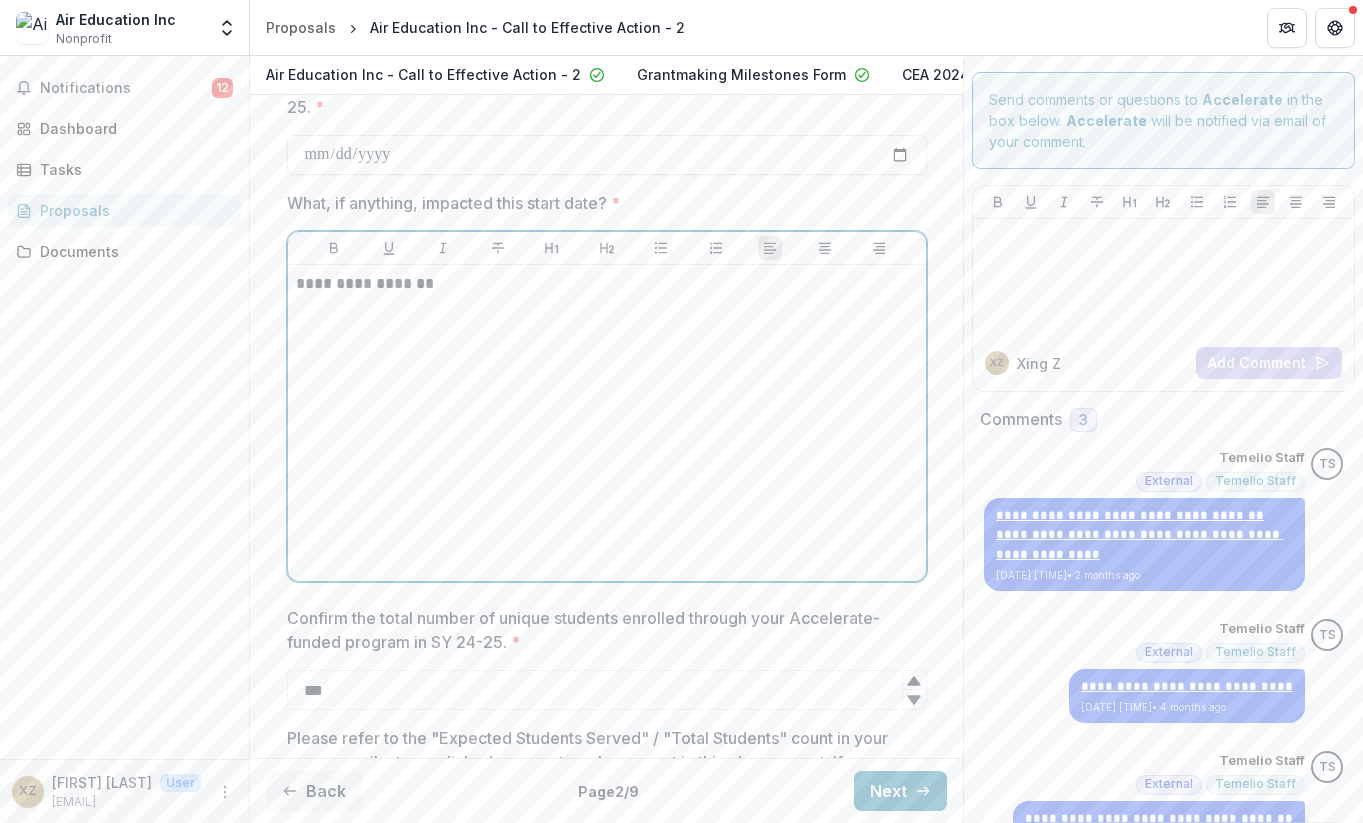 scroll, scrollTop: 604, scrollLeft: 0, axis: vertical 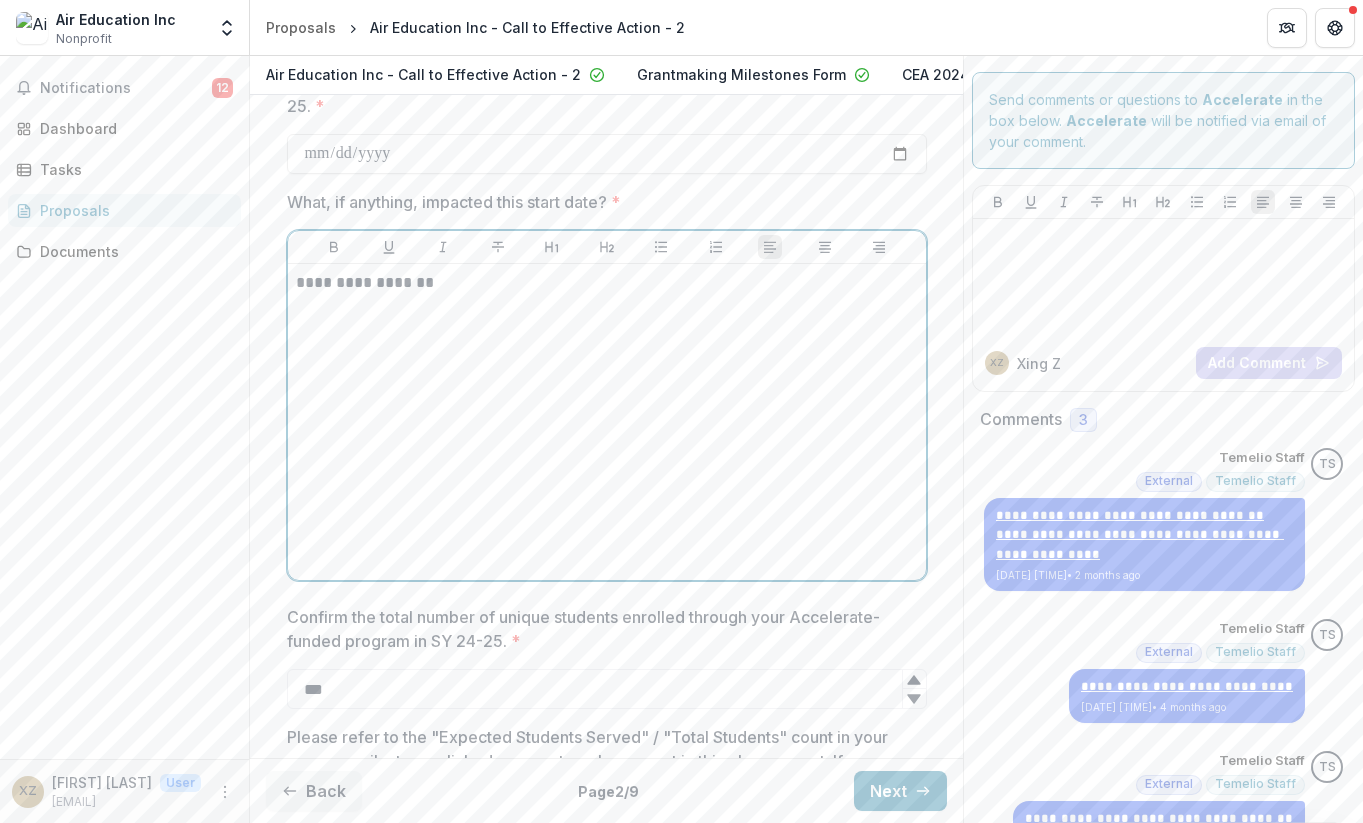 click on "**********" at bounding box center [607, 283] 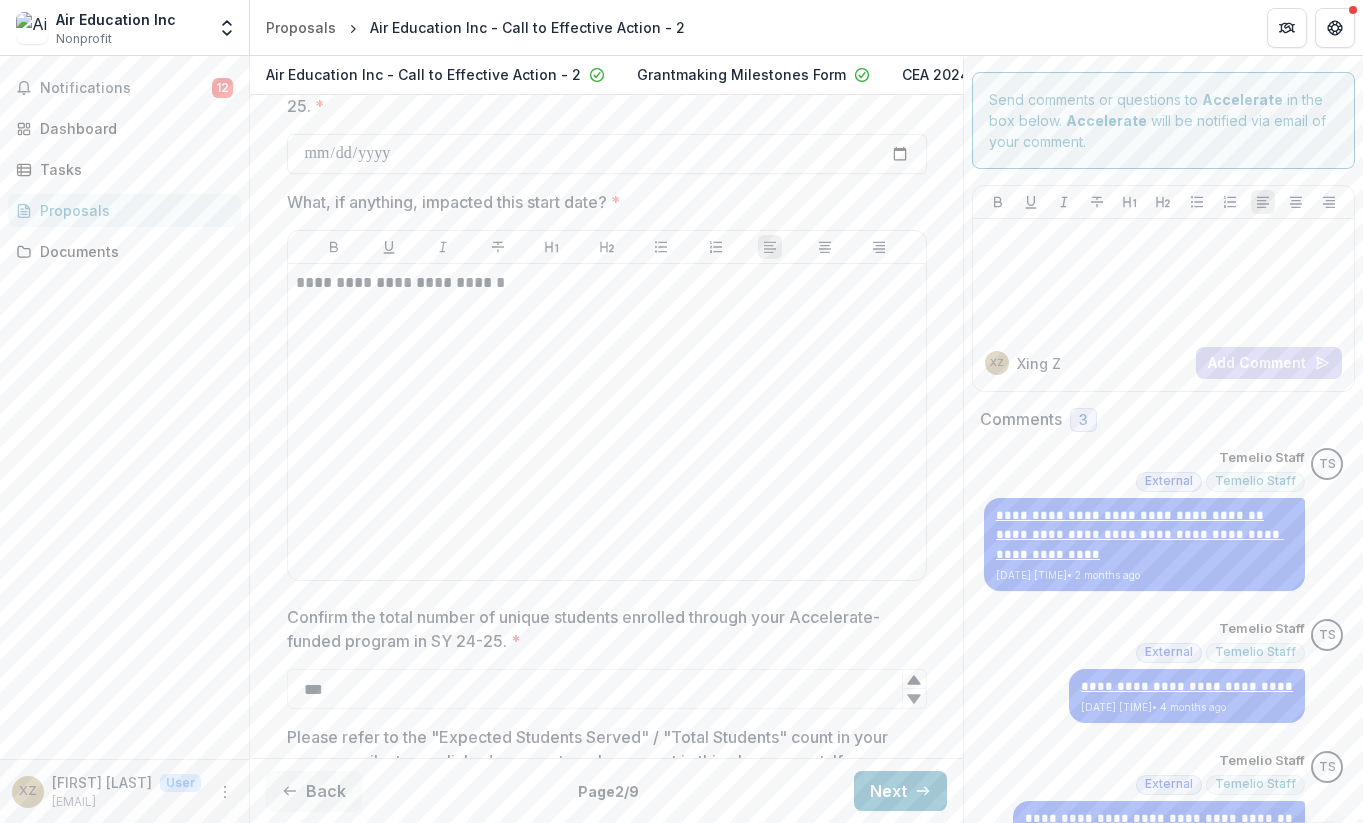click on "**********" at bounding box center (607, 618) 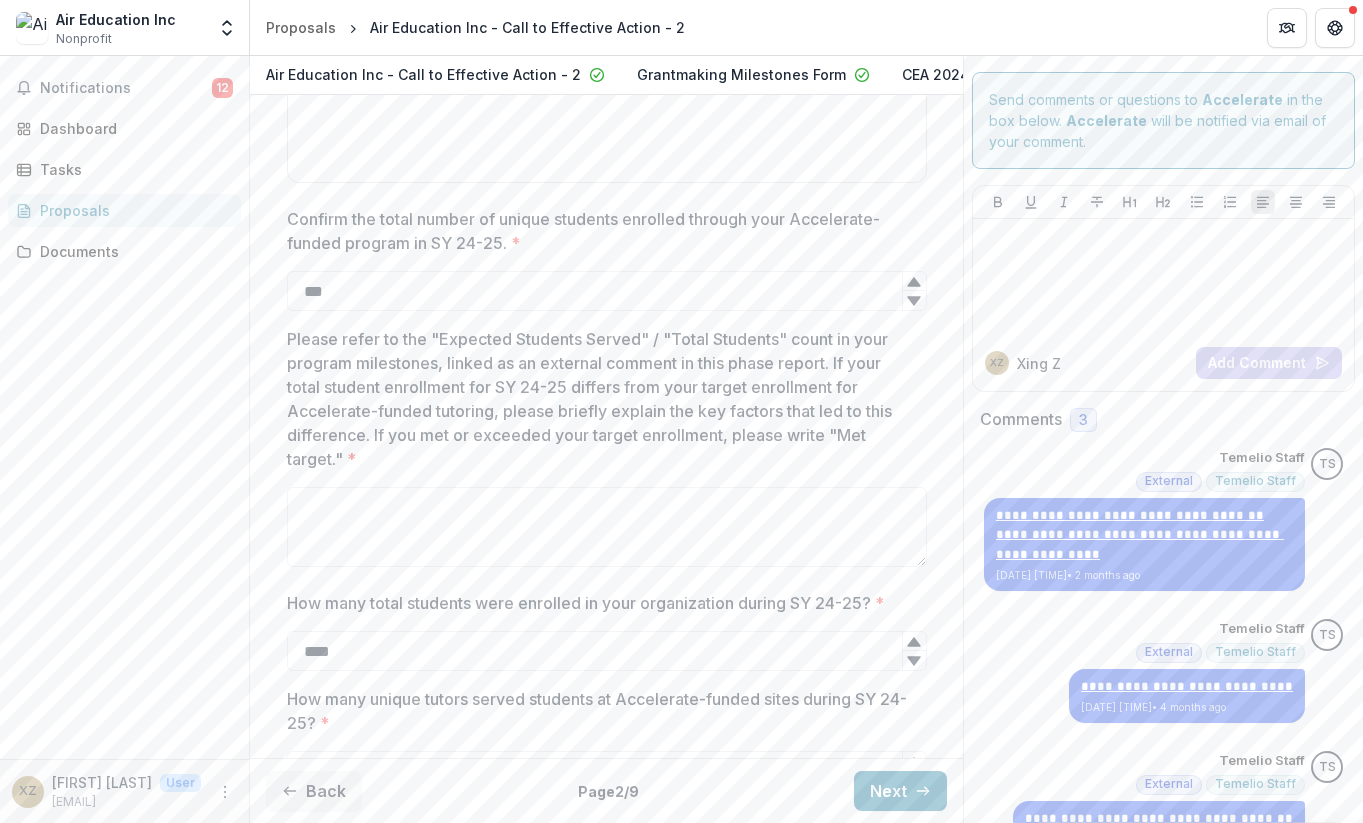 scroll, scrollTop: 1007, scrollLeft: 0, axis: vertical 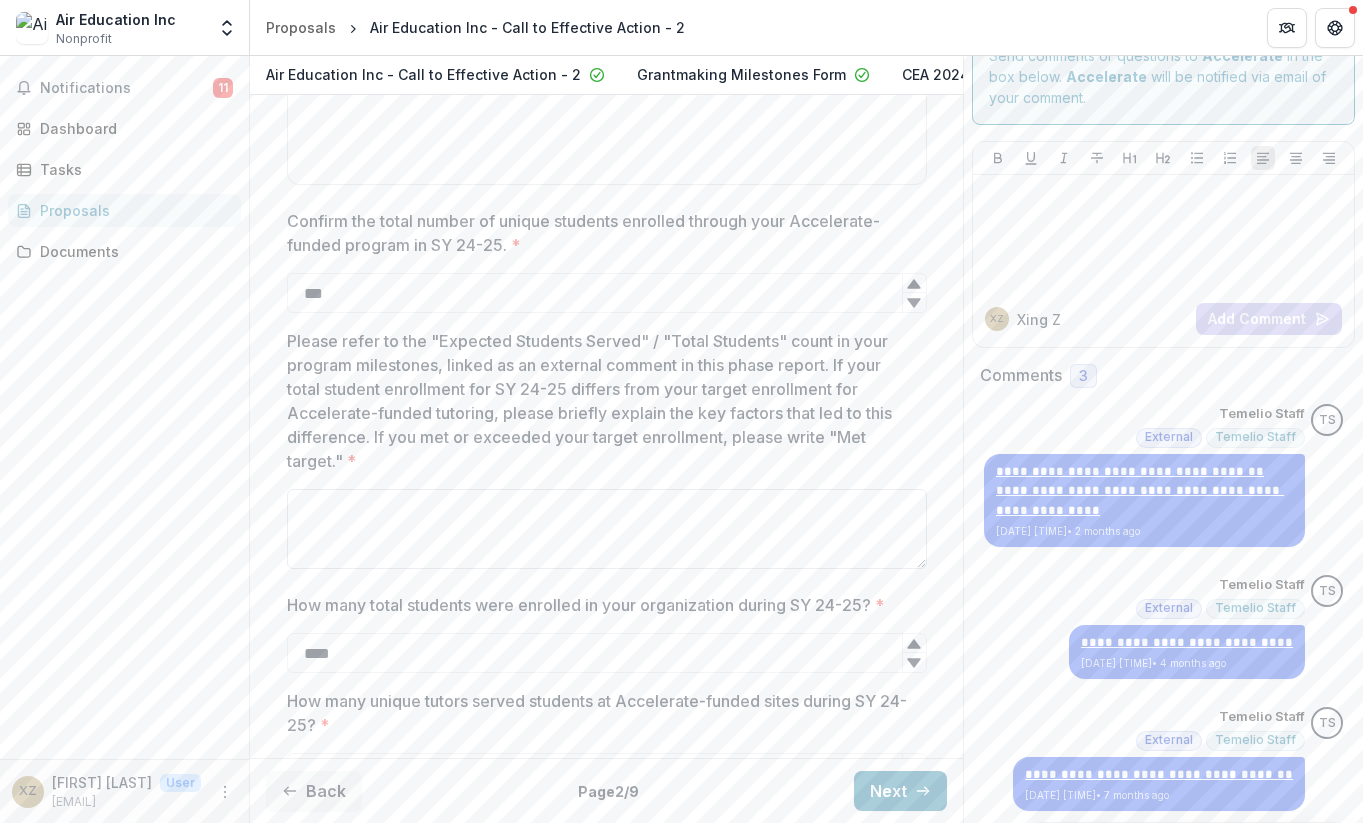 click on "Please refer to the "Expected Students Served" / "Total Students" count in your program milestones, linked as an external comment in this phase report. If your total student enrollment for SY 24-25 differs from your target enrollment for Accelerate-funded tutoring, please briefly explain the key factors that led to this difference. If you met or exceeded your target enrollment, please write "Met target." *" at bounding box center (607, 529) 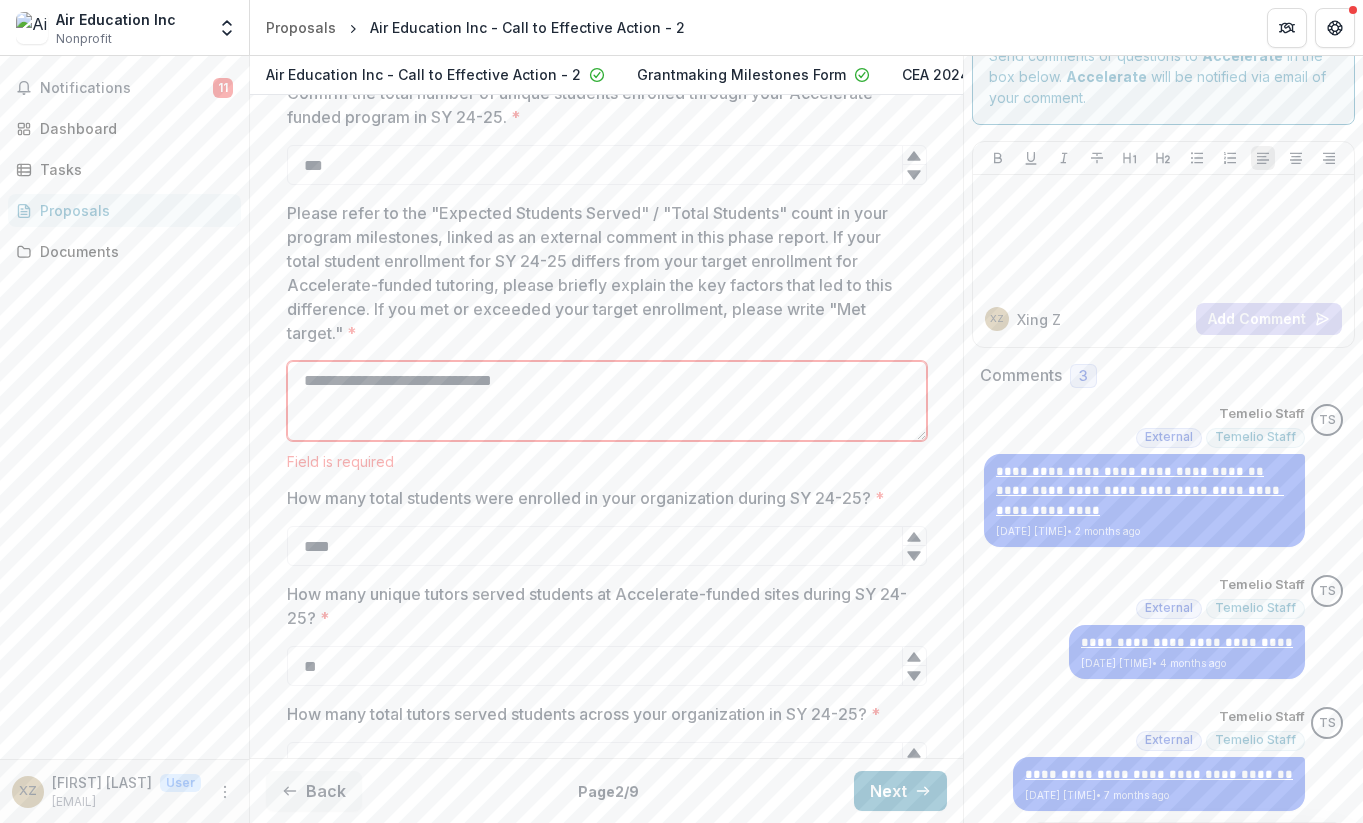 scroll, scrollTop: 1192, scrollLeft: 0, axis: vertical 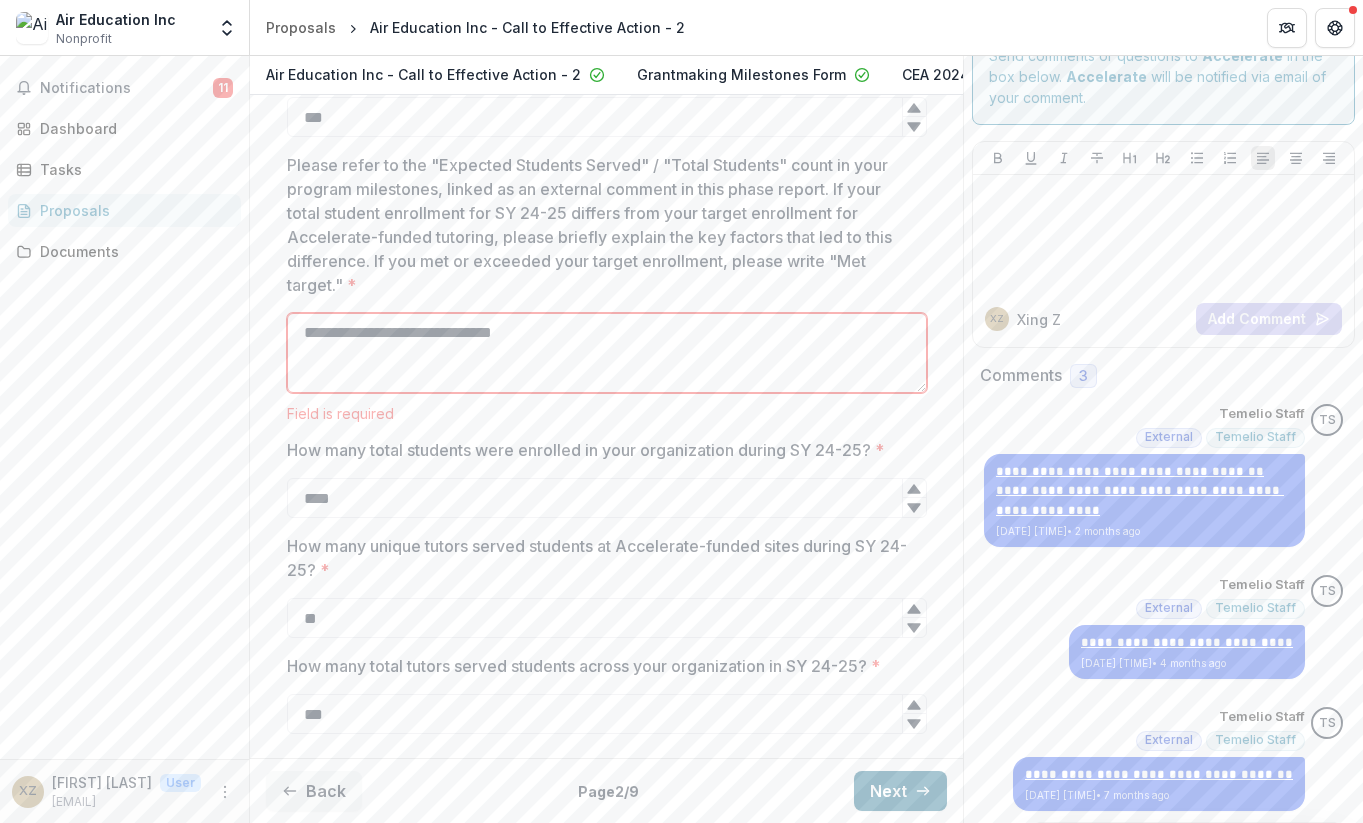 type on "**********" 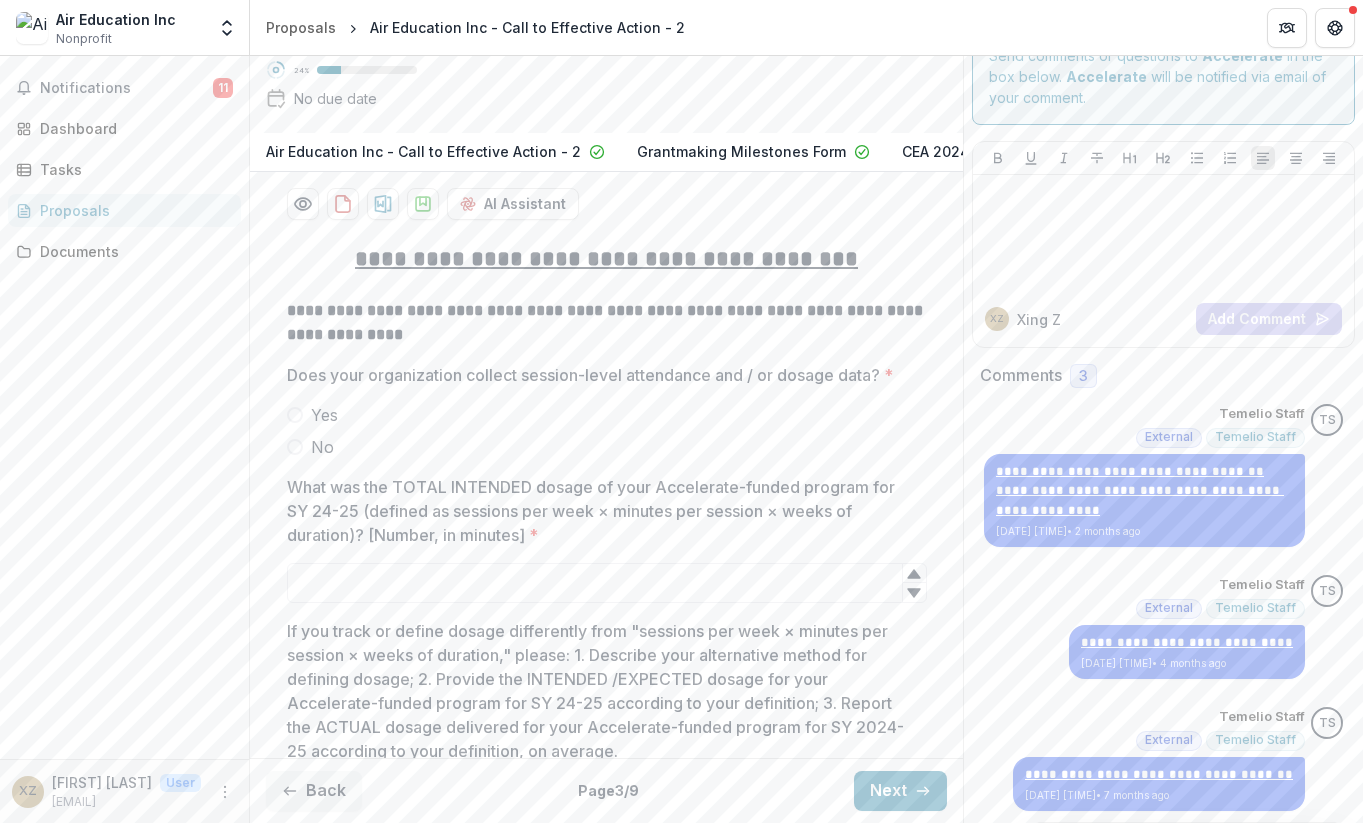 scroll, scrollTop: 339, scrollLeft: 0, axis: vertical 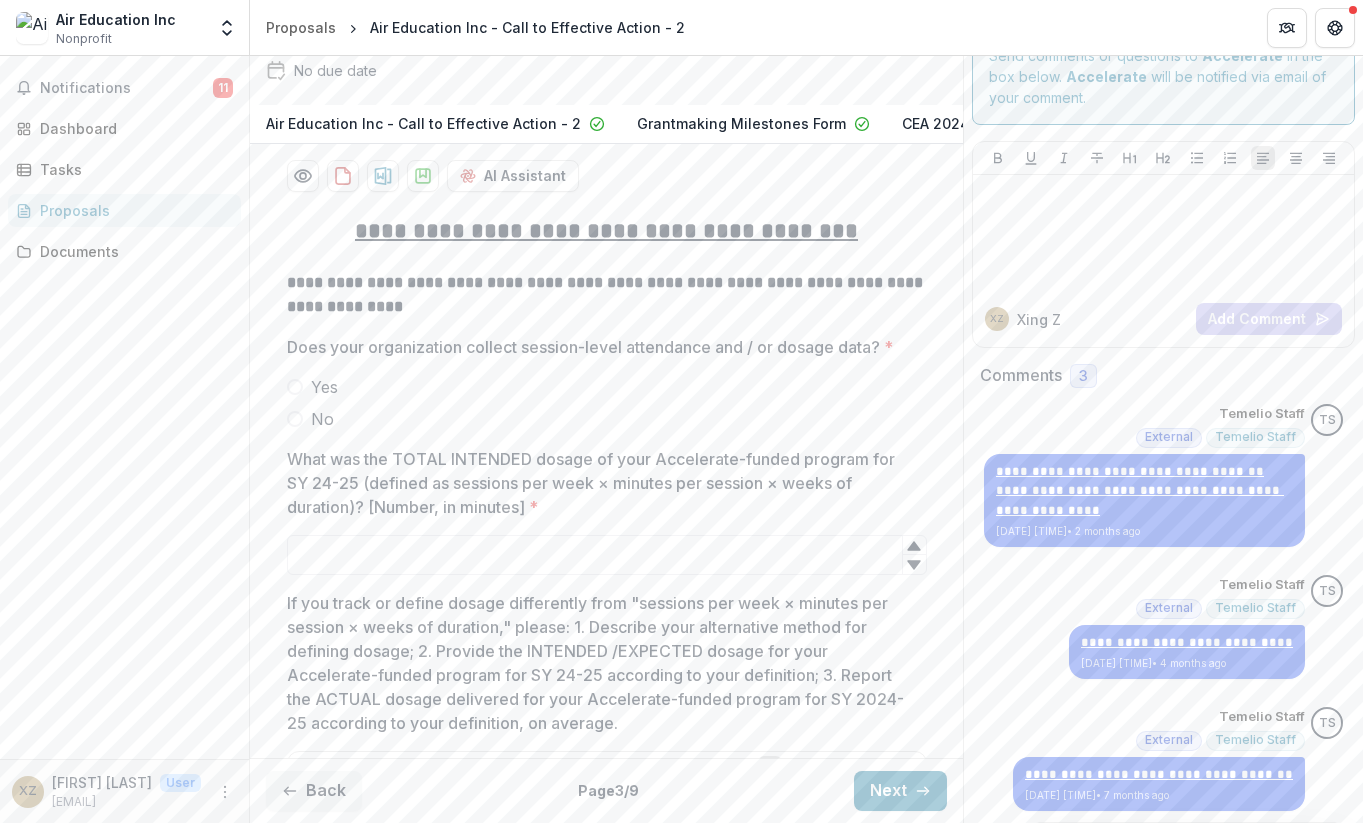 click on "Yes" at bounding box center [607, 387] 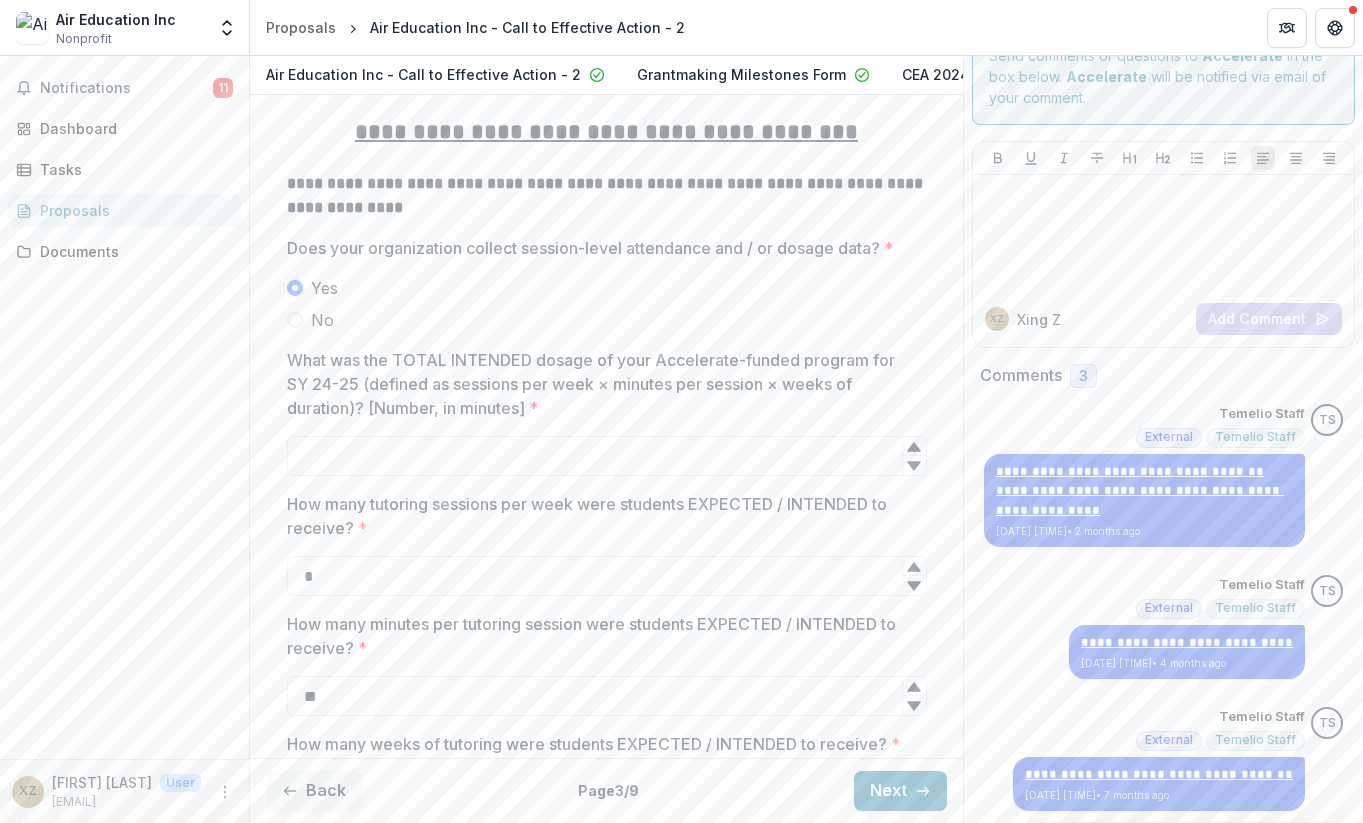 scroll, scrollTop: 444, scrollLeft: 0, axis: vertical 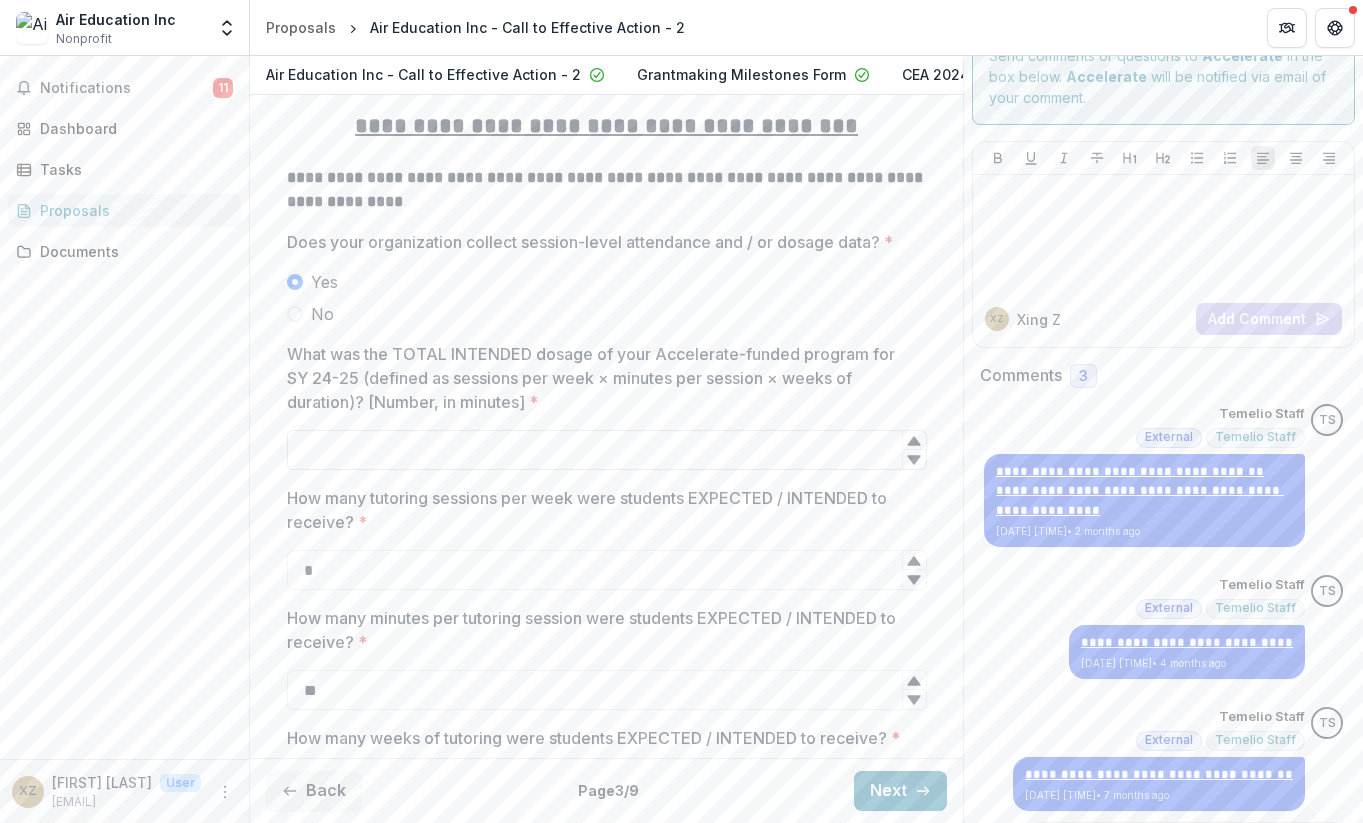 click on "What was the TOTAL INTENDED dosage of your Accelerate-funded program for SY 24-25 (defined as sessions per week × minutes per session × weeks of duration)? [Number, in minutes] *" at bounding box center [607, 450] 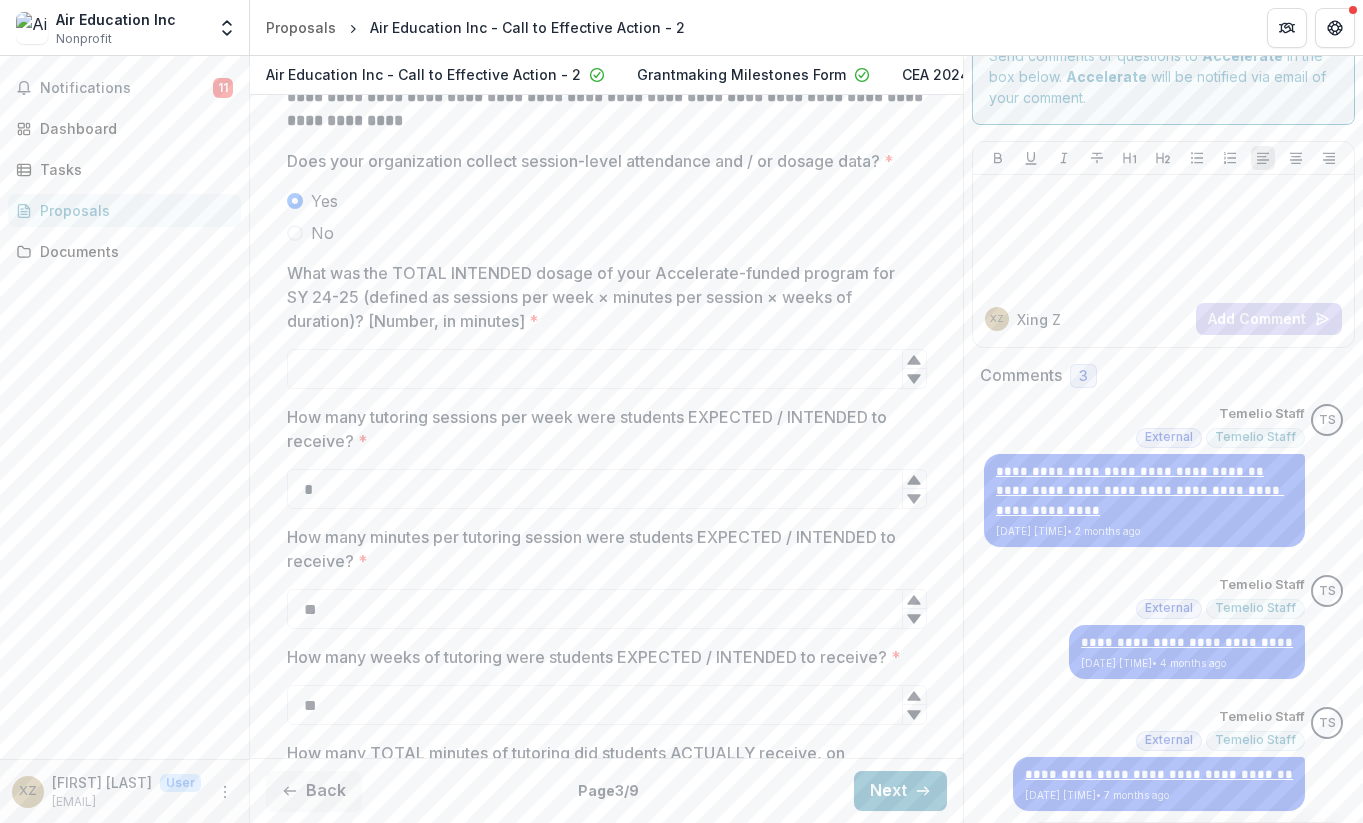 scroll, scrollTop: 530, scrollLeft: 0, axis: vertical 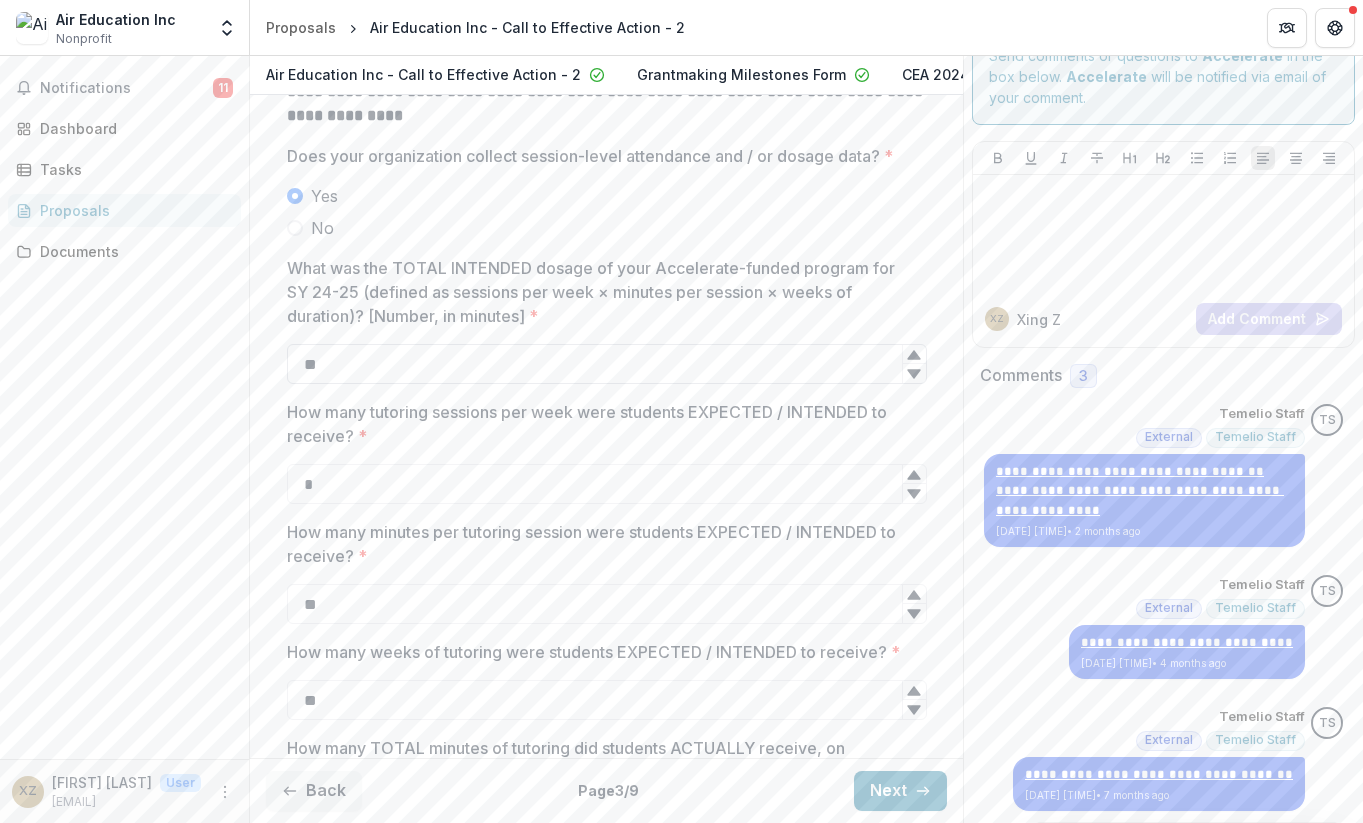 type on "*" 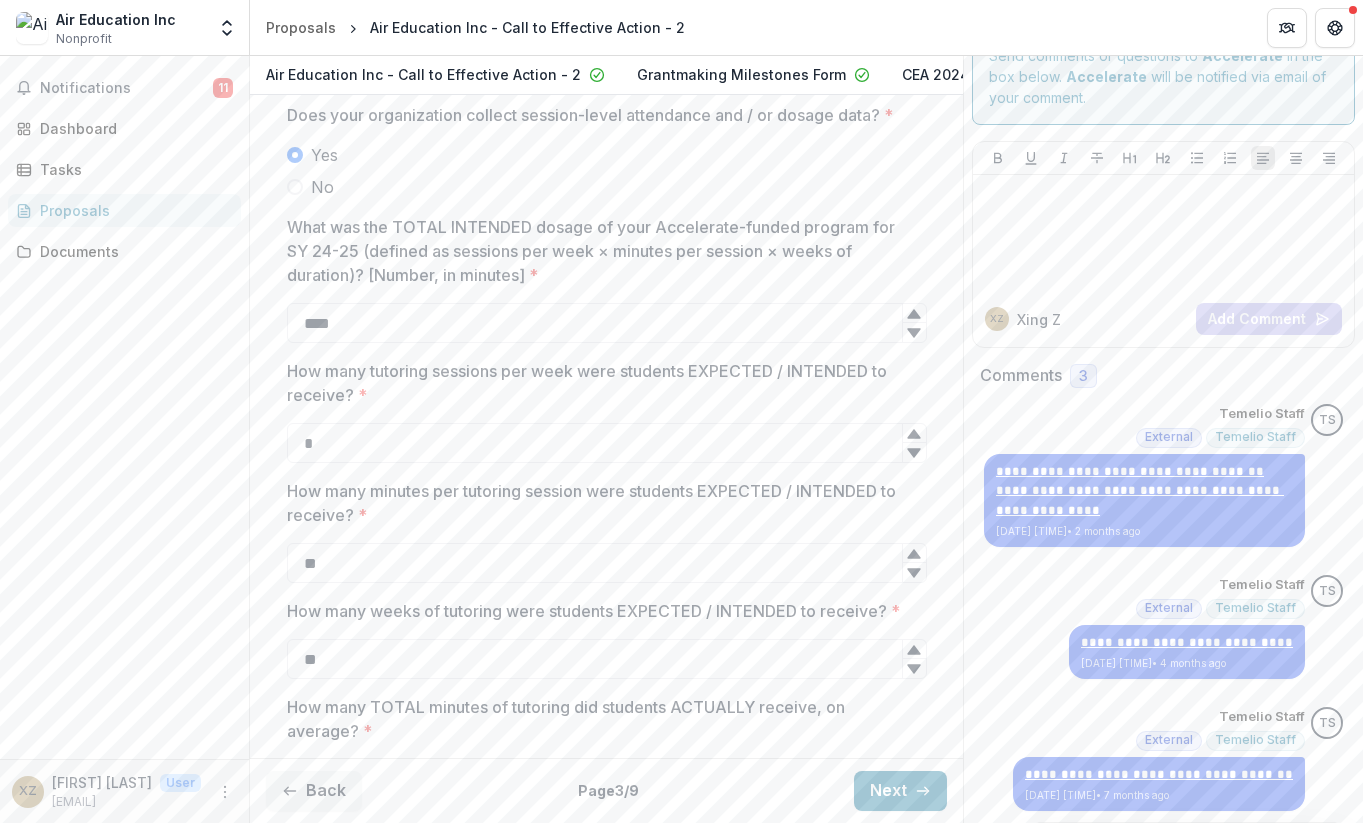 scroll, scrollTop: 1031, scrollLeft: 0, axis: vertical 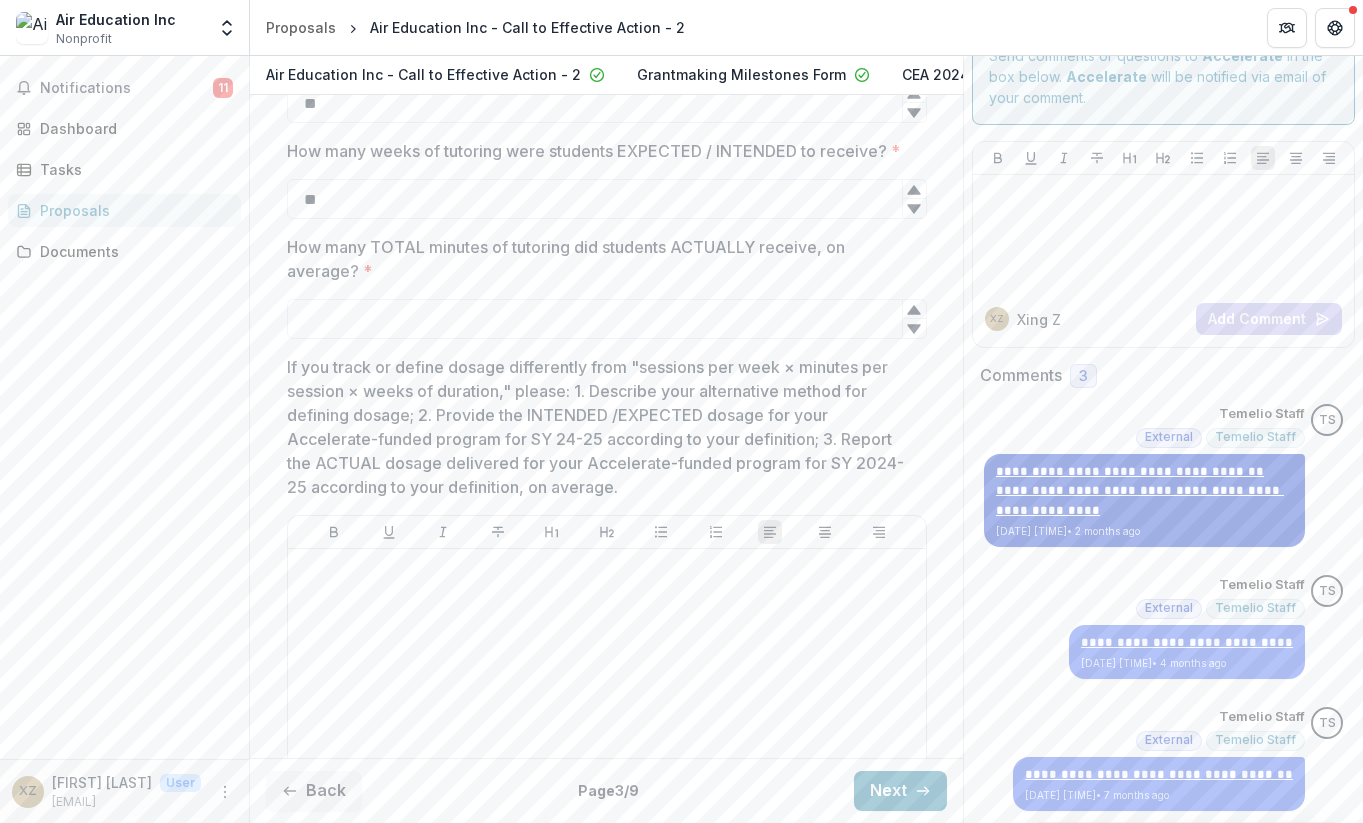 type on "****" 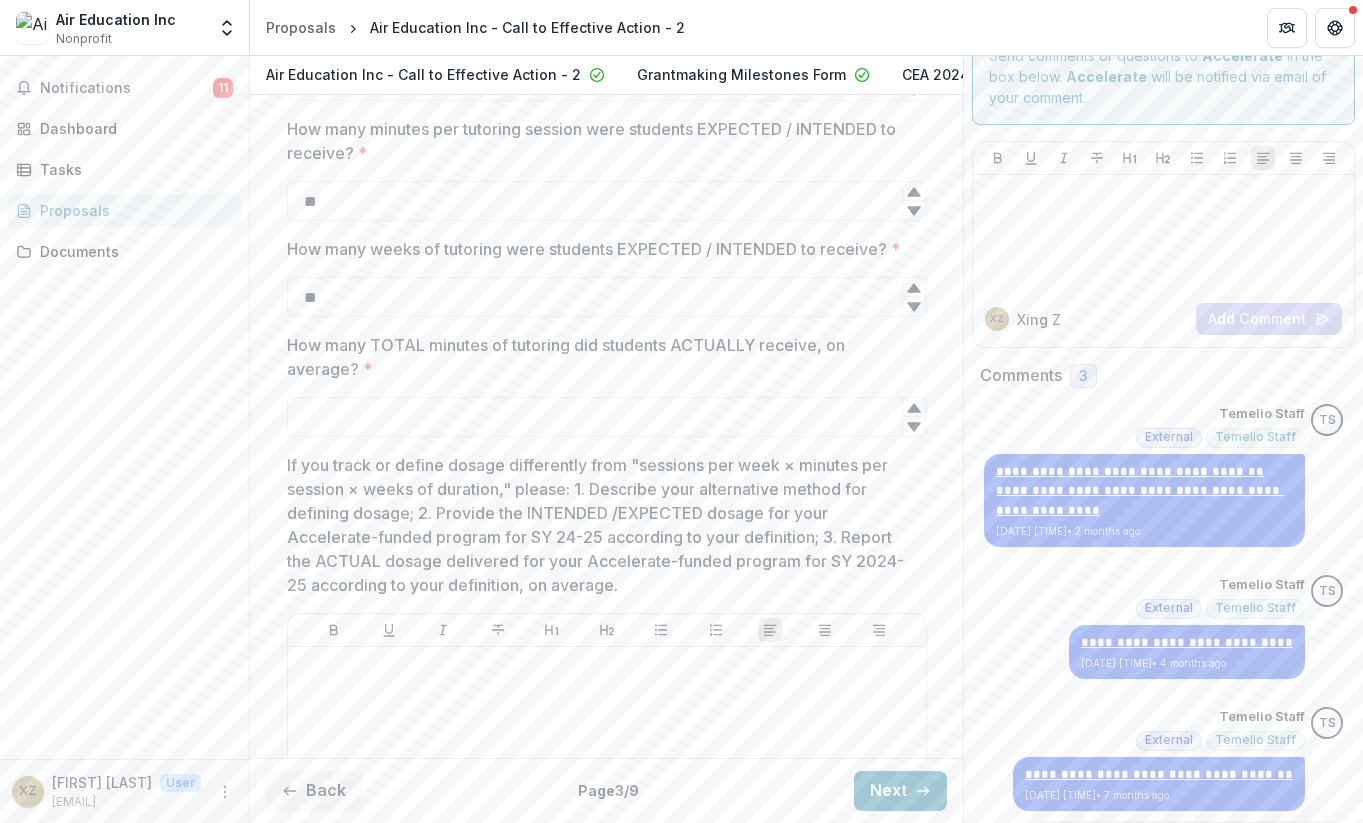scroll, scrollTop: 883, scrollLeft: 0, axis: vertical 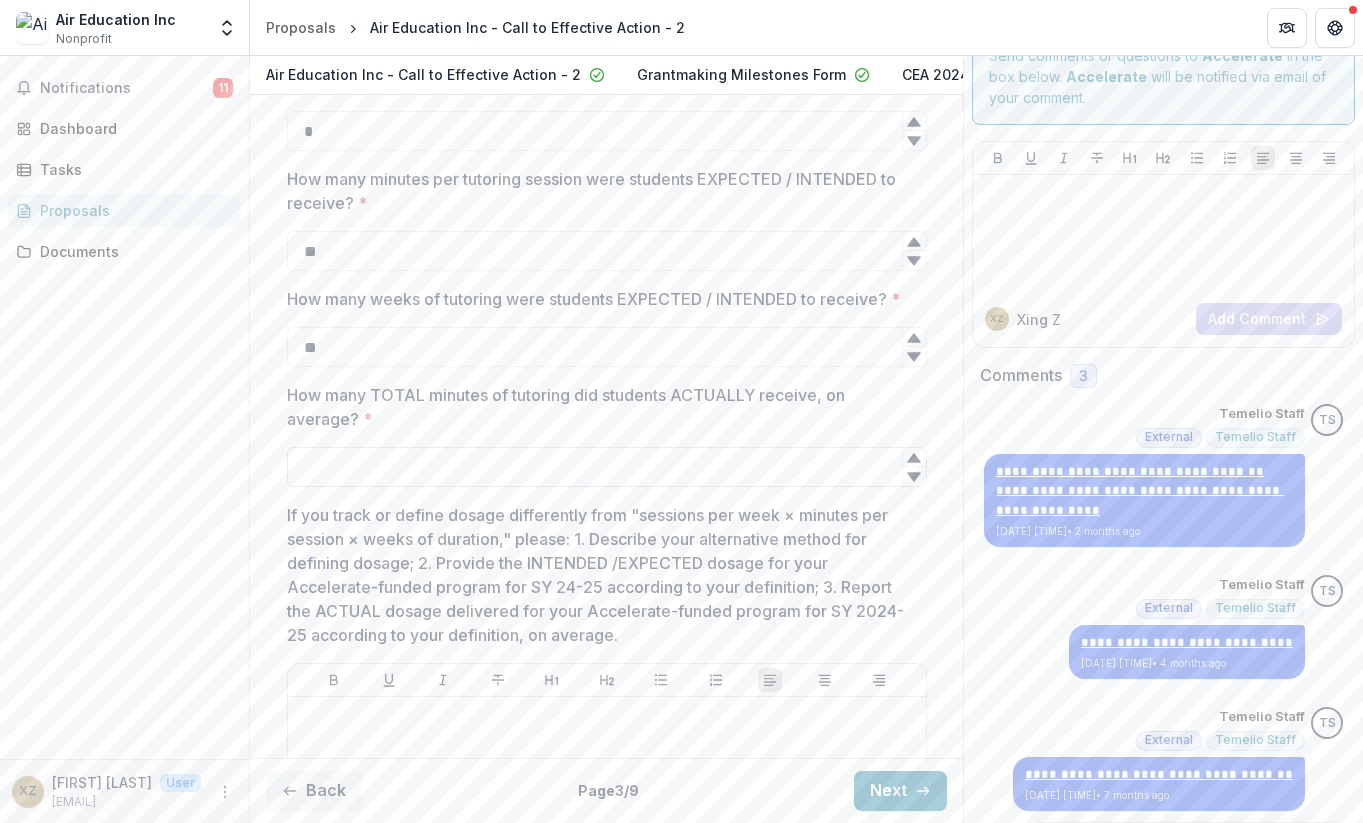 click on "How many TOTAL minutes of tutoring did students ACTUALLY receive, on average? *" at bounding box center (607, 467) 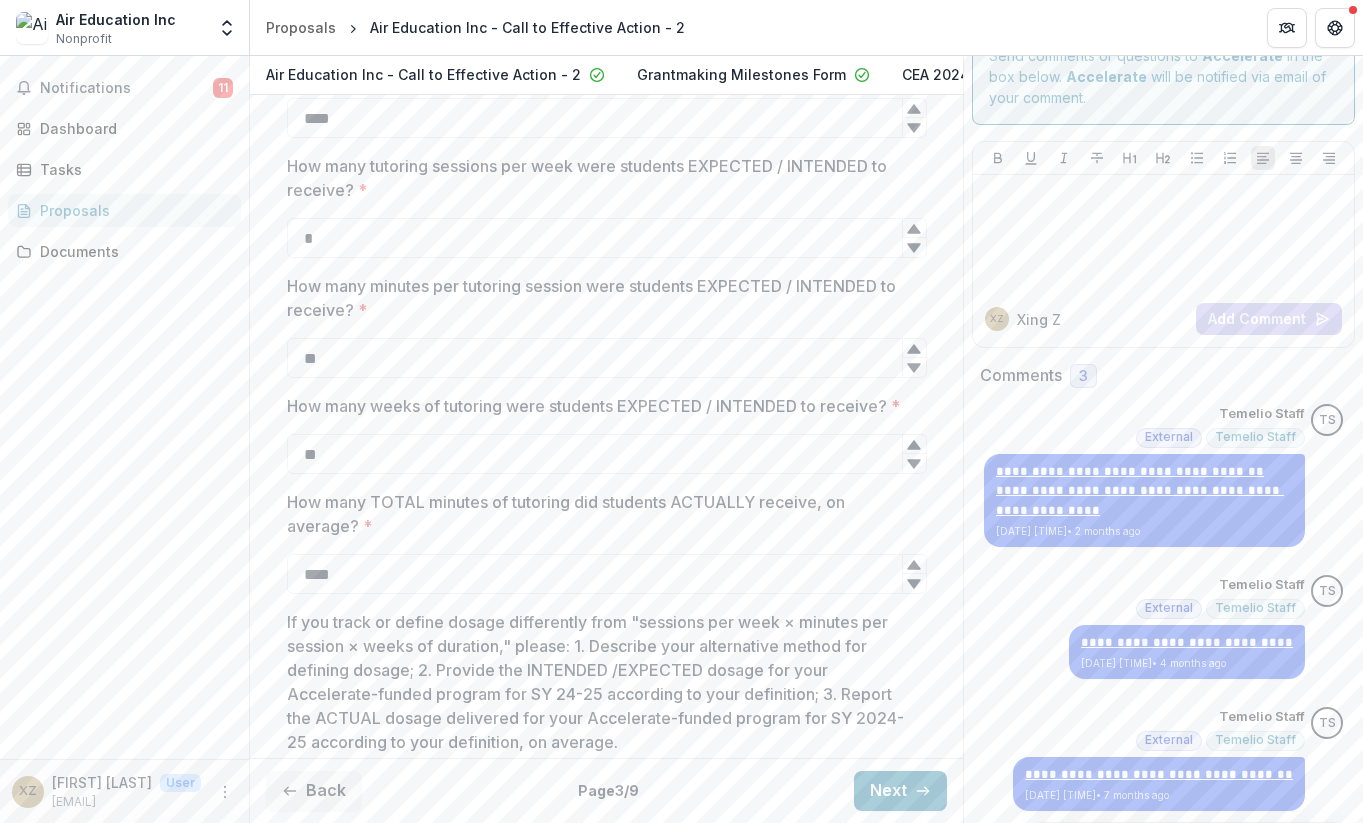 scroll, scrollTop: 764, scrollLeft: 0, axis: vertical 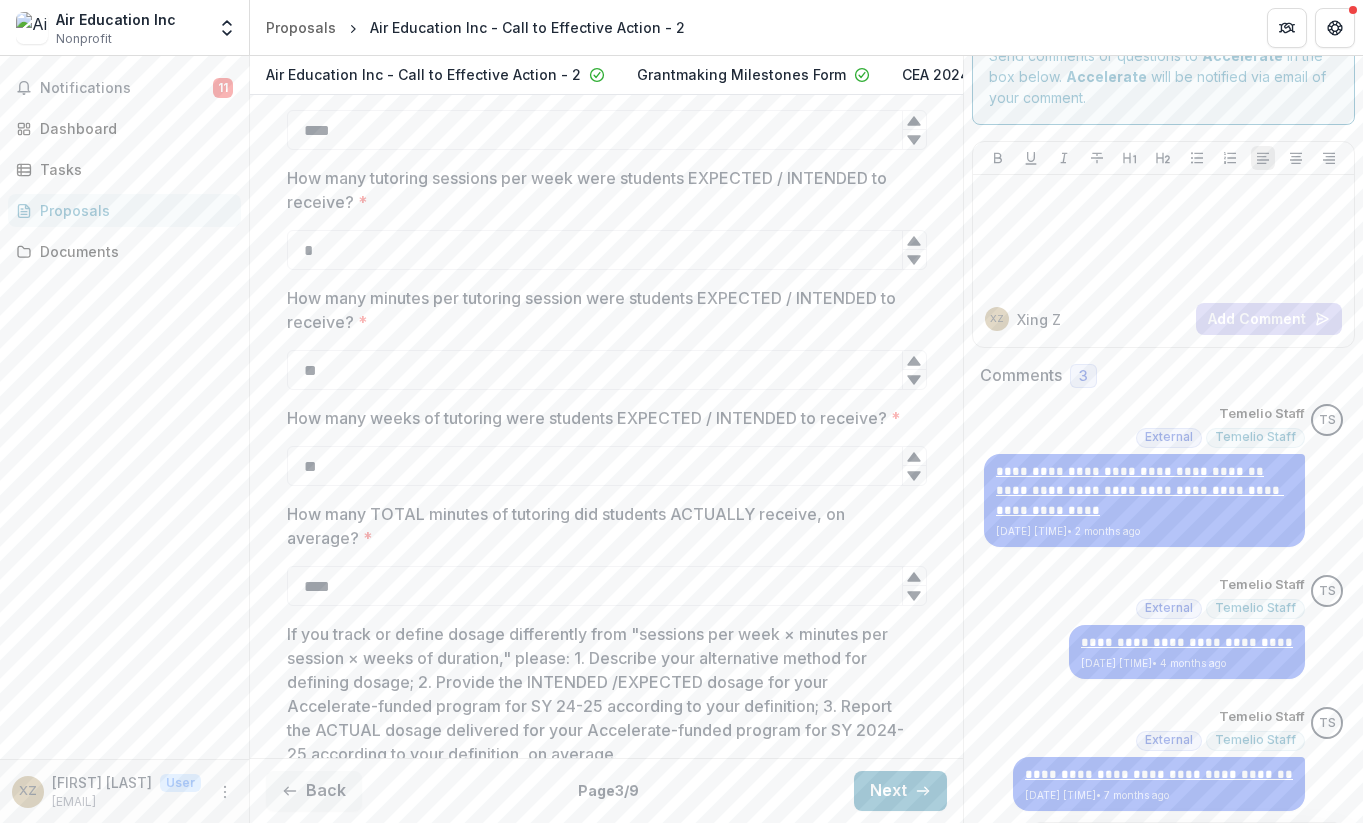 type on "****" 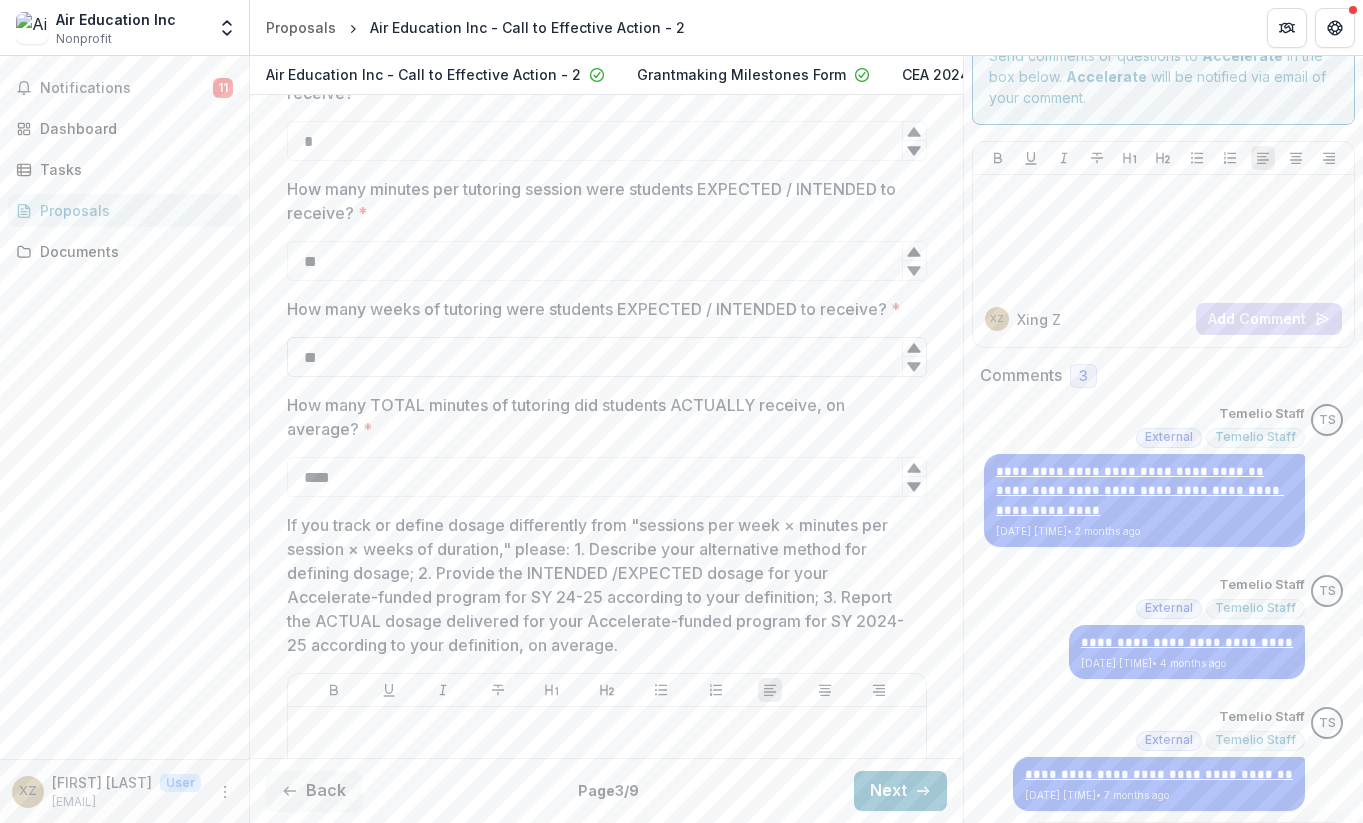 scroll, scrollTop: 1023, scrollLeft: 0, axis: vertical 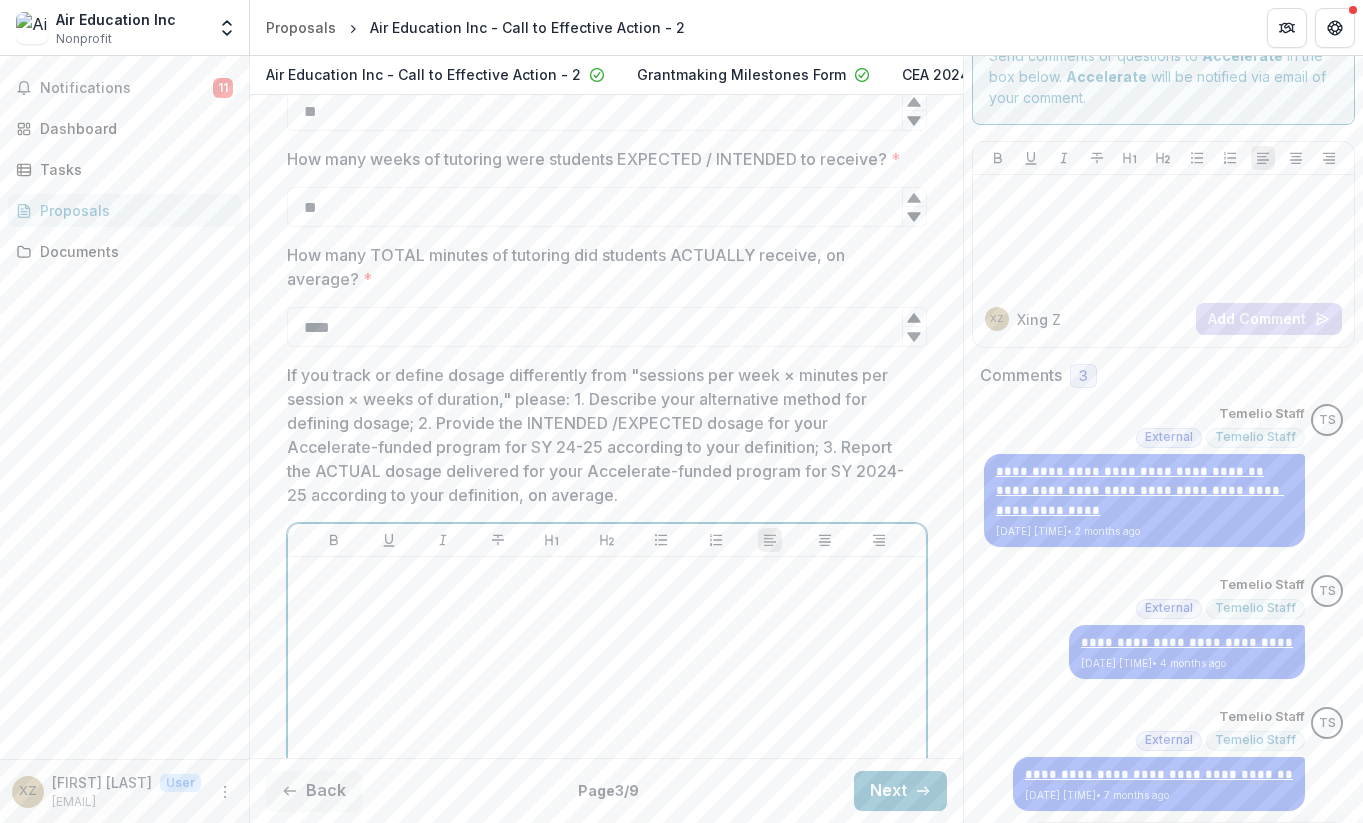 click at bounding box center [607, 715] 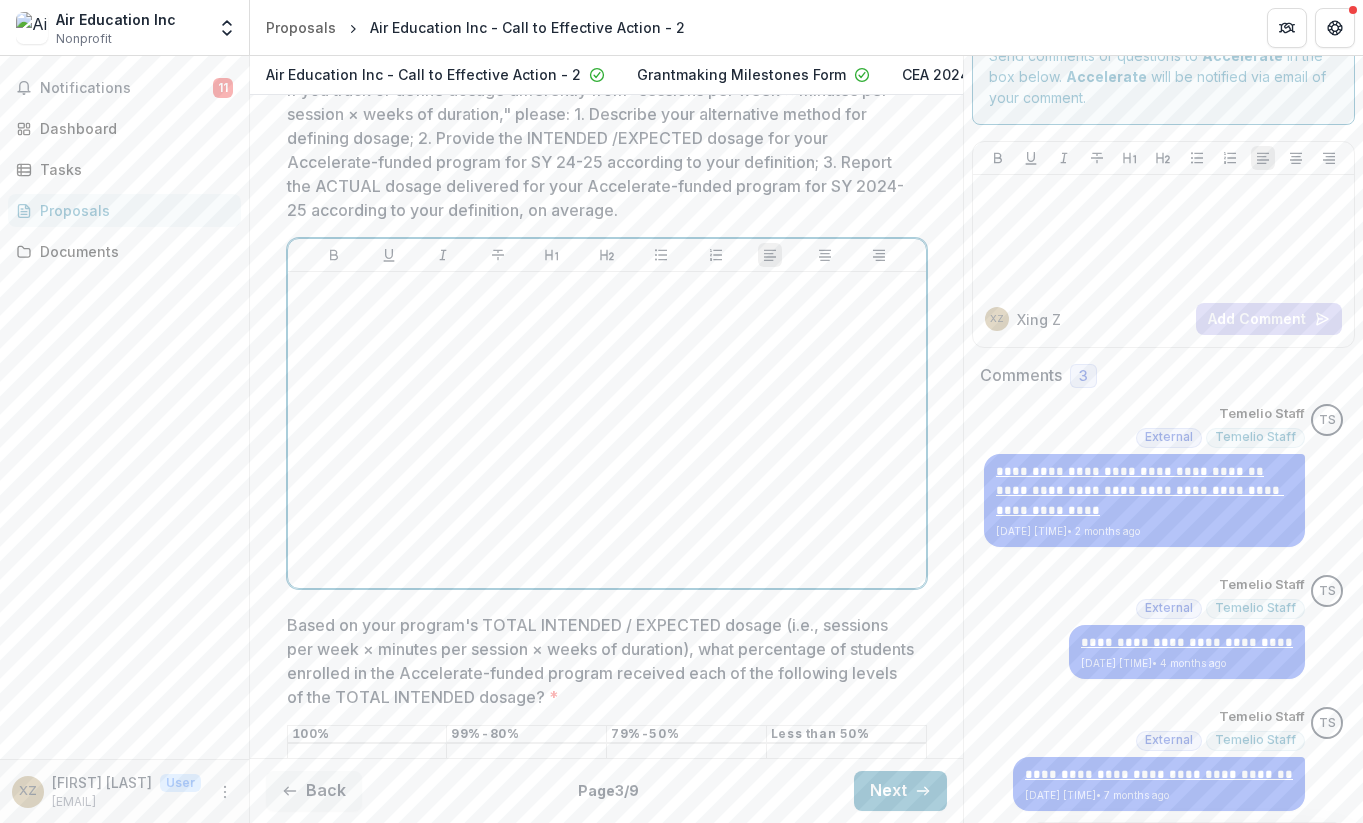 scroll, scrollTop: 1432, scrollLeft: 0, axis: vertical 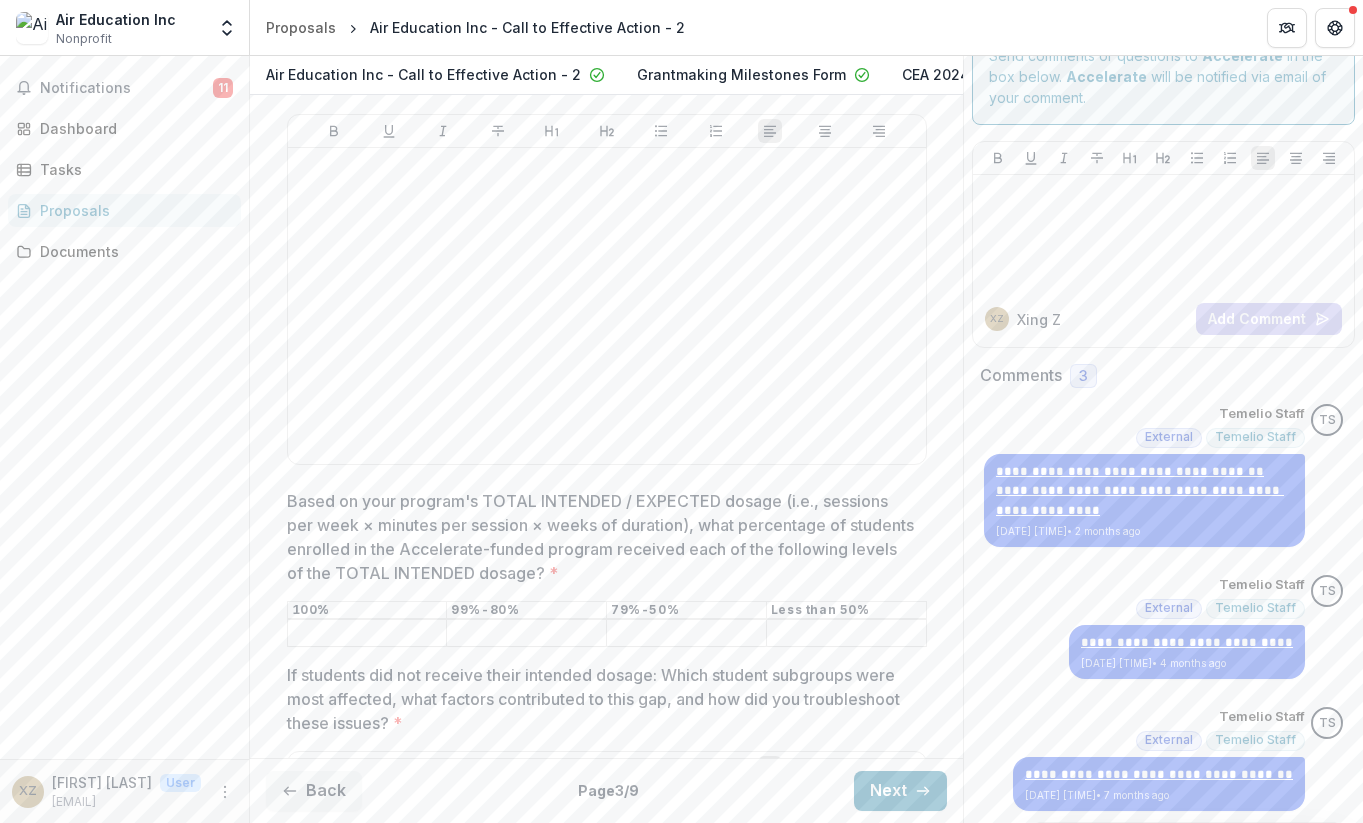 click on "**********" at bounding box center [607, 116] 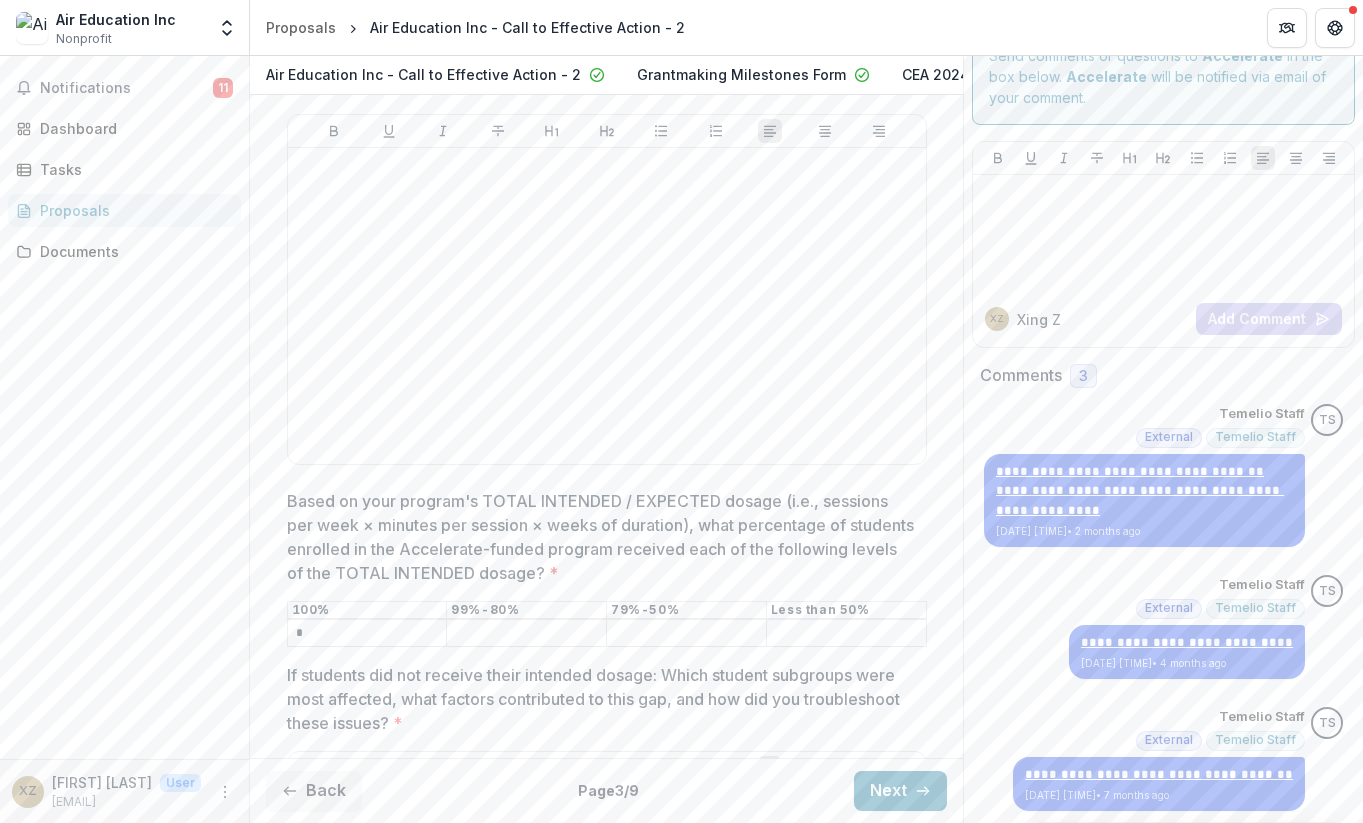 type on "*" 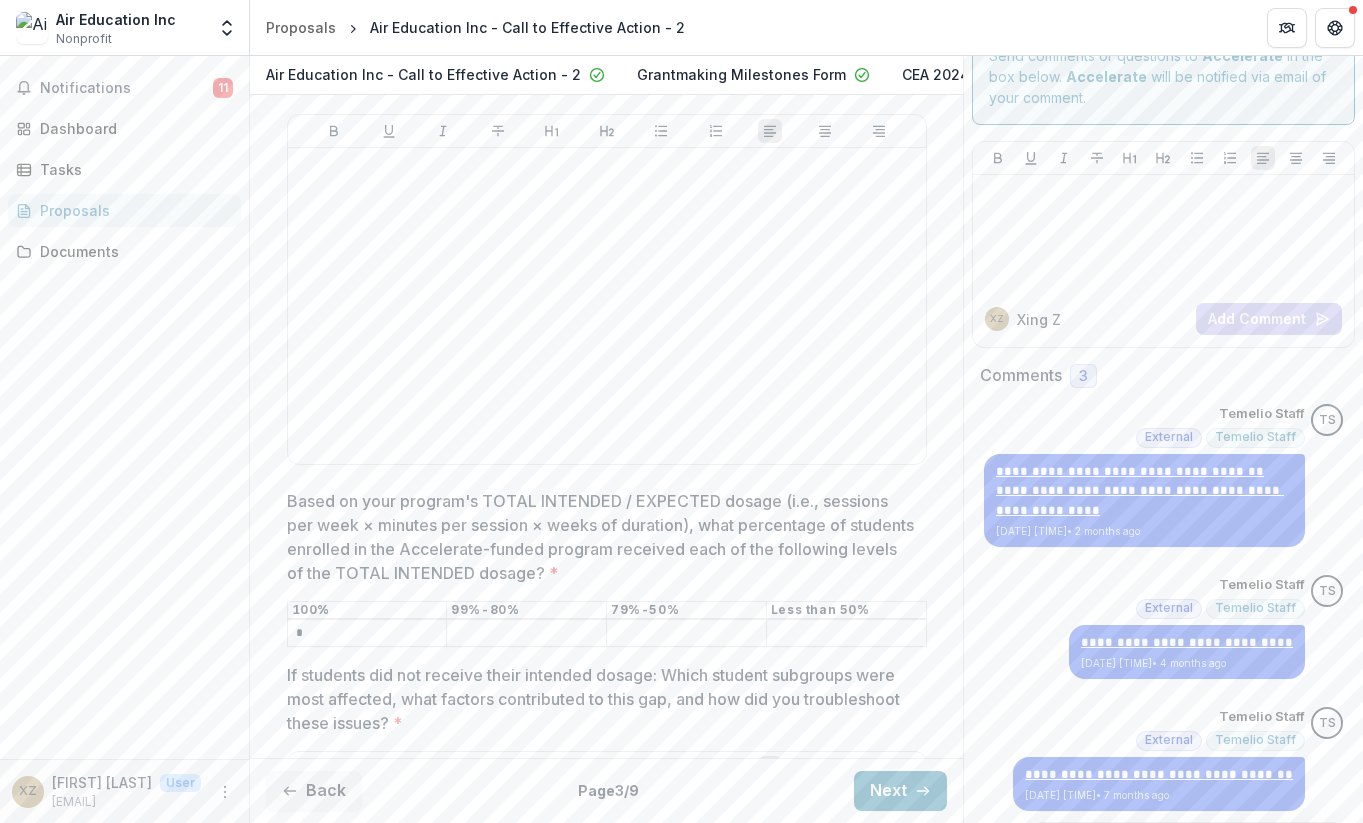 click on "Based on your program's TOTAL INTENDED / EXPECTED dosage (i.e., sessions per week × minutes per session × weeks of duration), what percentage of students enrolled in the Accelerate-funded program received each of the following levels of the TOTAL INTENDED dosage? *" at bounding box center [526, 634] 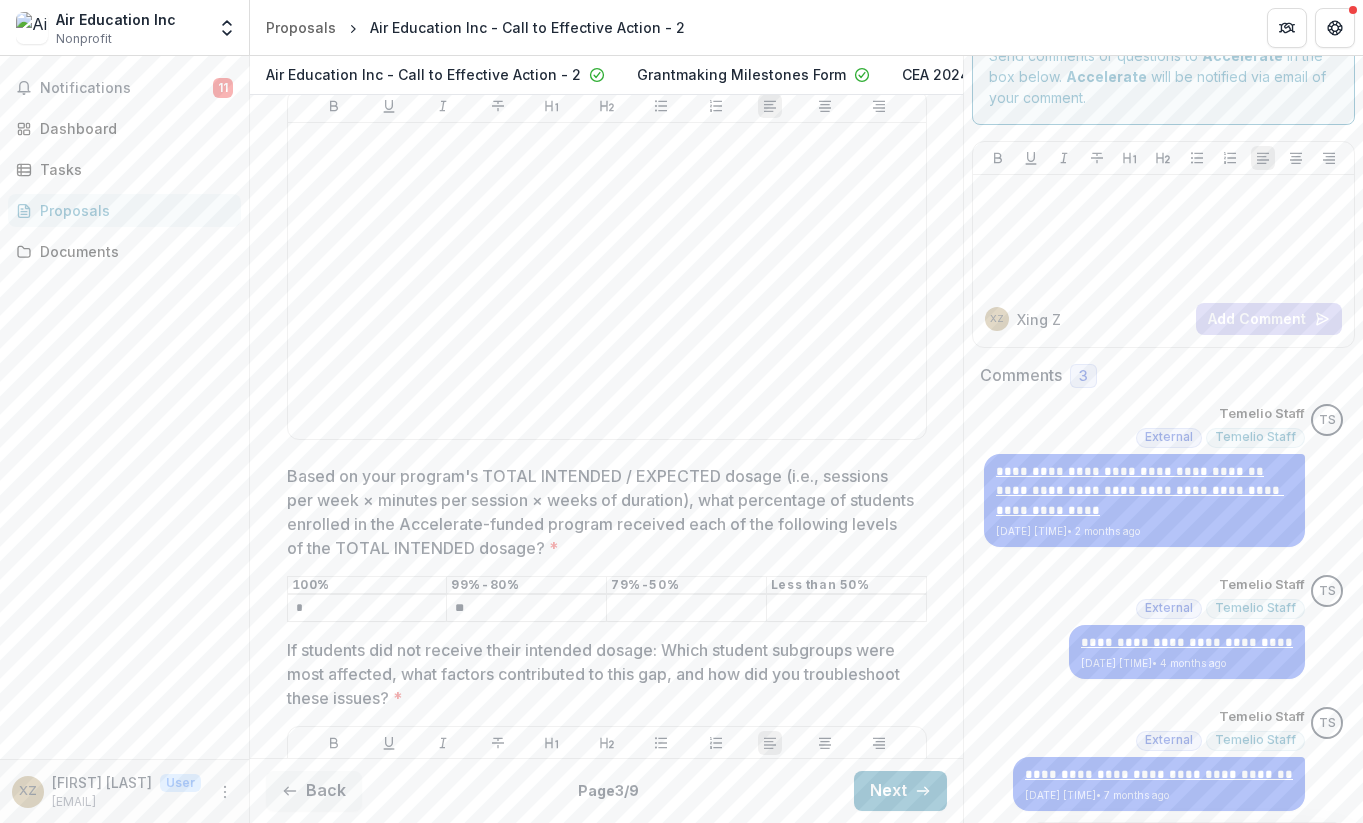 scroll, scrollTop: 1459, scrollLeft: 0, axis: vertical 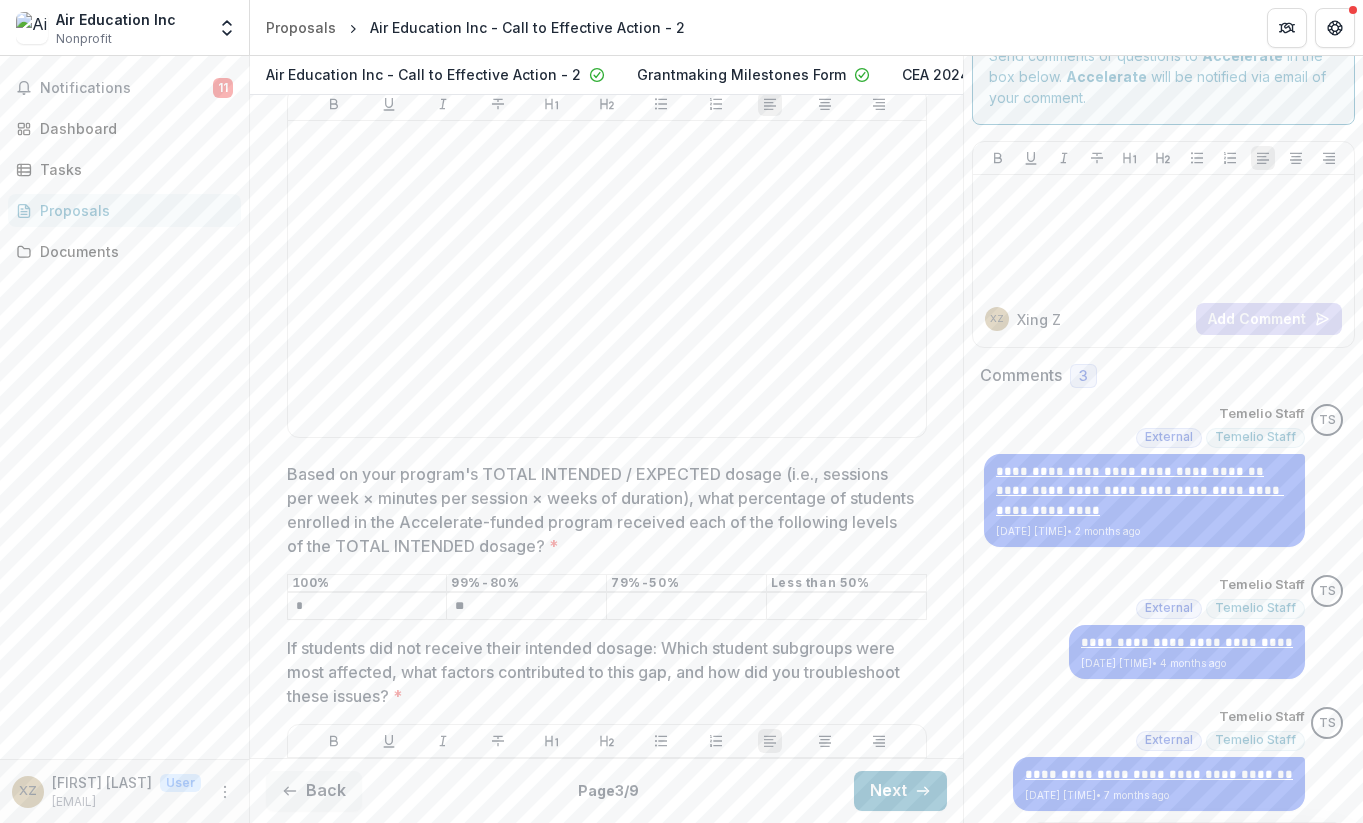 type on "**" 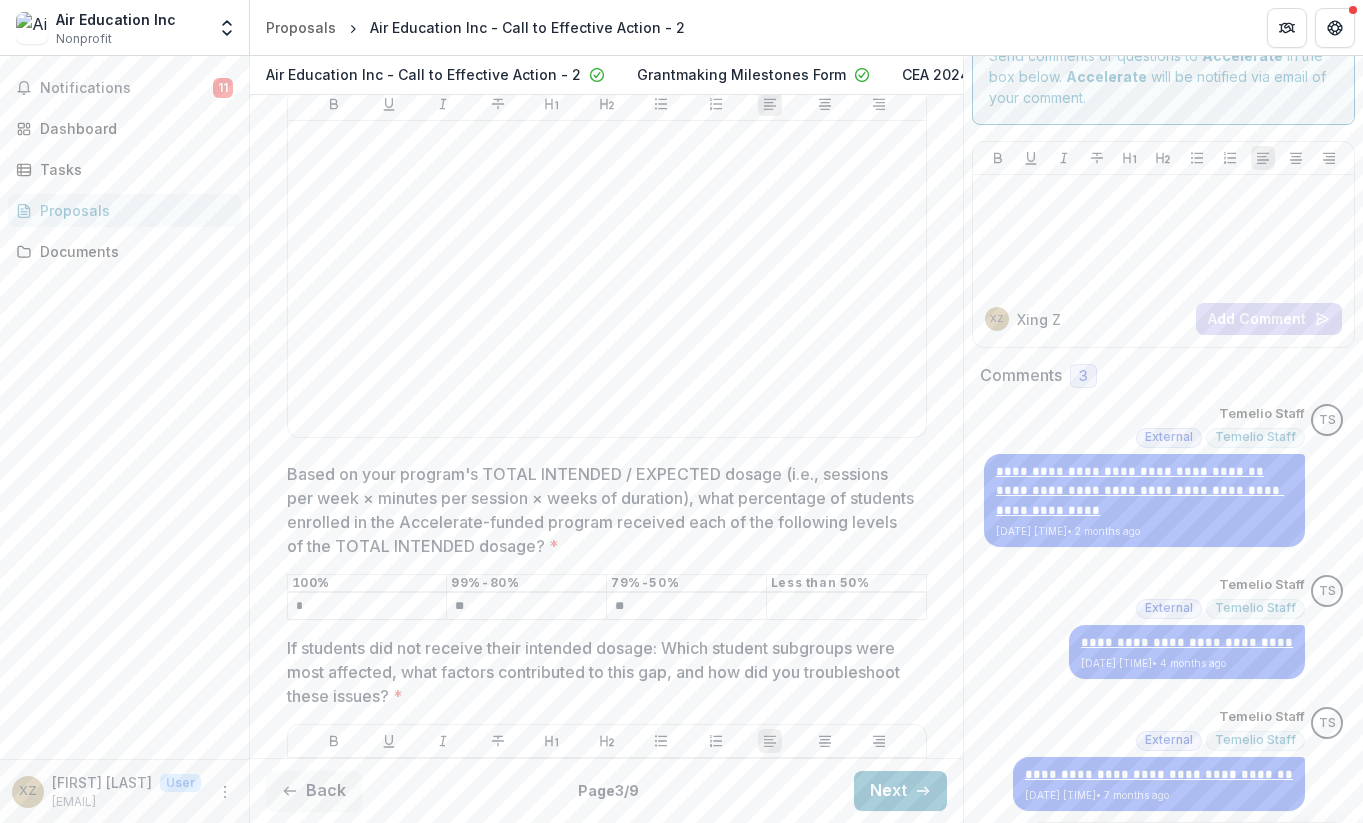 type on "**" 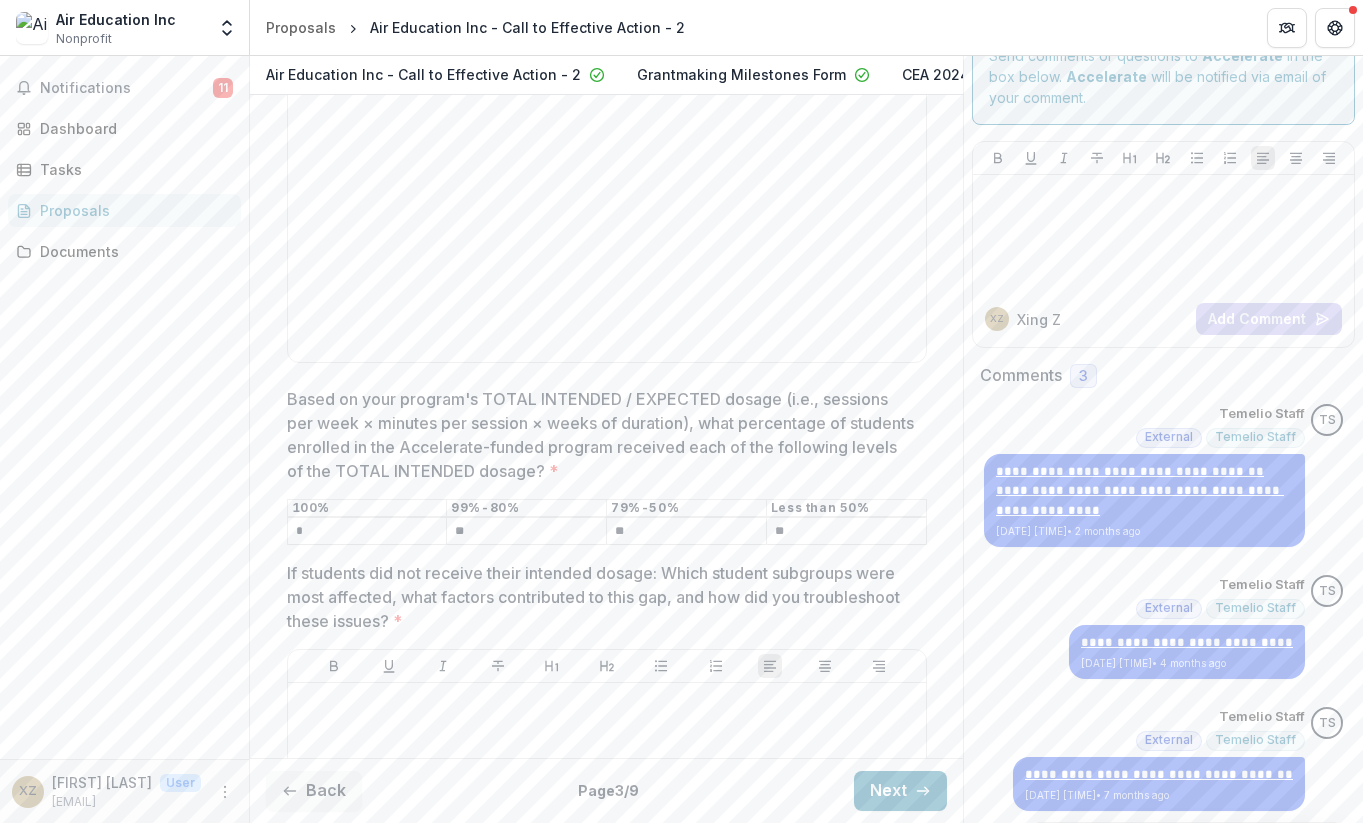 scroll, scrollTop: 1691, scrollLeft: 0, axis: vertical 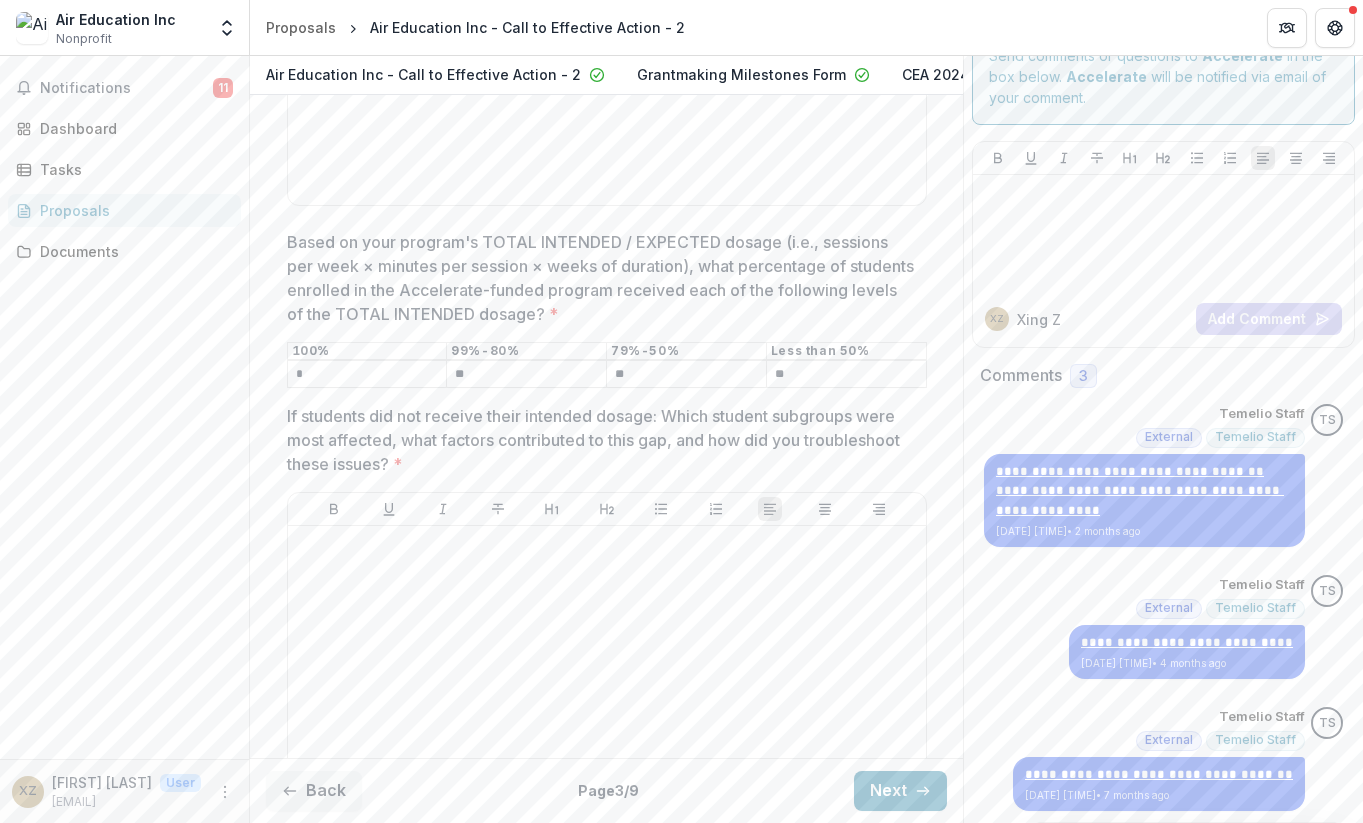 type on "**" 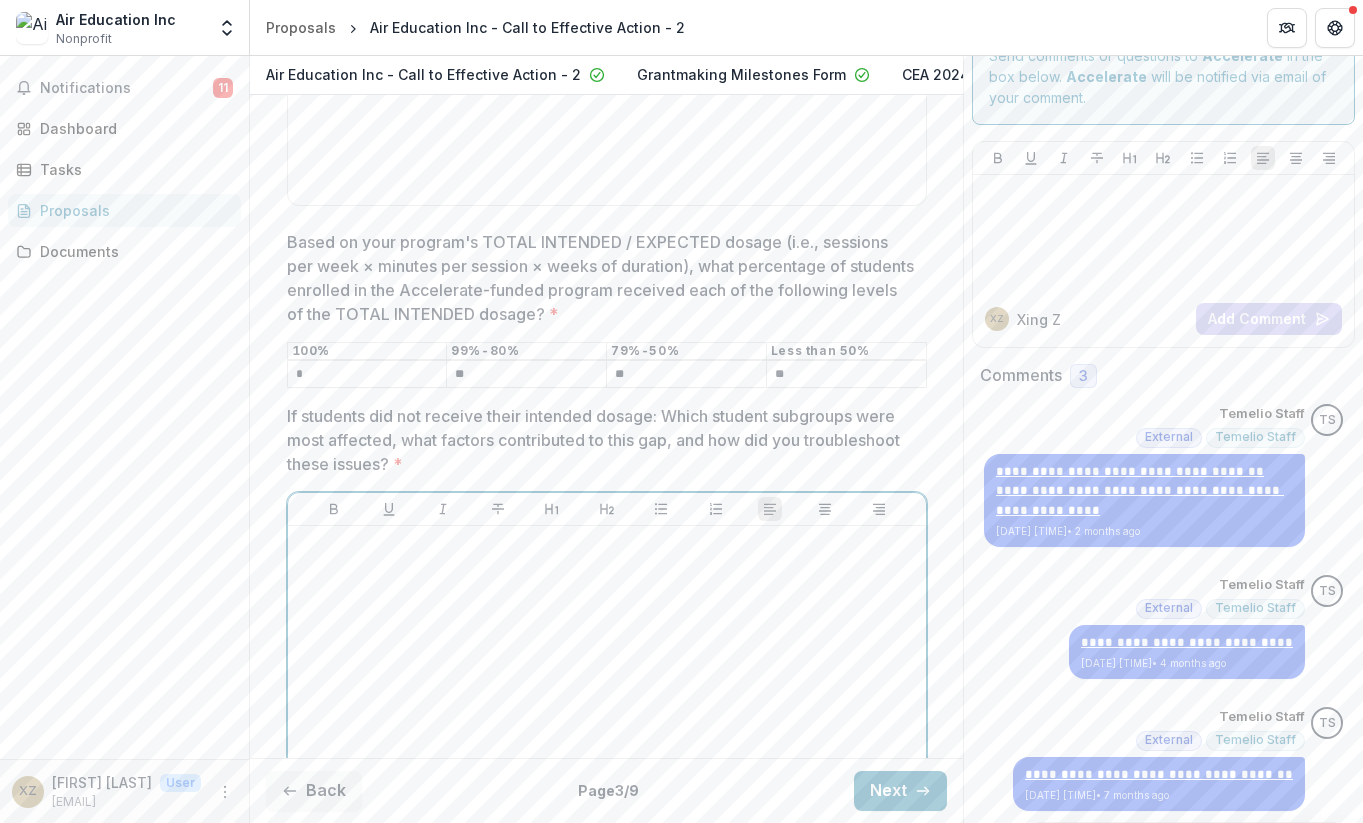 click at bounding box center (607, 684) 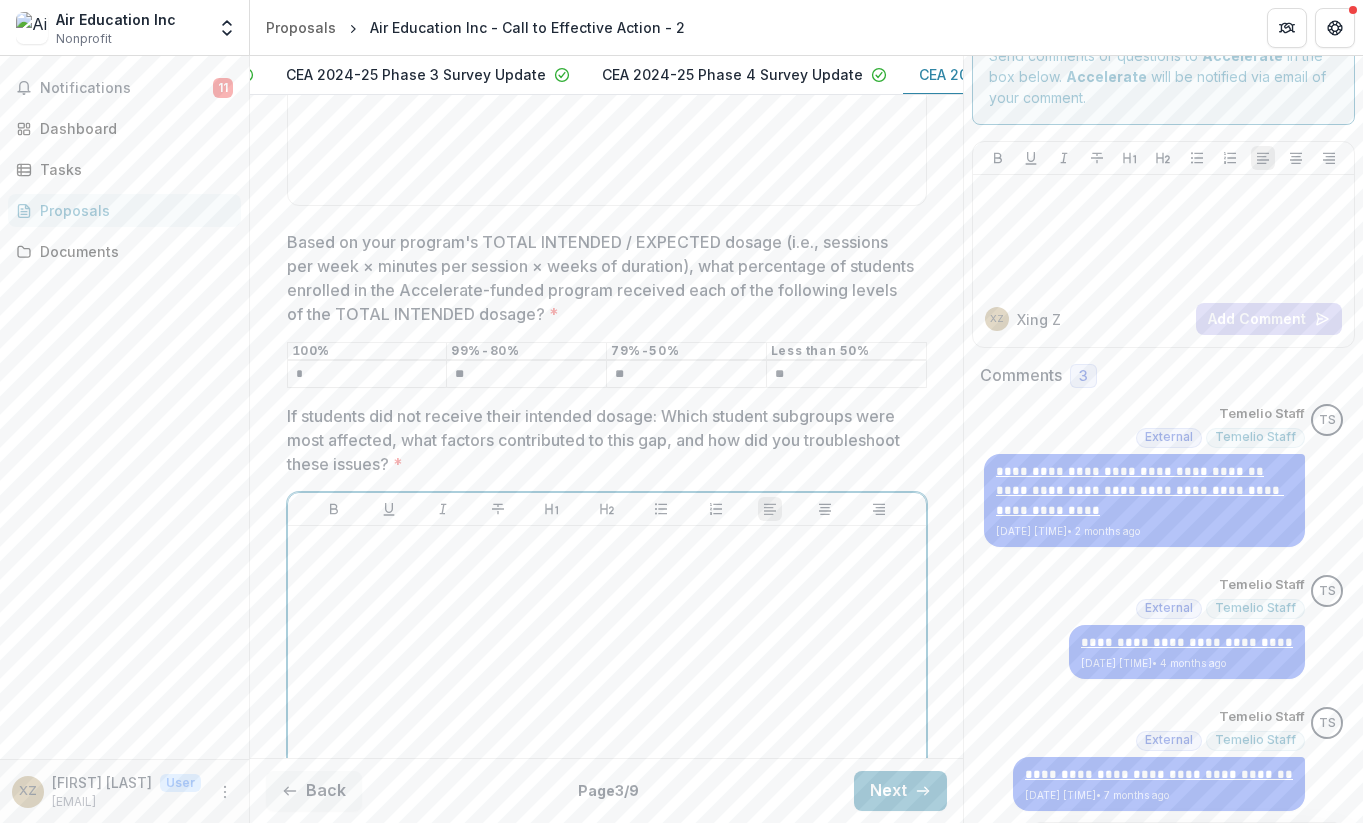 scroll, scrollTop: 0, scrollLeft: 1143, axis: horizontal 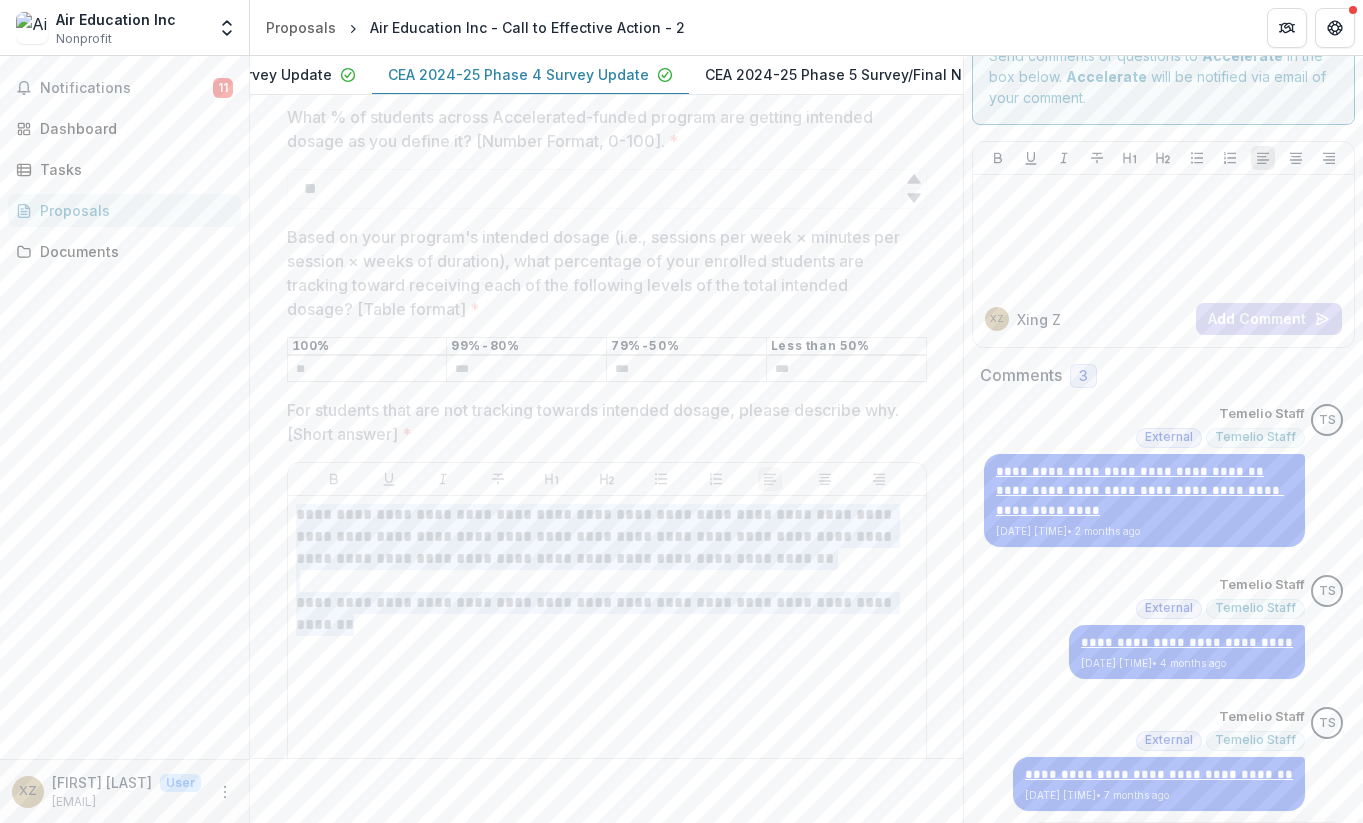drag, startPoint x: 912, startPoint y: 570, endPoint x: 286, endPoint y: 482, distance: 632.155 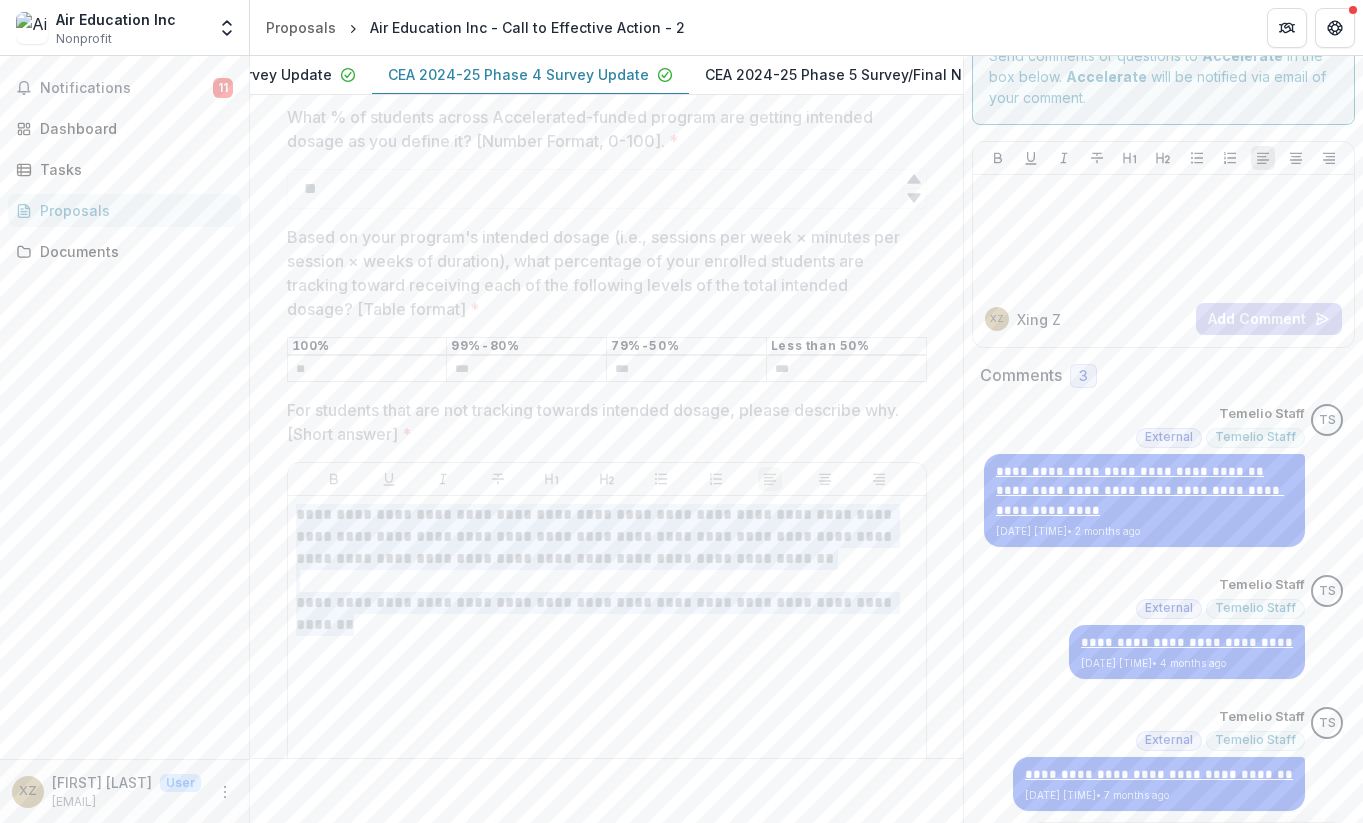 click on "**********" at bounding box center (607, 654) 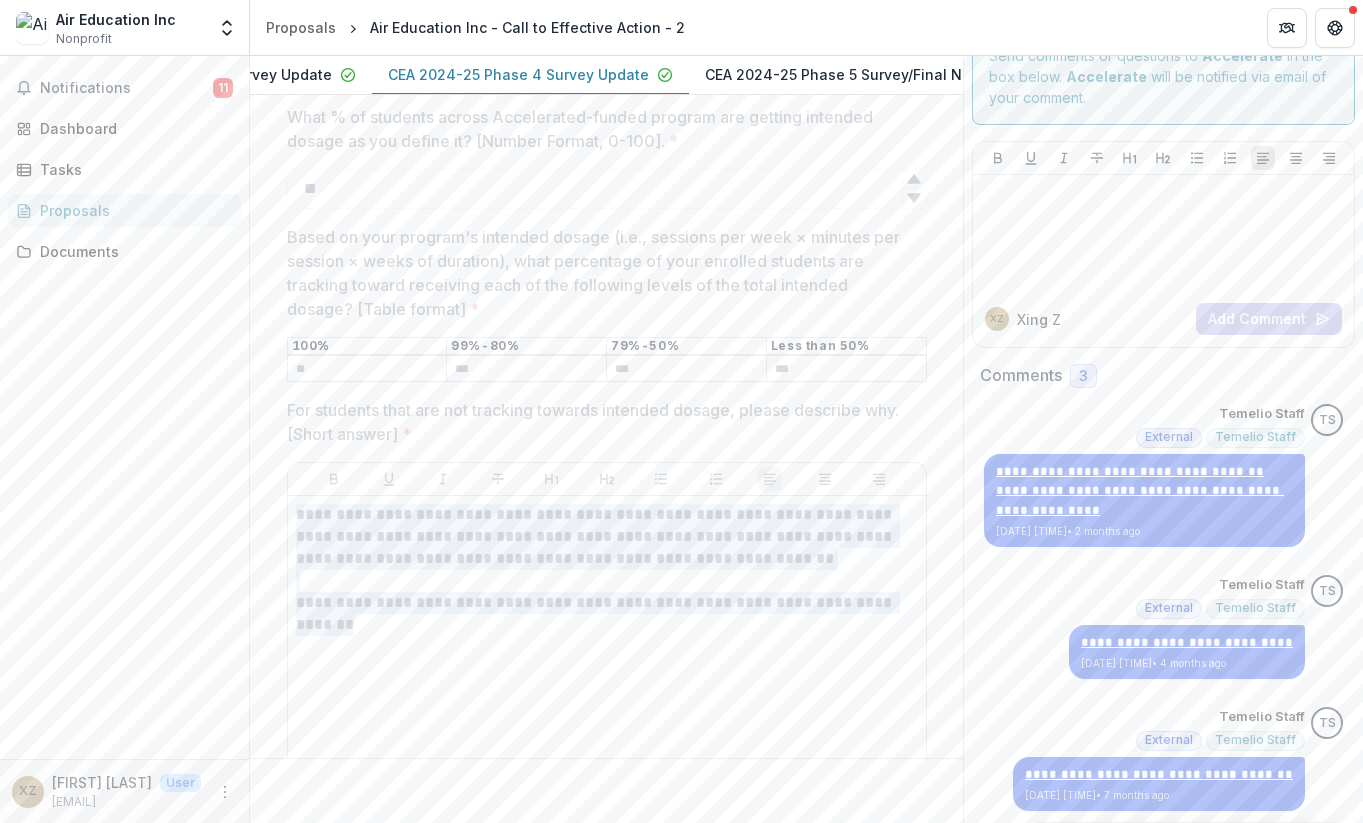 copy on "**********" 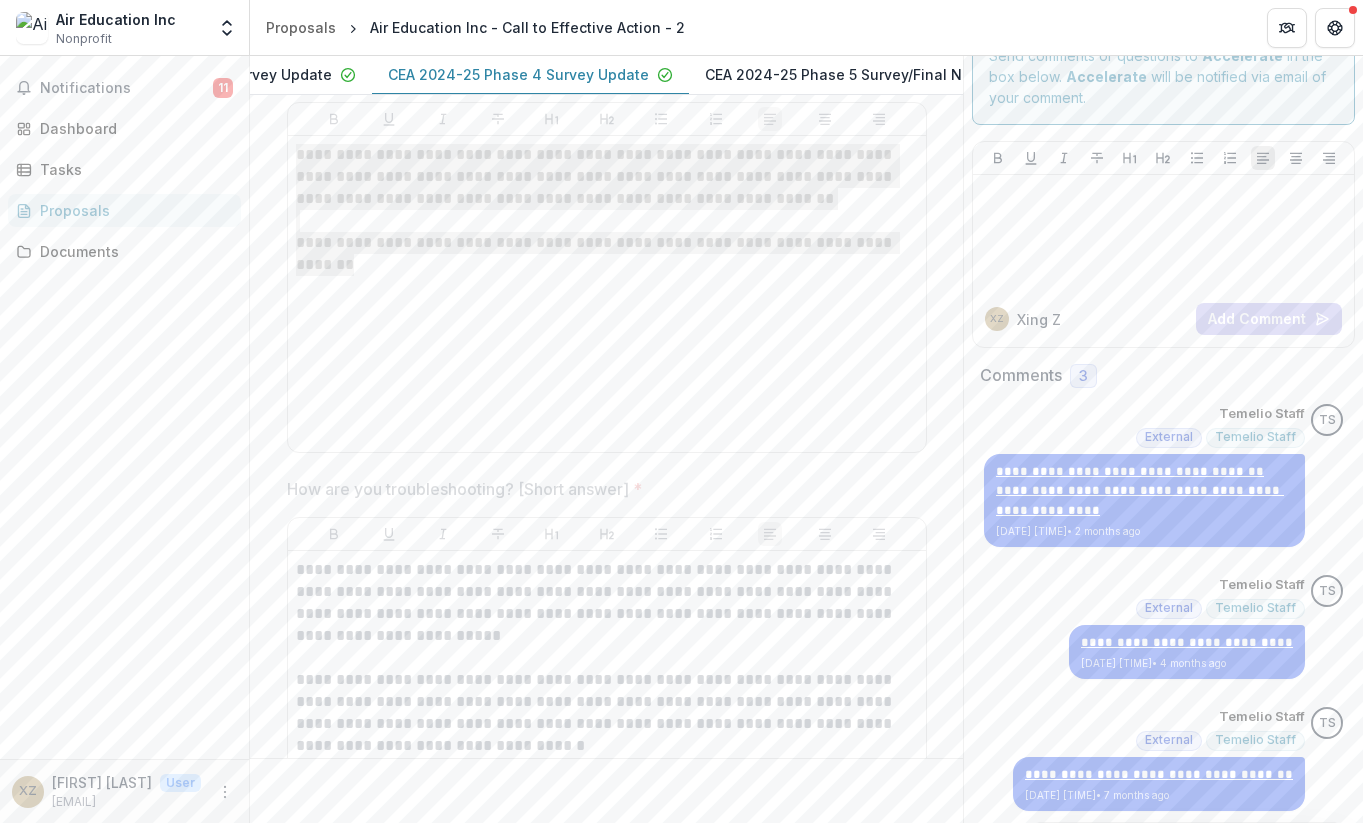 scroll, scrollTop: 2961, scrollLeft: 0, axis: vertical 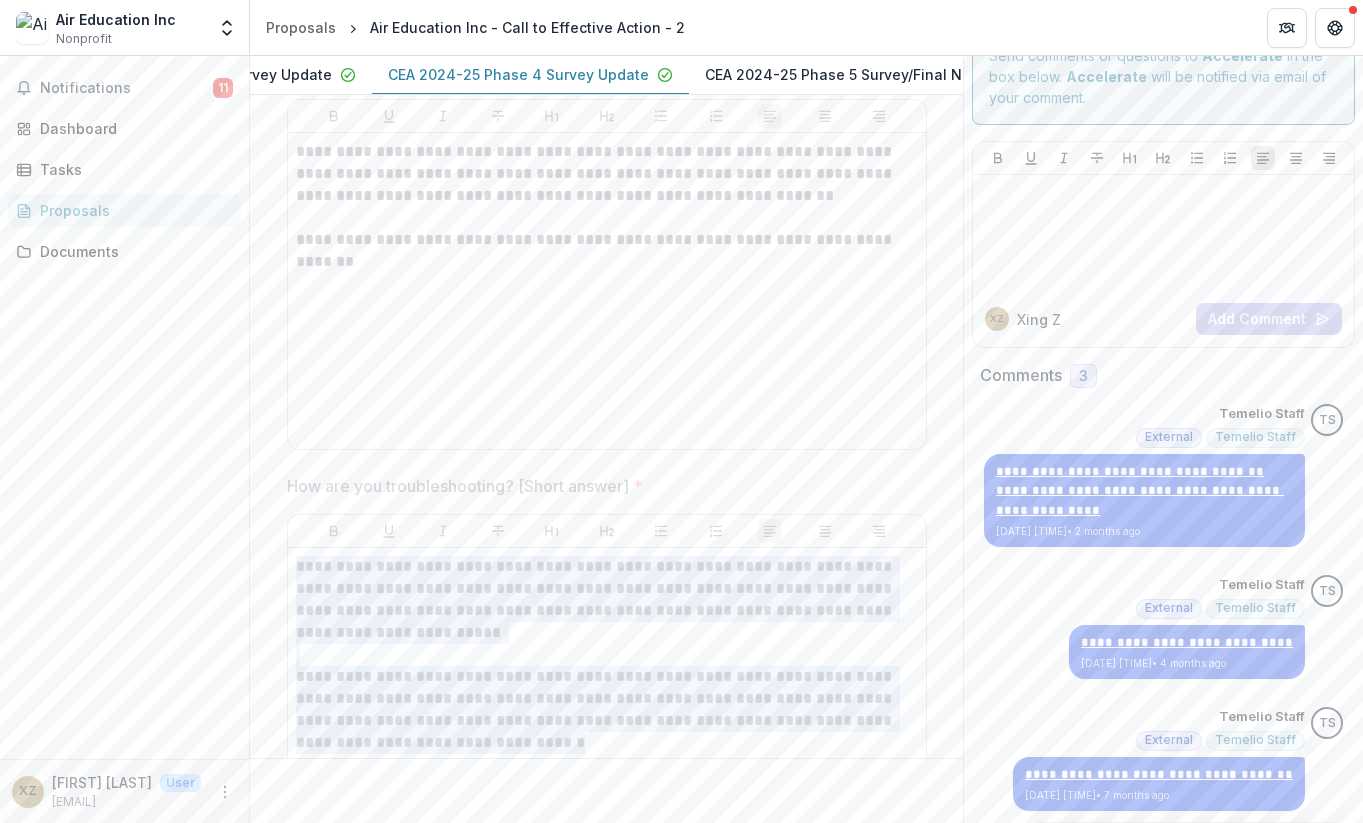 drag, startPoint x: 538, startPoint y: 707, endPoint x: 354, endPoint y: 545, distance: 245.15302 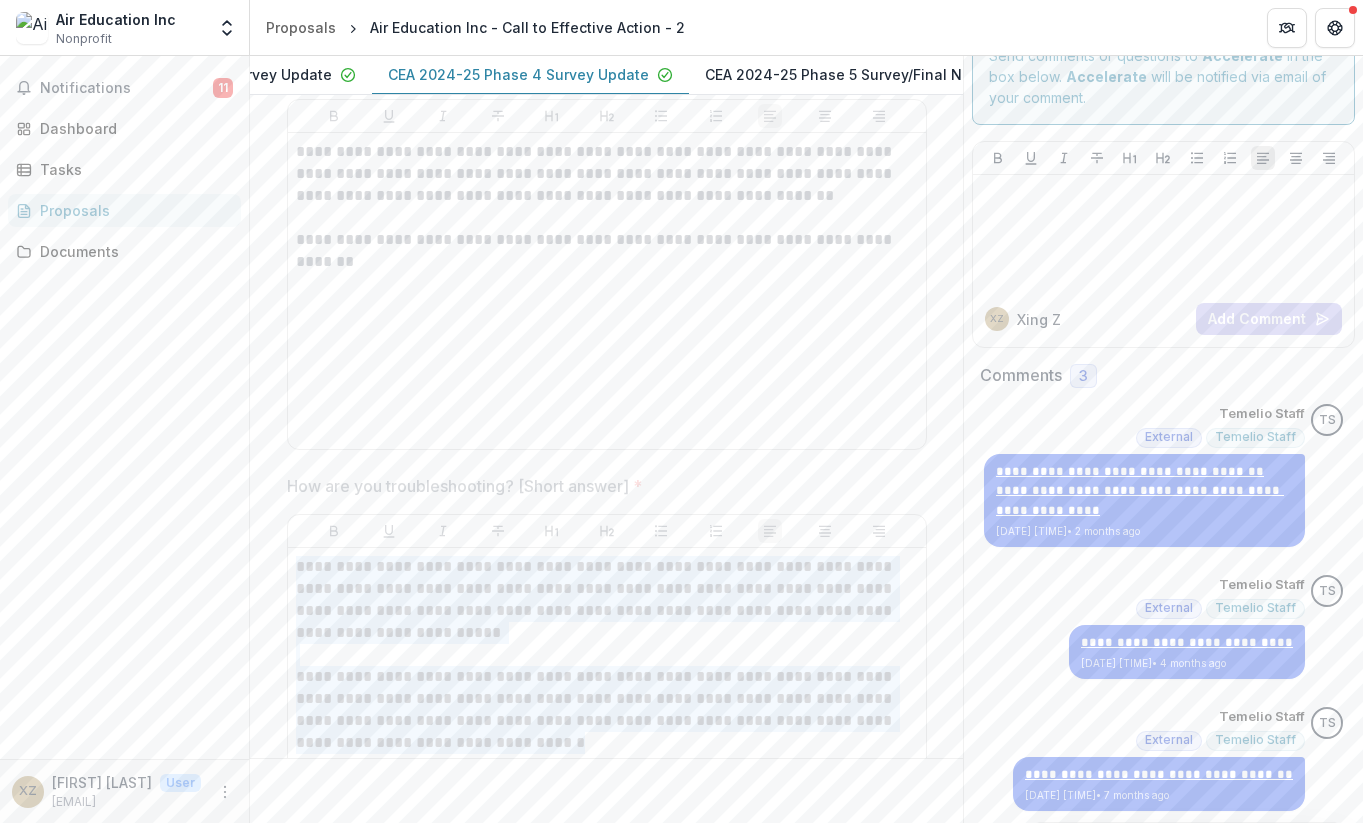click on "**********" at bounding box center (607, 706) 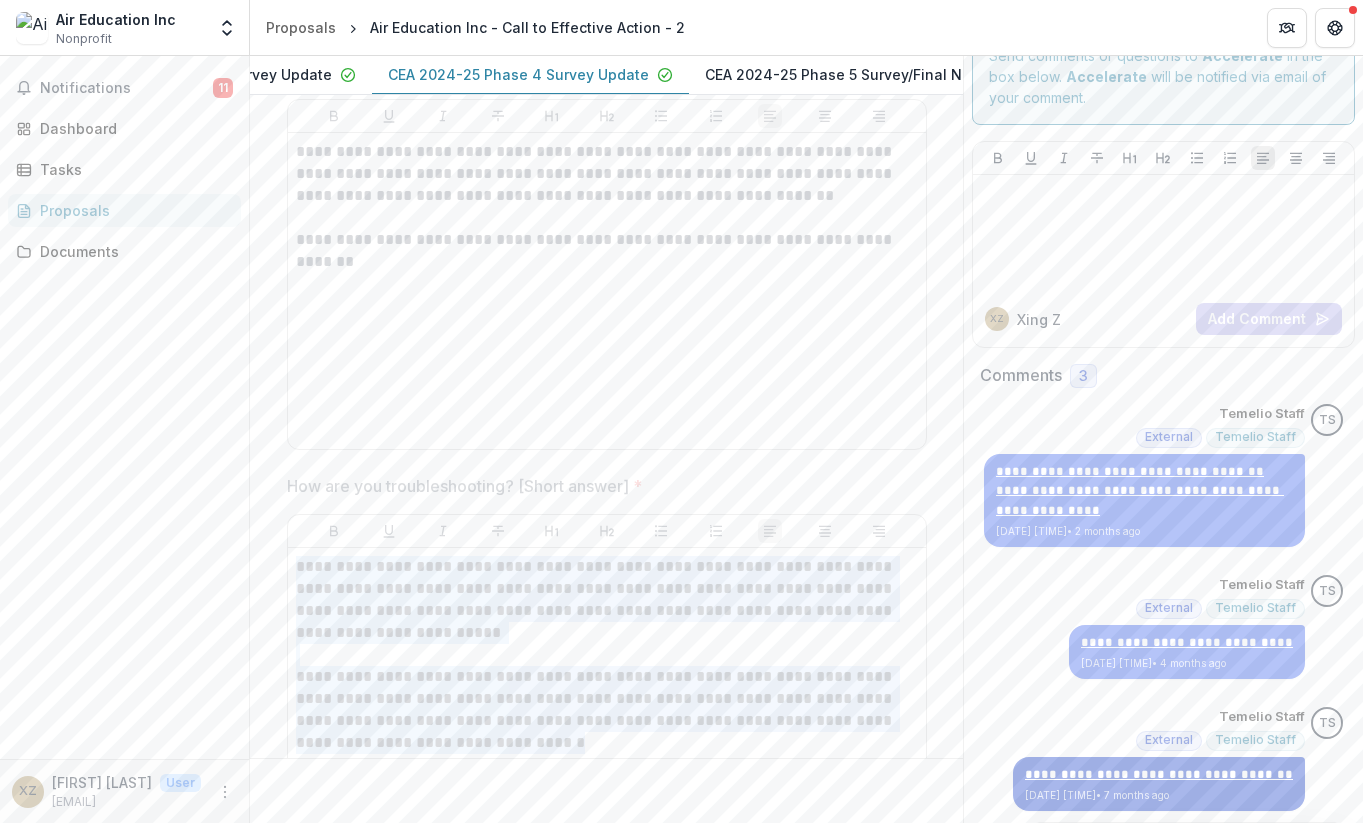 copy on "**********" 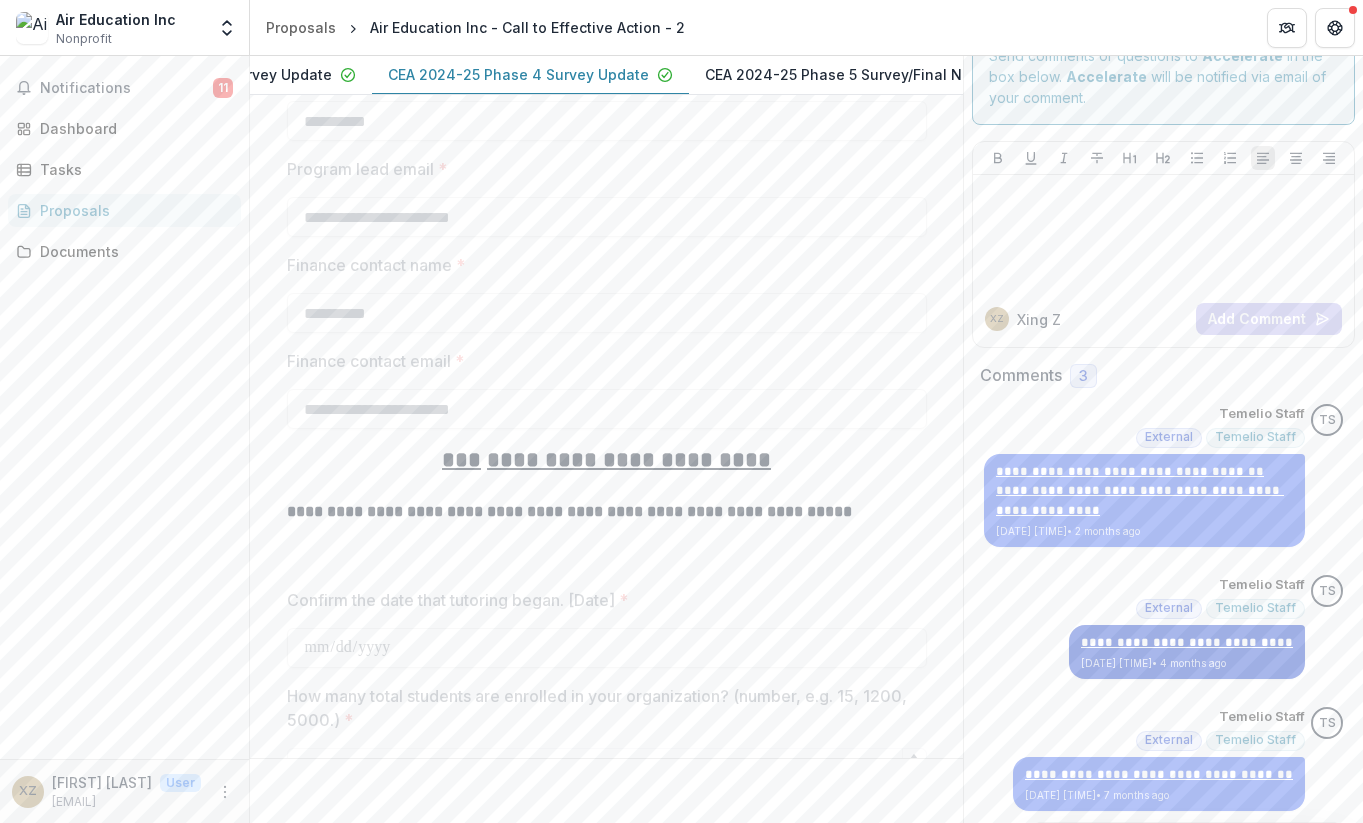 scroll, scrollTop: 1555, scrollLeft: 0, axis: vertical 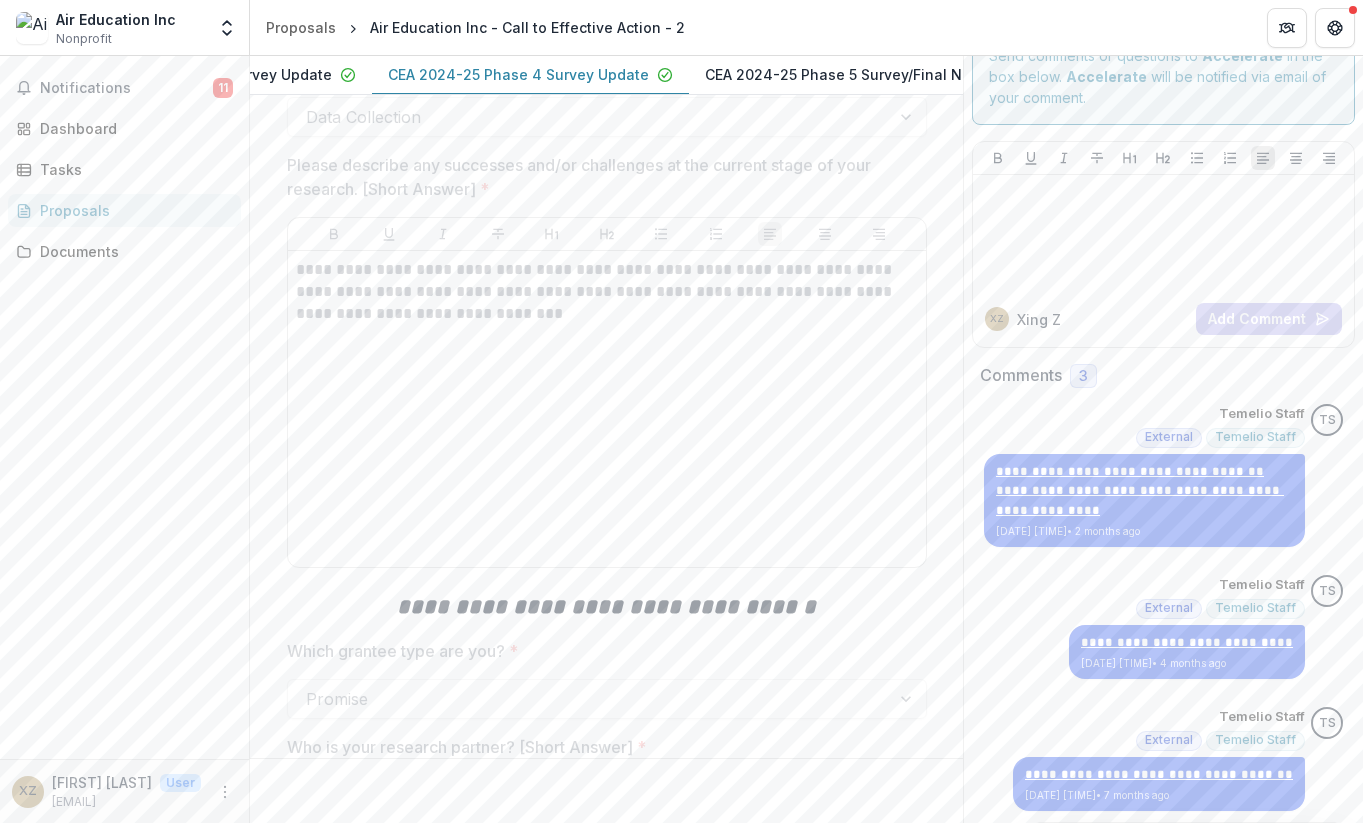 click on "**********" at bounding box center [607, 292] 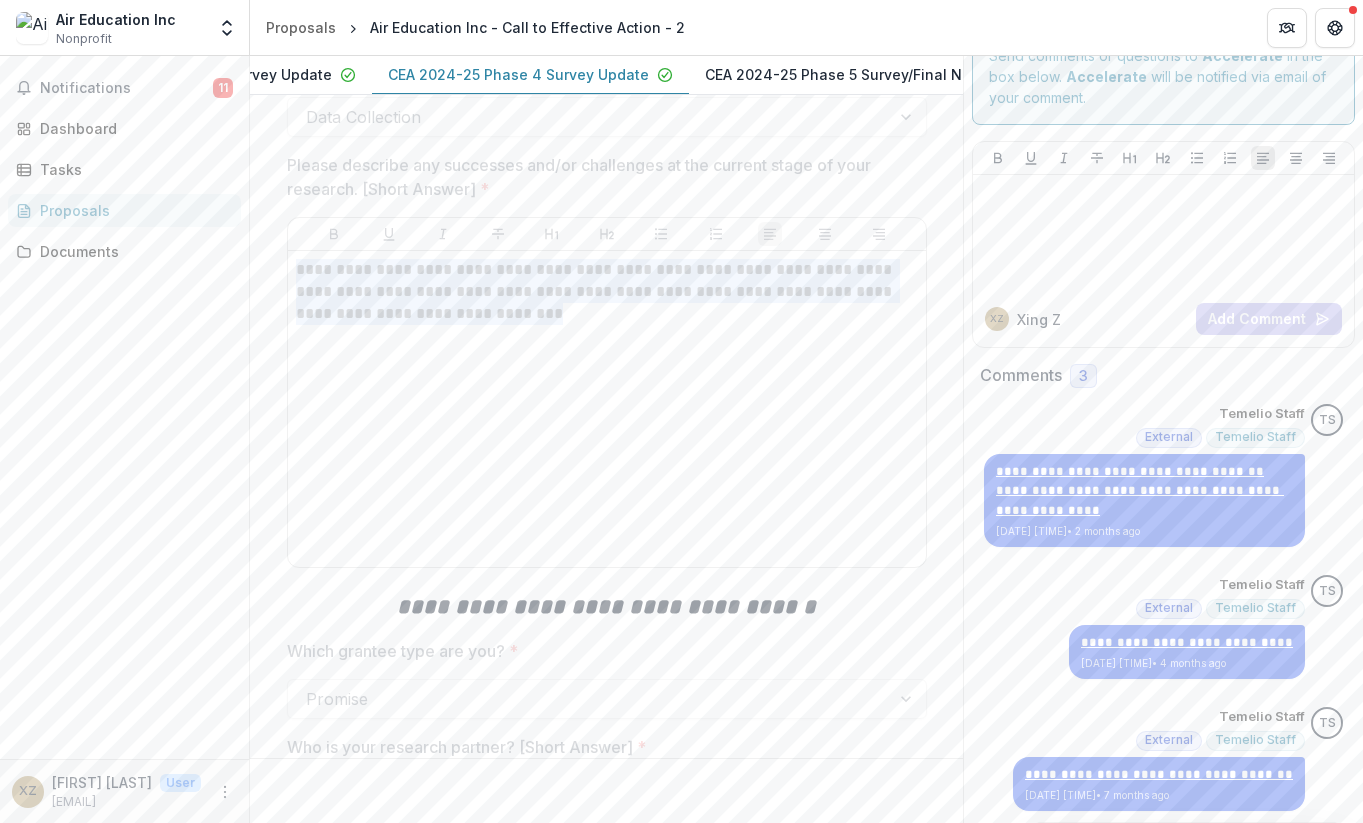 drag, startPoint x: 522, startPoint y: 284, endPoint x: 293, endPoint y: 236, distance: 233.9765 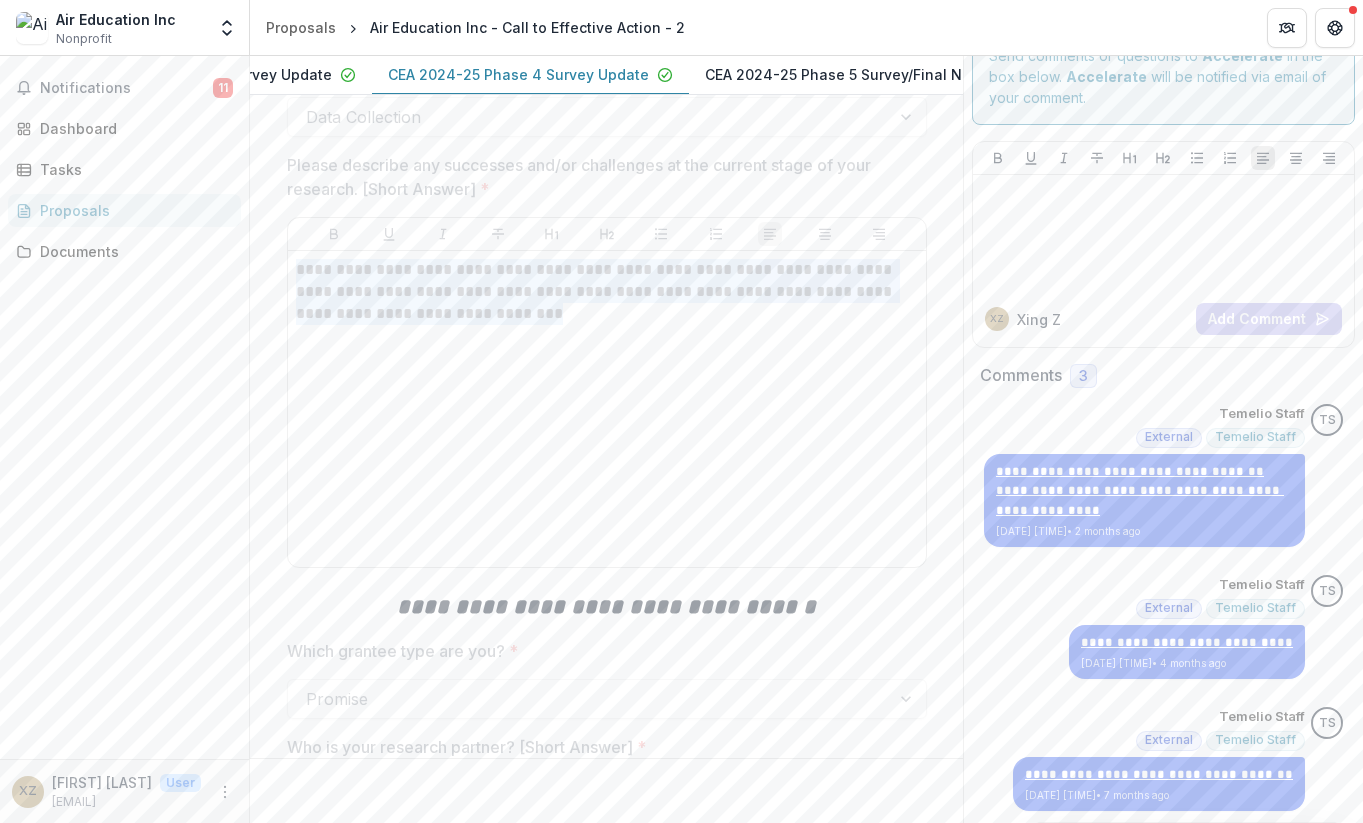 click on "**********" at bounding box center (607, 292) 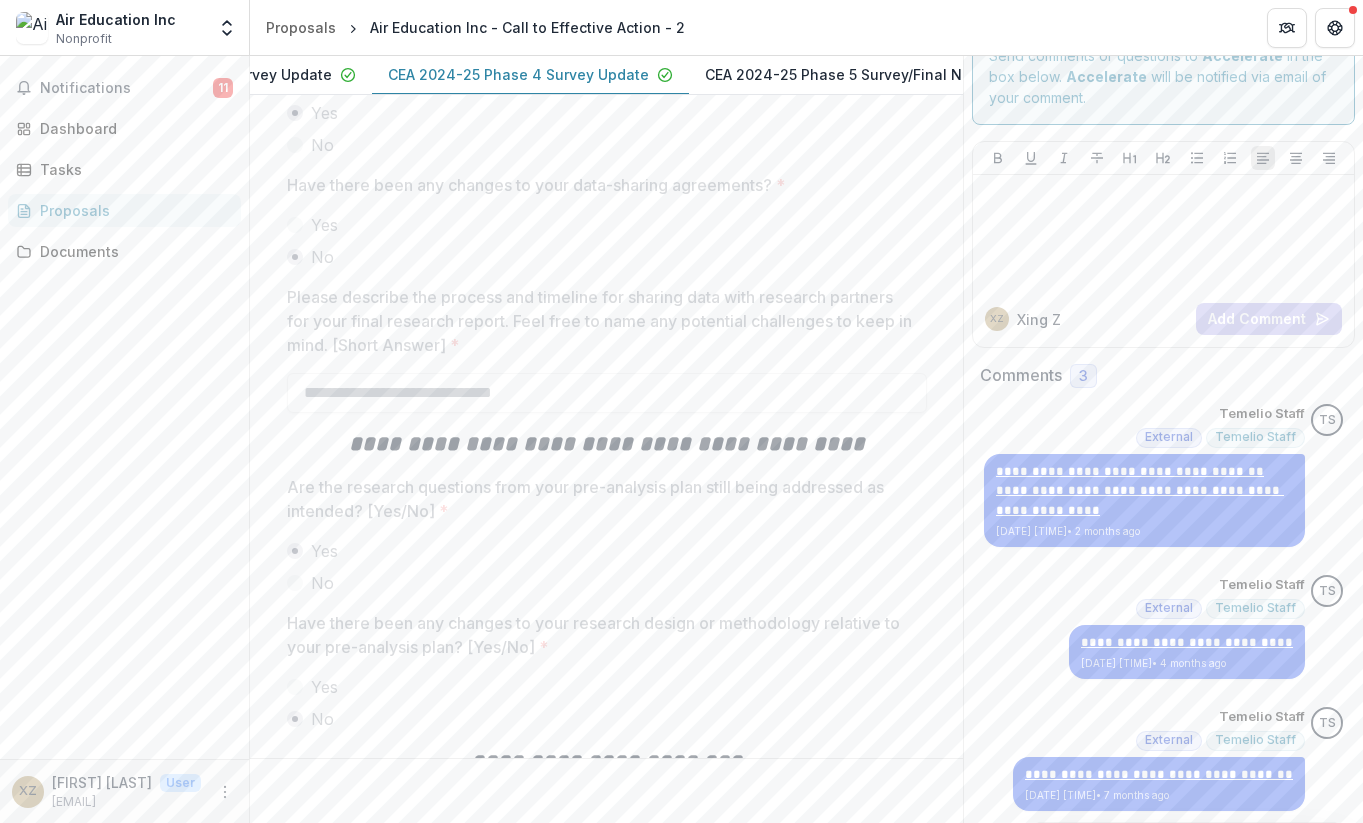 scroll, scrollTop: 5747, scrollLeft: 0, axis: vertical 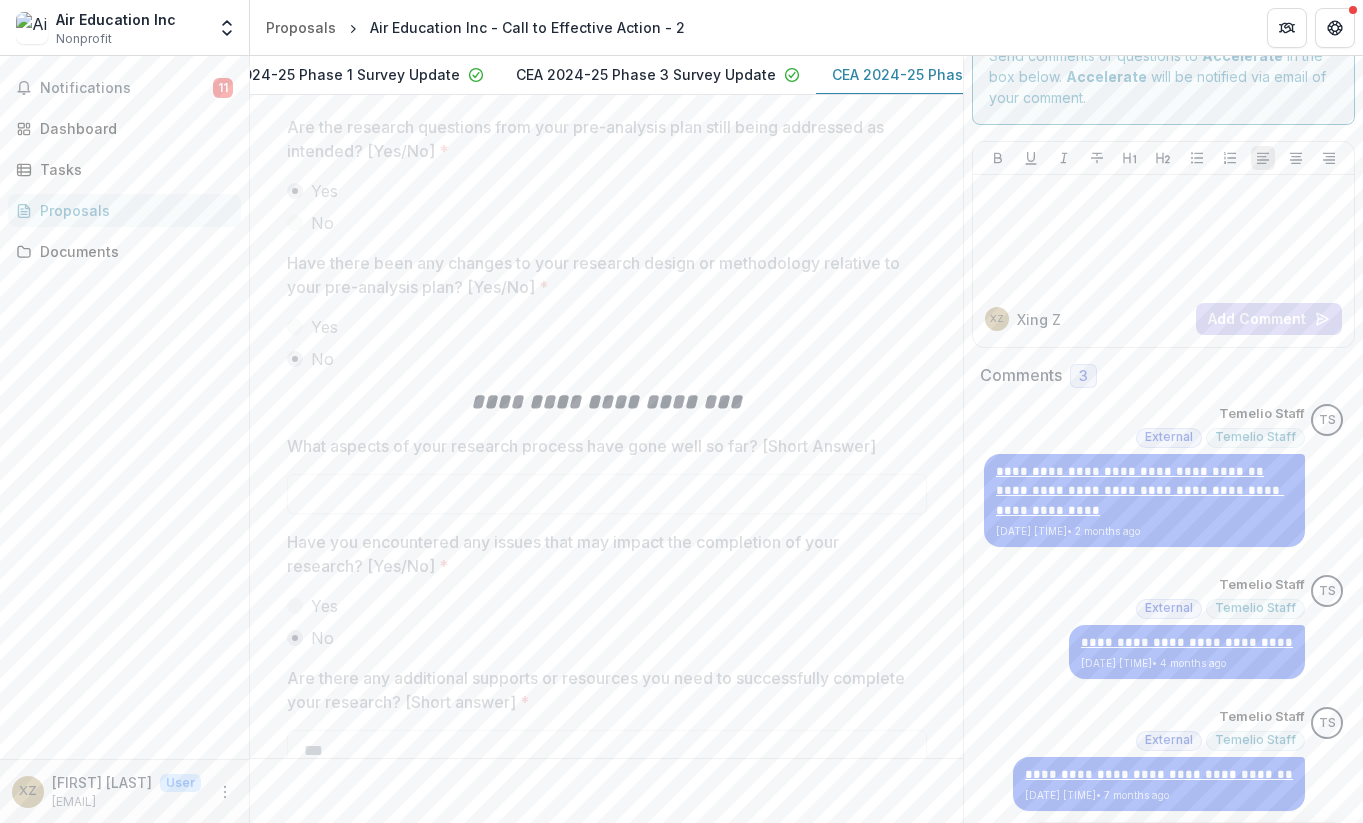 click on "**********" at bounding box center (606, 439) 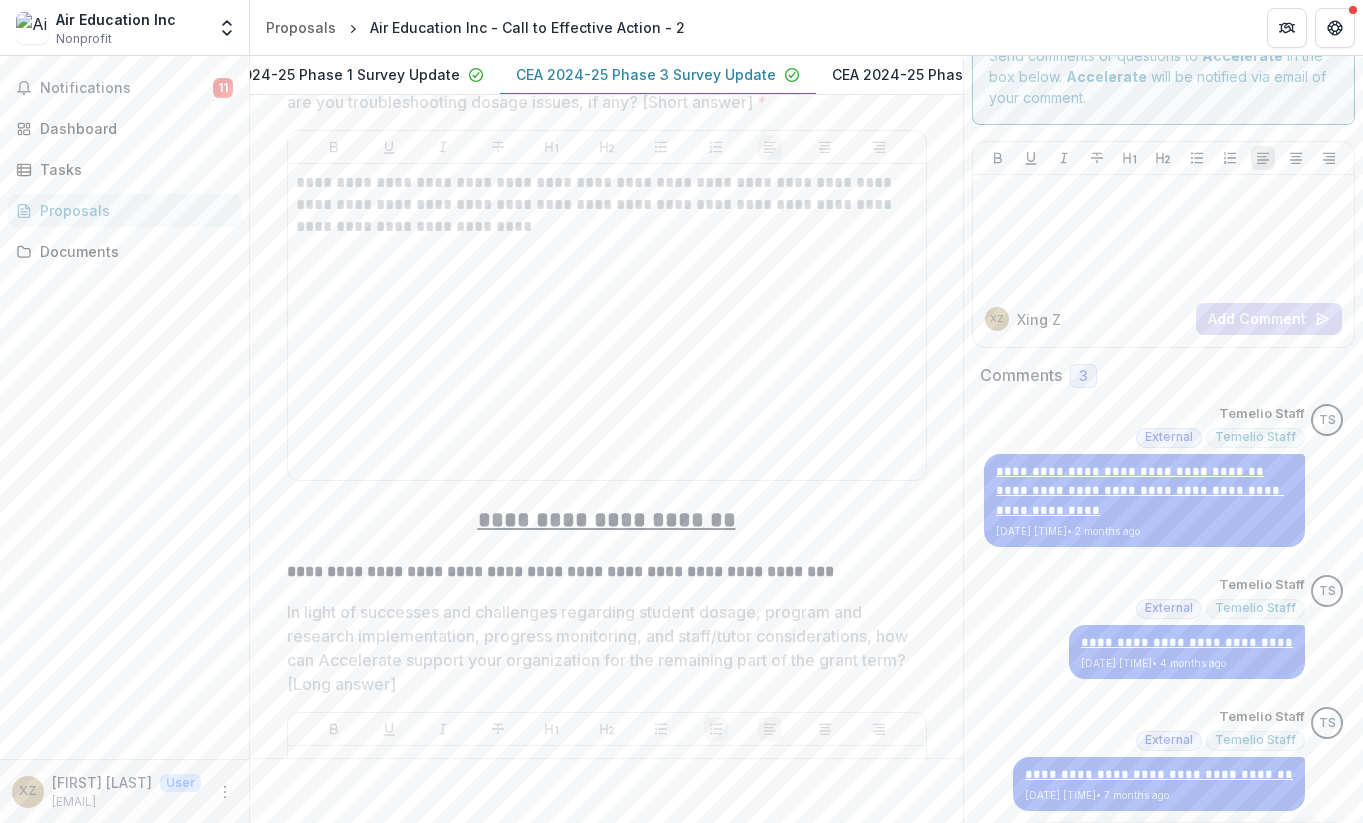 scroll, scrollTop: 5573, scrollLeft: 0, axis: vertical 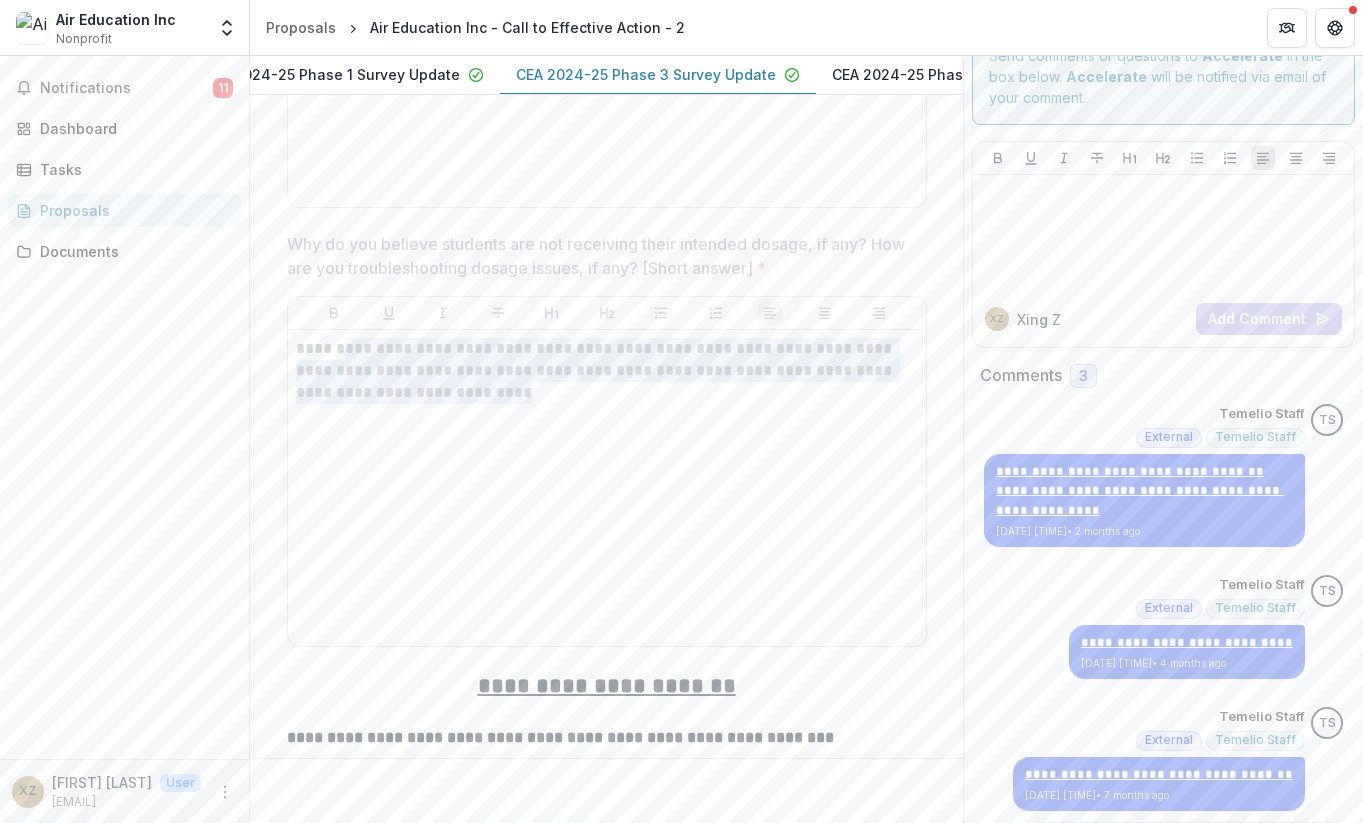 drag, startPoint x: 586, startPoint y: 410, endPoint x: 340, endPoint y: 369, distance: 249.39326 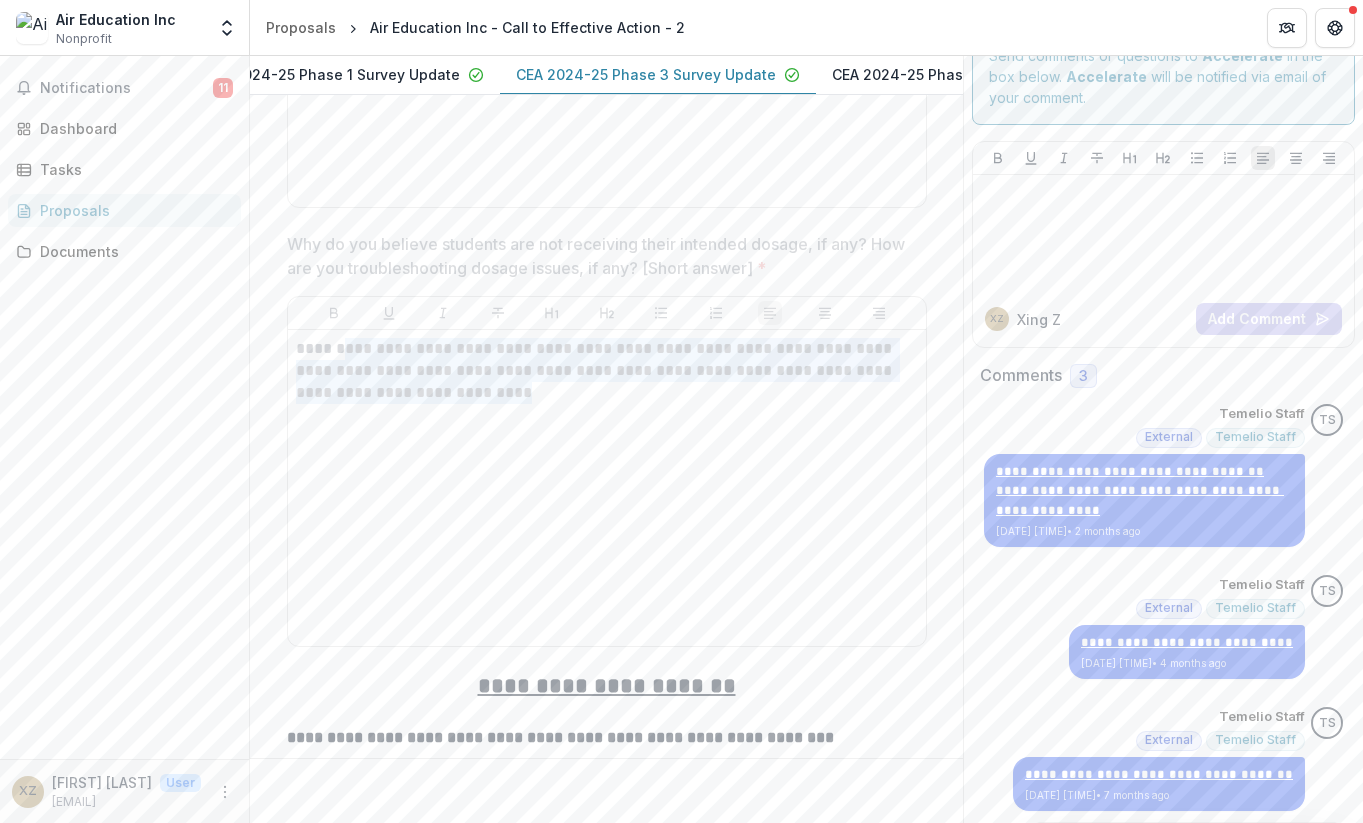 click on "**********" at bounding box center [607, 371] 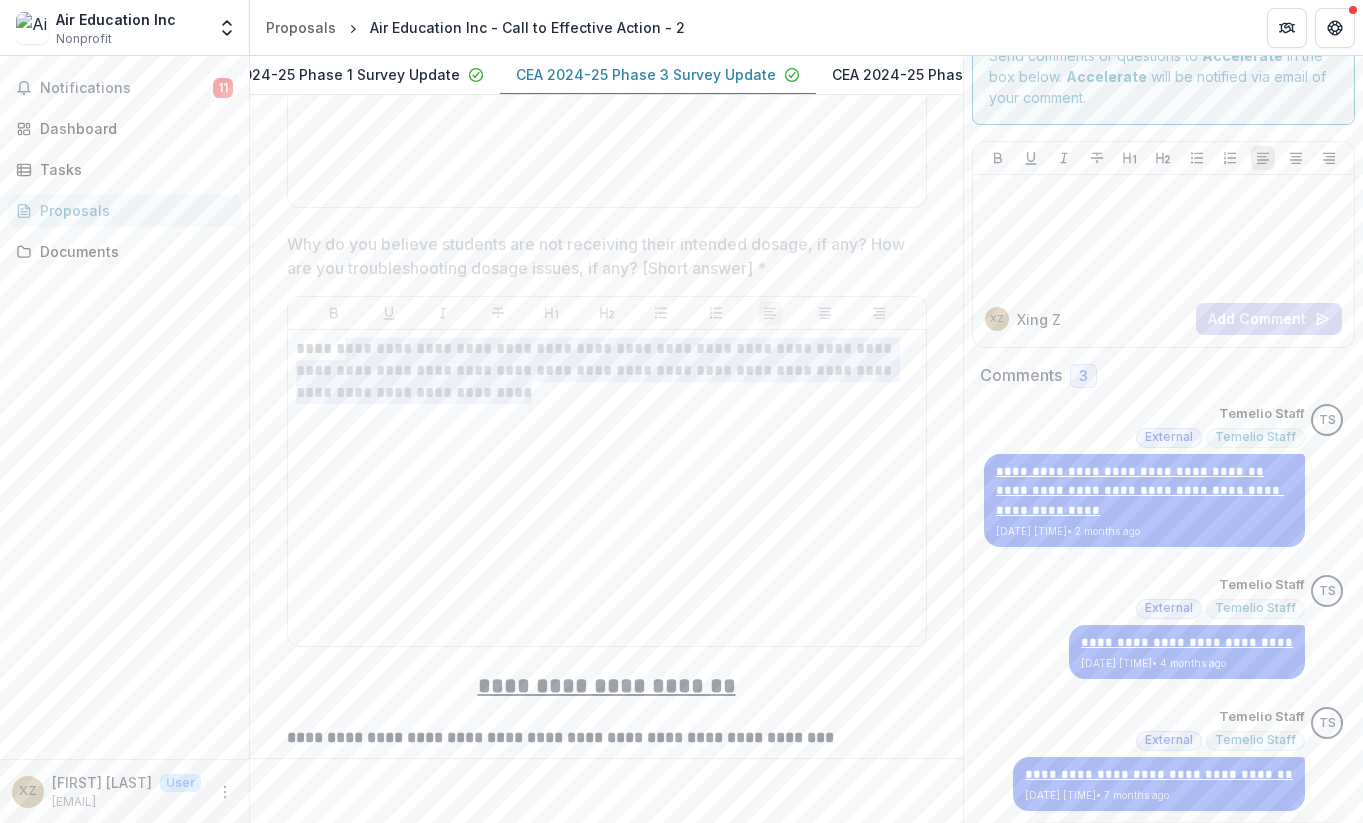 copy on "**********" 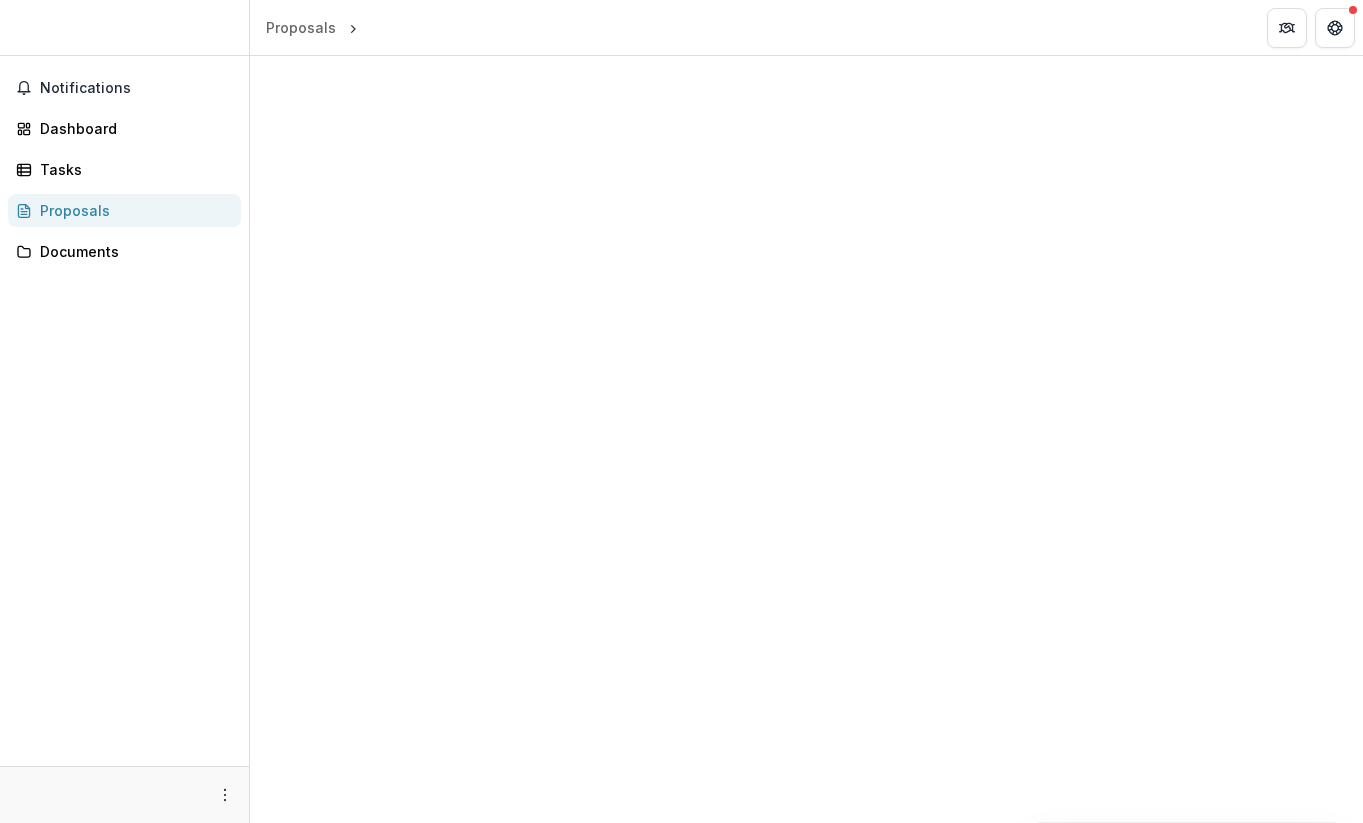 scroll, scrollTop: 0, scrollLeft: 0, axis: both 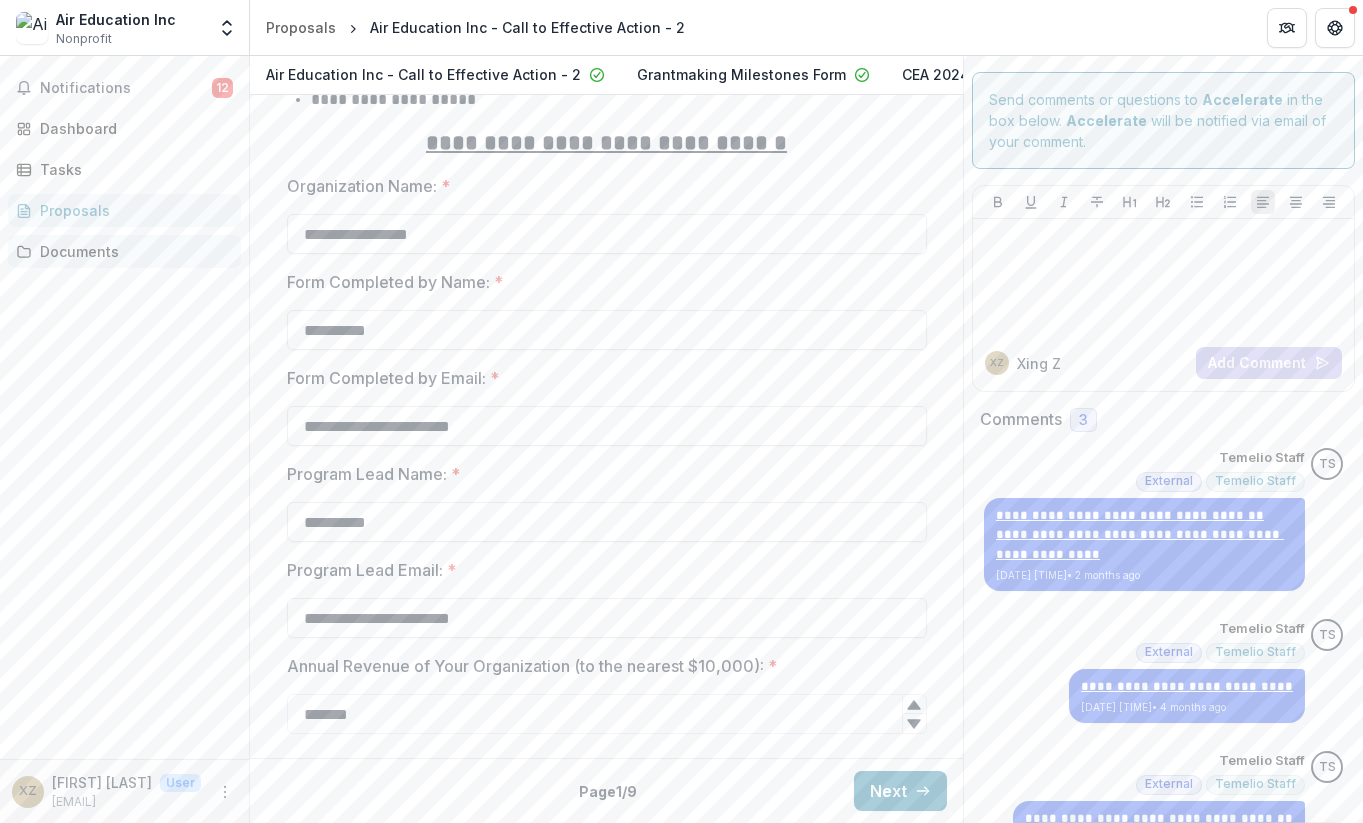 click on "Documents" at bounding box center (132, 251) 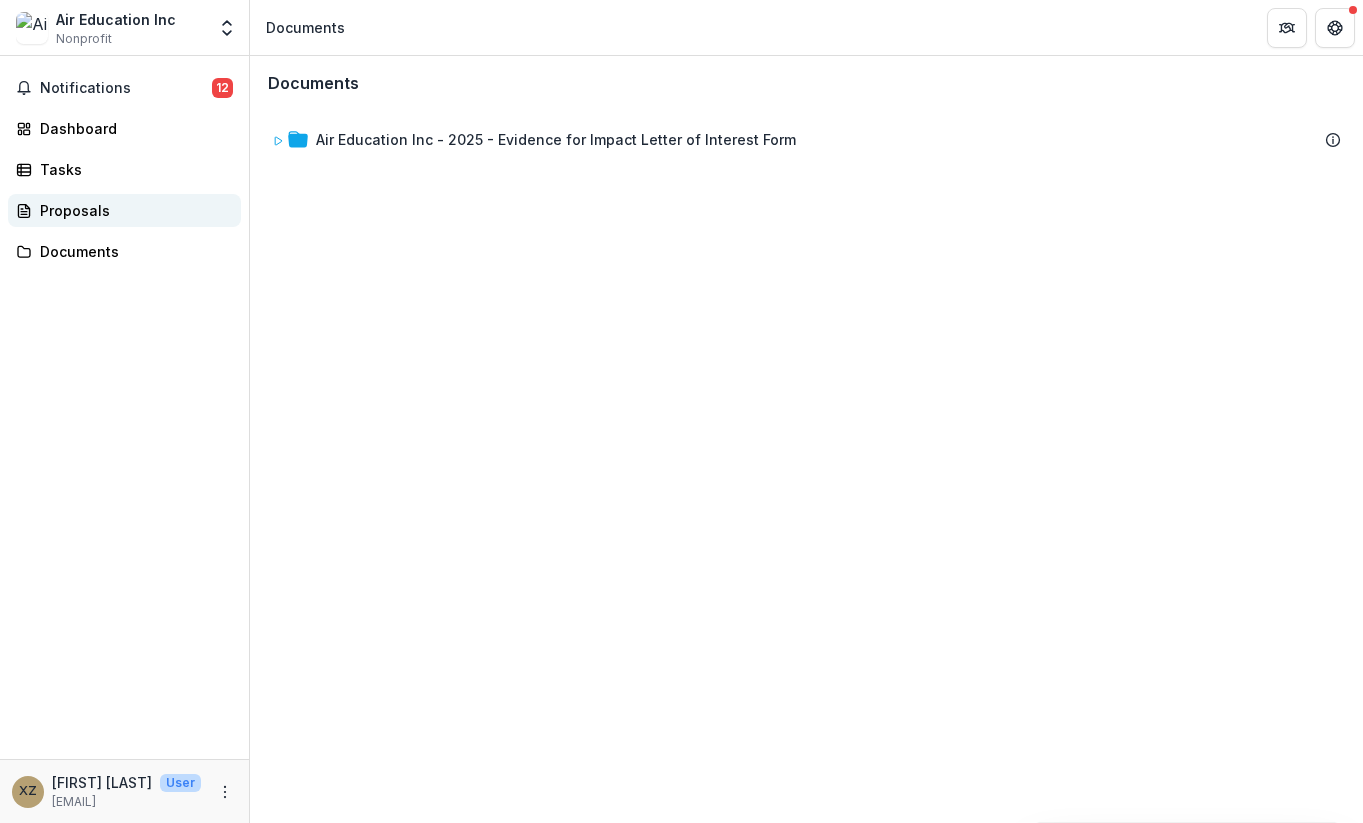 click on "Proposals" at bounding box center [132, 210] 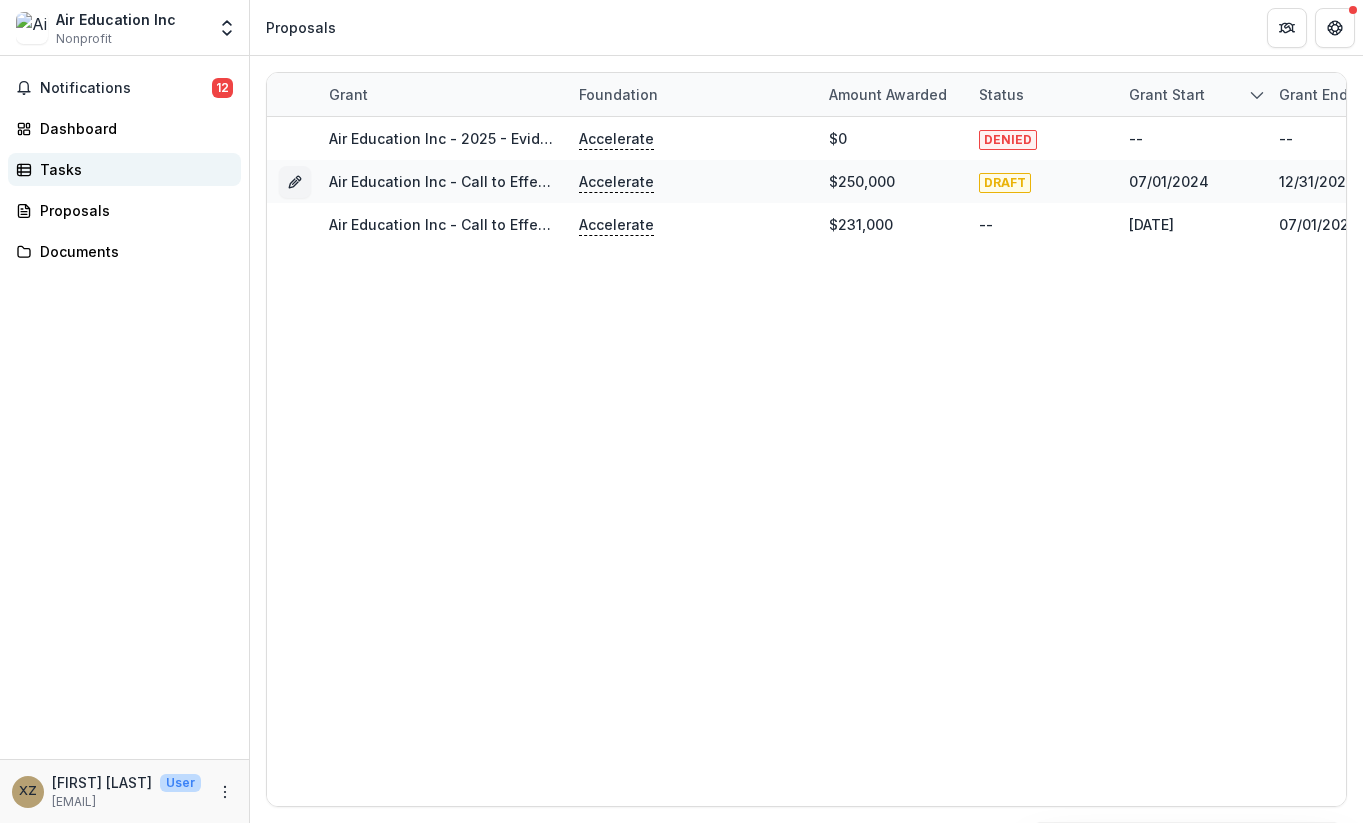 click on "Tasks" at bounding box center (132, 169) 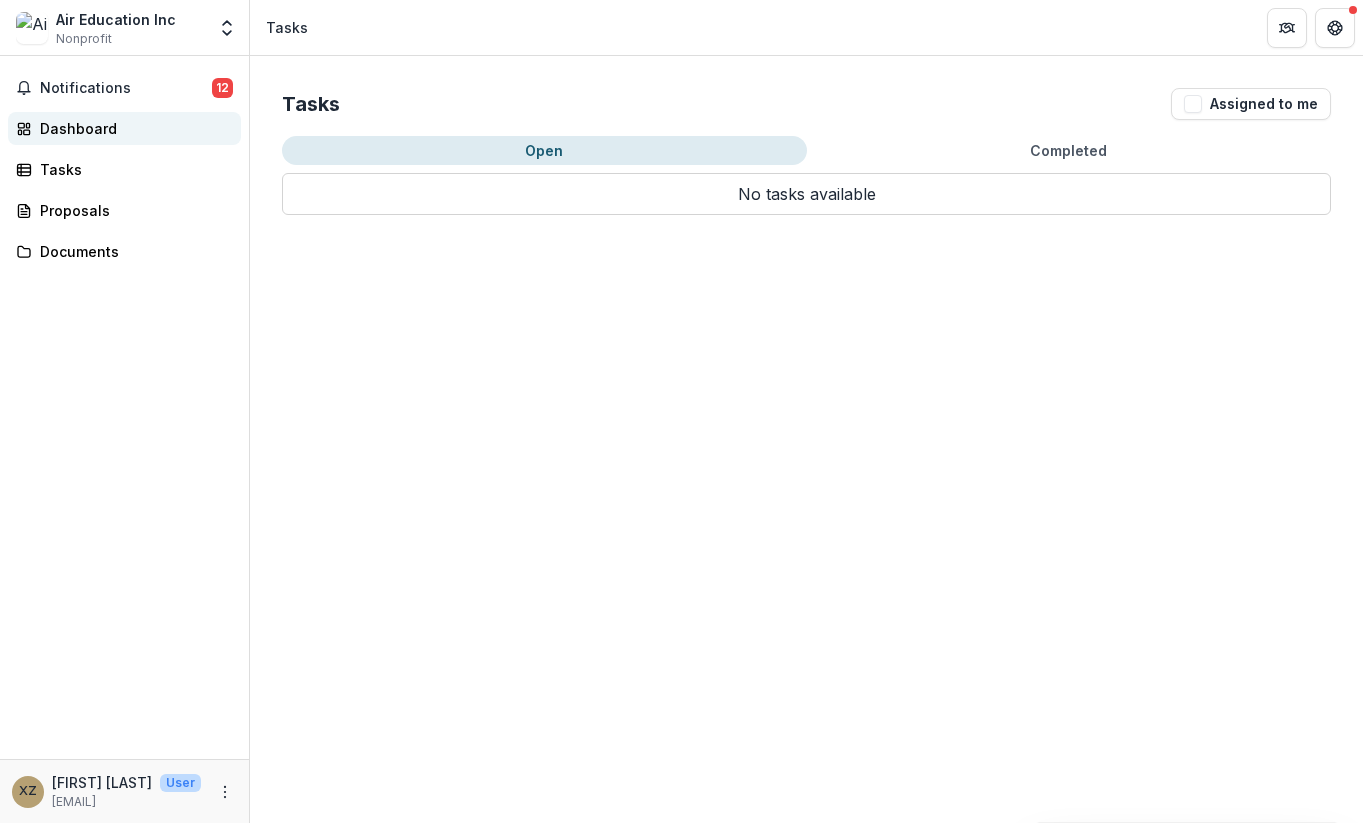 click on "Dashboard" at bounding box center [124, 128] 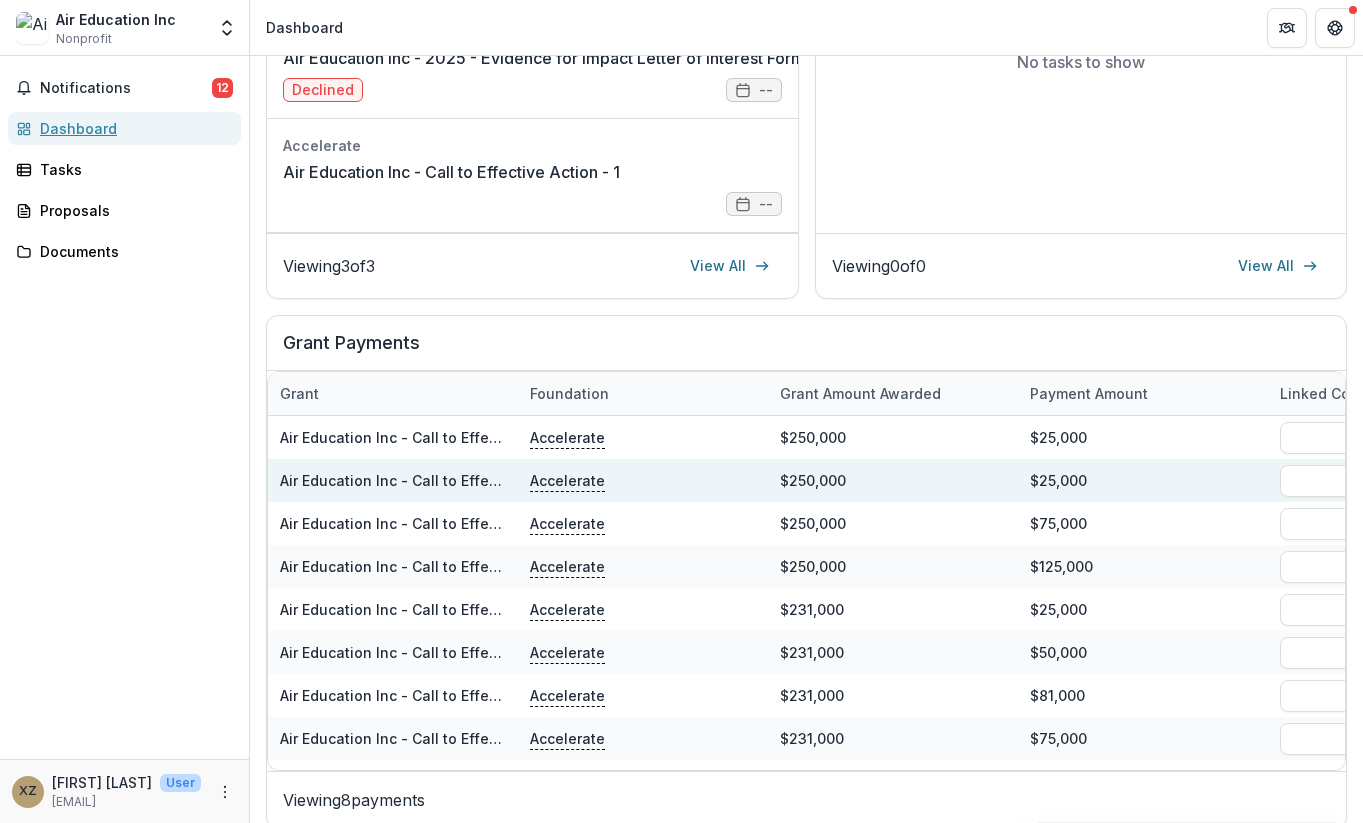 scroll, scrollTop: 524, scrollLeft: 0, axis: vertical 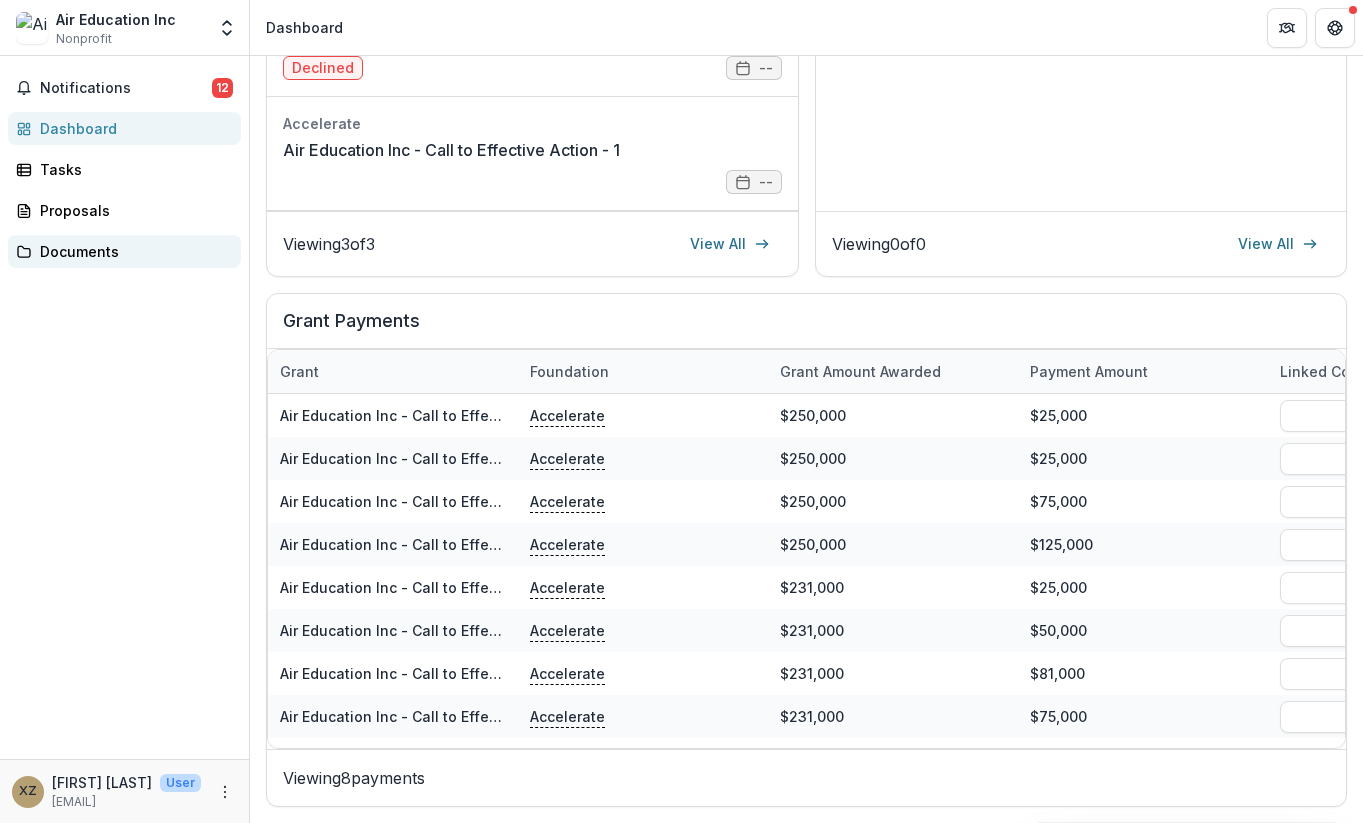 click on "Documents" at bounding box center [132, 251] 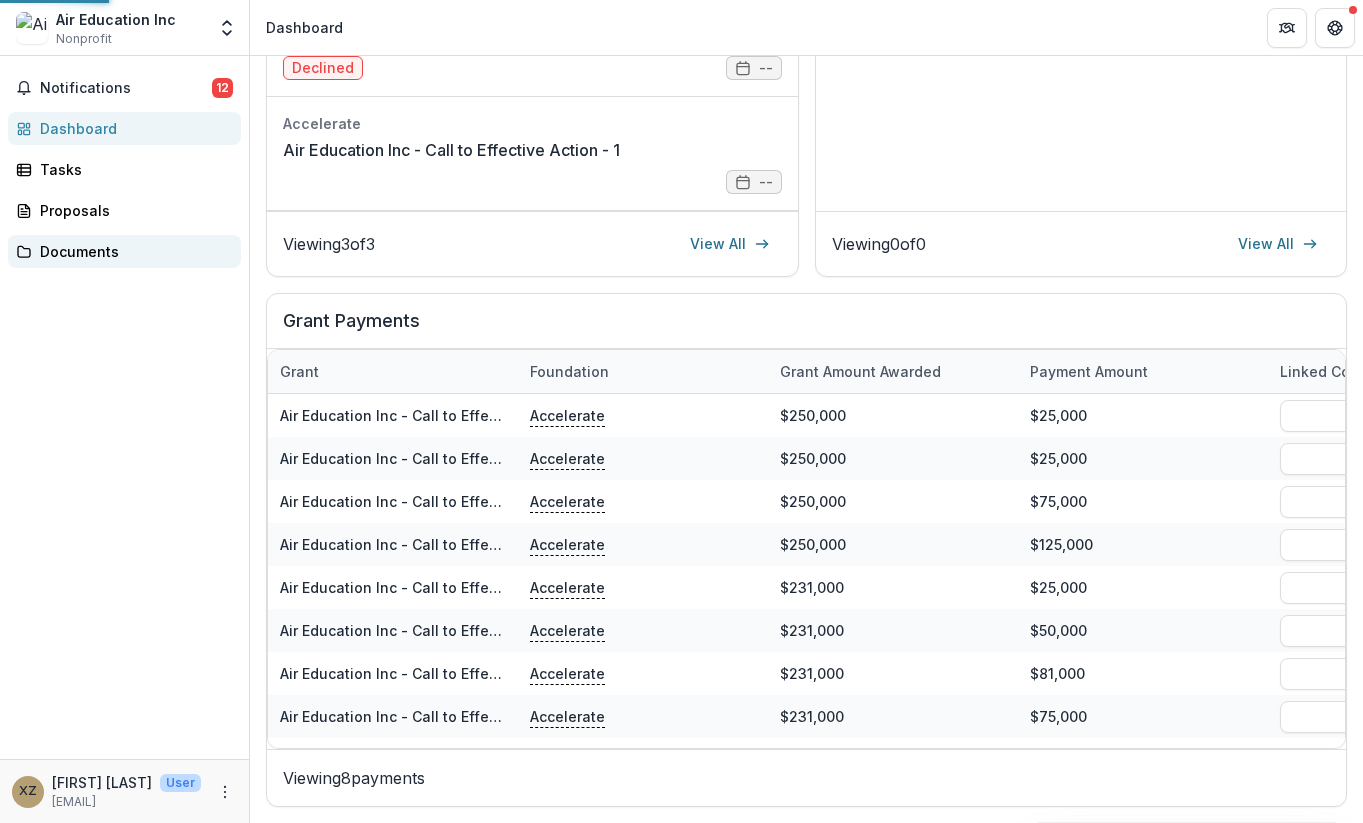 scroll, scrollTop: 0, scrollLeft: 0, axis: both 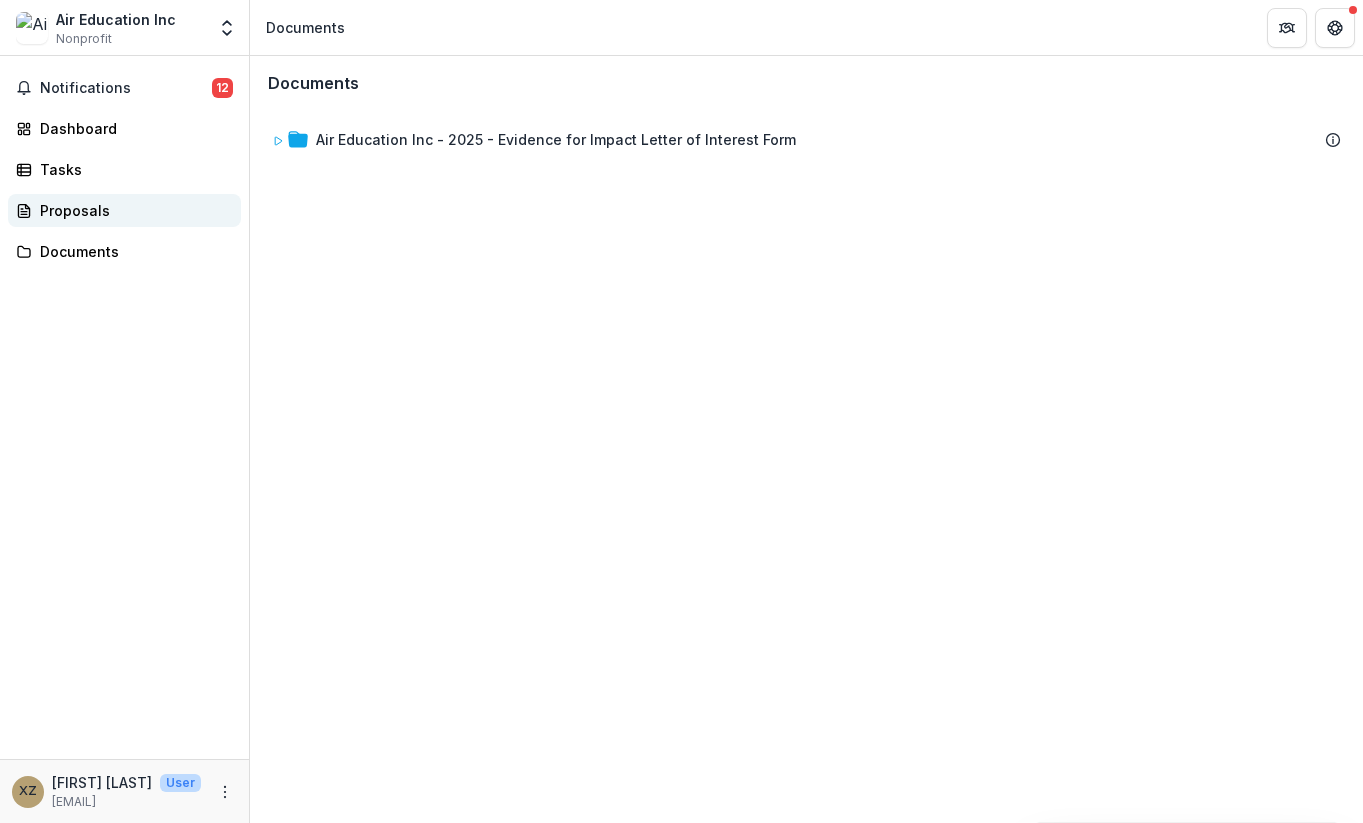 click on "Proposals" at bounding box center (132, 210) 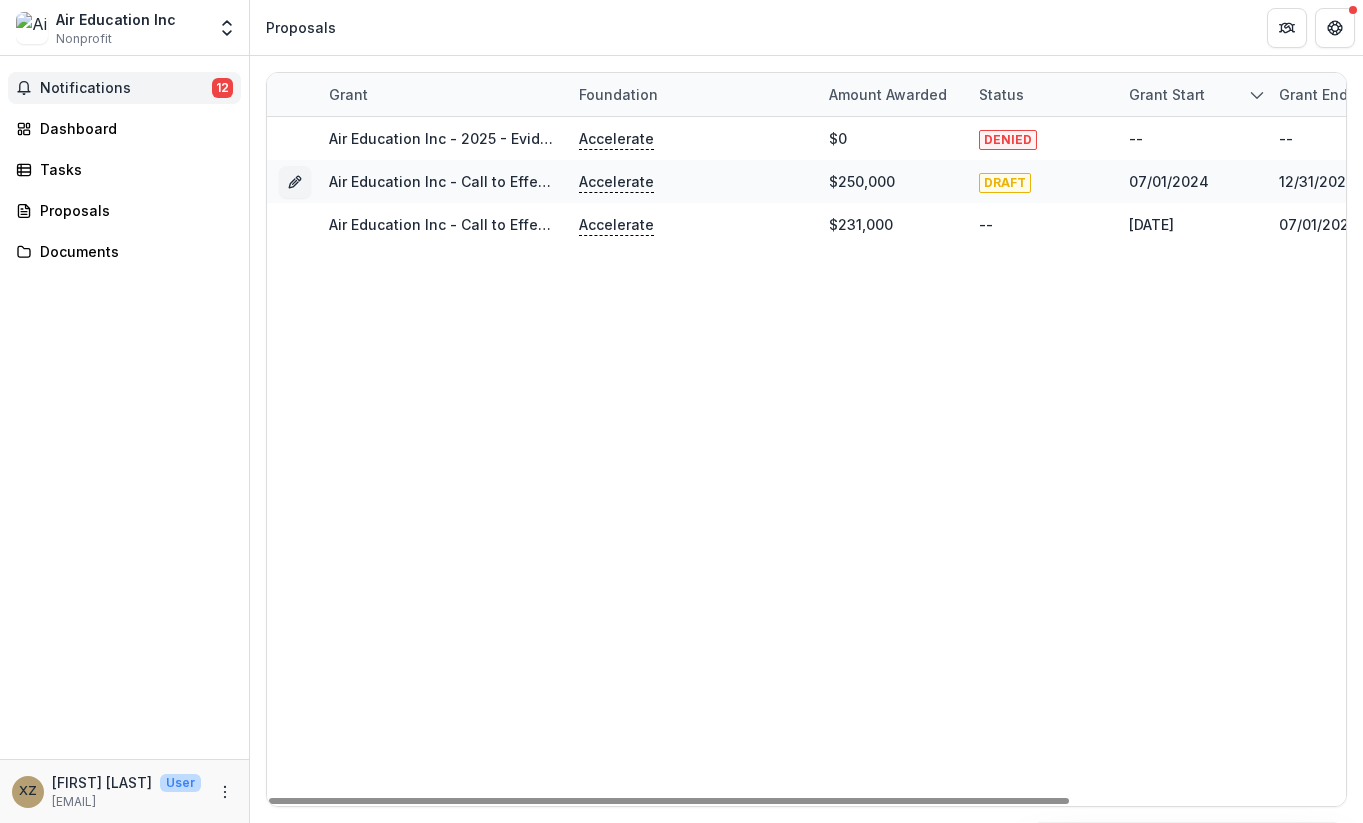 click on "Notifications" at bounding box center (126, 88) 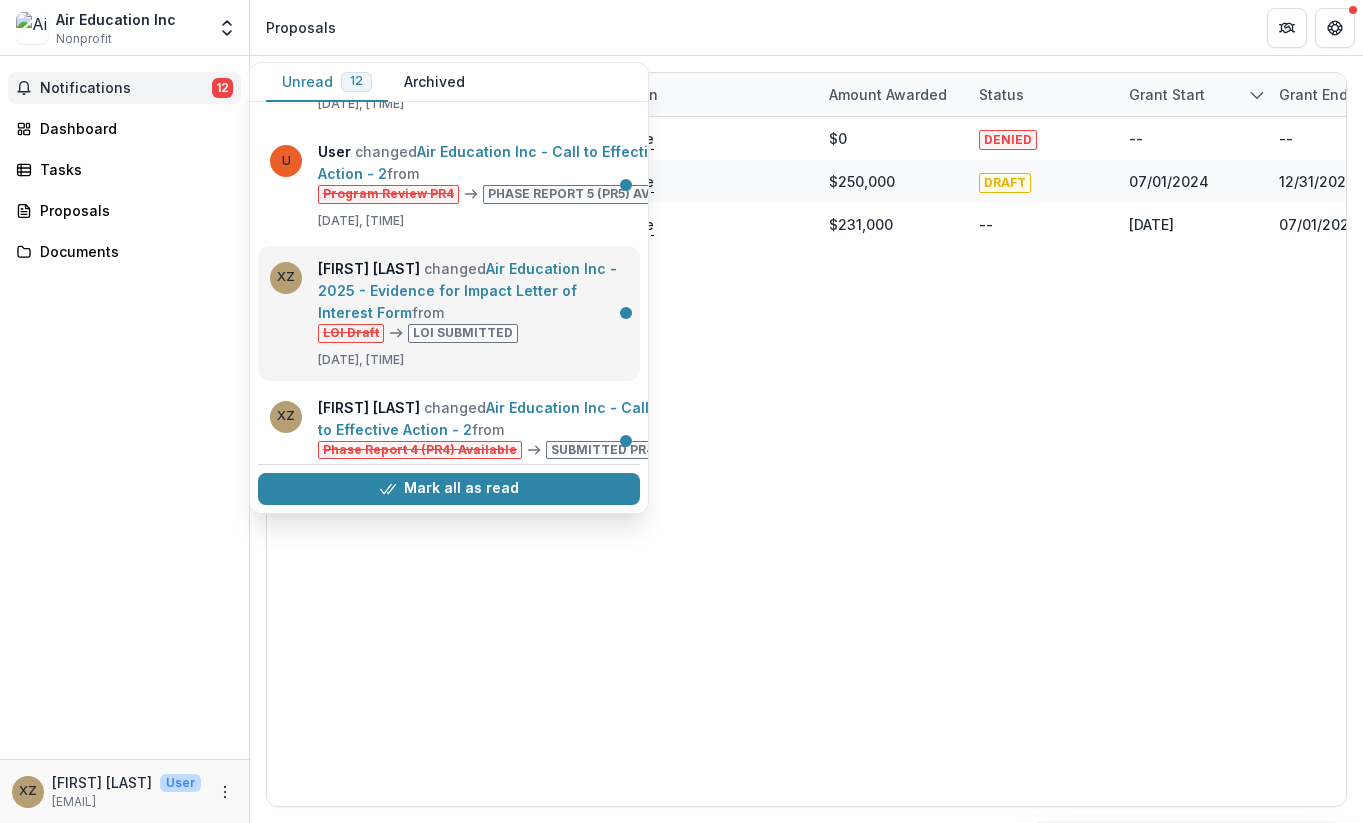 scroll, scrollTop: 295, scrollLeft: 0, axis: vertical 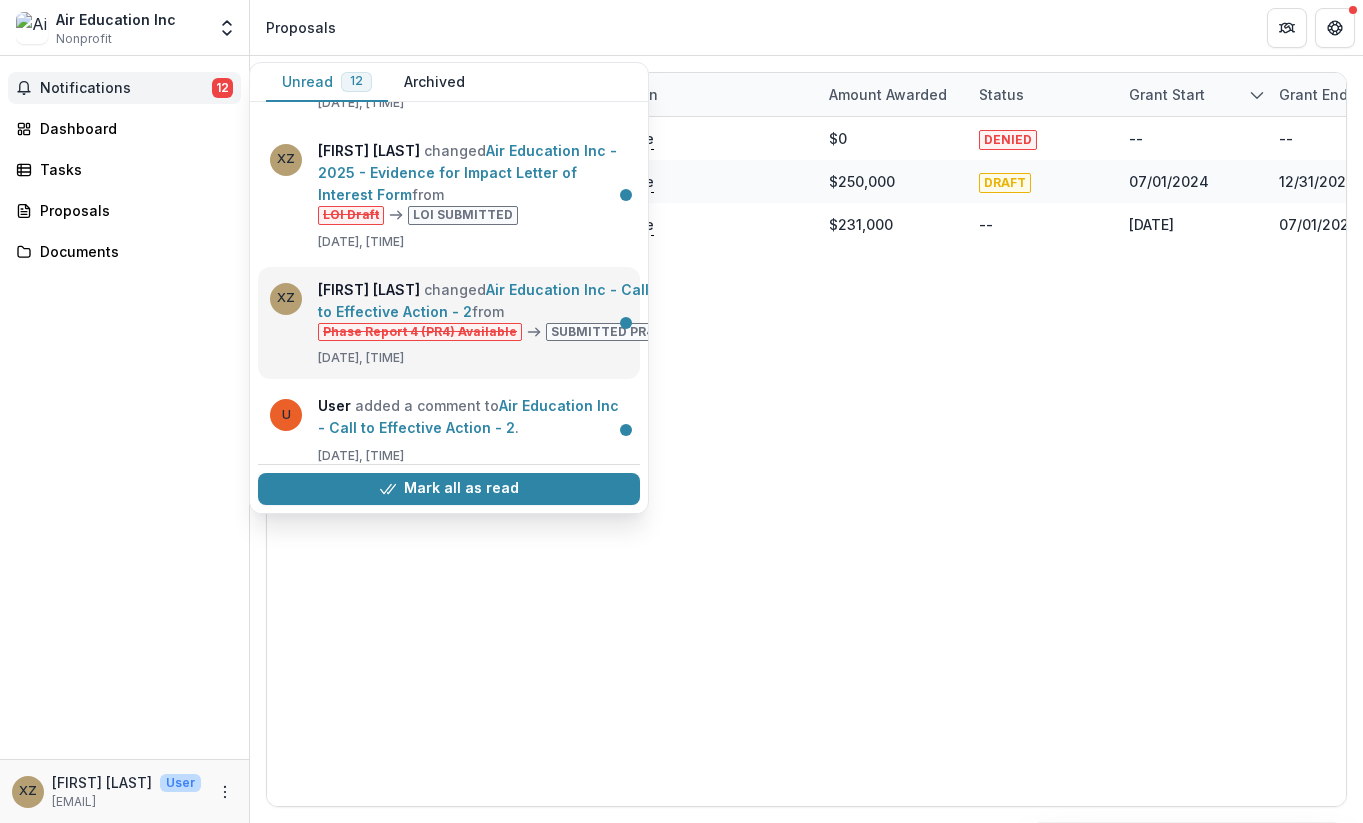 click on "Air Education Inc - Call to Effective Action - 2" at bounding box center [483, 300] 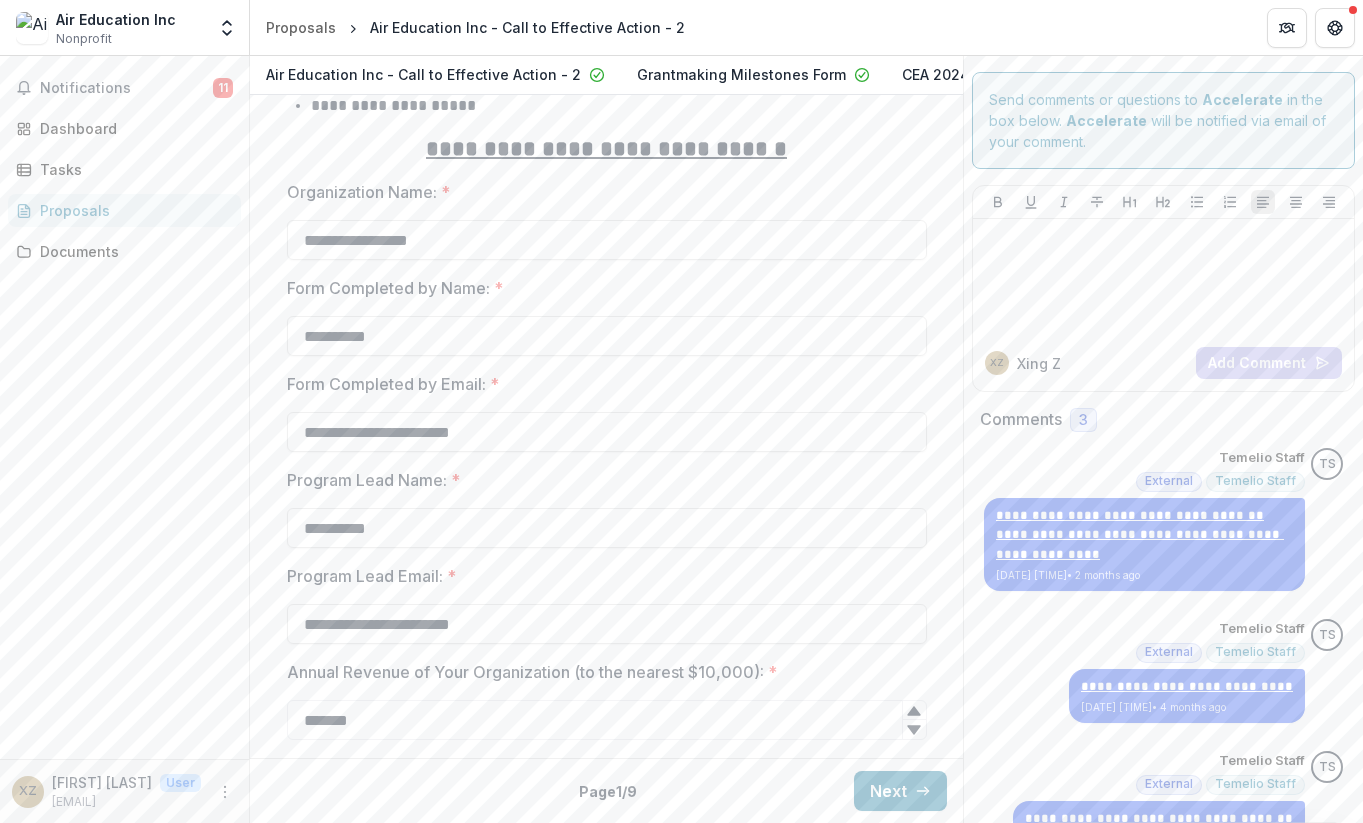 scroll, scrollTop: 1067, scrollLeft: 0, axis: vertical 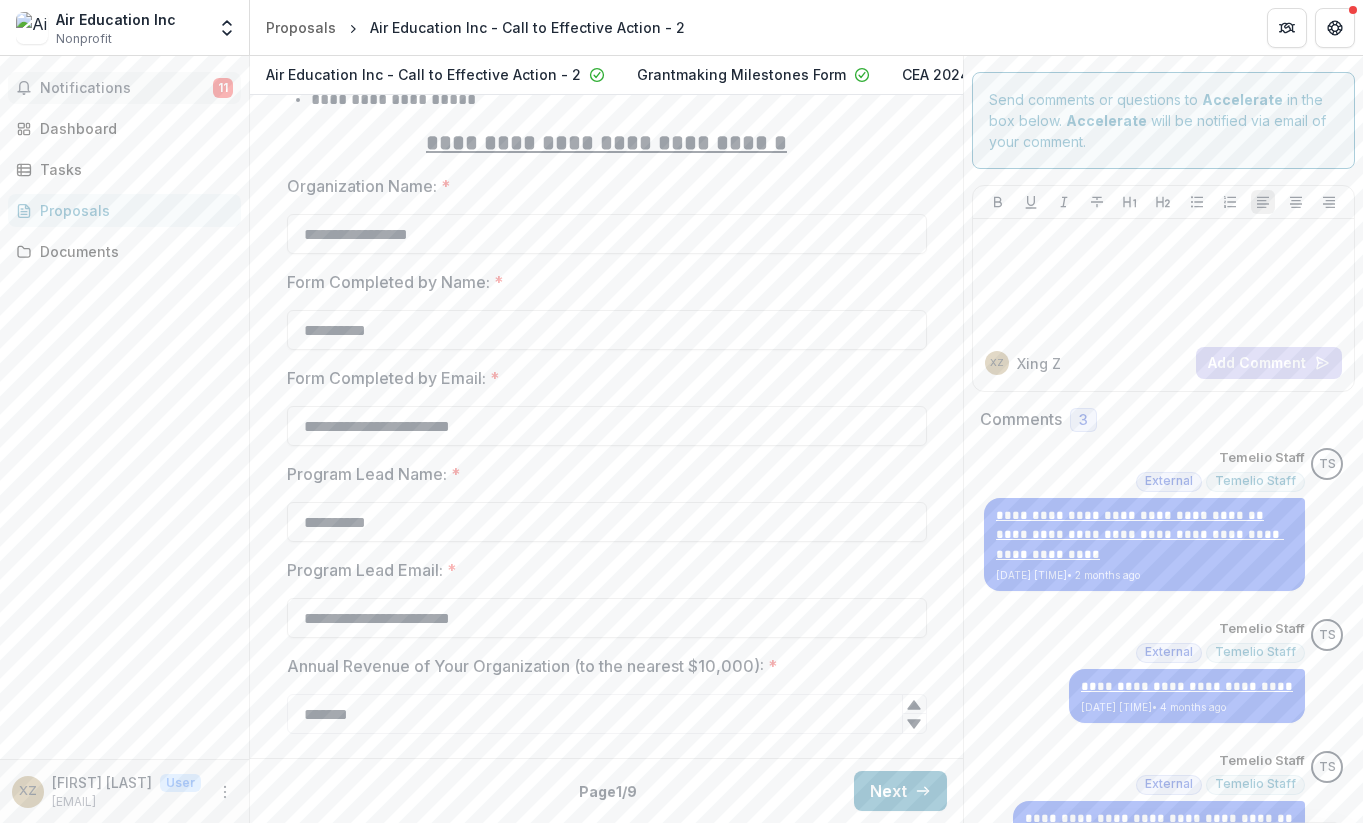 click on "Notifications" at bounding box center [126, 88] 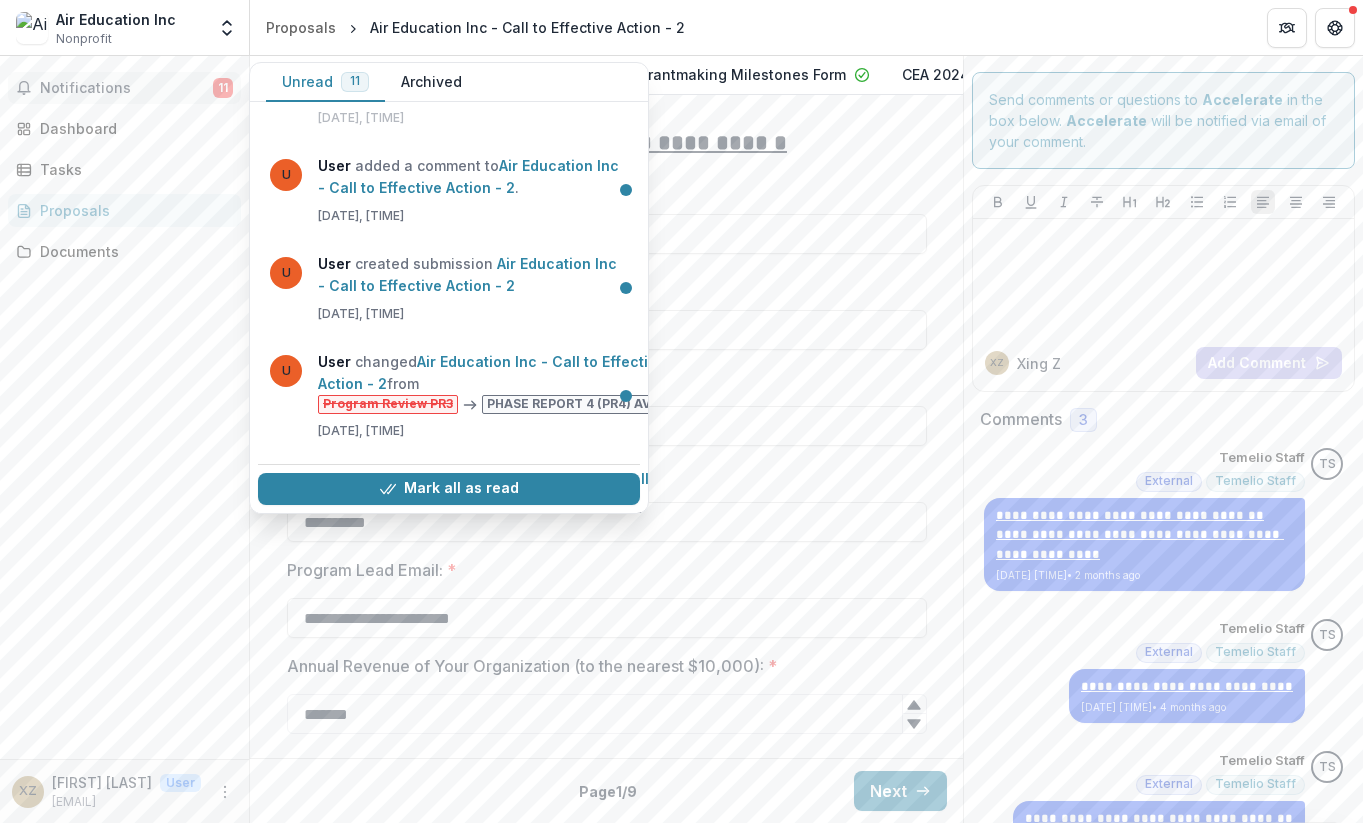scroll, scrollTop: 559, scrollLeft: 0, axis: vertical 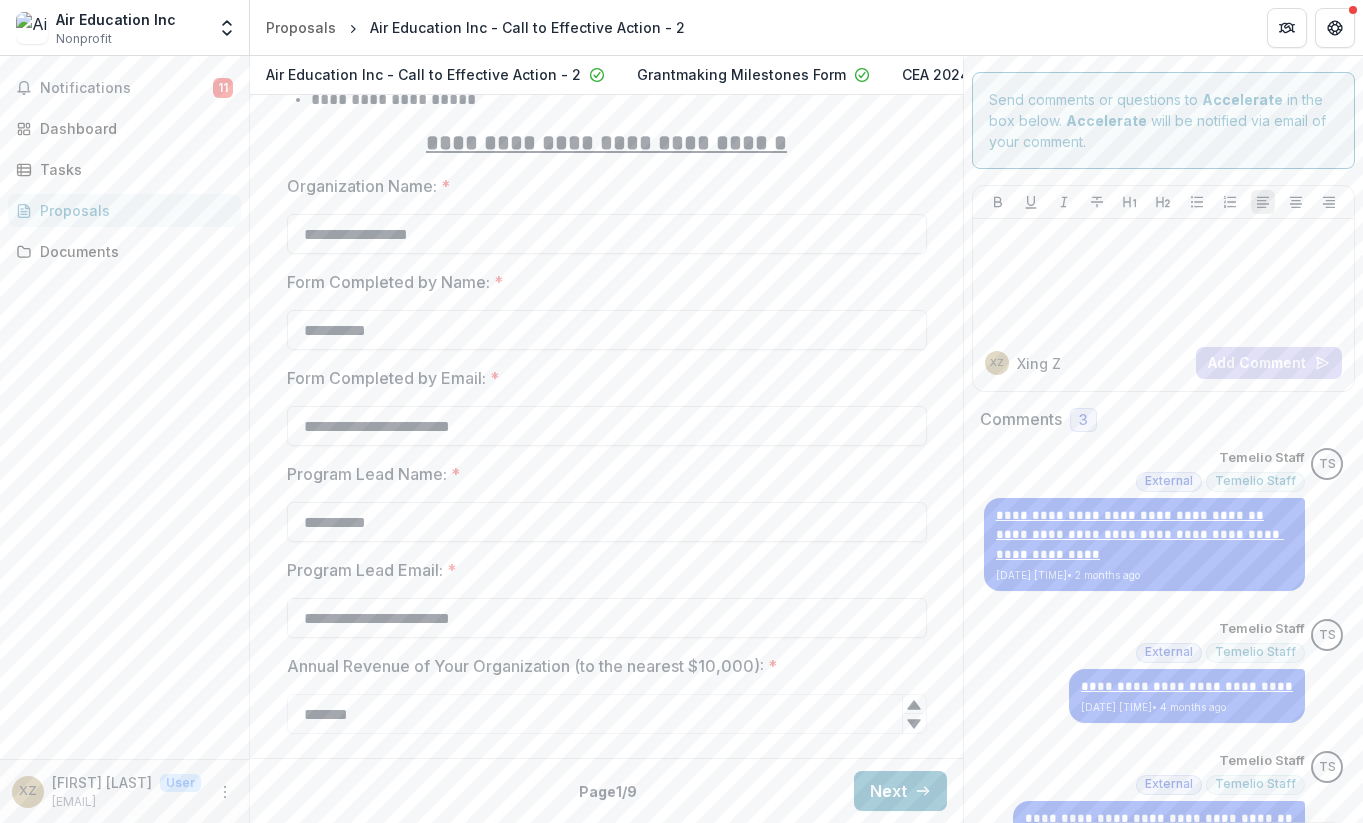 click on "Notifications 11 Unread   11 Archived U User added a comment to  Air Education Inc - Call to Effective Action - 2 . May 08, 2025, 5:45 AM U User  created submission   Air Education Inc - Call to Effective Action - 2 May 07, 2025, 8:40 AM U User changed  Air Education Inc - Call to Effective Action - 2  from   Program Review PR4 Phase Report 5 (PR5) Available May 07, 2025, 8:40 AM XZ Xing Zhang changed  Air Education Inc - 2025 - Evidence for Impact Letter of Interest Form  from   LOI Draft LOI Submitted Apr 04, 2025, 12:26 PM XZ Xing Zhang changed  Air Education Inc - Call to Effective Action - 2  from   Phase Report 4 (PR4) Available Submitted PR4 Apr 02, 2025, 9:10 PM U User added a comment to  Air Education Inc - Call to Effective Action - 2 . Mar 11, 2025, 8:44 AM U User  created submission   Air Education Inc - Call to Effective Action - 2 Mar 03, 2025, 2:14 PM U User changed  Air Education Inc - Call to Effective Action - 2  from   Program Review PR3 Phase Report 4 (PR4) Available Mar 03, 2025, 2:14 PM" at bounding box center [124, 407] 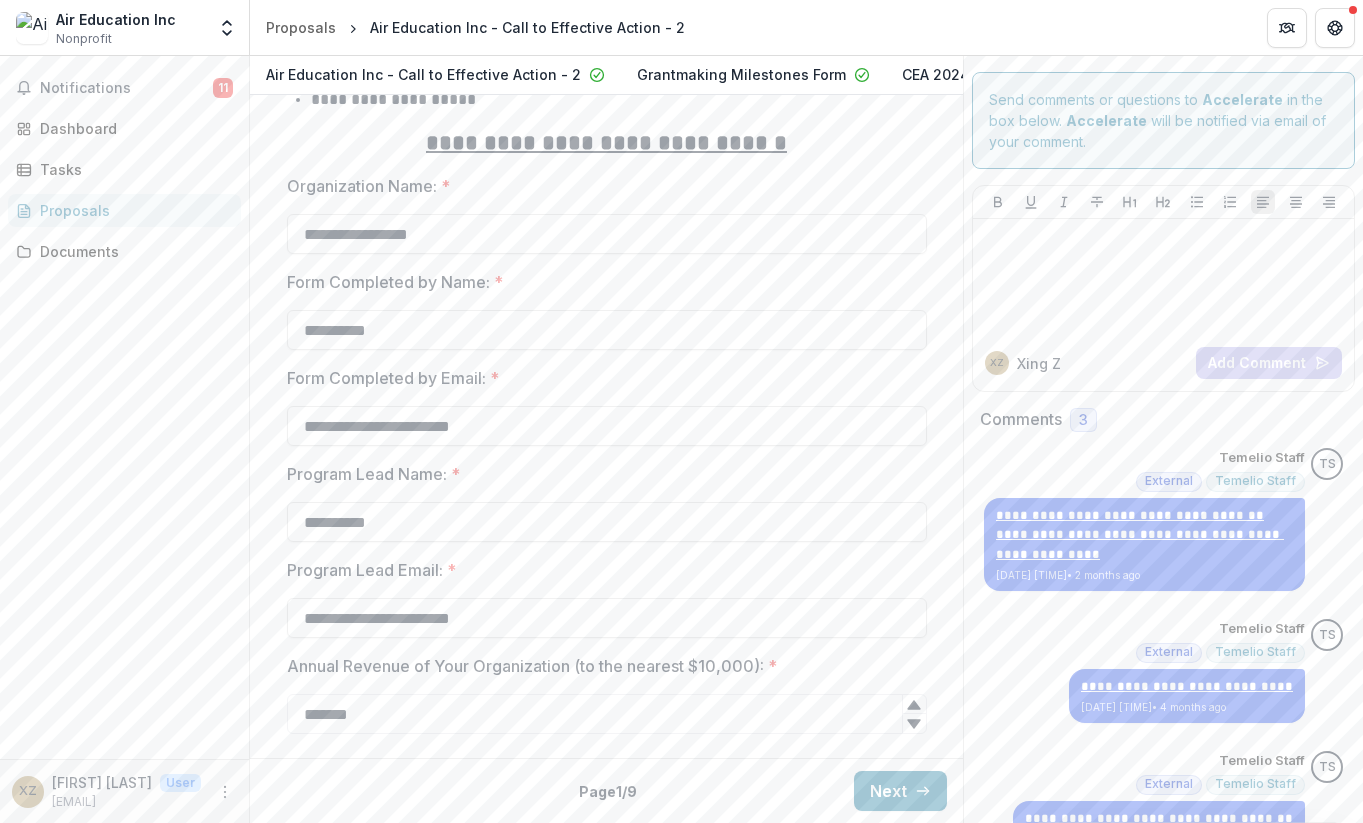 scroll, scrollTop: 1067, scrollLeft: 0, axis: vertical 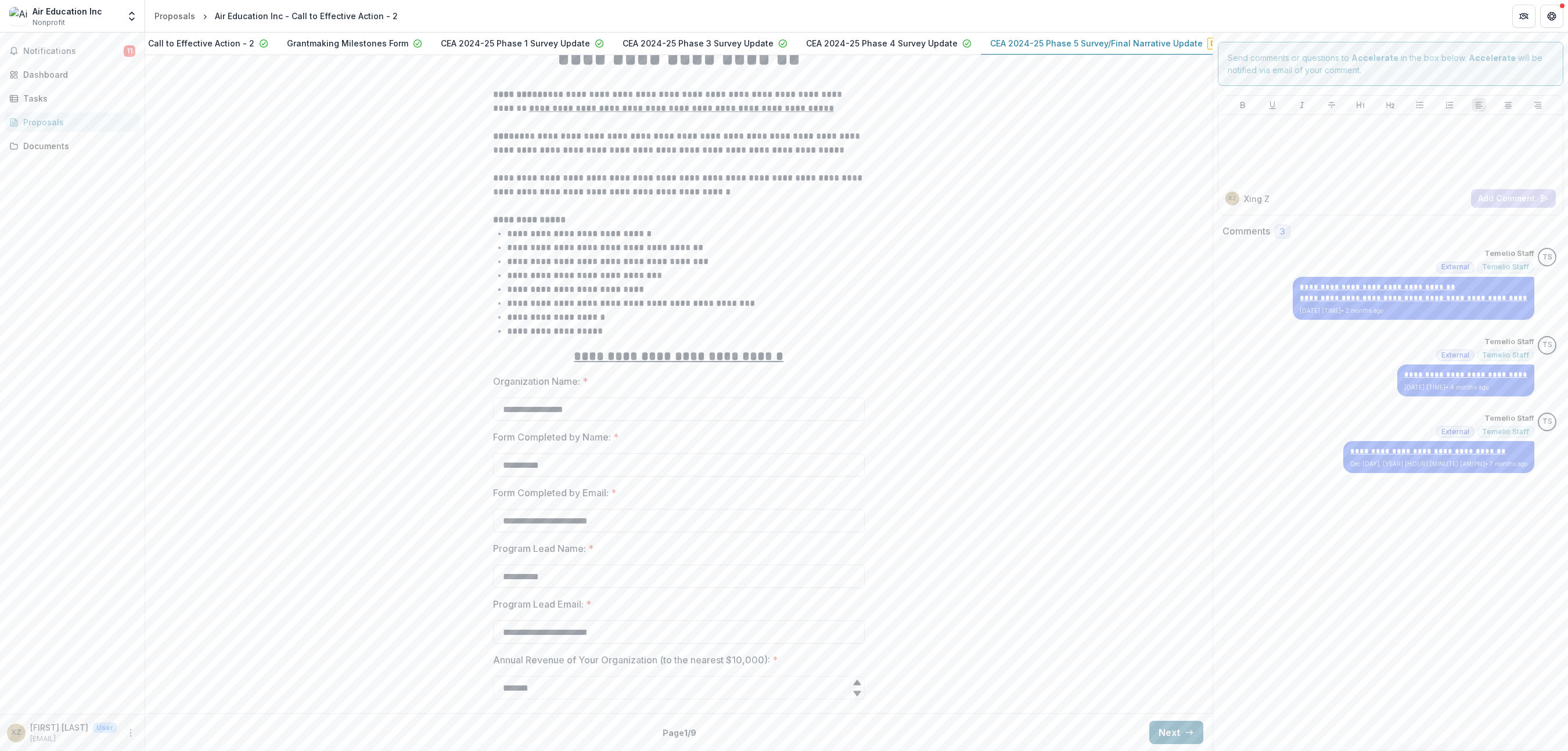 click on "Next" at bounding box center [1176, 732] 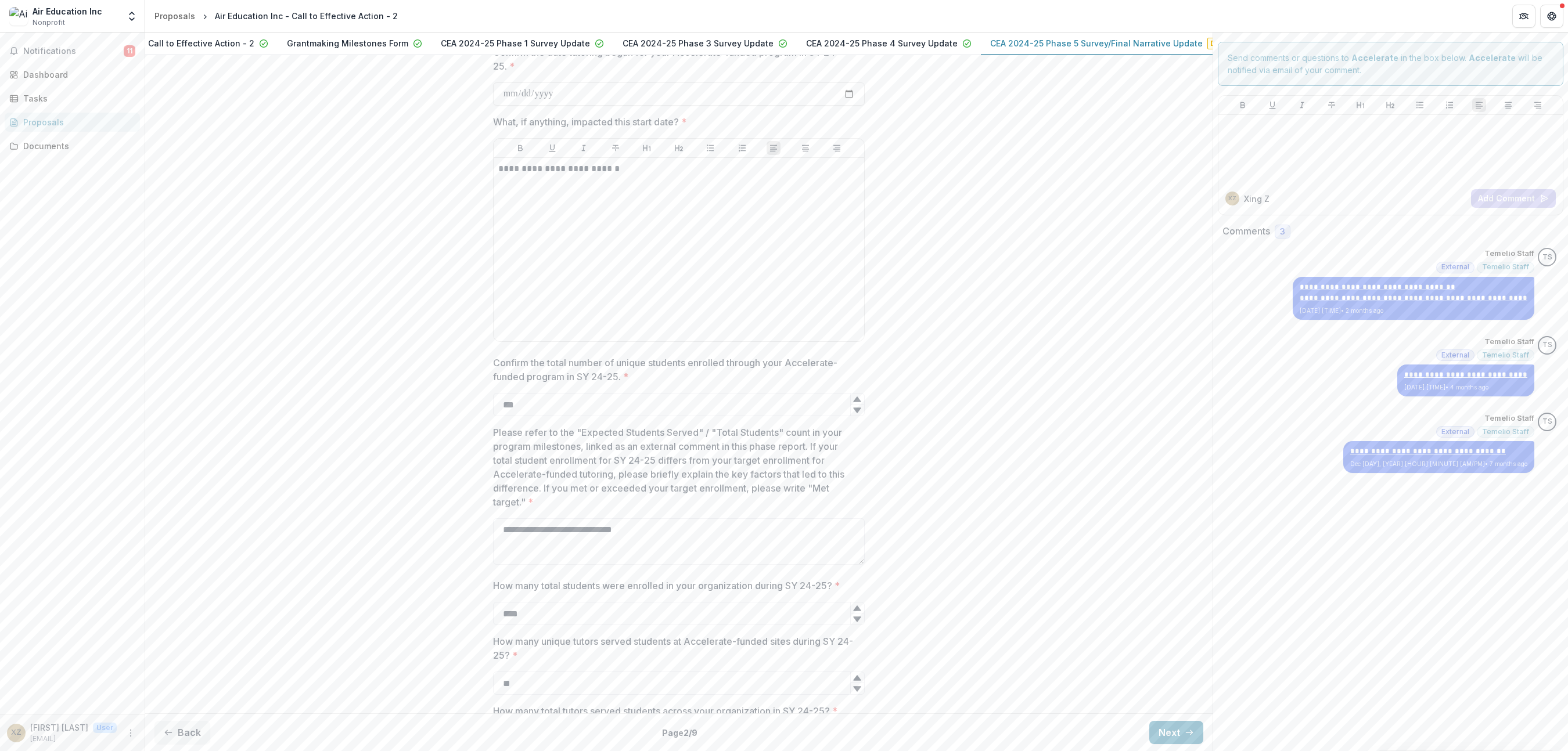scroll, scrollTop: 406, scrollLeft: 0, axis: vertical 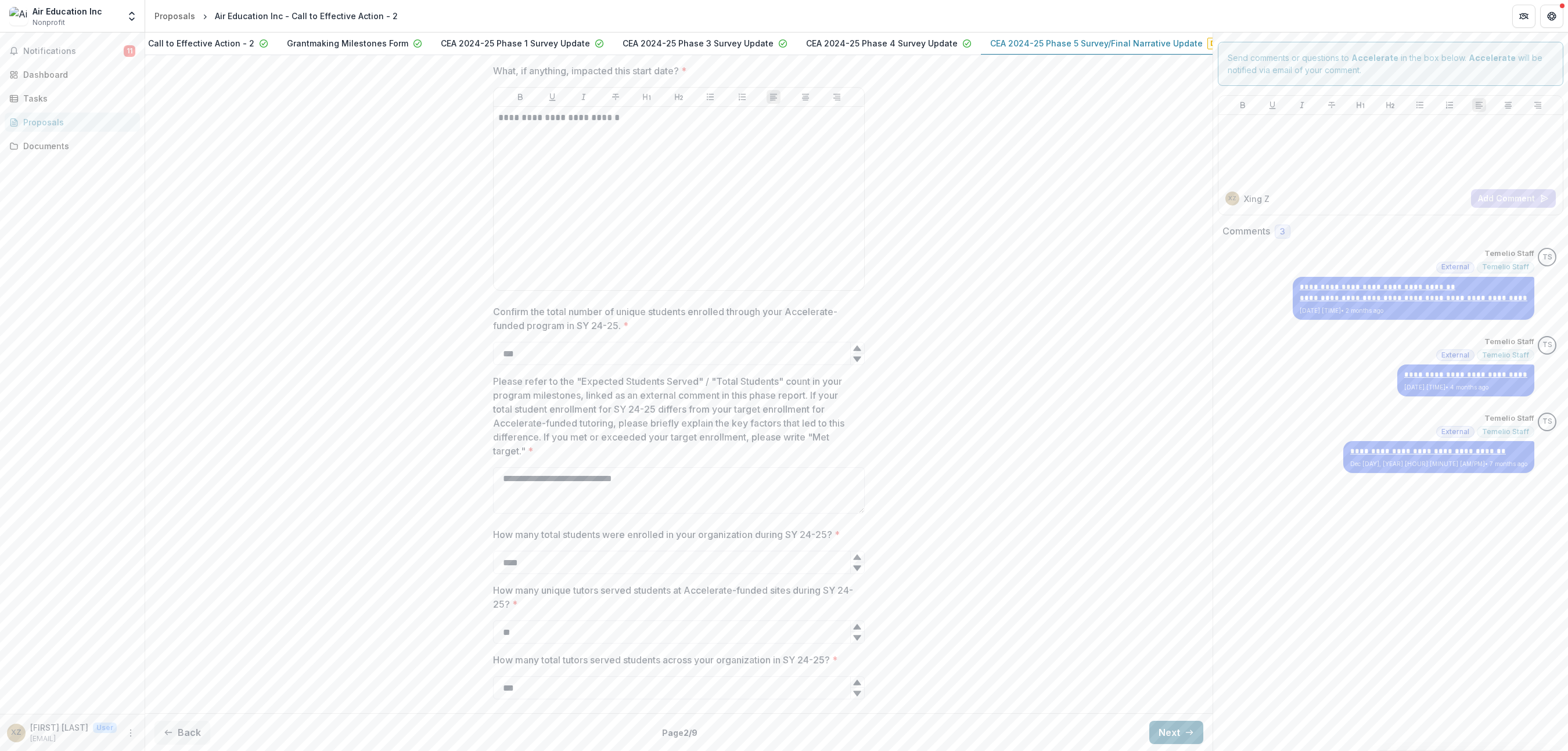 click on "Next" at bounding box center [1176, 732] 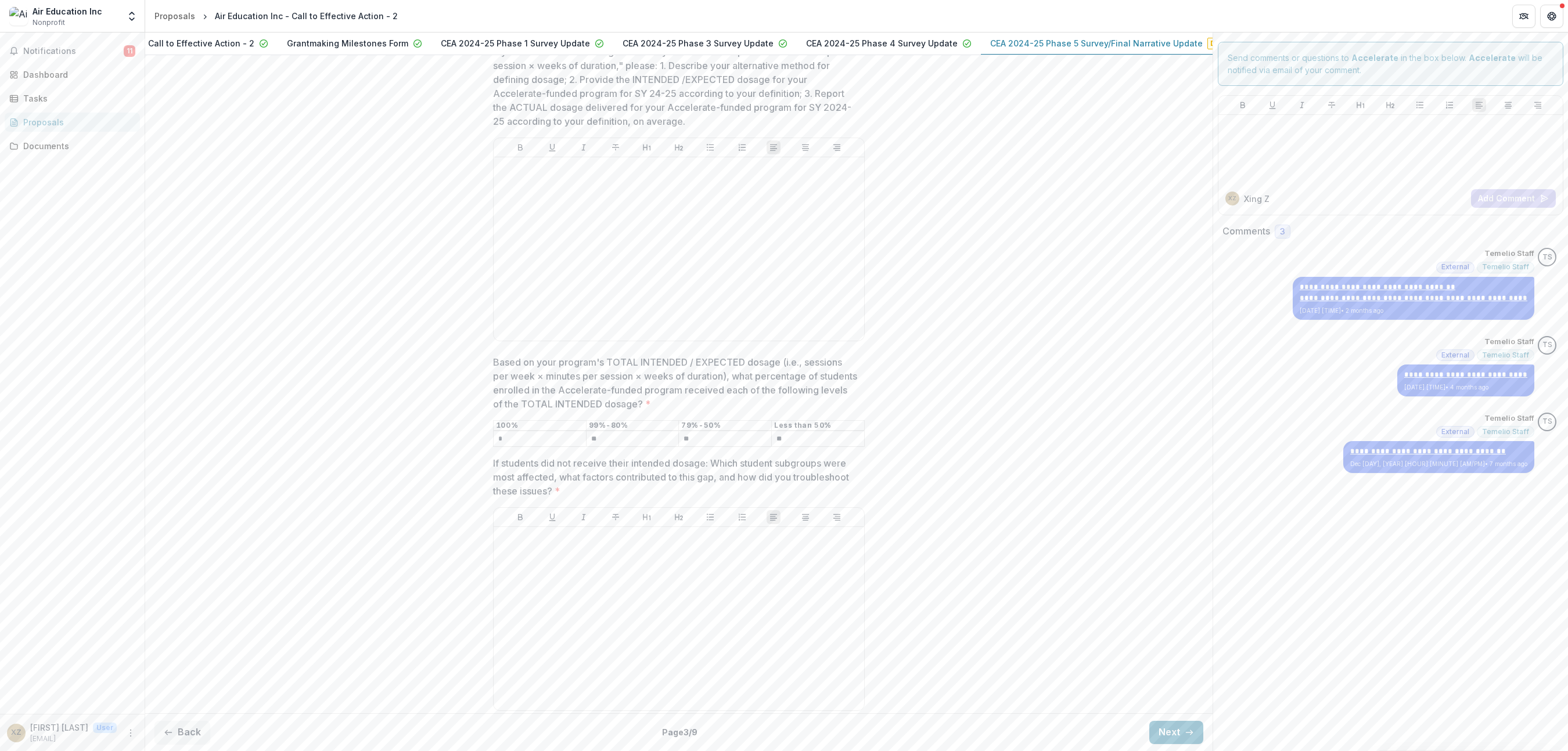 scroll, scrollTop: 784, scrollLeft: 0, axis: vertical 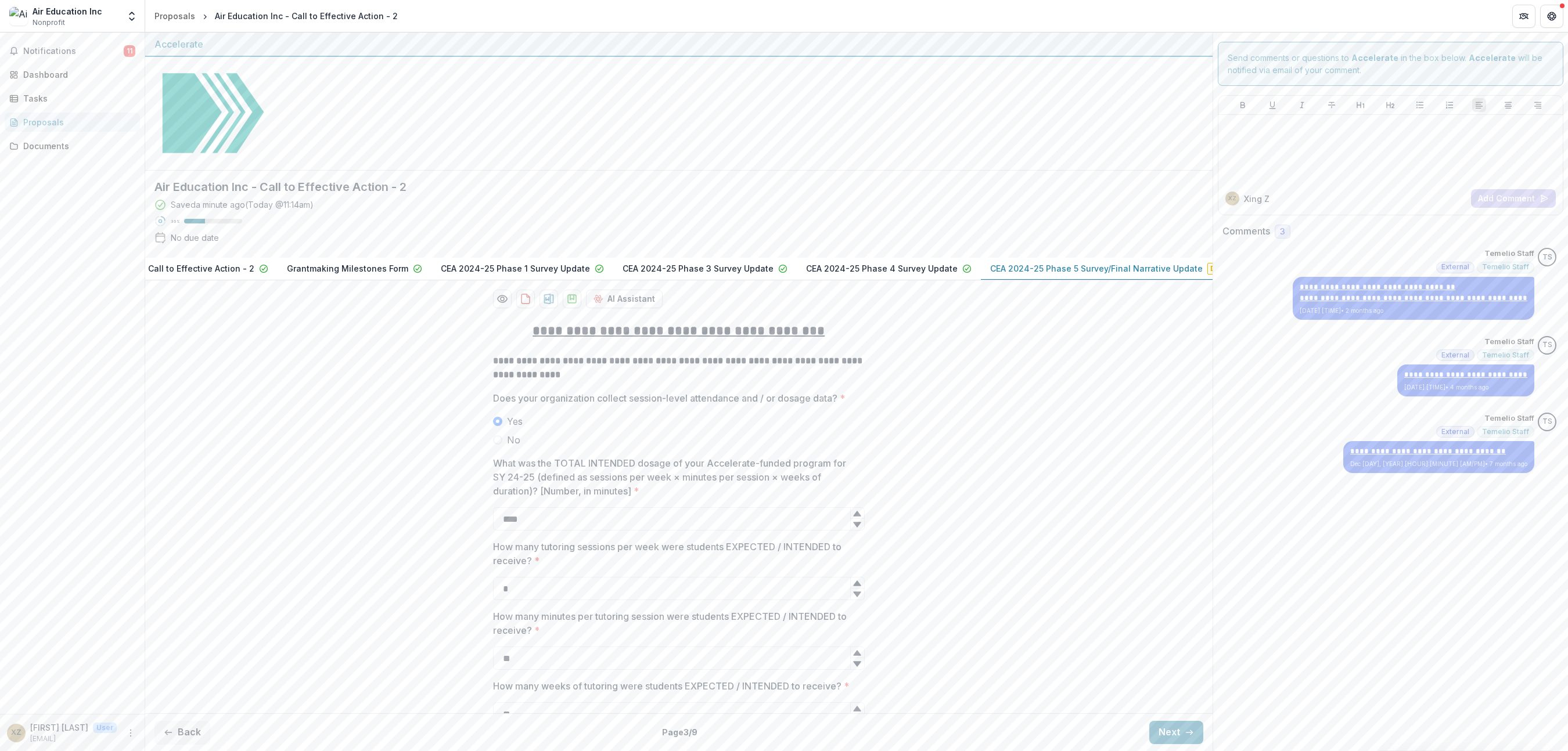 click on "**********" at bounding box center (679, 898) 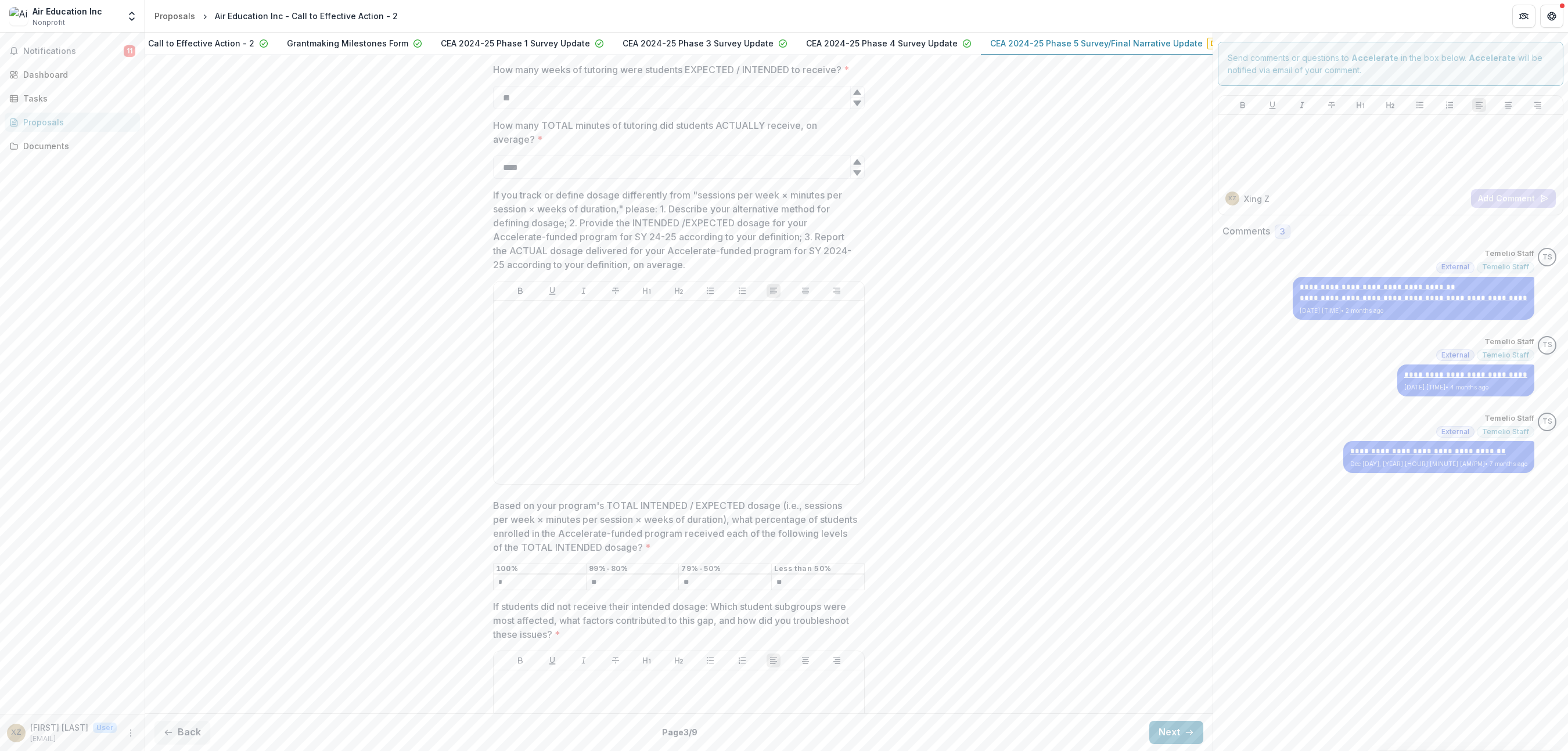 scroll, scrollTop: 748, scrollLeft: 0, axis: vertical 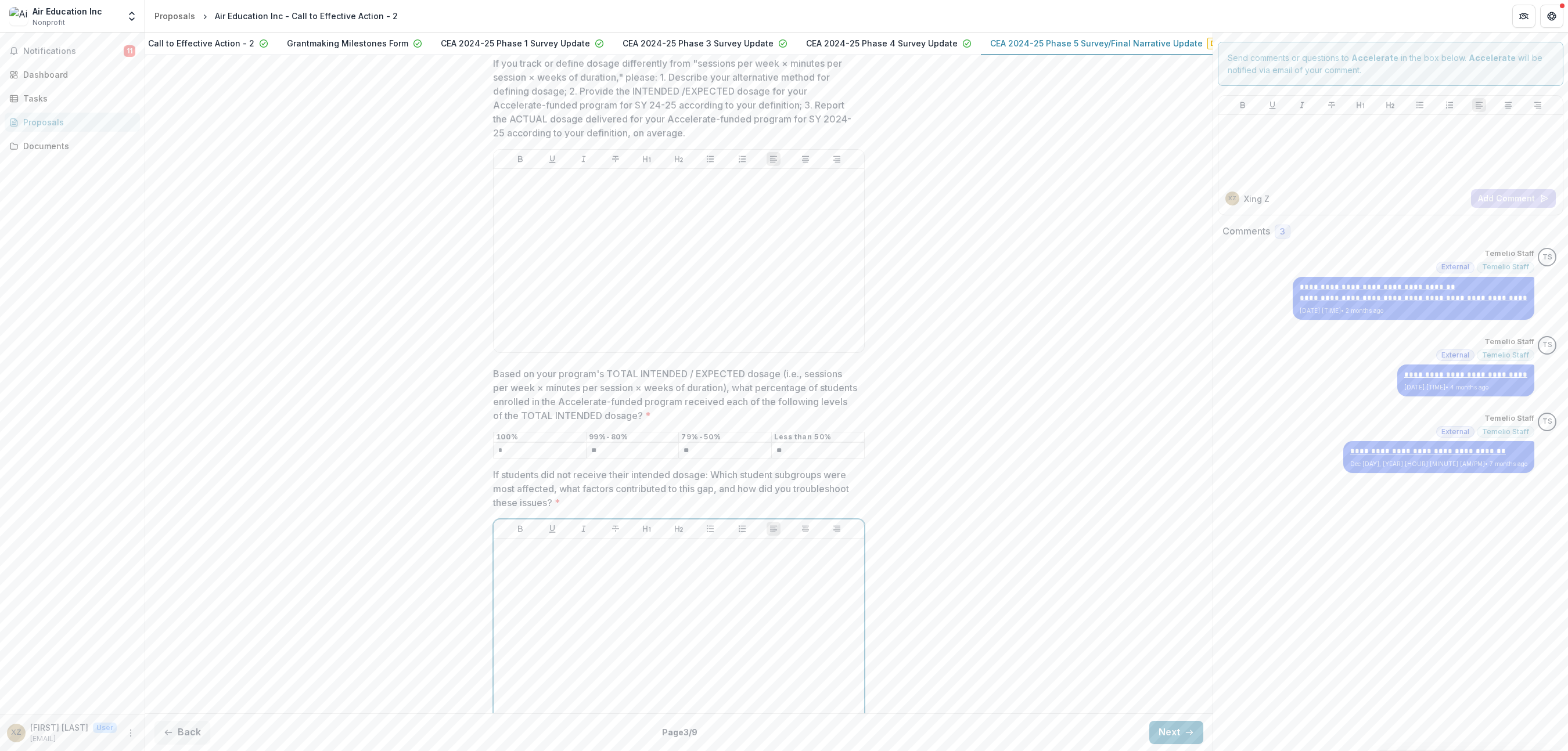 click at bounding box center (679, 630) 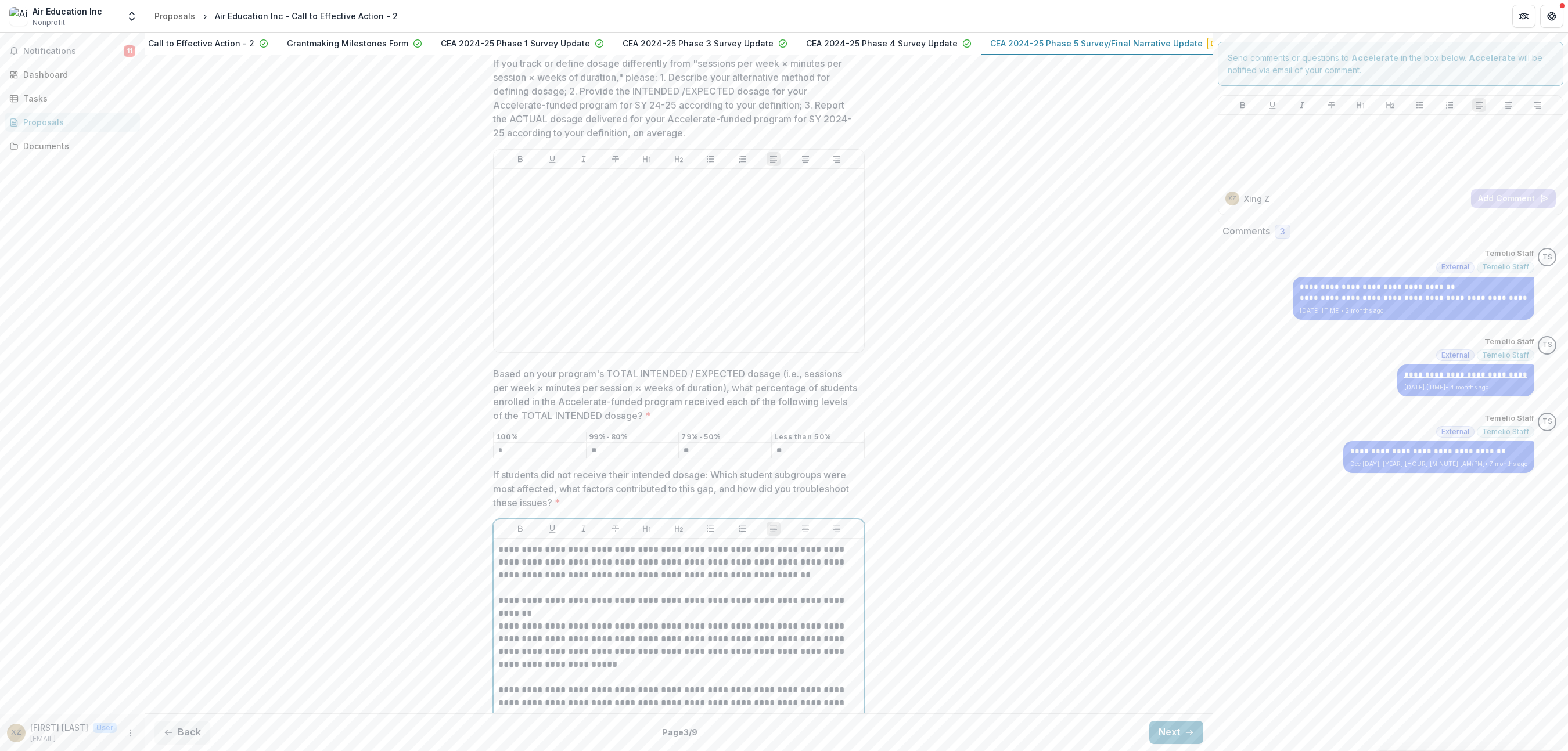 scroll, scrollTop: 801, scrollLeft: 0, axis: vertical 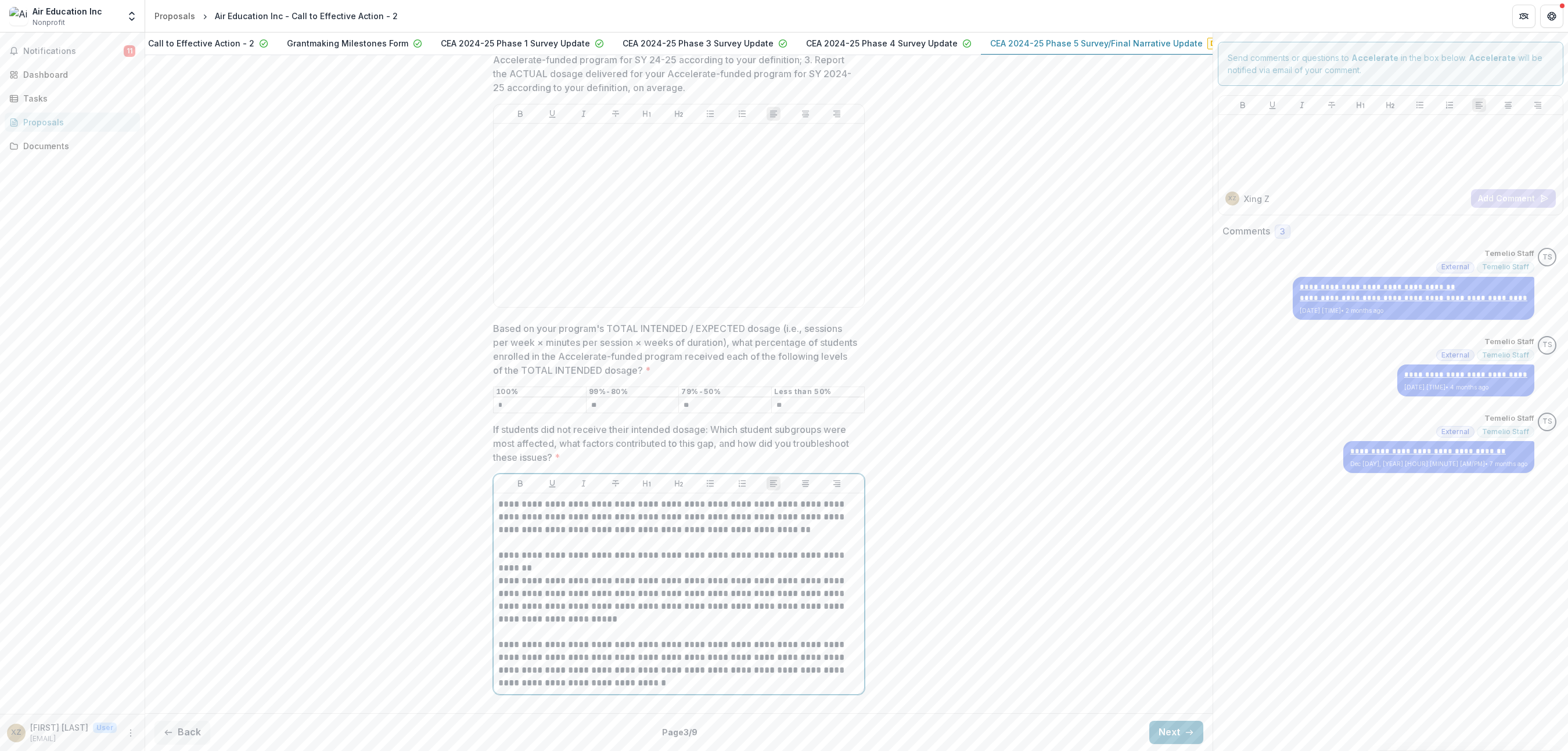 click on "**********" at bounding box center (679, 600) 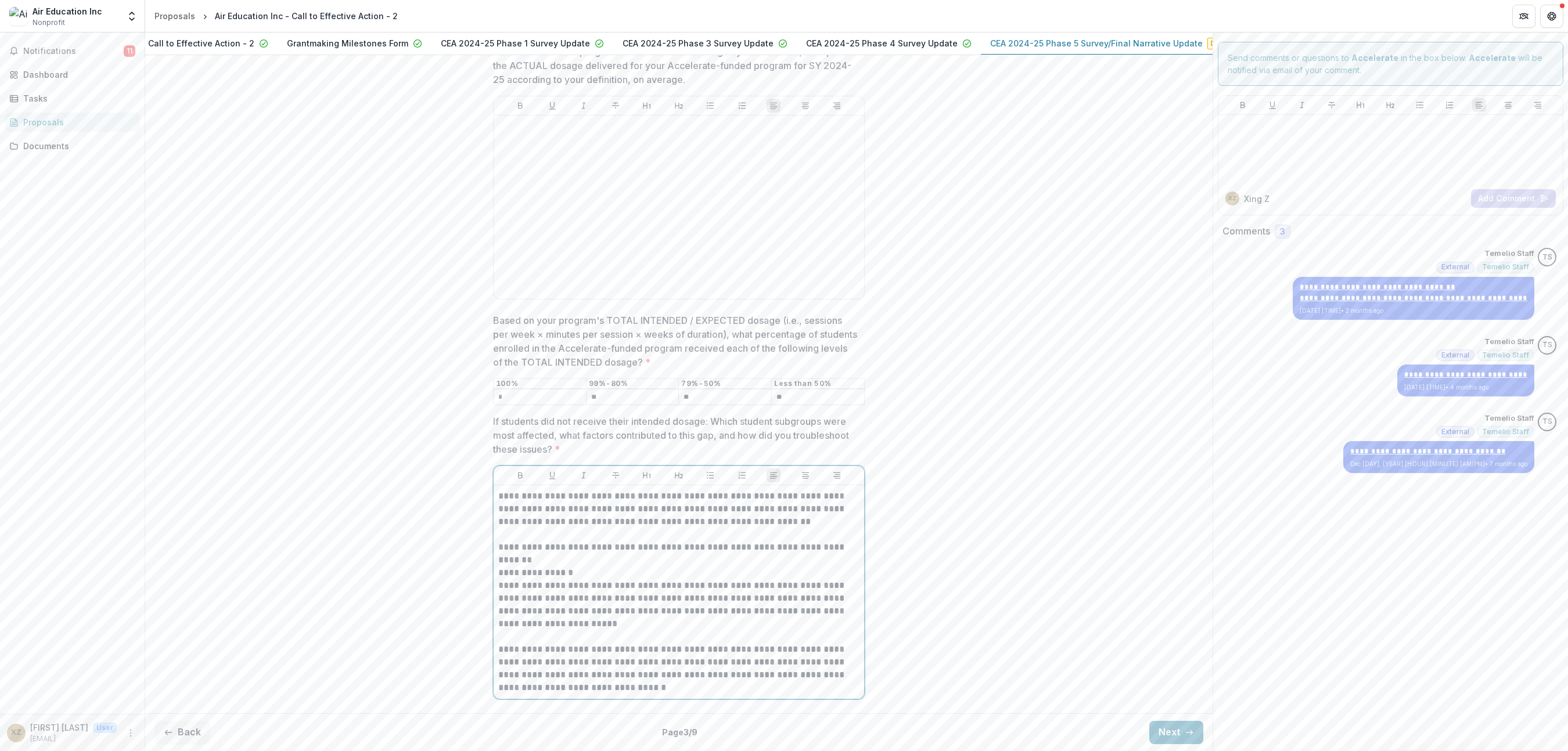 click 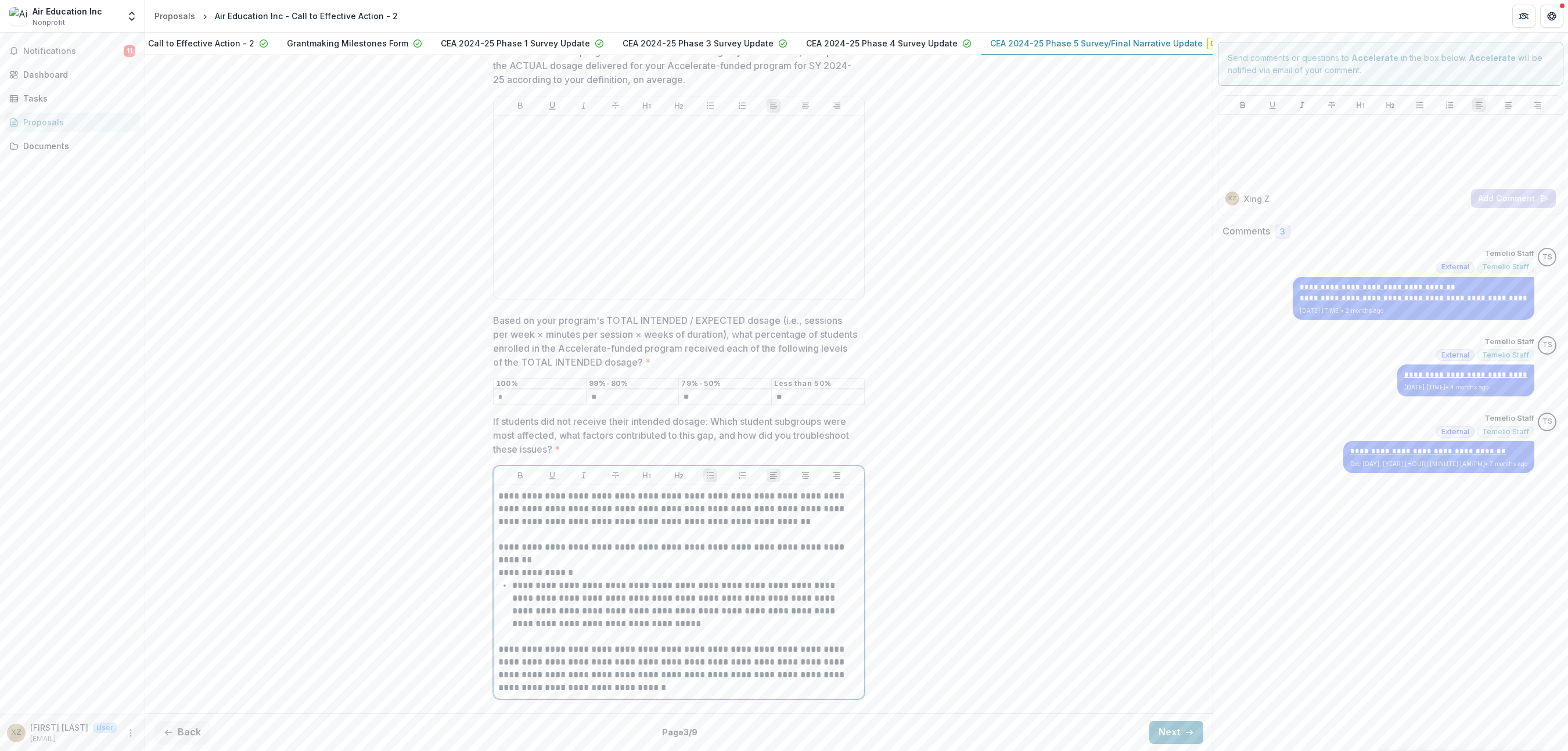 click on "**********" at bounding box center [679, 669] 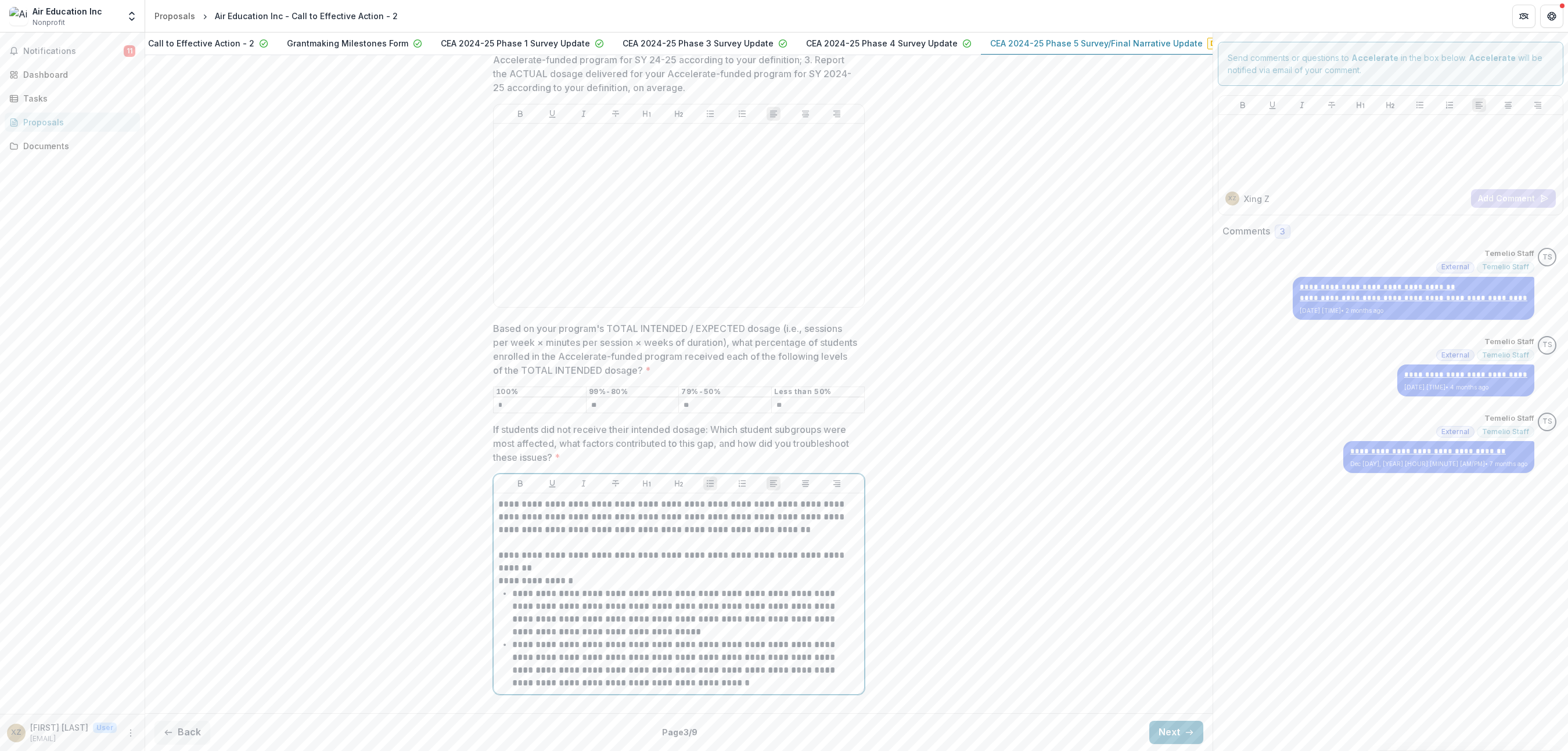 click on "**********" at bounding box center [686, 613] 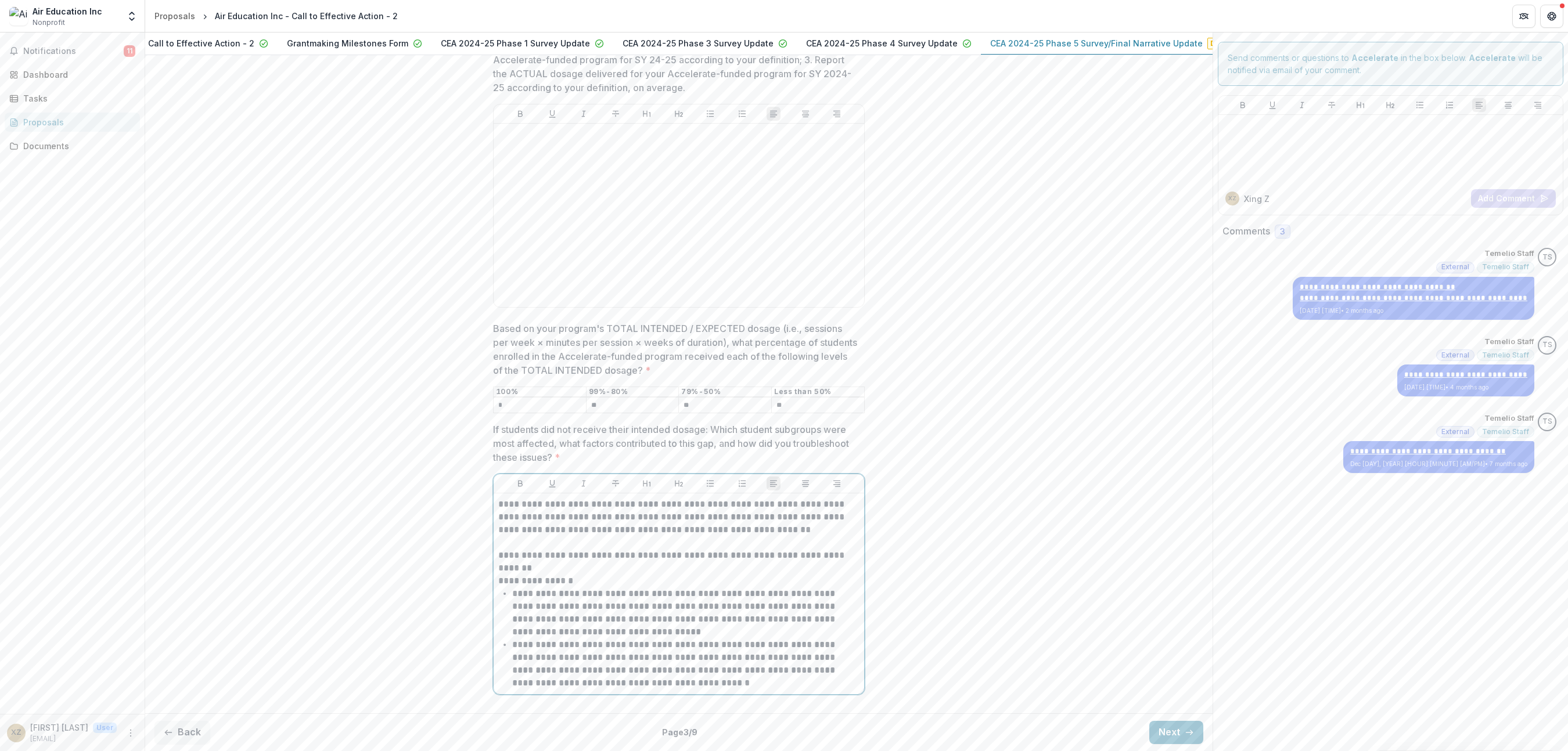 click on "**********" at bounding box center [679, 517] 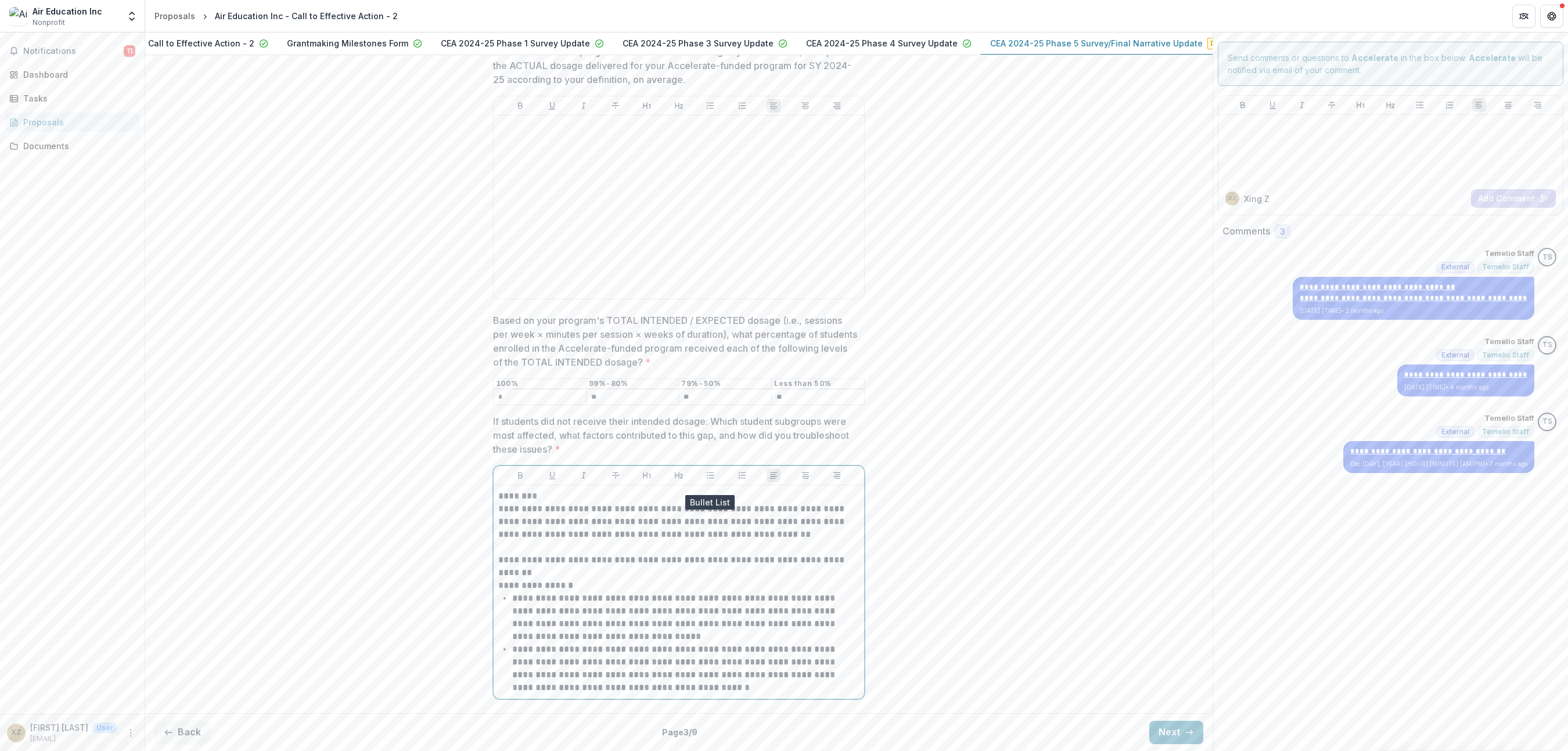 drag, startPoint x: 708, startPoint y: 482, endPoint x: 649, endPoint y: 504, distance: 62.96825 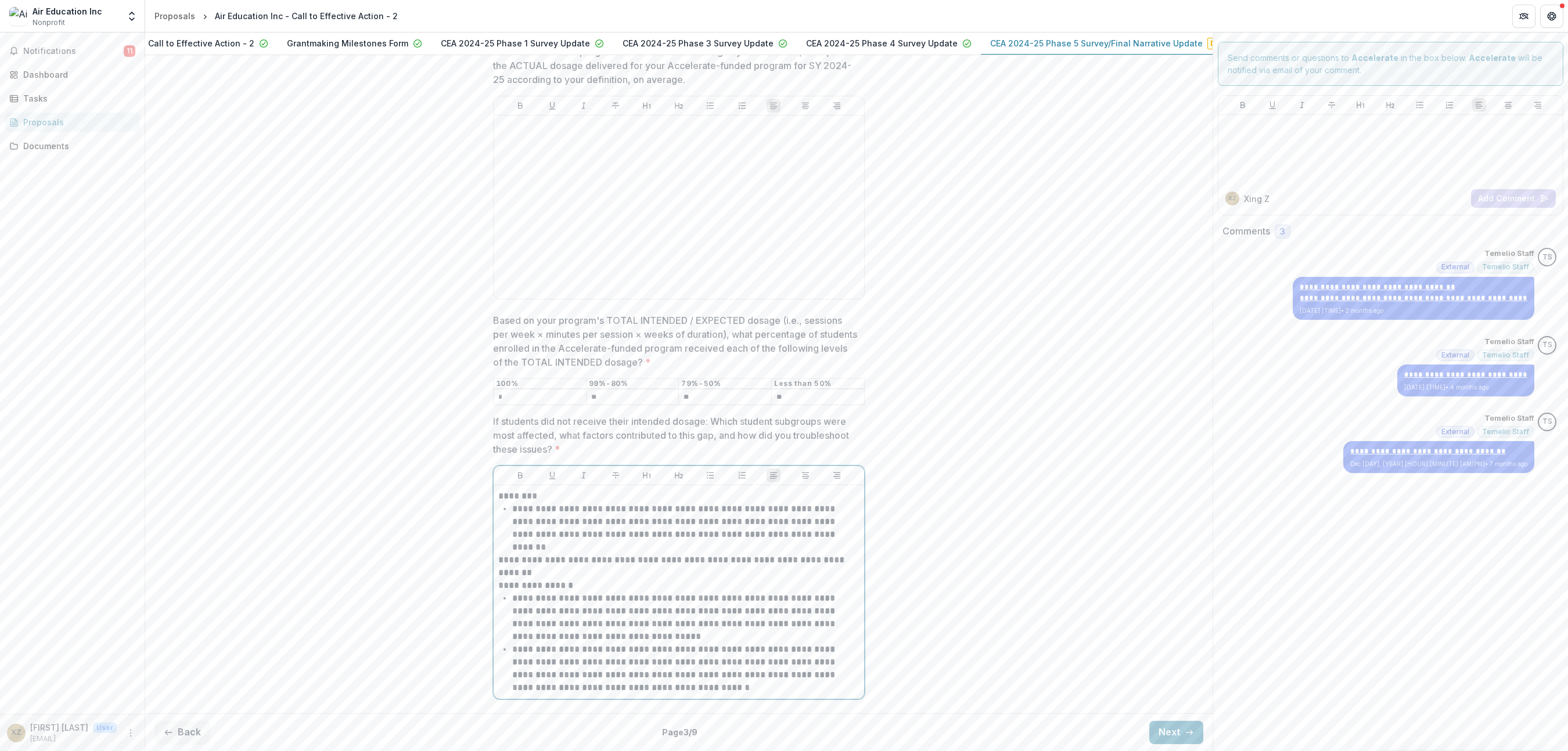 click on "**********" at bounding box center (679, 560) 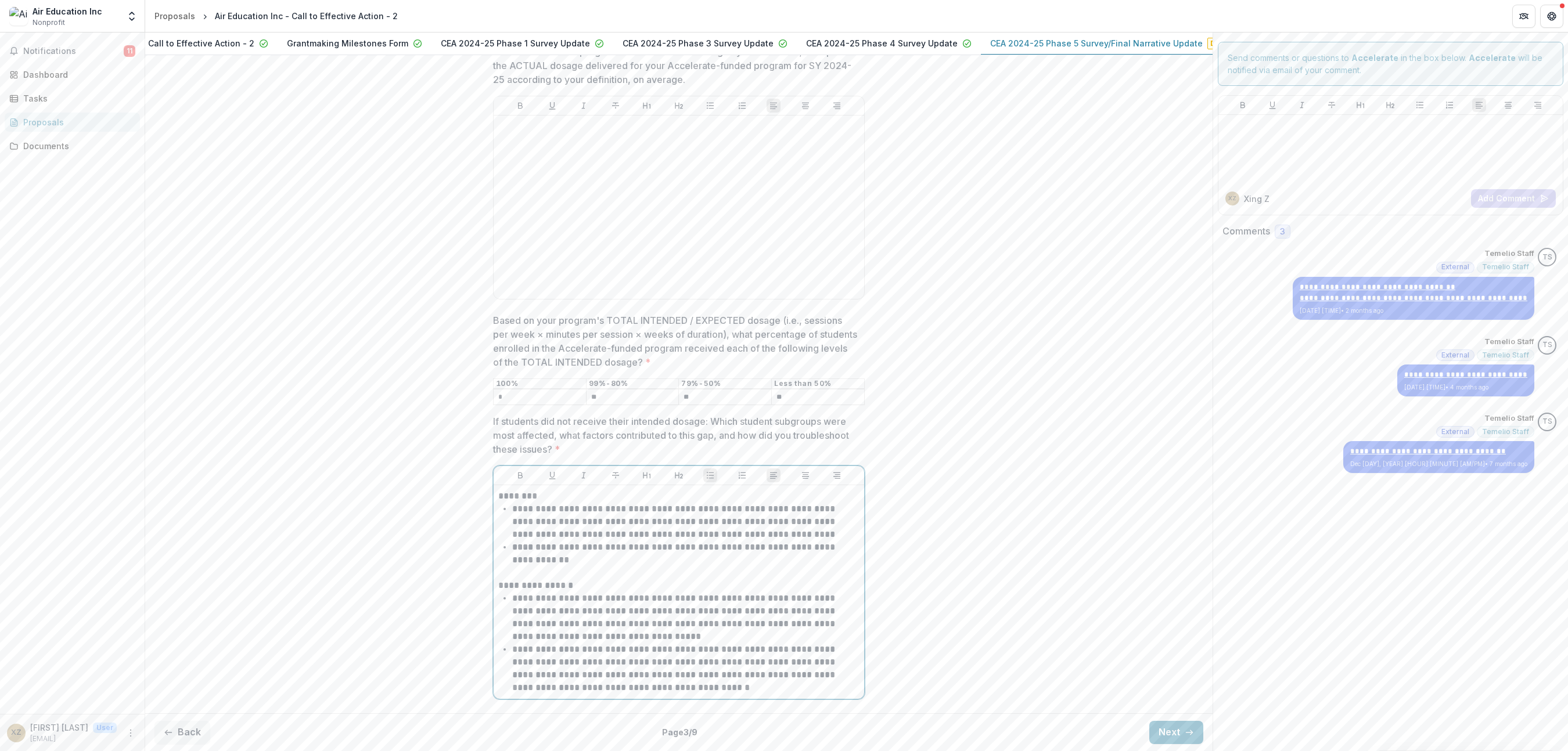 click on "********" at bounding box center [679, 496] 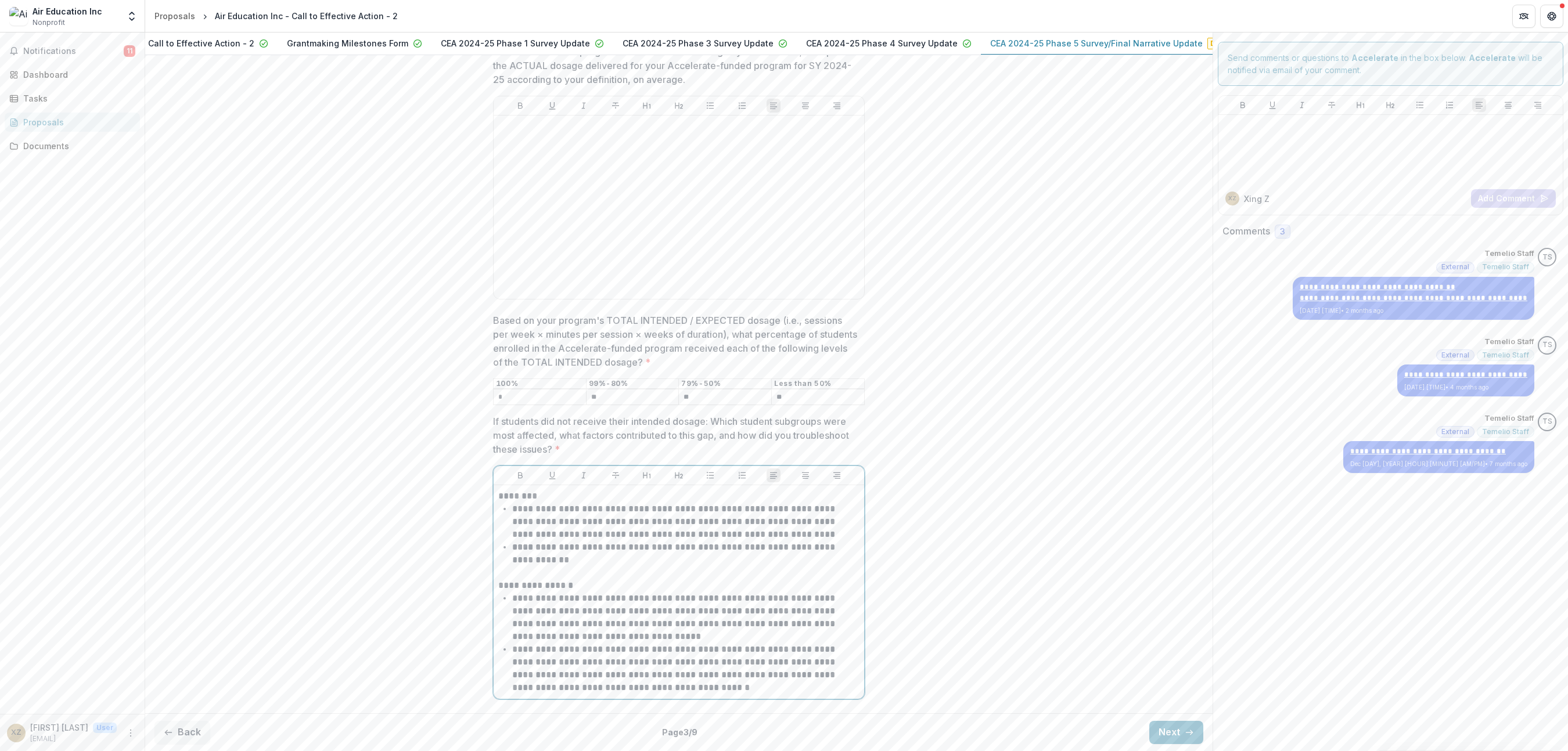 click on "********" at bounding box center (679, 496) 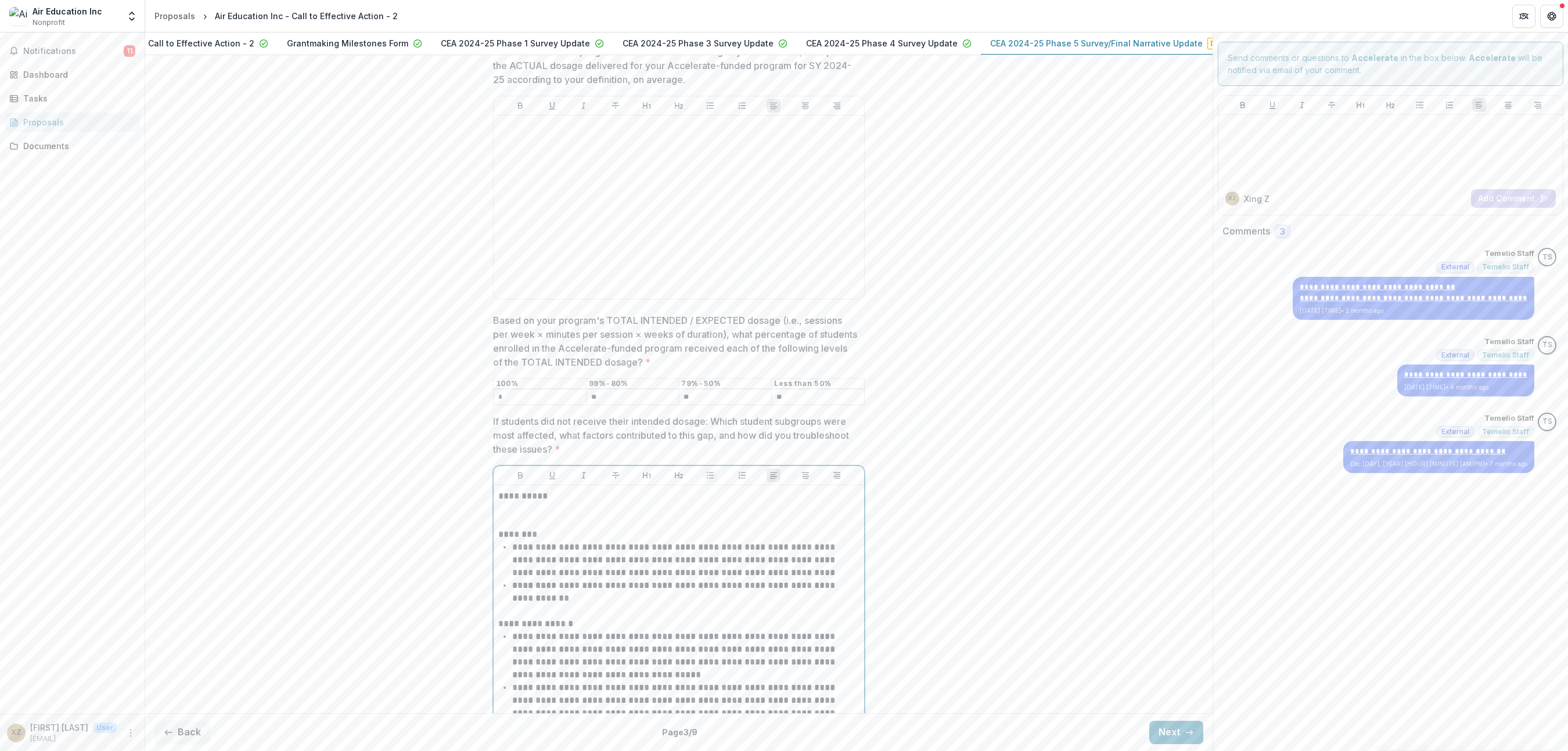 click 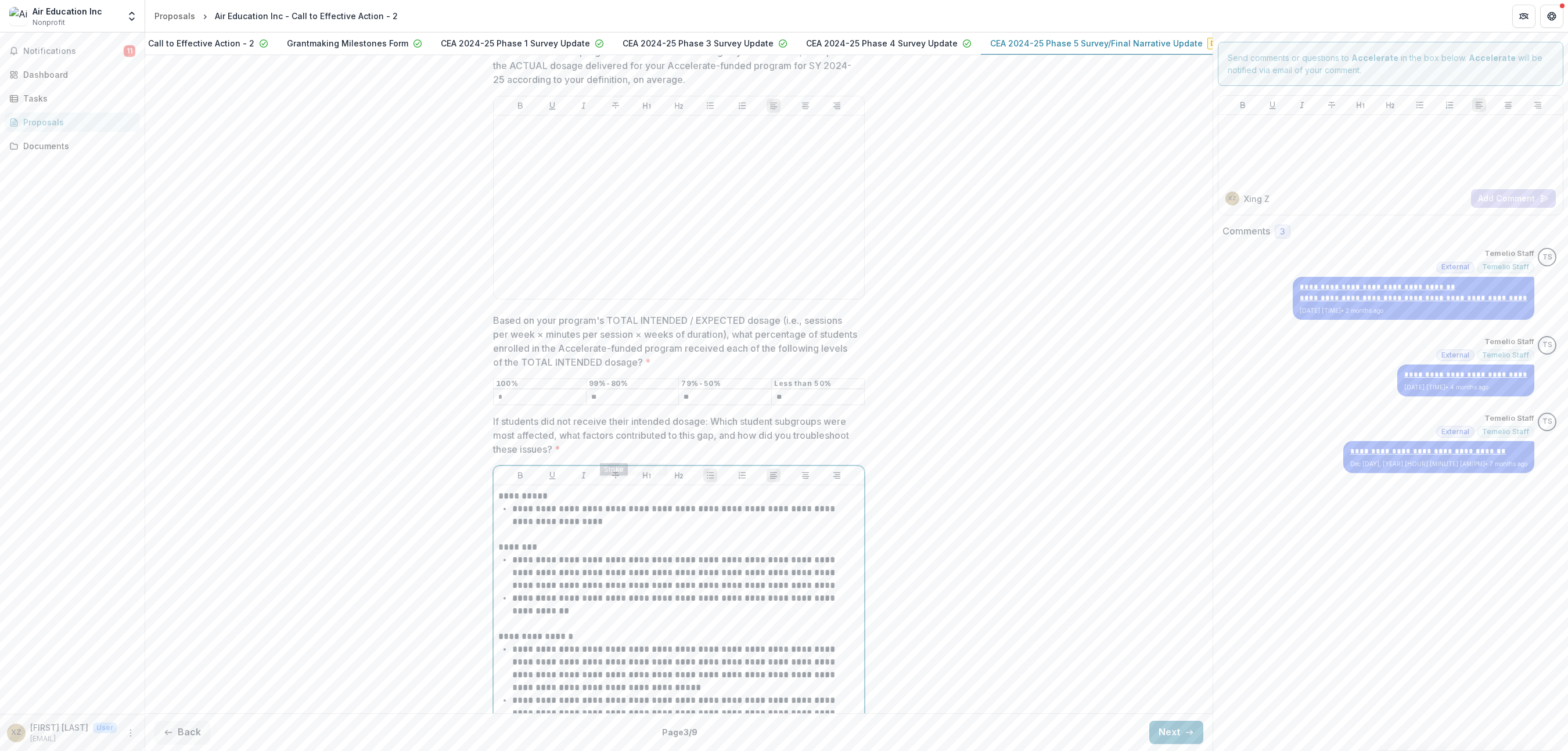 scroll, scrollTop: 865, scrollLeft: 0, axis: vertical 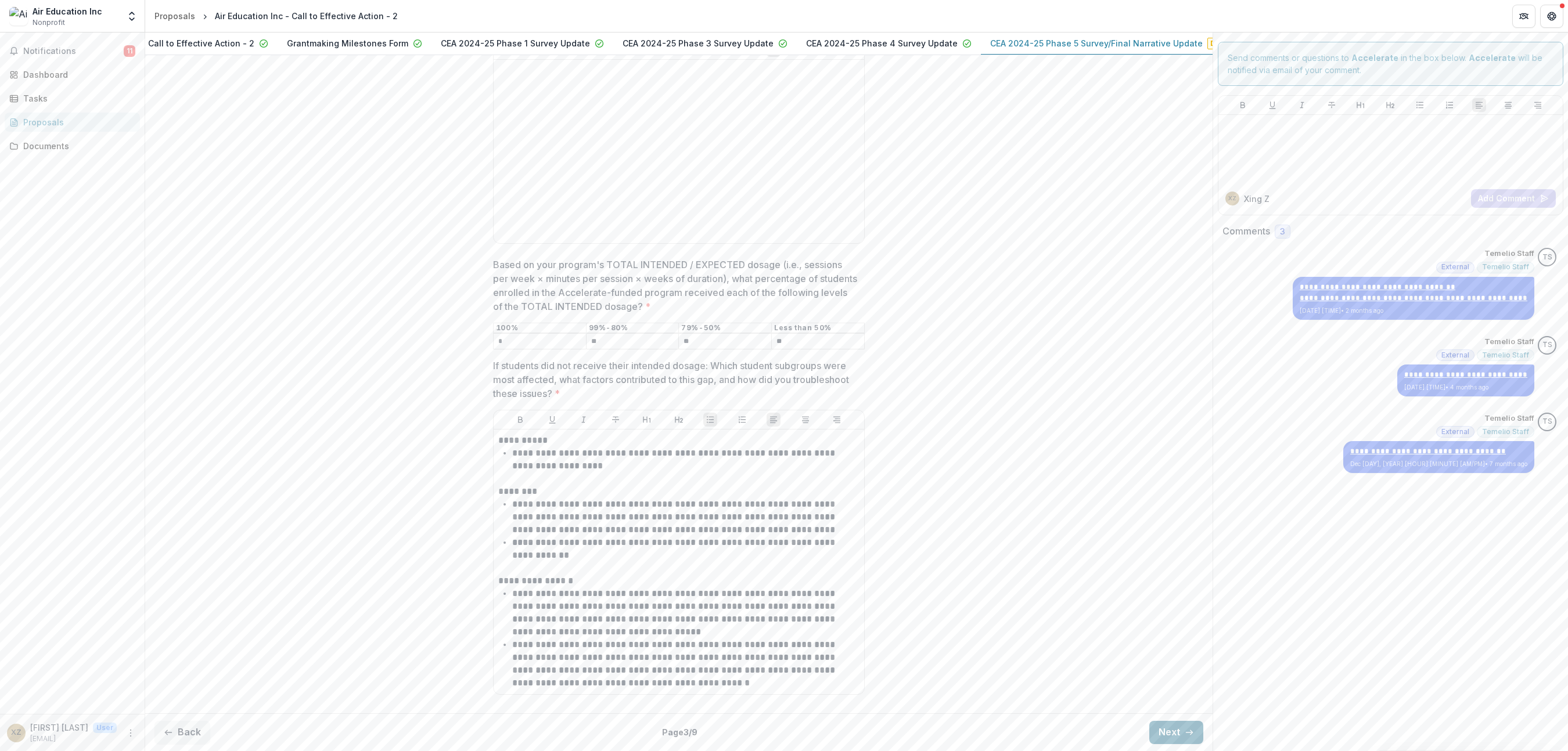 click on "Next" at bounding box center (1176, 732) 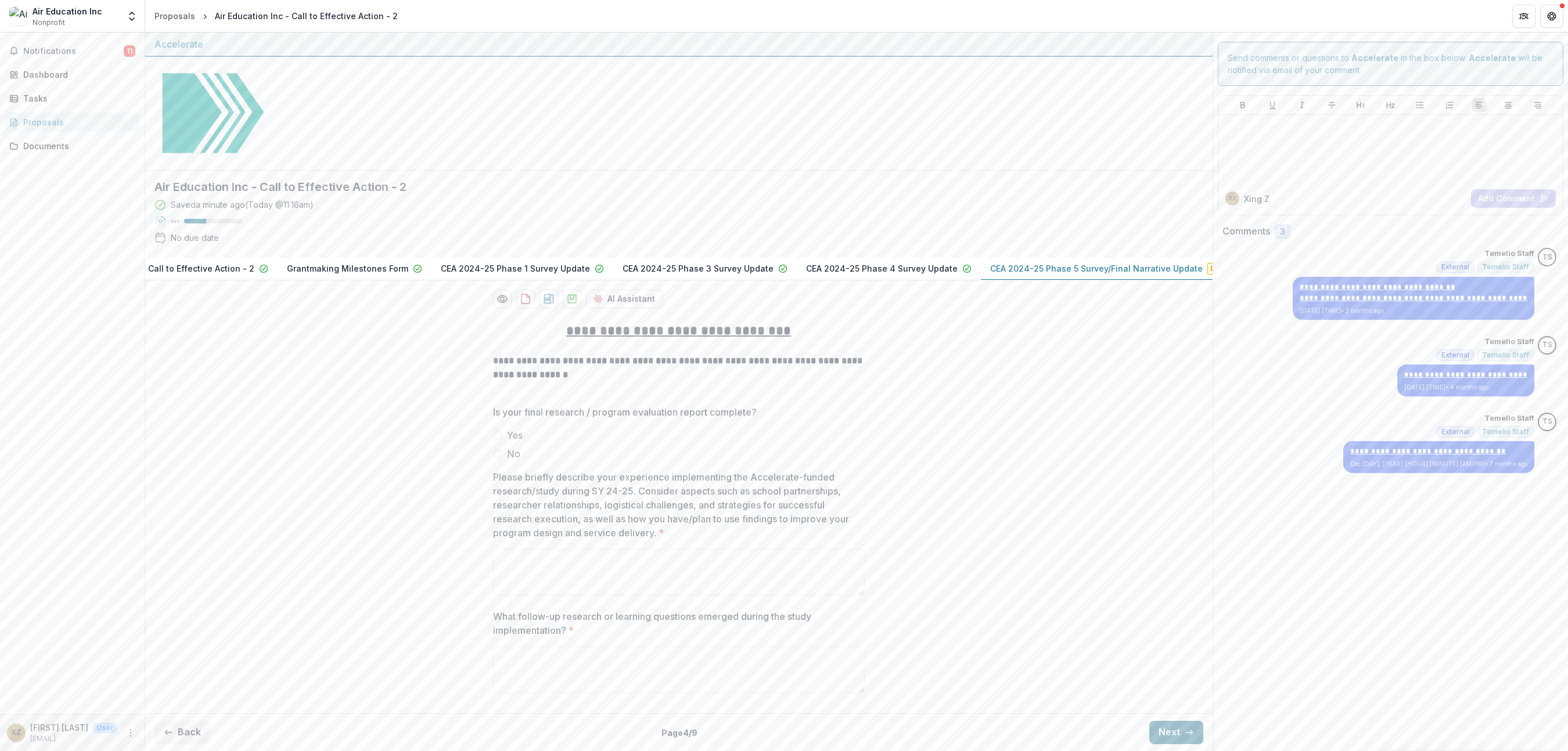scroll, scrollTop: 0, scrollLeft: 0, axis: both 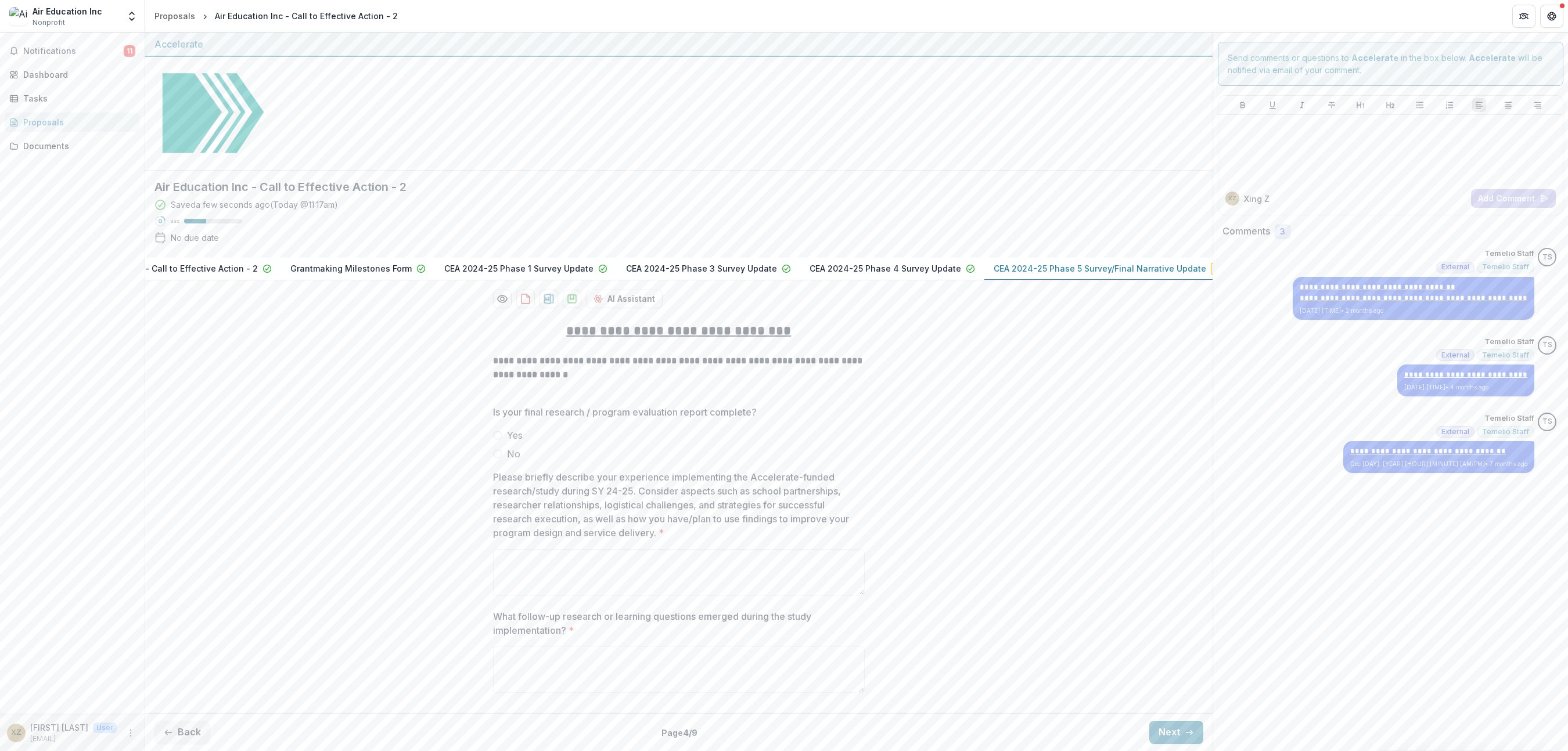 click on "No" at bounding box center (513, 454) 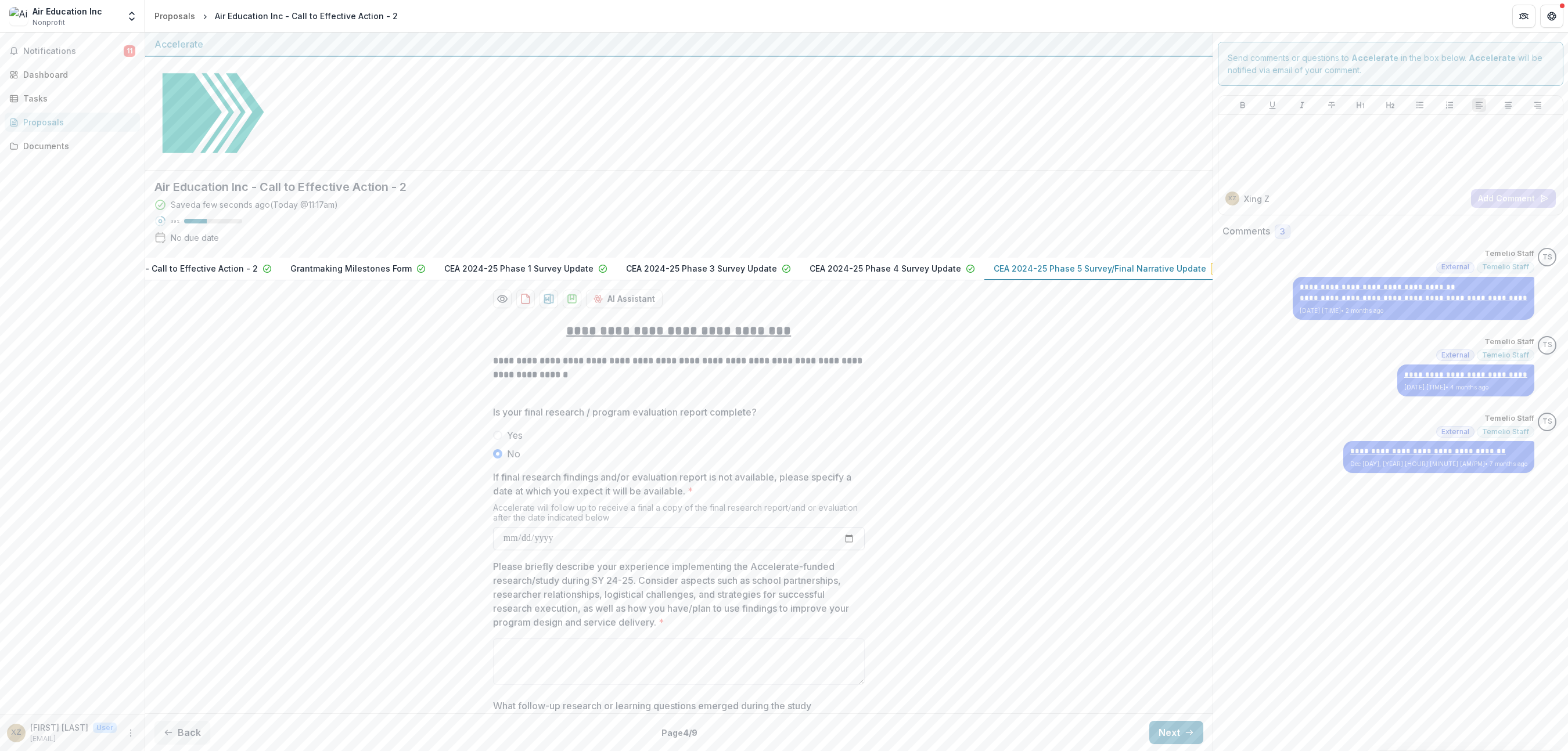 click on "If final research findings and/or evaluation report is not available, please specify a date at which you expect it will be available. *" at bounding box center (679, 539) 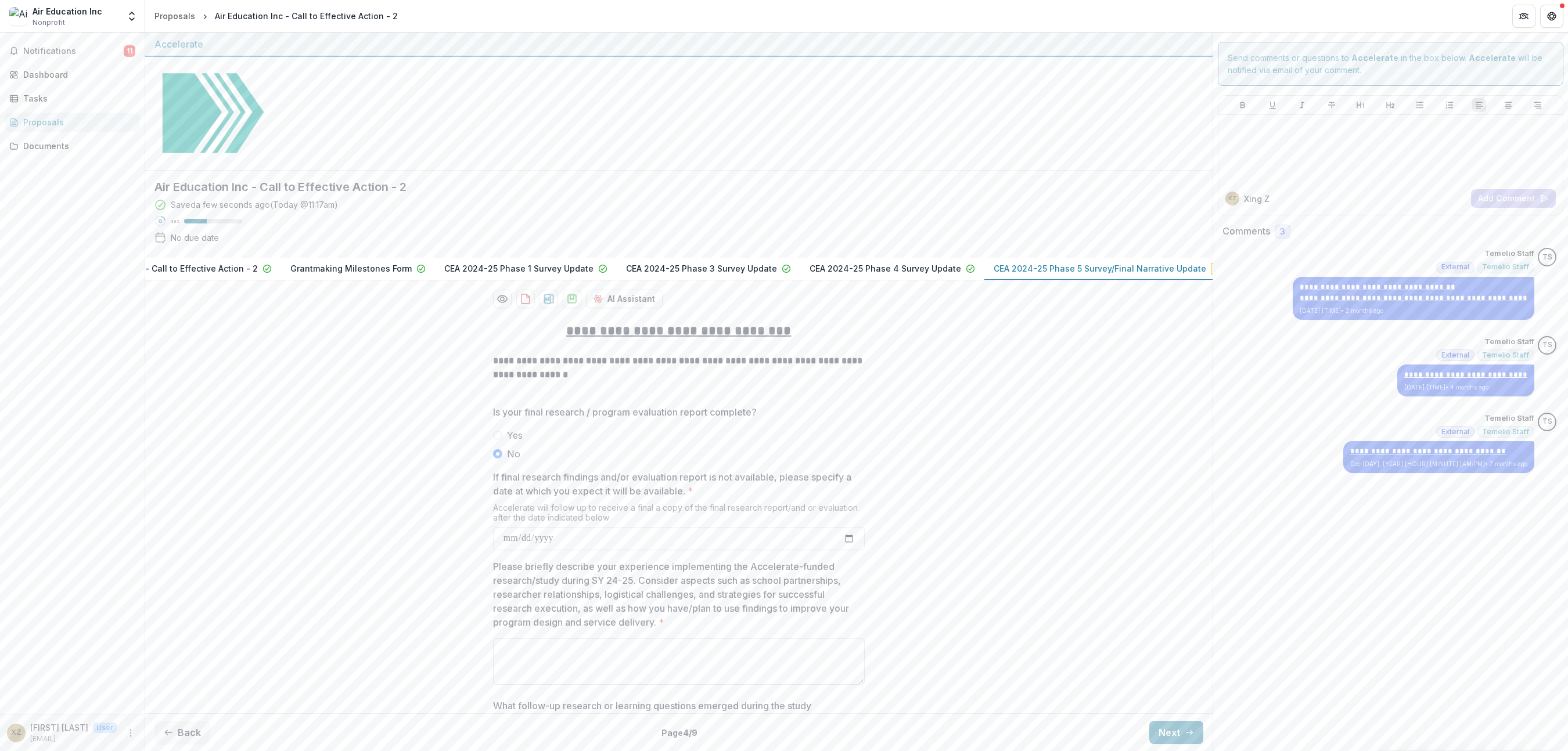 type on "**********" 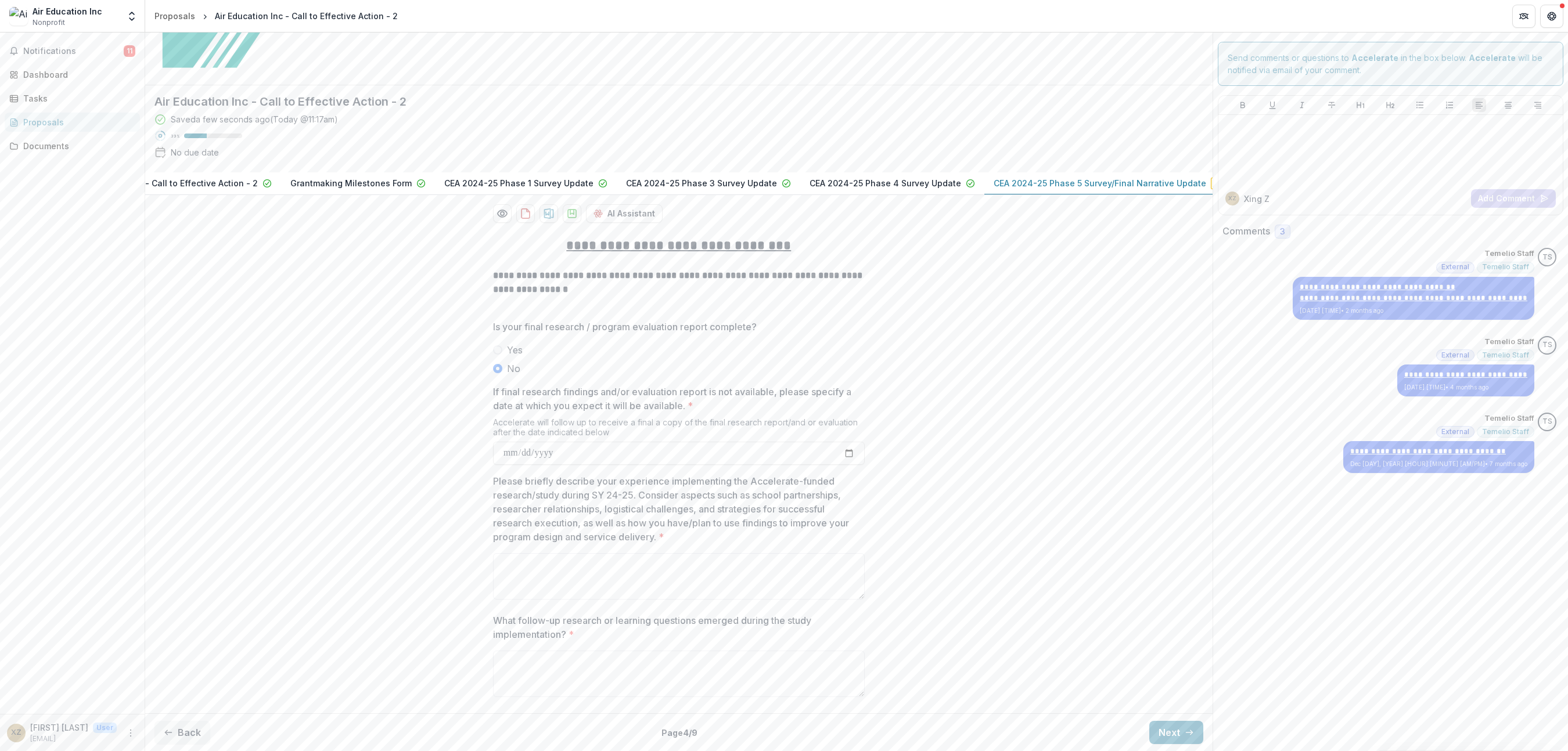 scroll, scrollTop: 97, scrollLeft: 0, axis: vertical 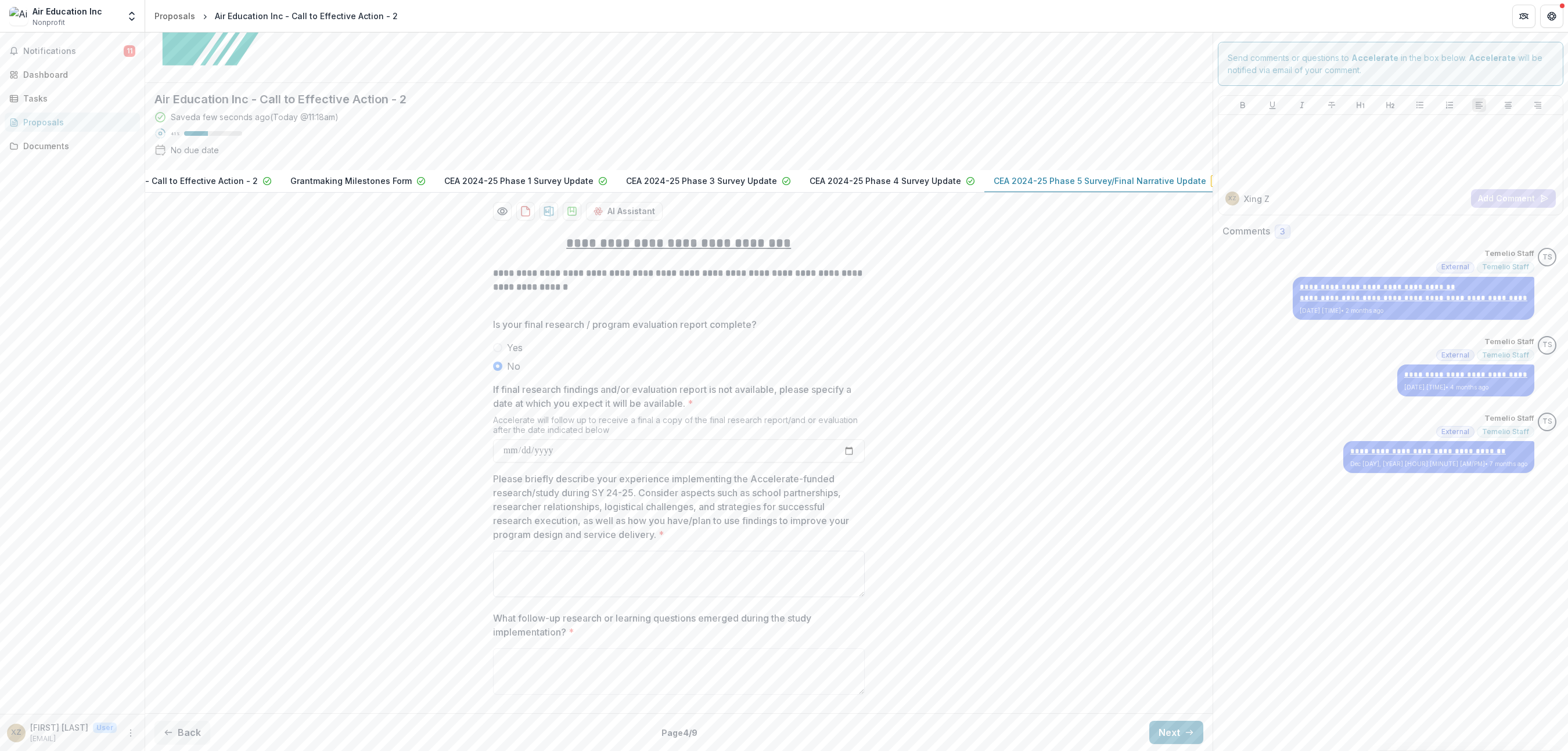 click on "Please briefly describe your experience implementing the Accelerate-funded research/study during SY 24-25. Consider aspects such as school partnerships, researcher relationships, logistical challenges, and strategies for successful research execution, as well as how you have/plan to use findings to improve your program design and service delivery. *" at bounding box center [679, 574] 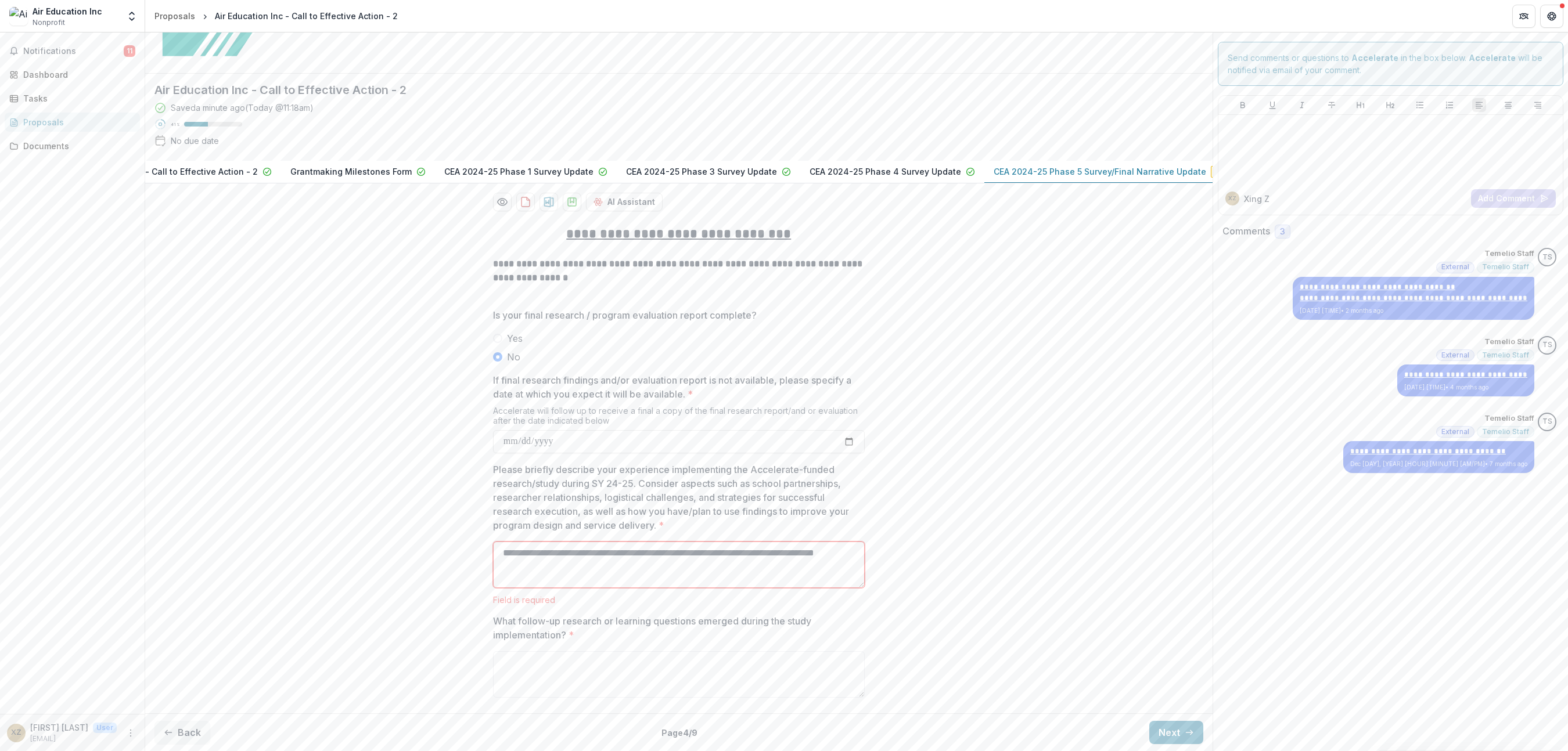 drag, startPoint x: 587, startPoint y: 564, endPoint x: 595, endPoint y: 564, distance: 8 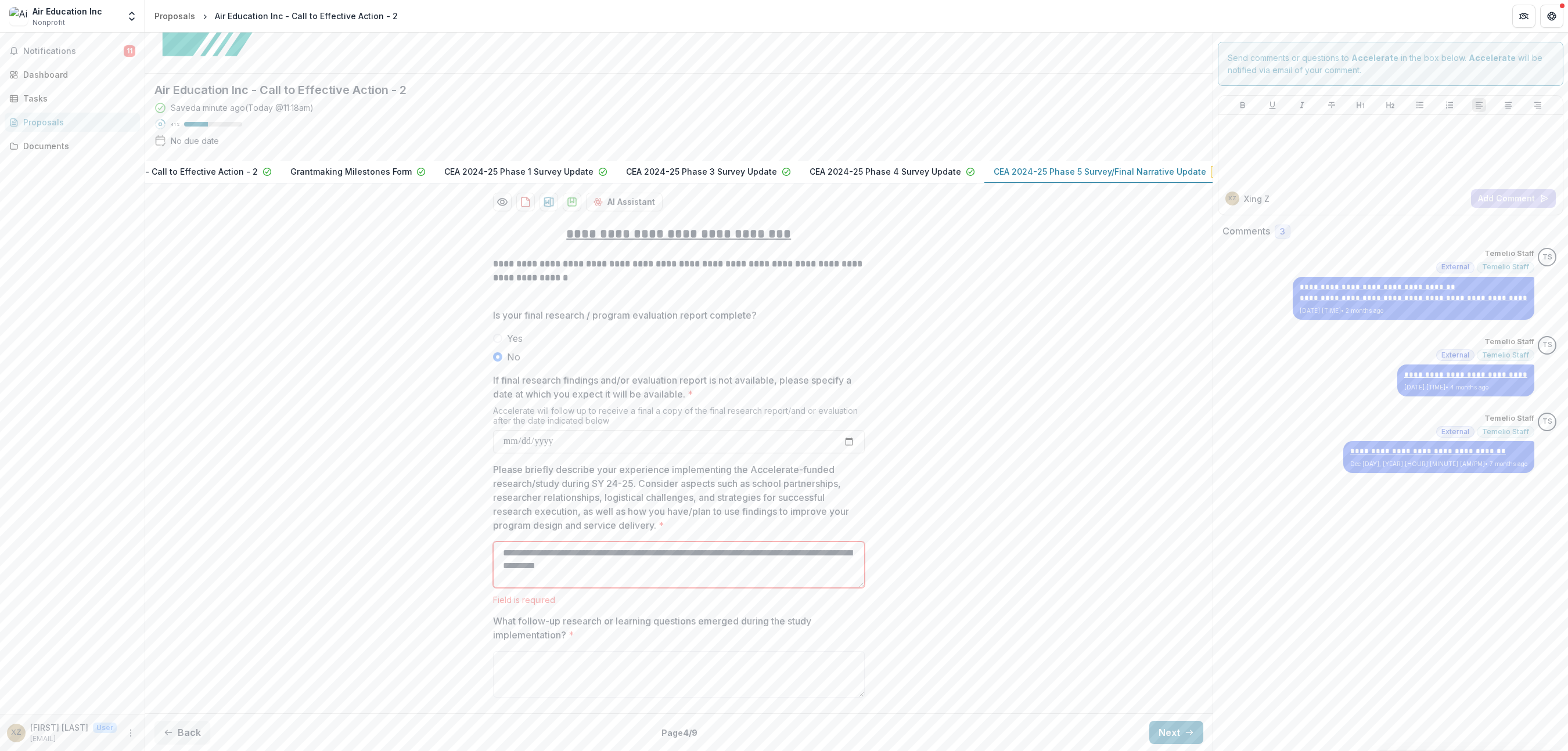 click on "**********" at bounding box center (679, 565) 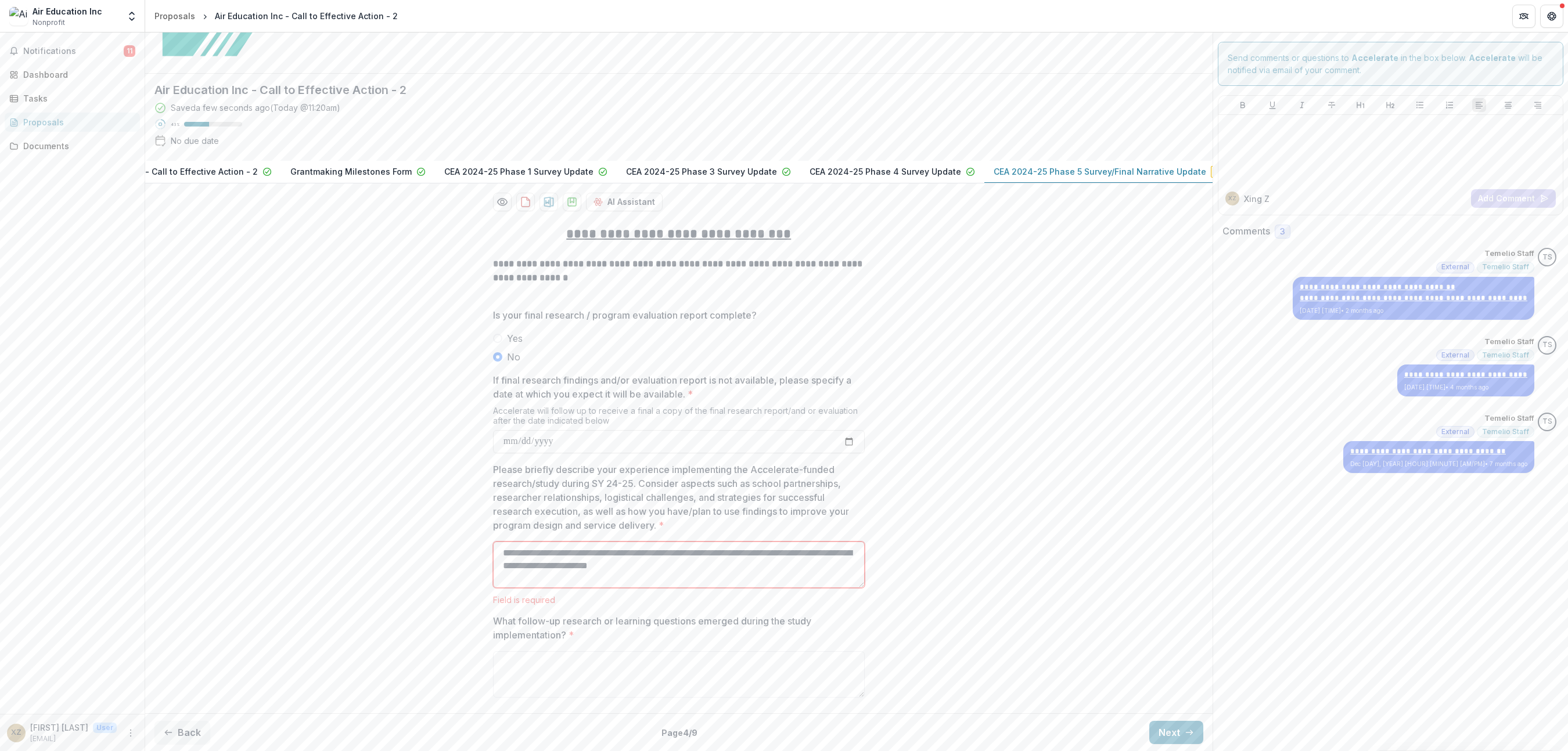 click on "**********" at bounding box center (679, 565) 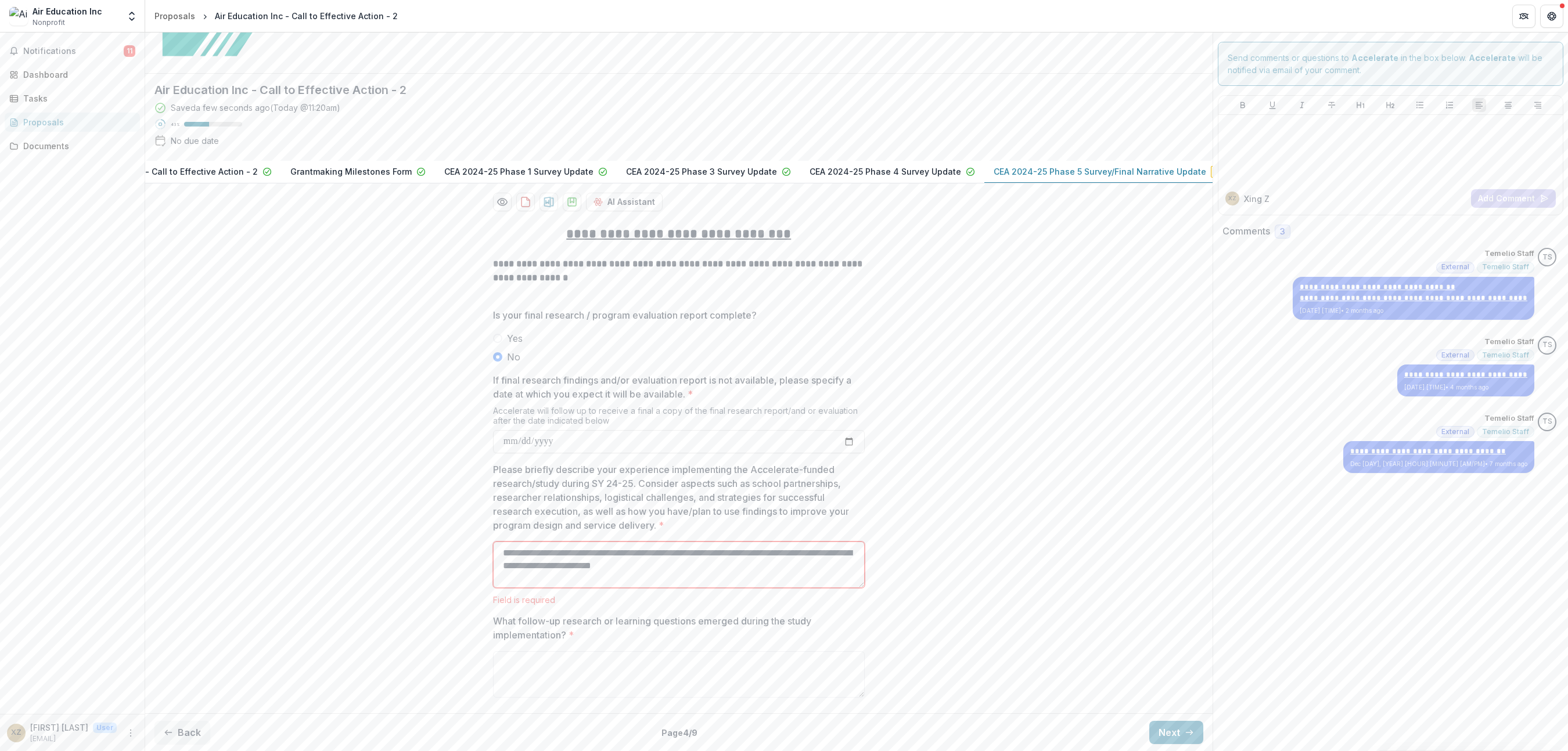 scroll, scrollTop: 109, scrollLeft: 0, axis: vertical 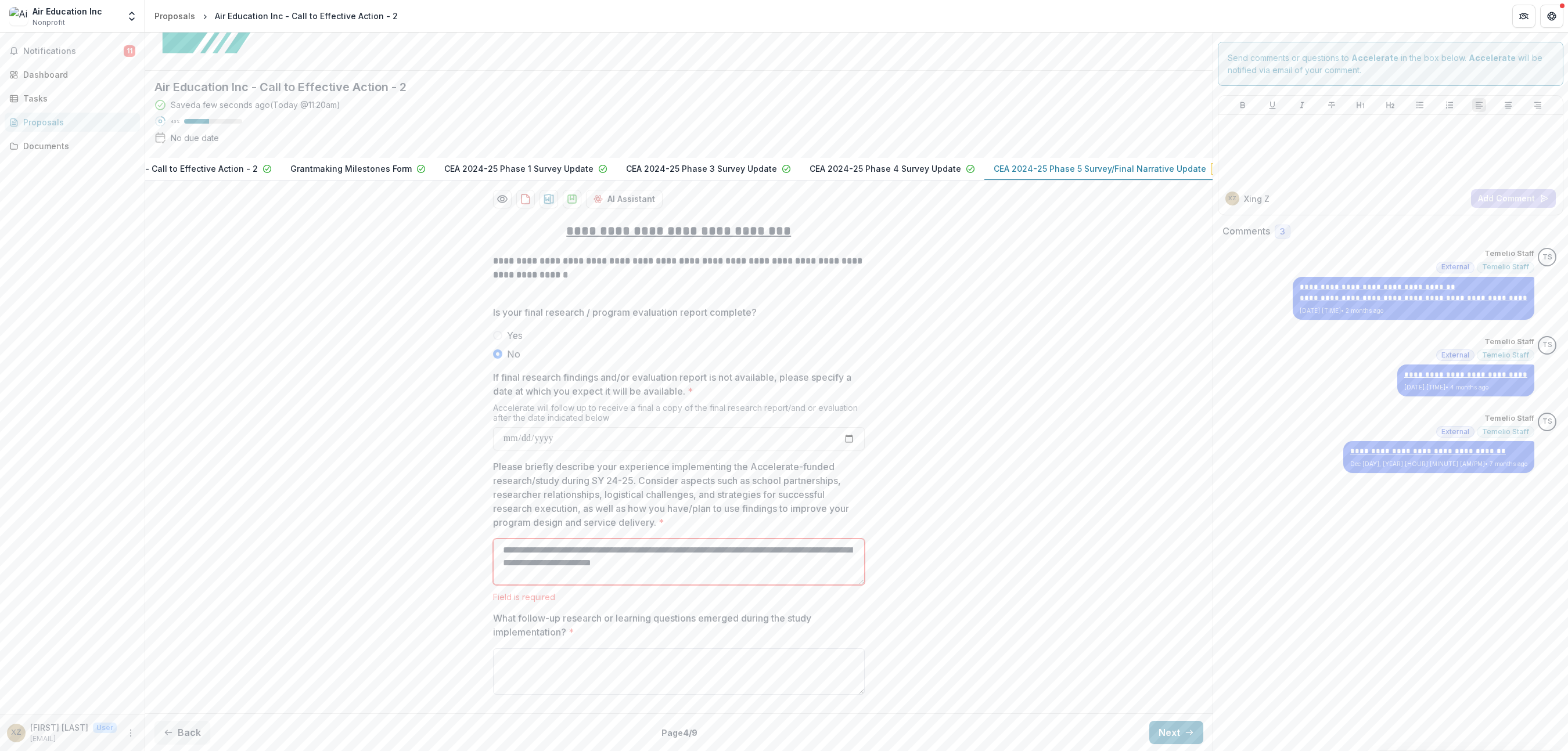 type on "**********" 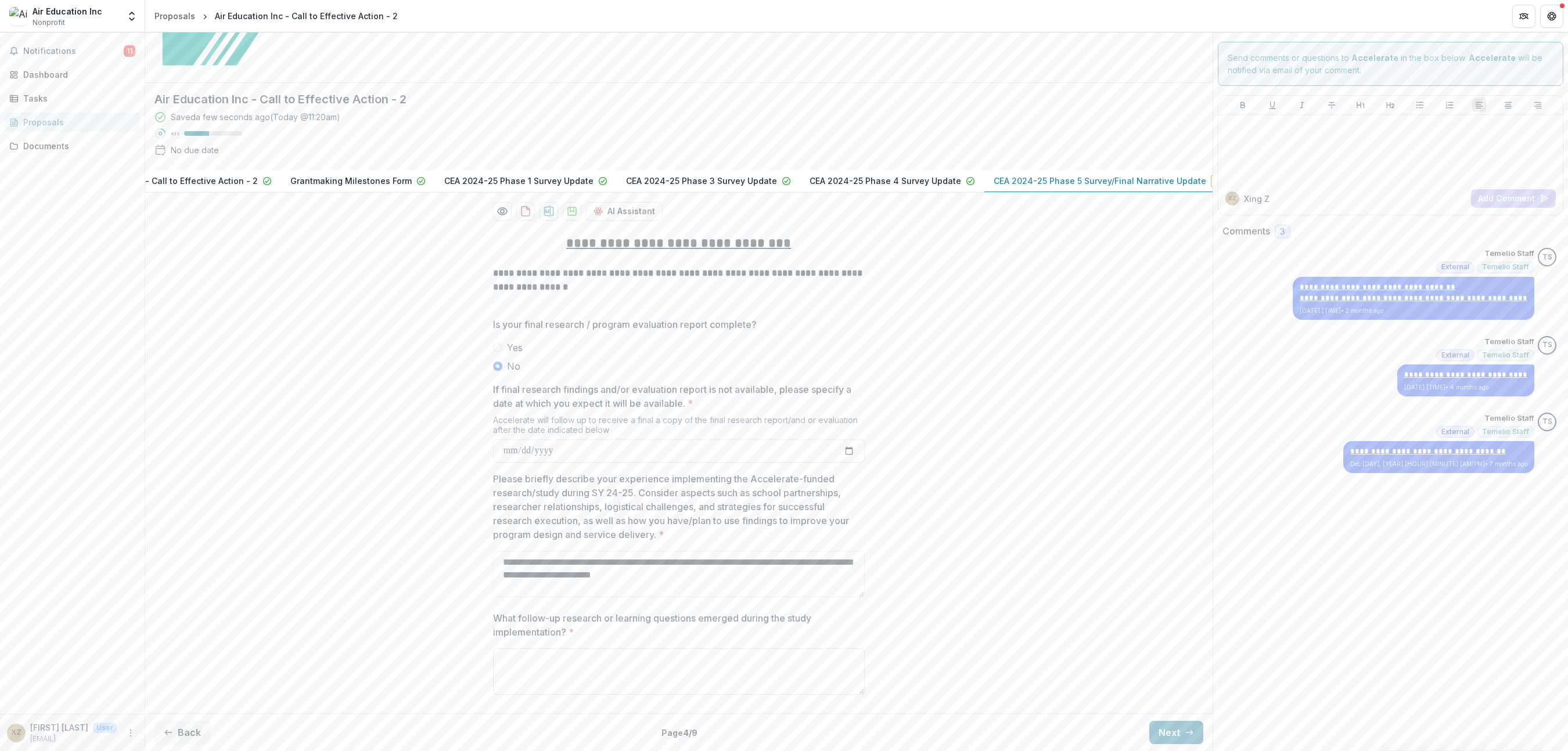 scroll, scrollTop: 97, scrollLeft: 0, axis: vertical 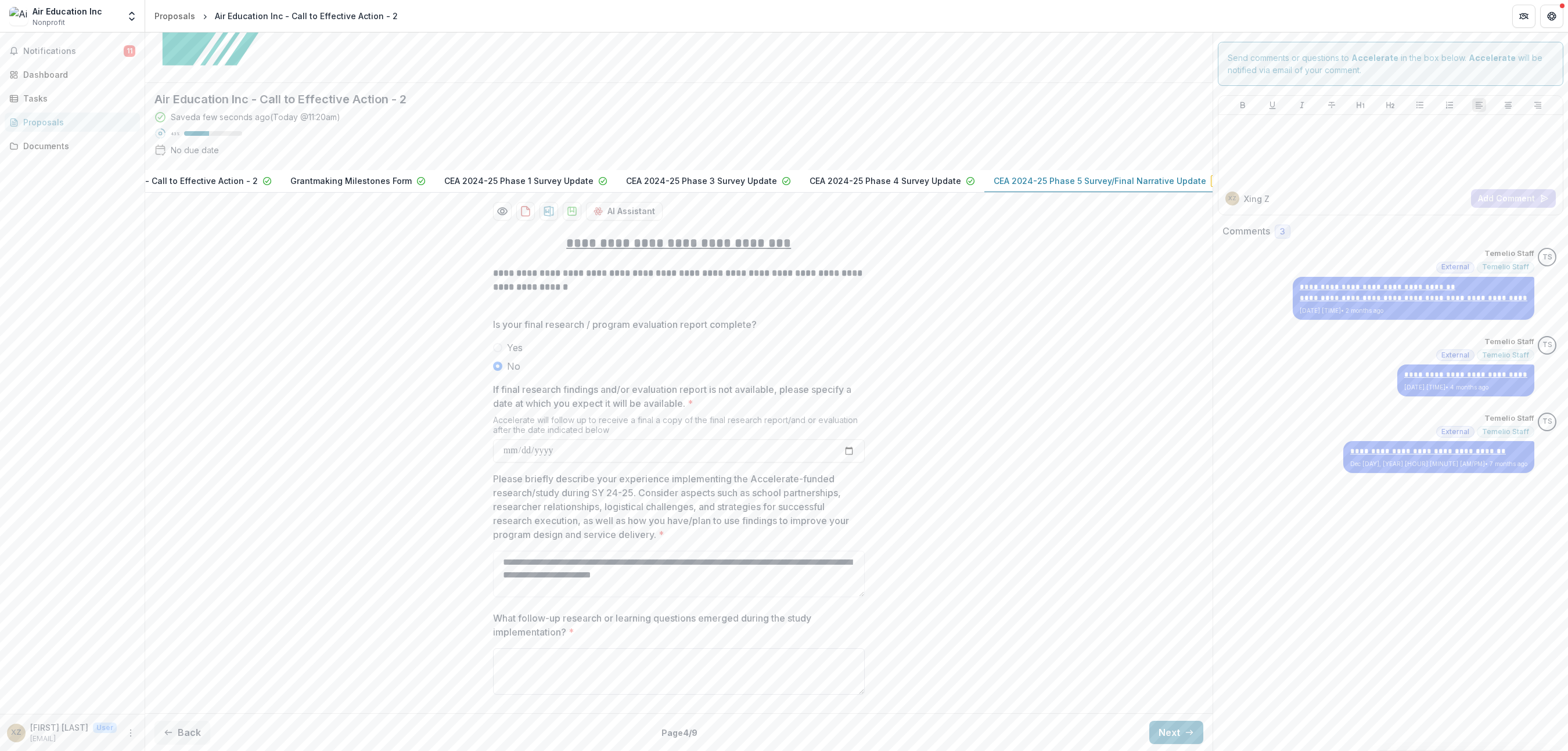 click on "What follow-up research or learning questions emerged during the study implementation? *" at bounding box center (679, 671) 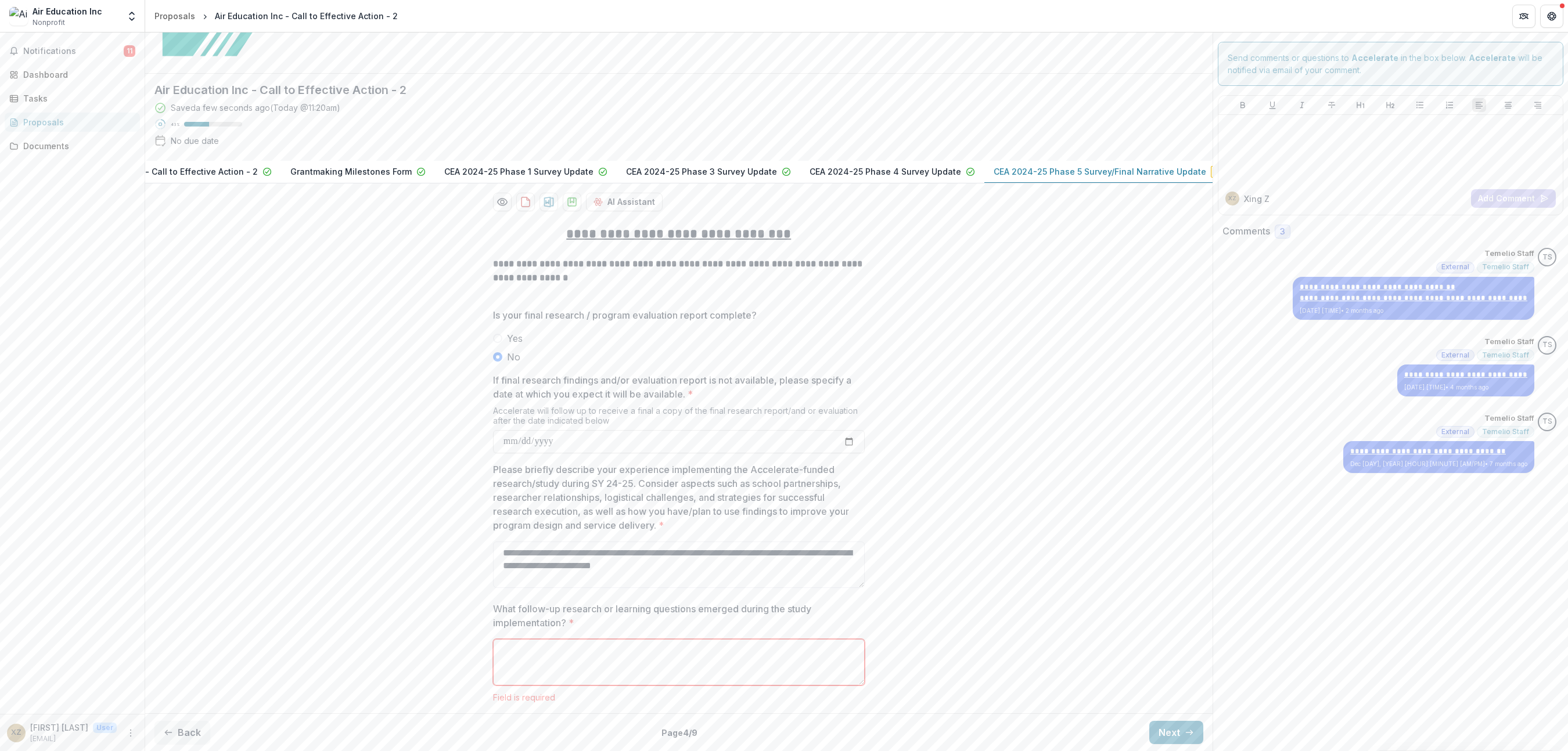 scroll, scrollTop: 109, scrollLeft: 0, axis: vertical 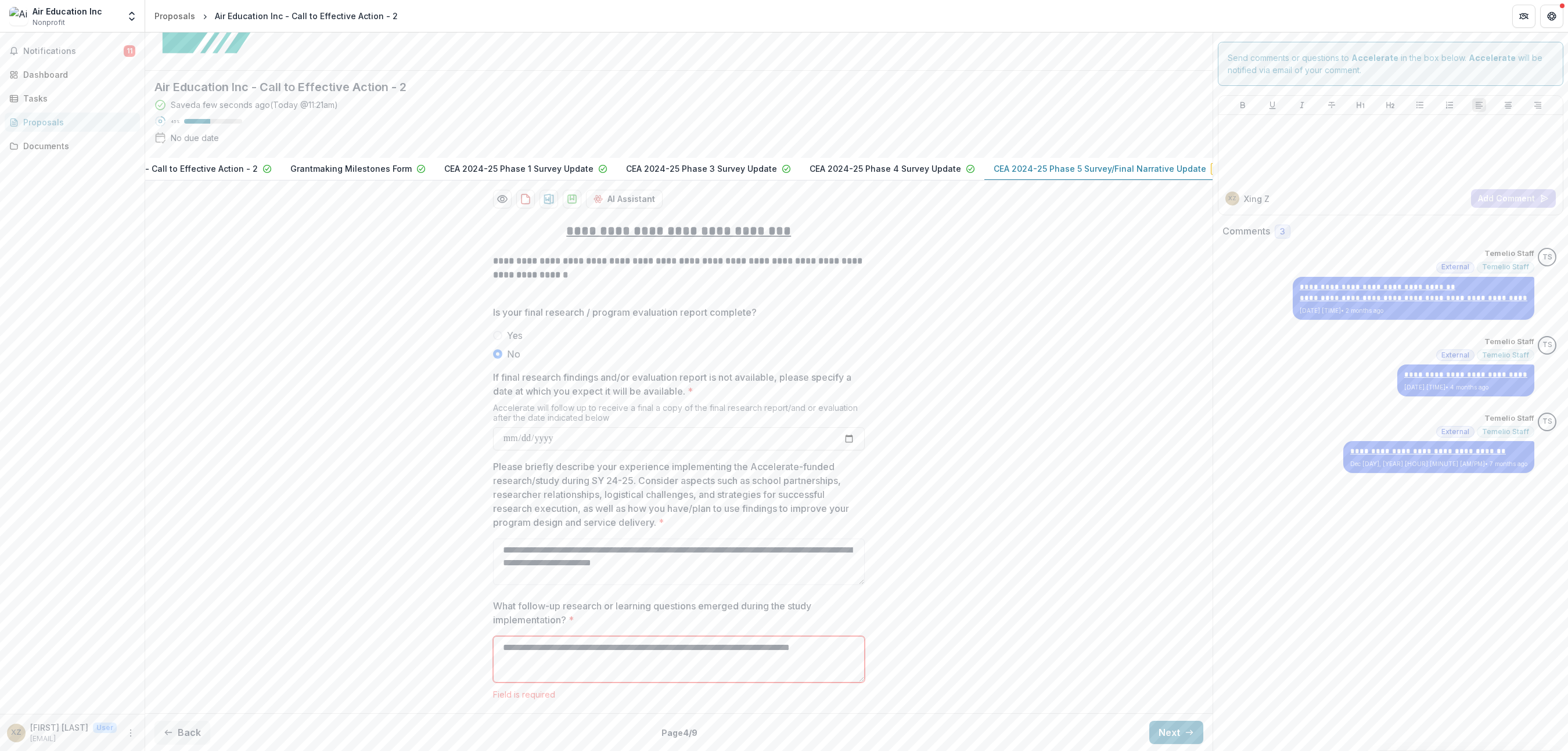 drag, startPoint x: 551, startPoint y: 647, endPoint x: 470, endPoint y: 638, distance: 81.49847 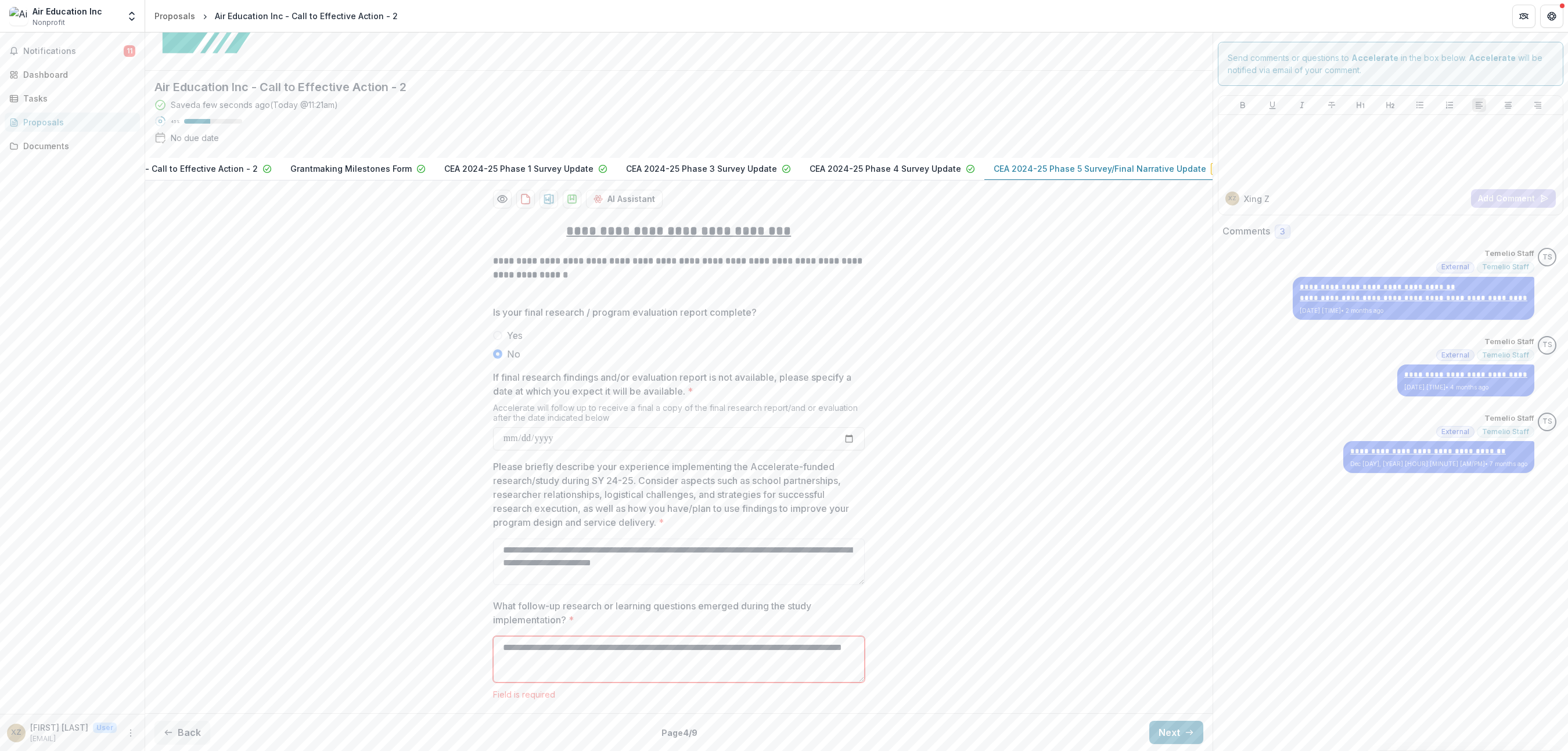 click on "**********" at bounding box center (679, 659) 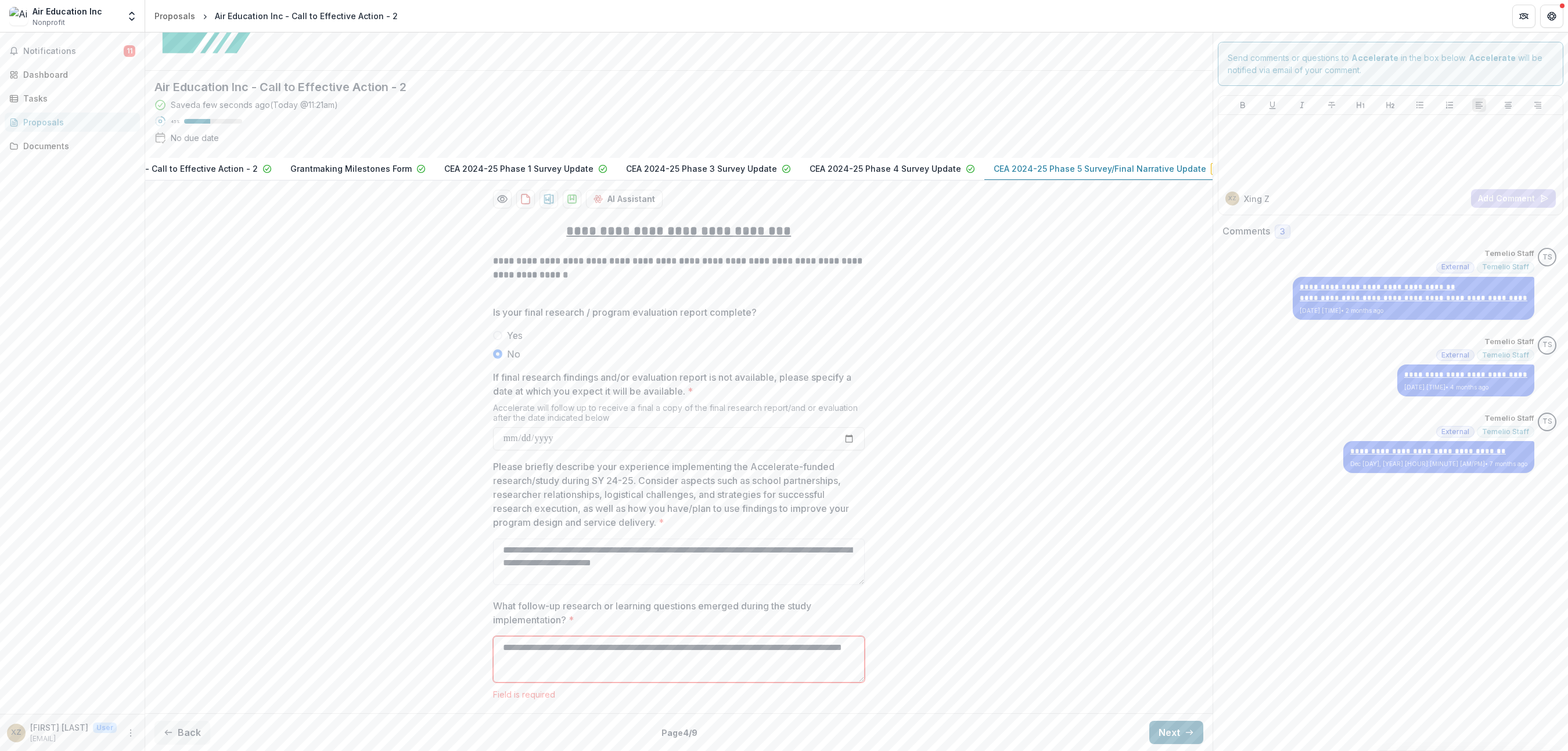 type on "**********" 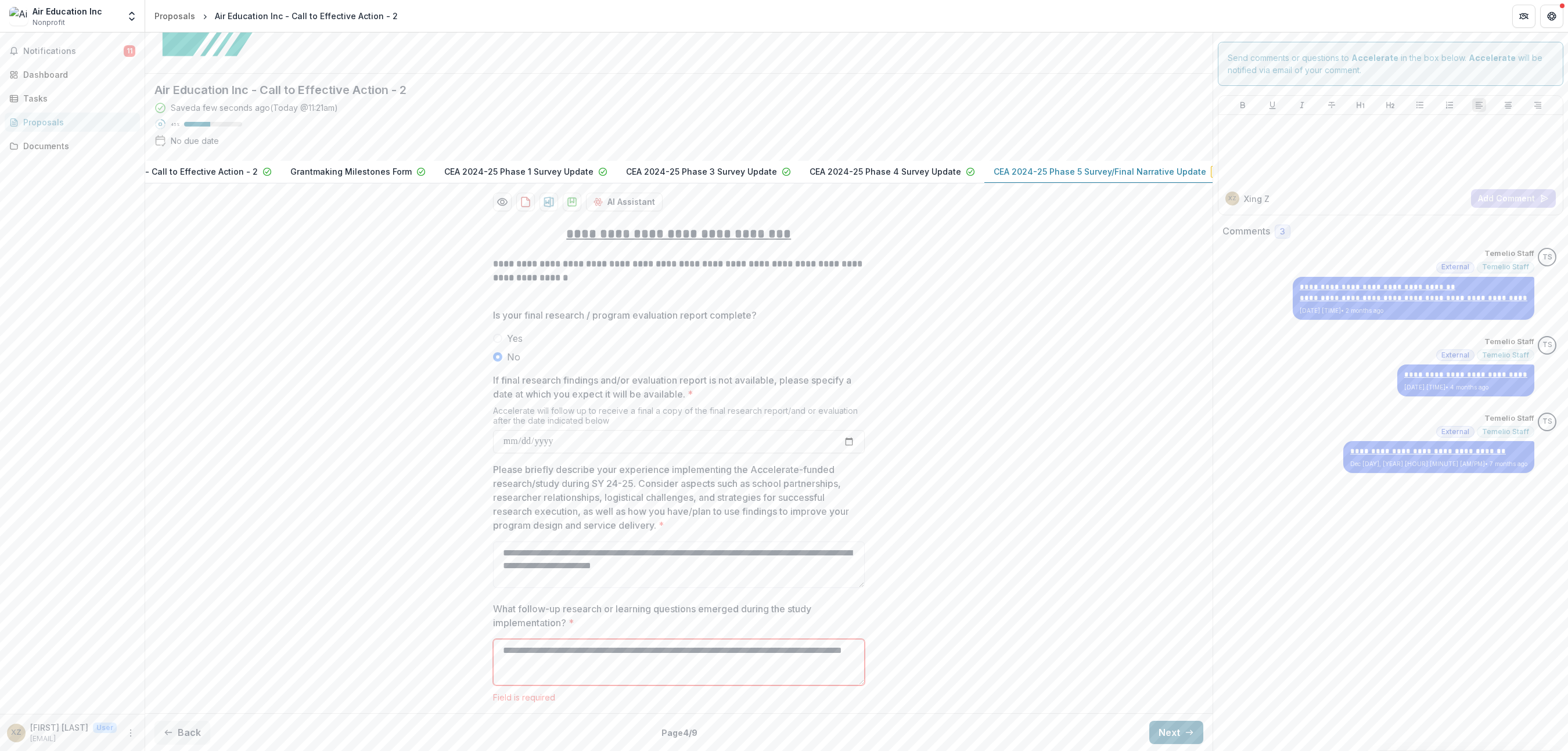 click on "Next" at bounding box center (1176, 732) 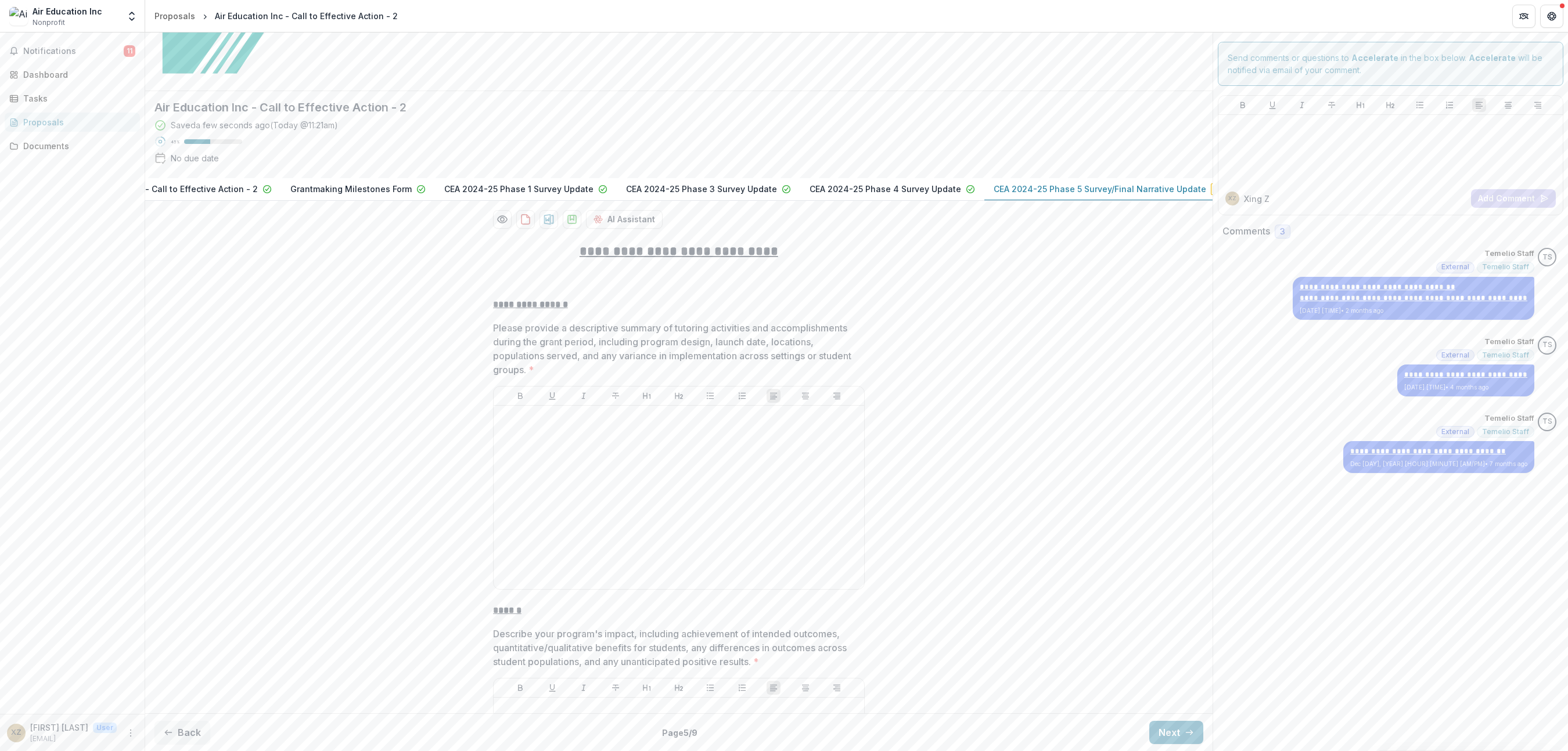 scroll, scrollTop: 0, scrollLeft: 0, axis: both 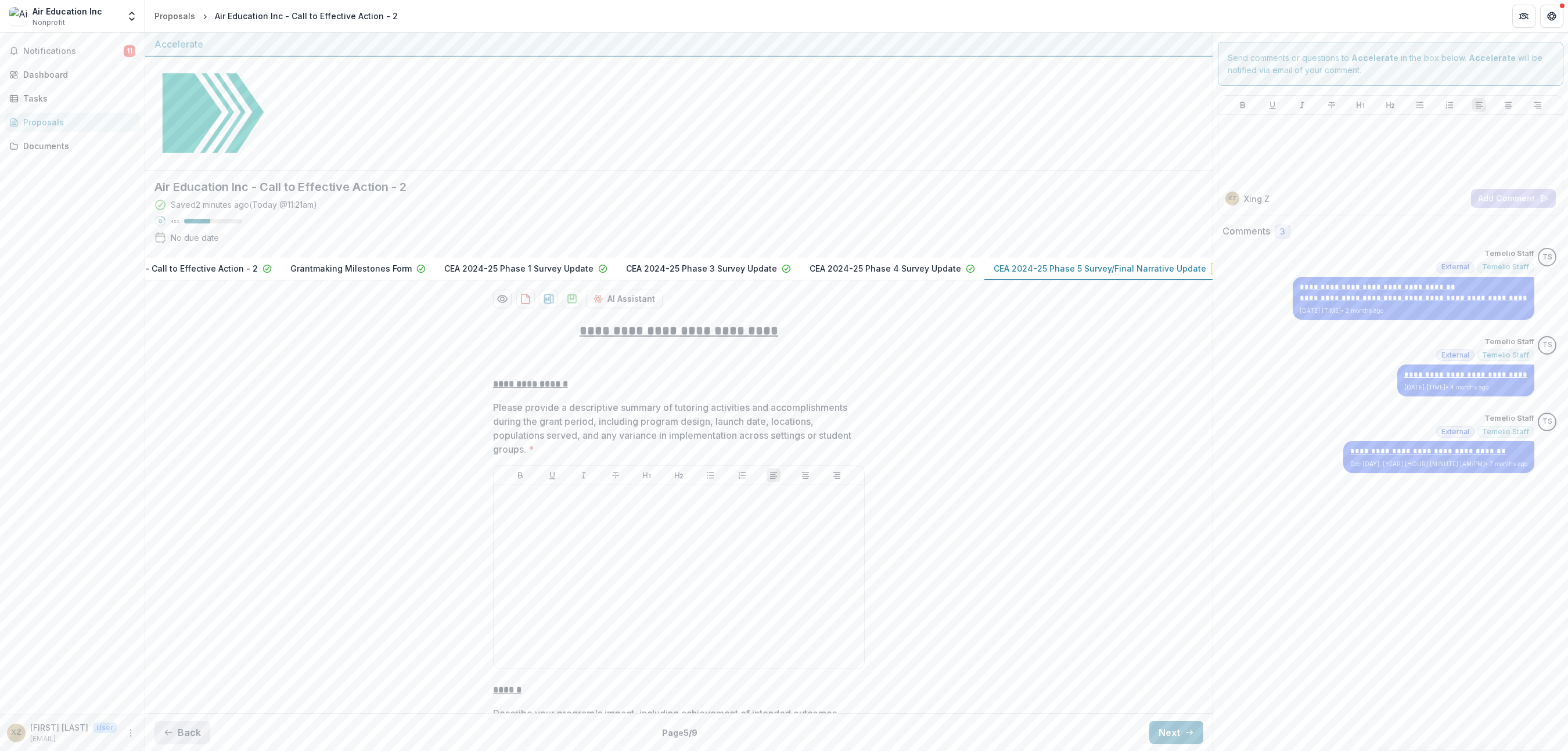 click on "Back" at bounding box center (182, 732) 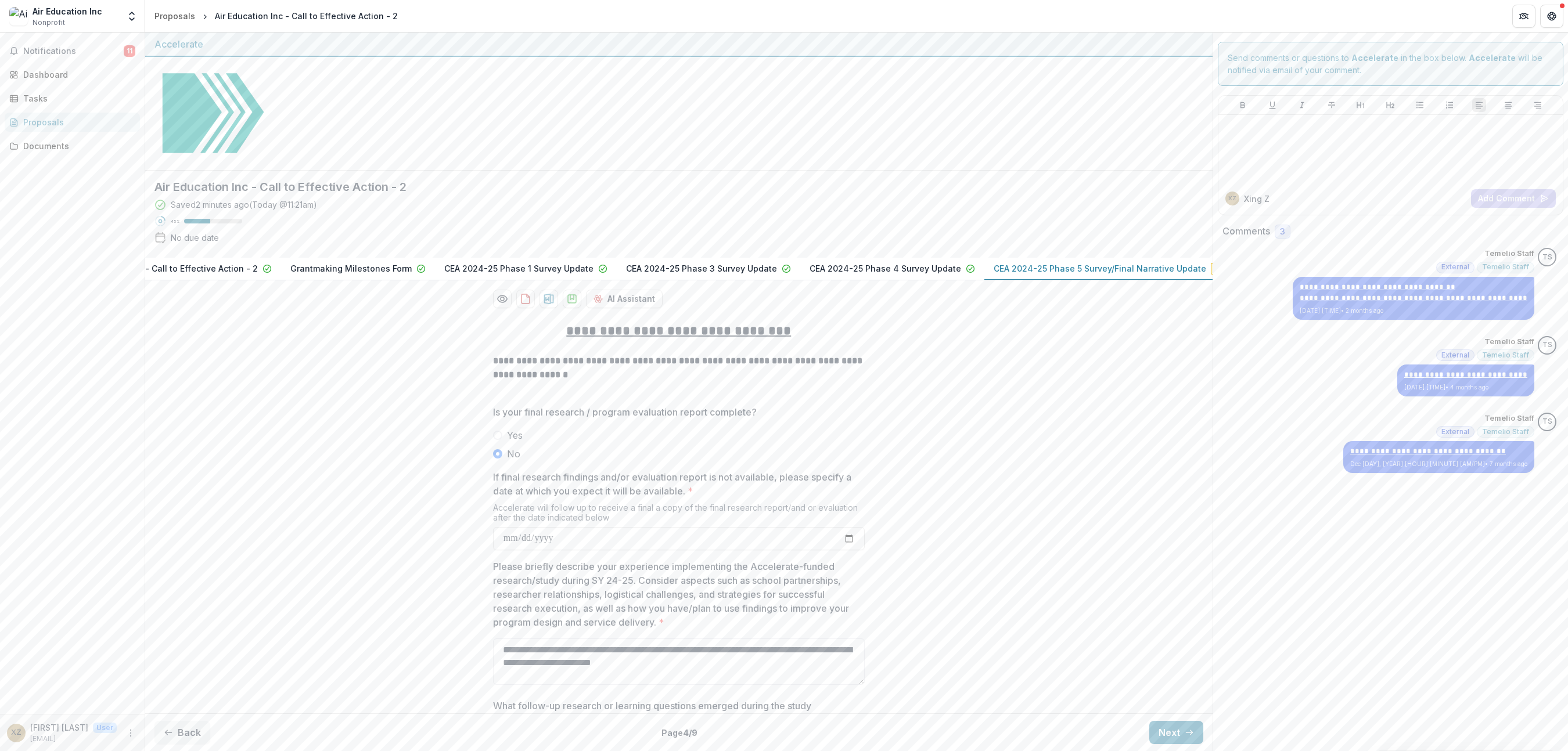 scroll, scrollTop: 97, scrollLeft: 0, axis: vertical 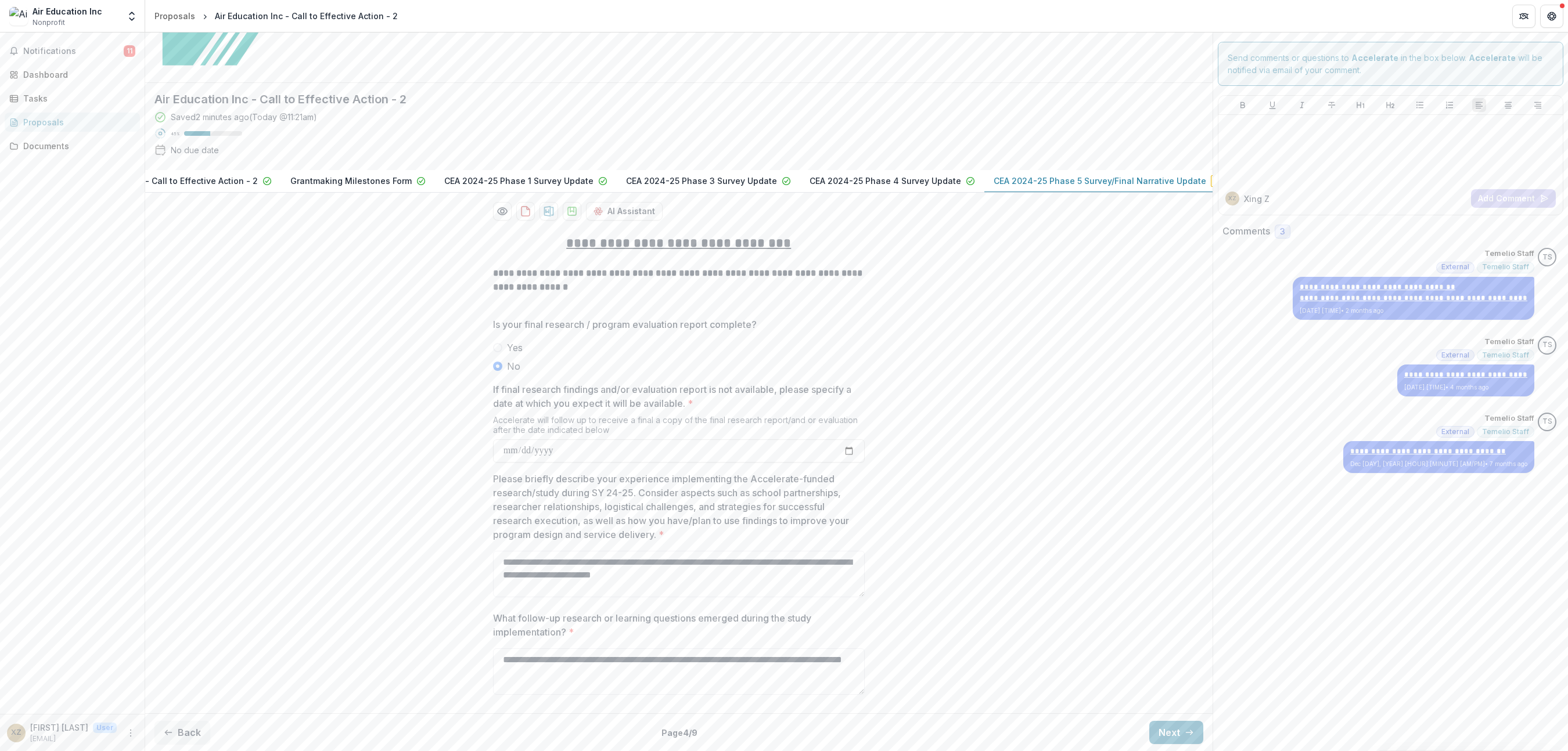 click on "Back" at bounding box center [182, 732] 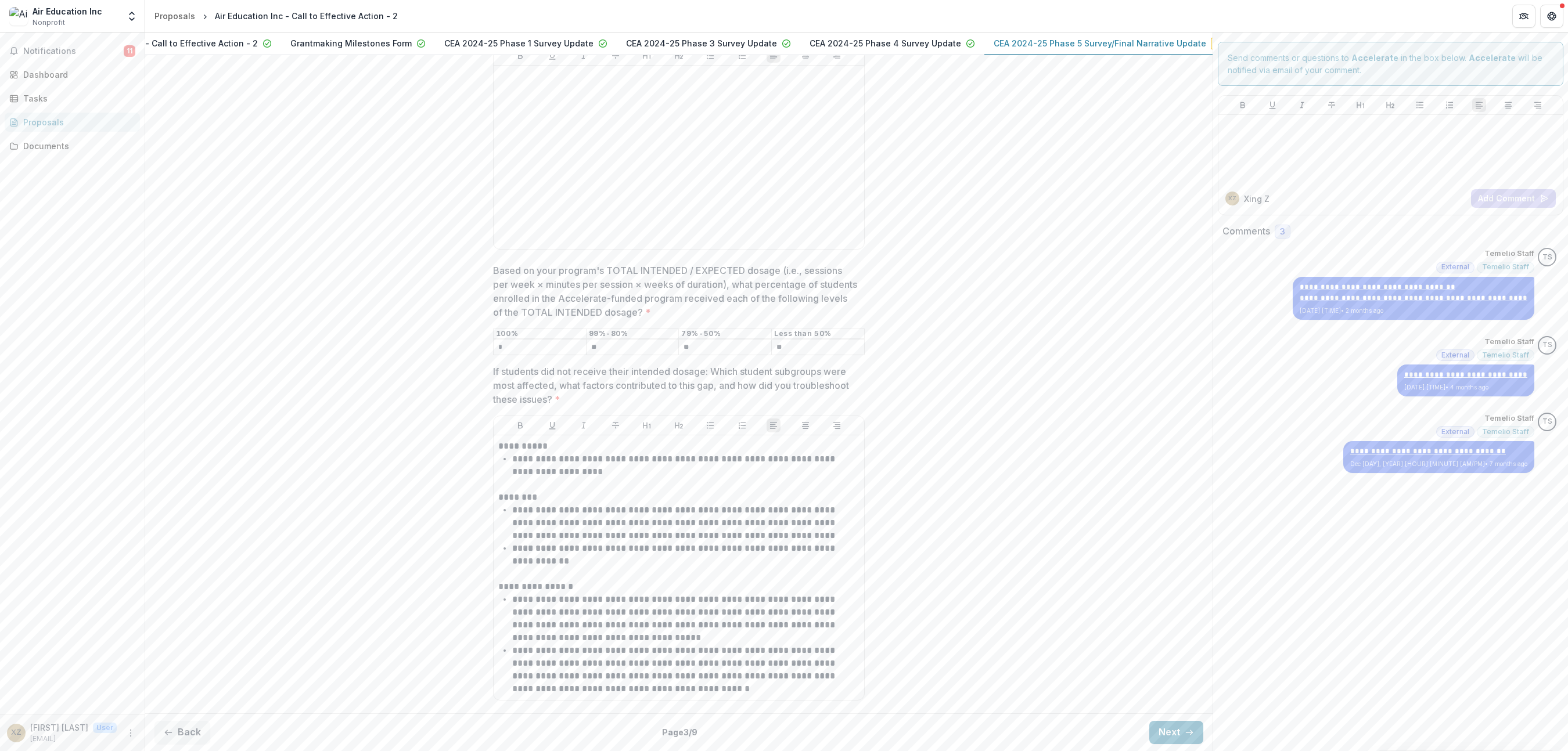 scroll, scrollTop: 865, scrollLeft: 0, axis: vertical 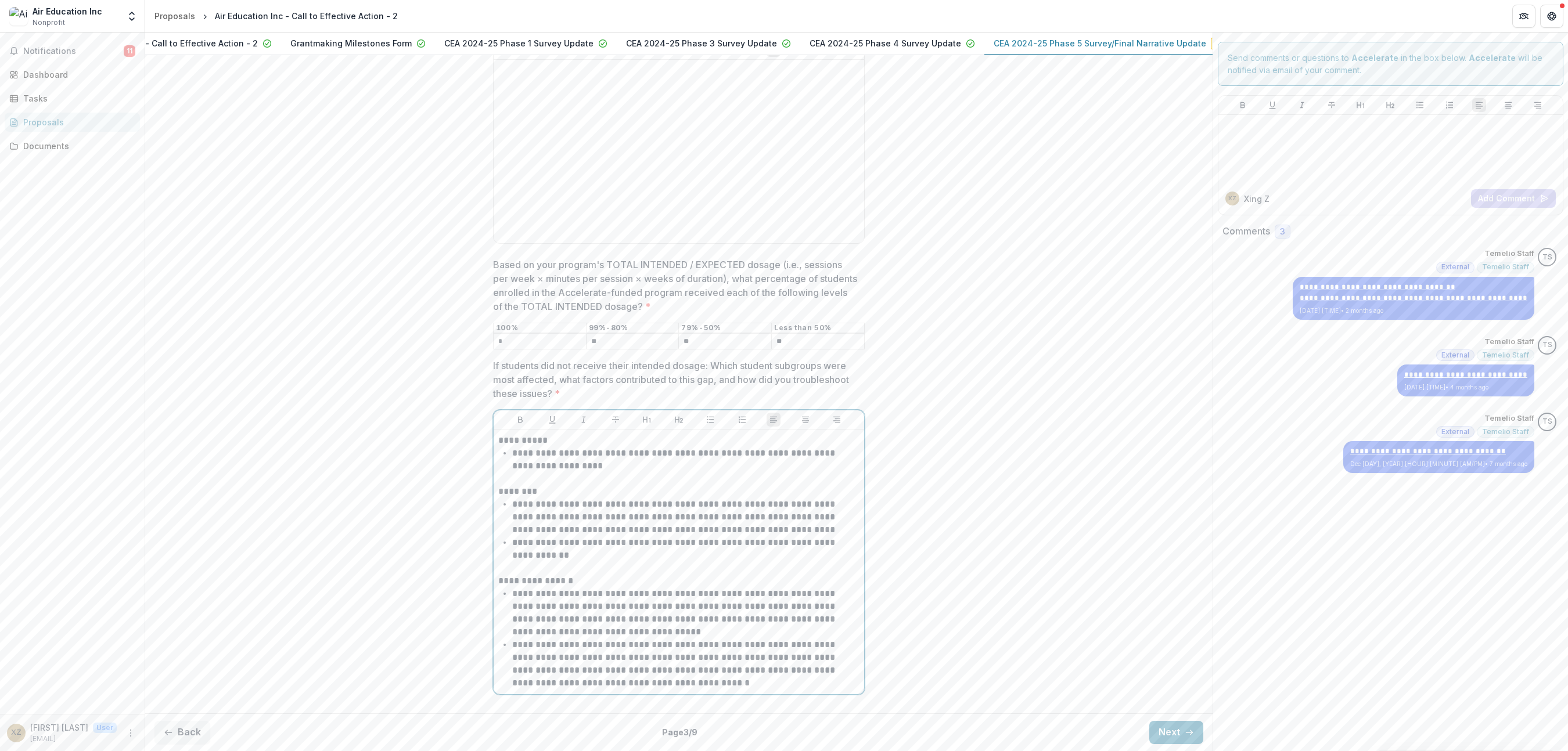 click on "**********" at bounding box center [686, 664] 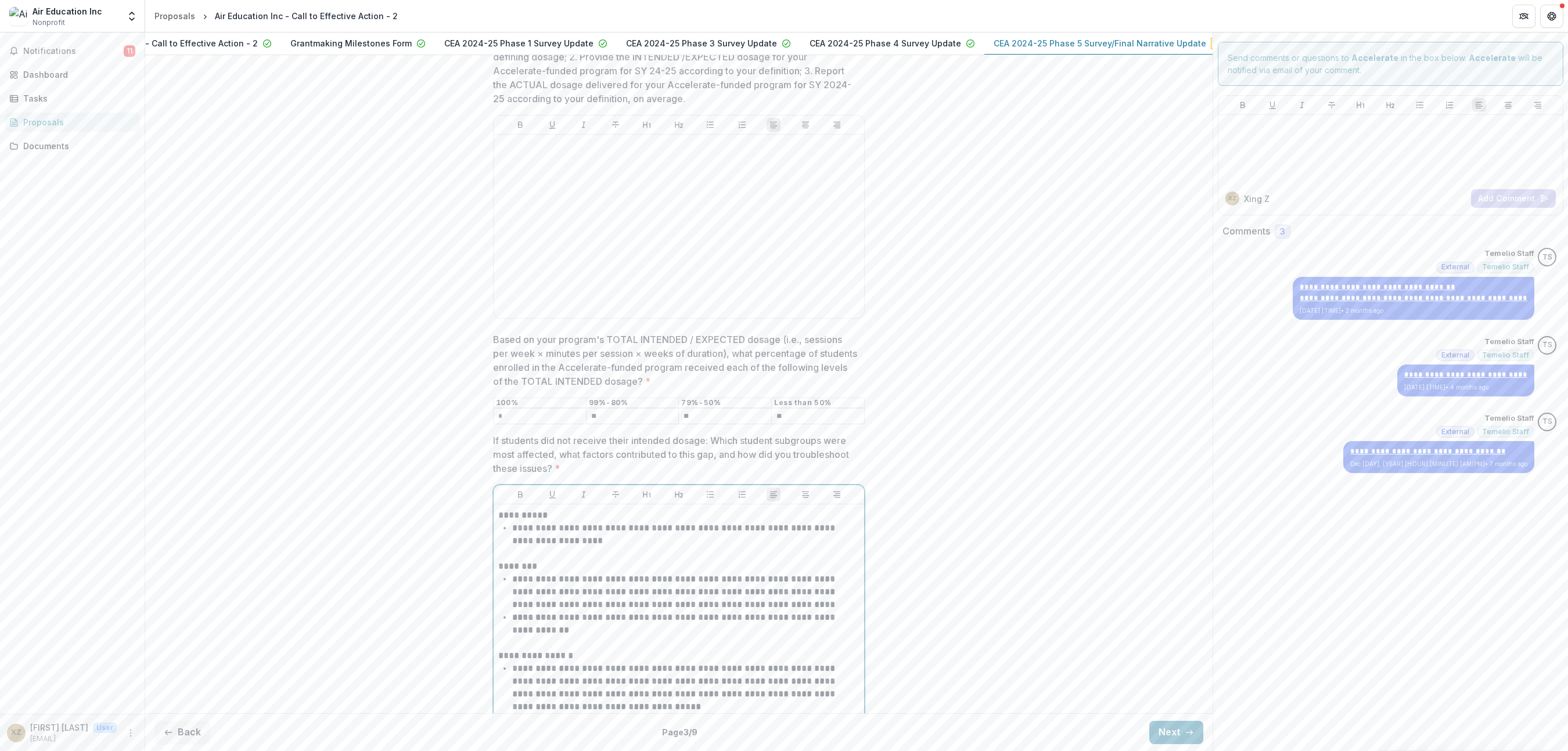 scroll, scrollTop: 865, scrollLeft: 0, axis: vertical 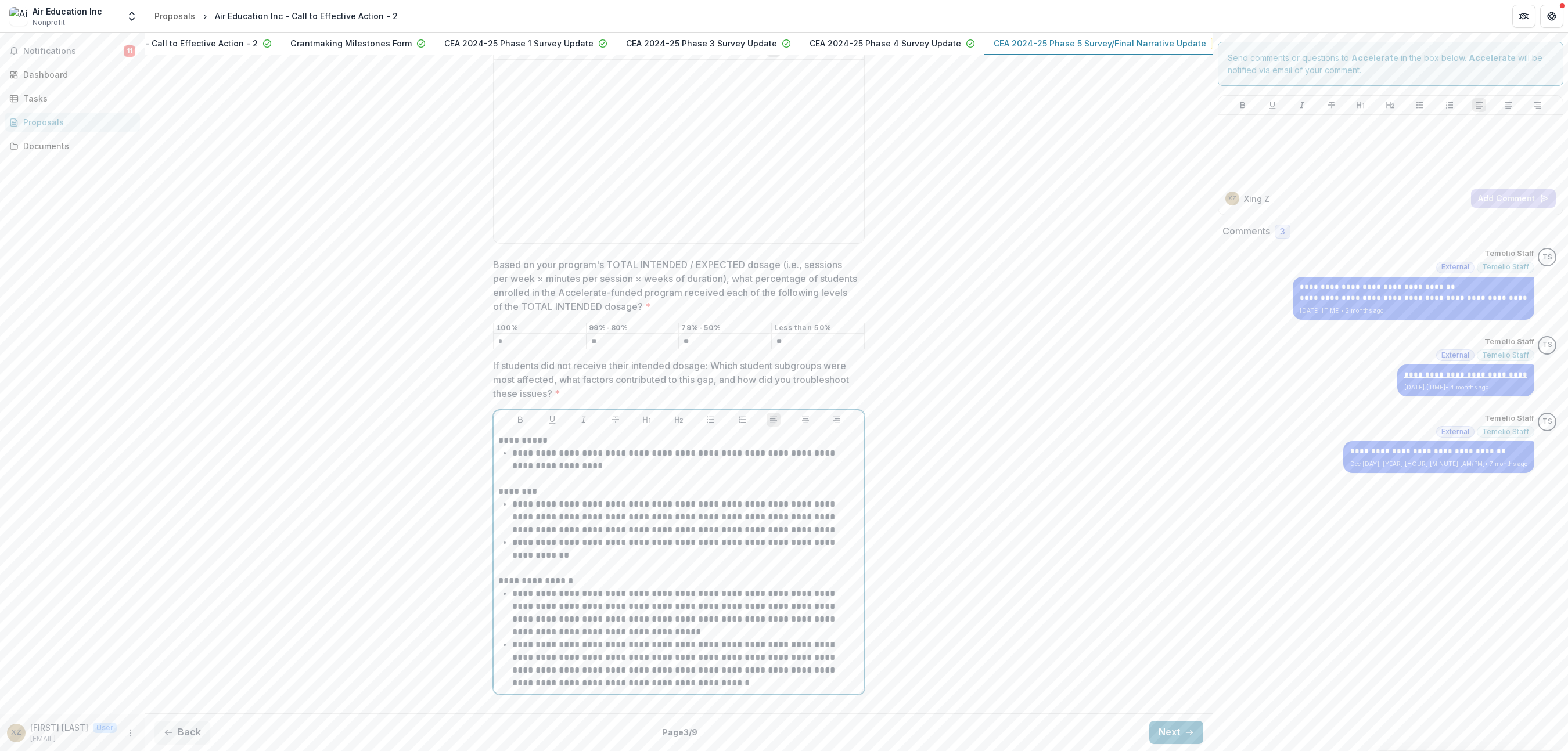 click on "**********" at bounding box center (686, 664) 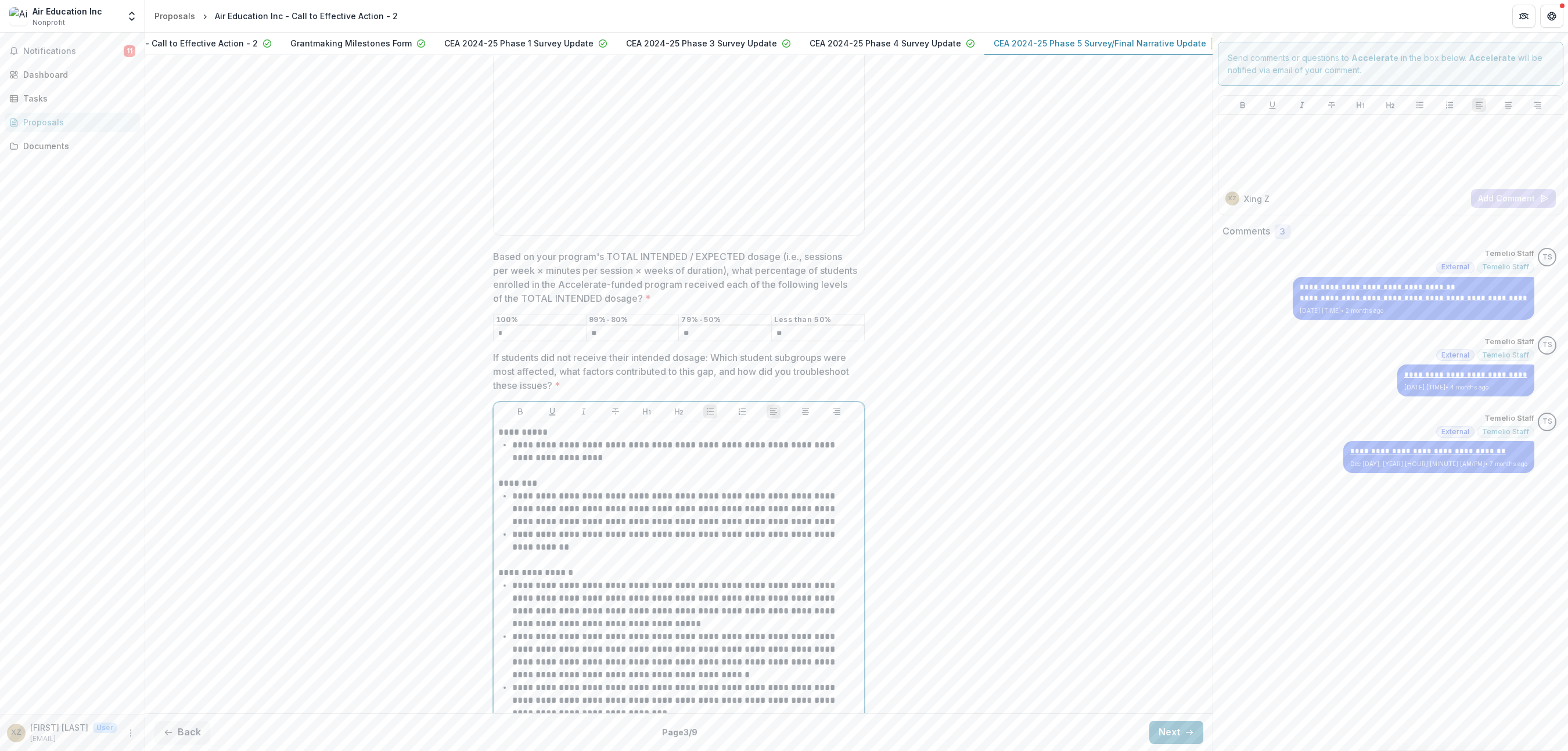 click on "**********" at bounding box center [686, 701] 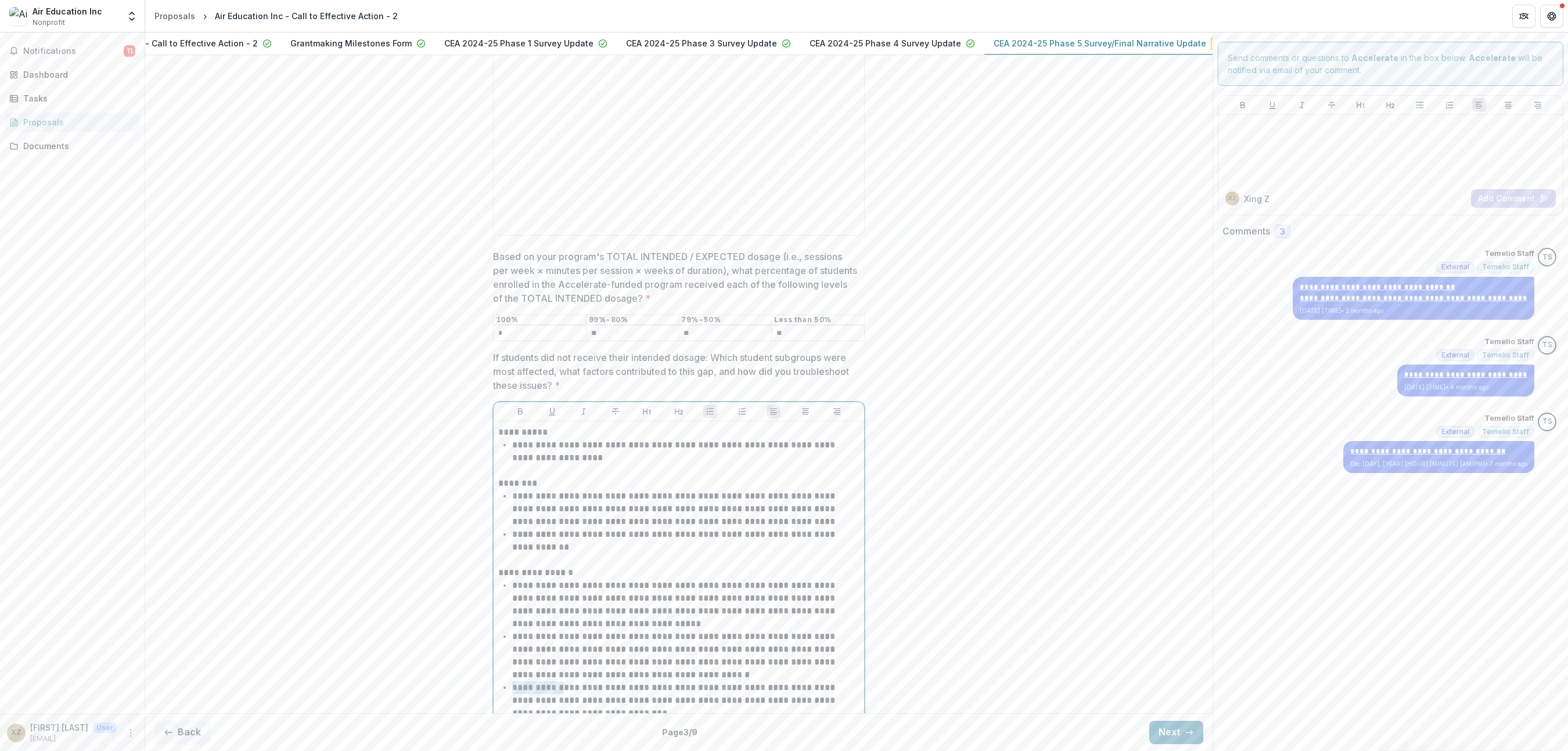 drag, startPoint x: 559, startPoint y: 697, endPoint x: 487, endPoint y: 696, distance: 72.00694 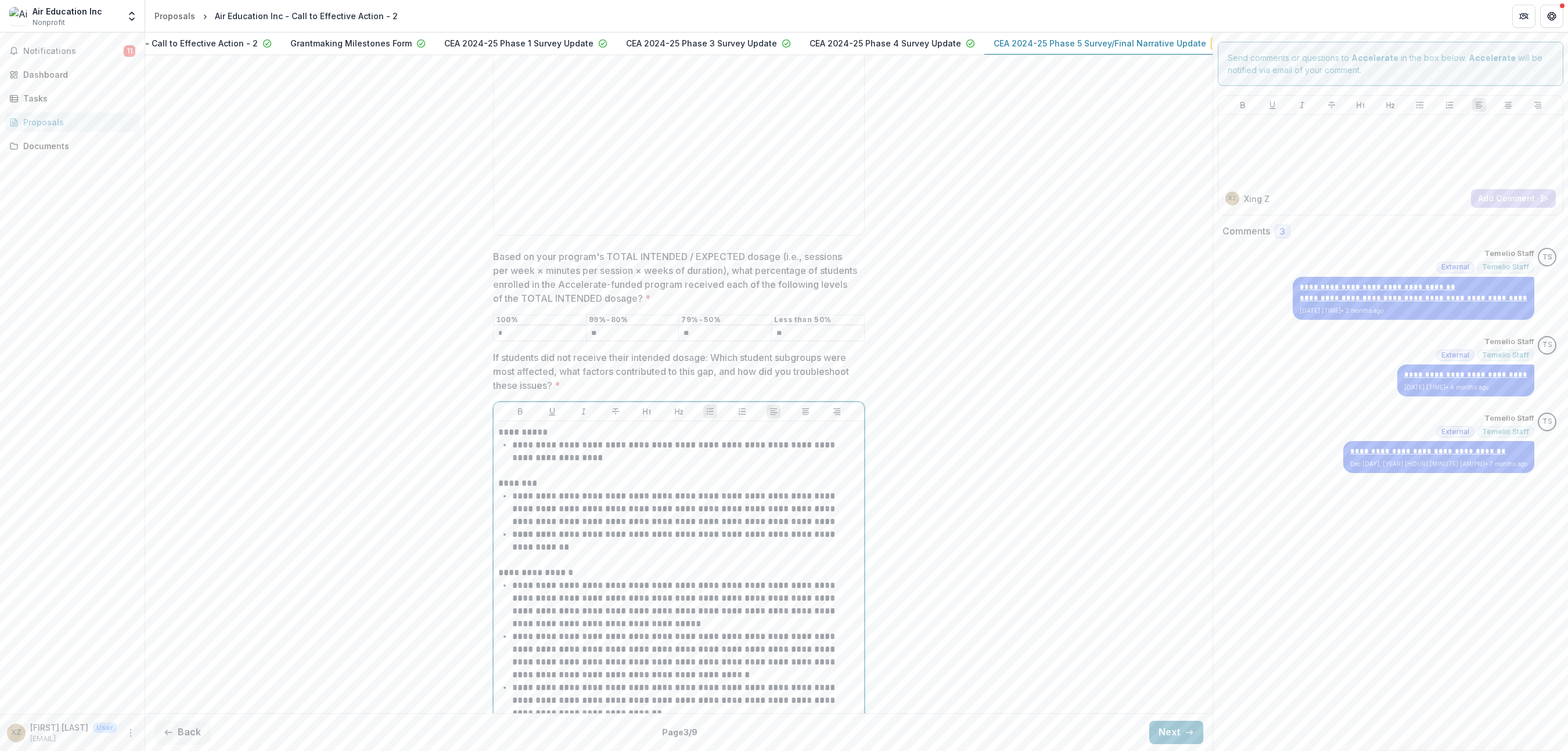 click on "**********" at bounding box center [686, 701] 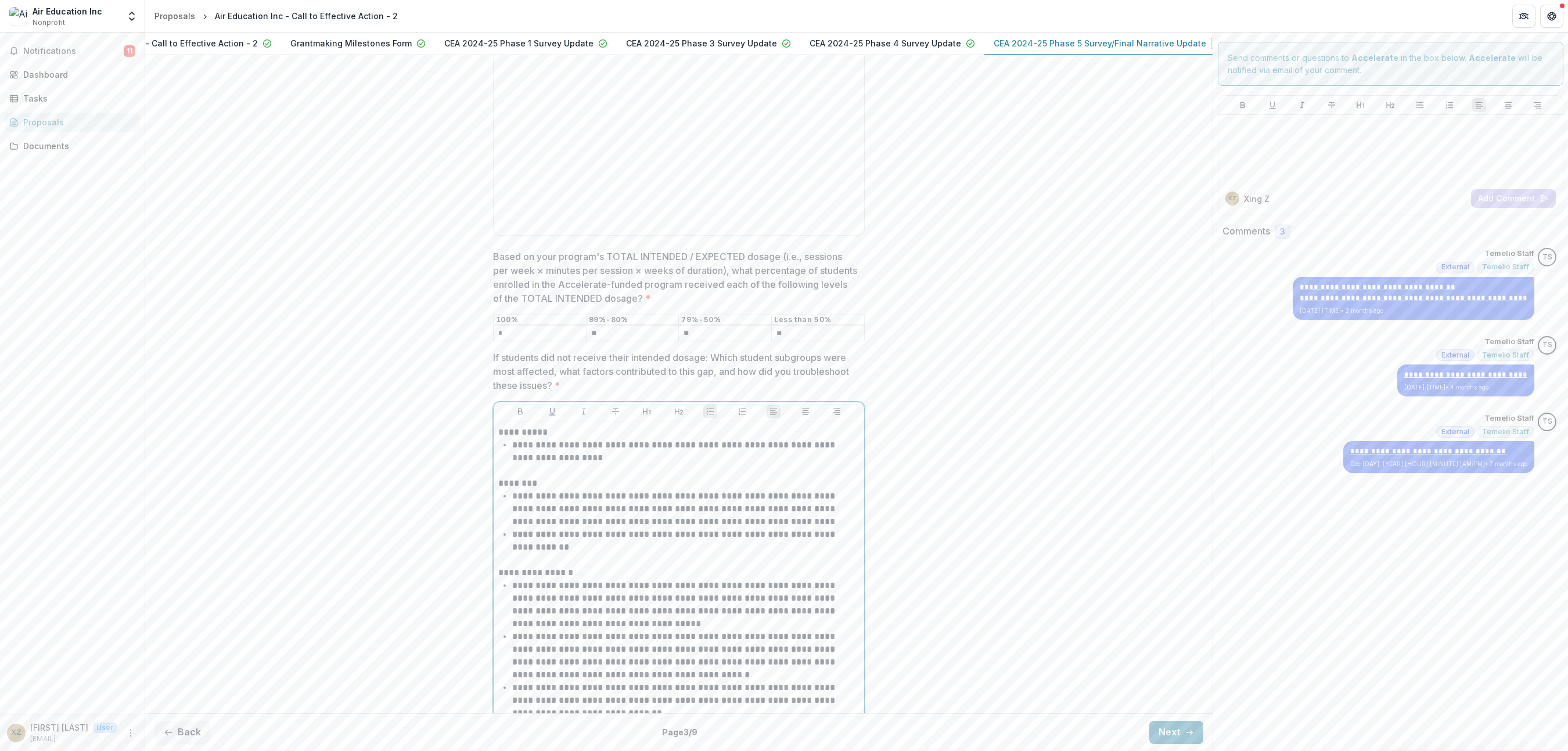 scroll, scrollTop: 904, scrollLeft: 0, axis: vertical 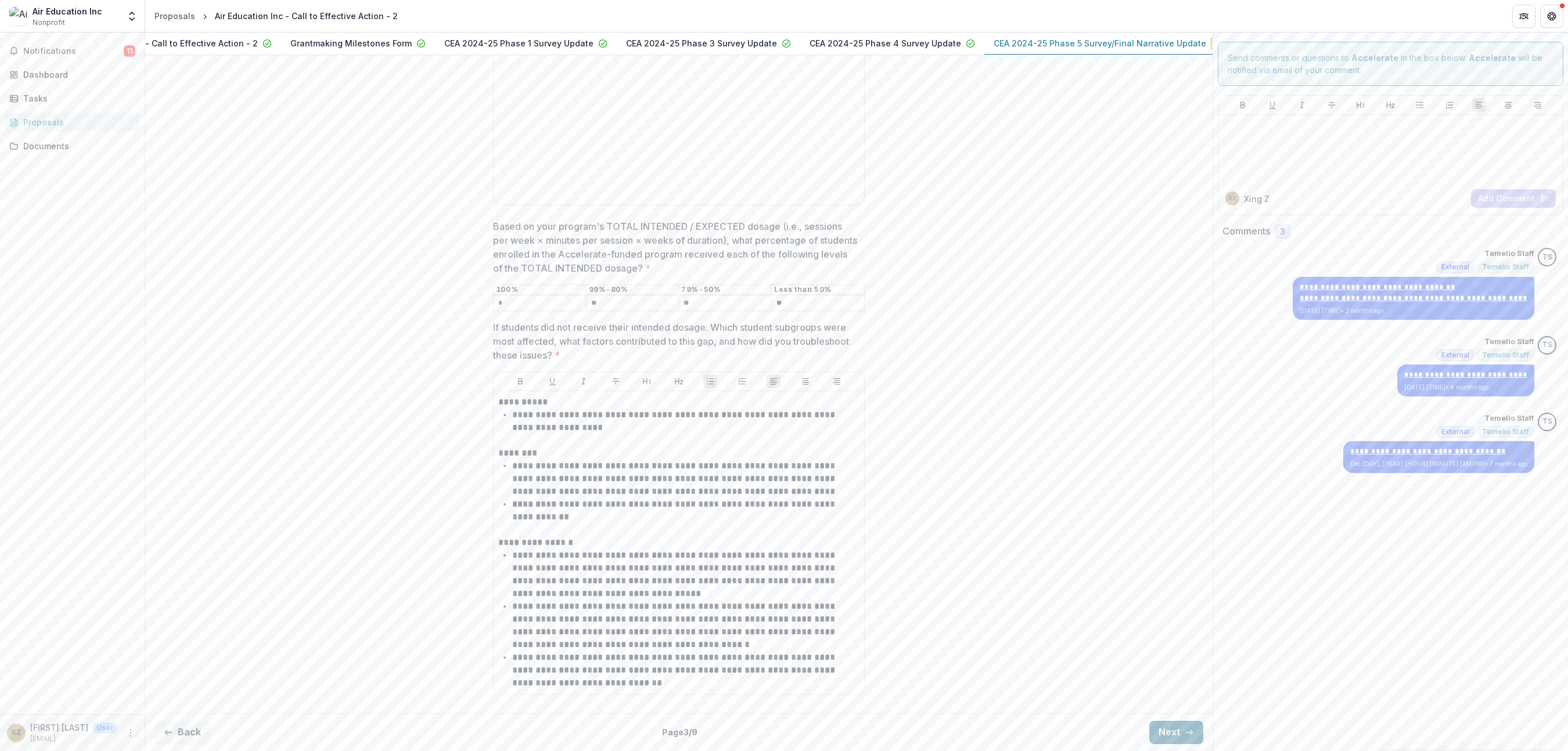 click on "Next" at bounding box center (1176, 732) 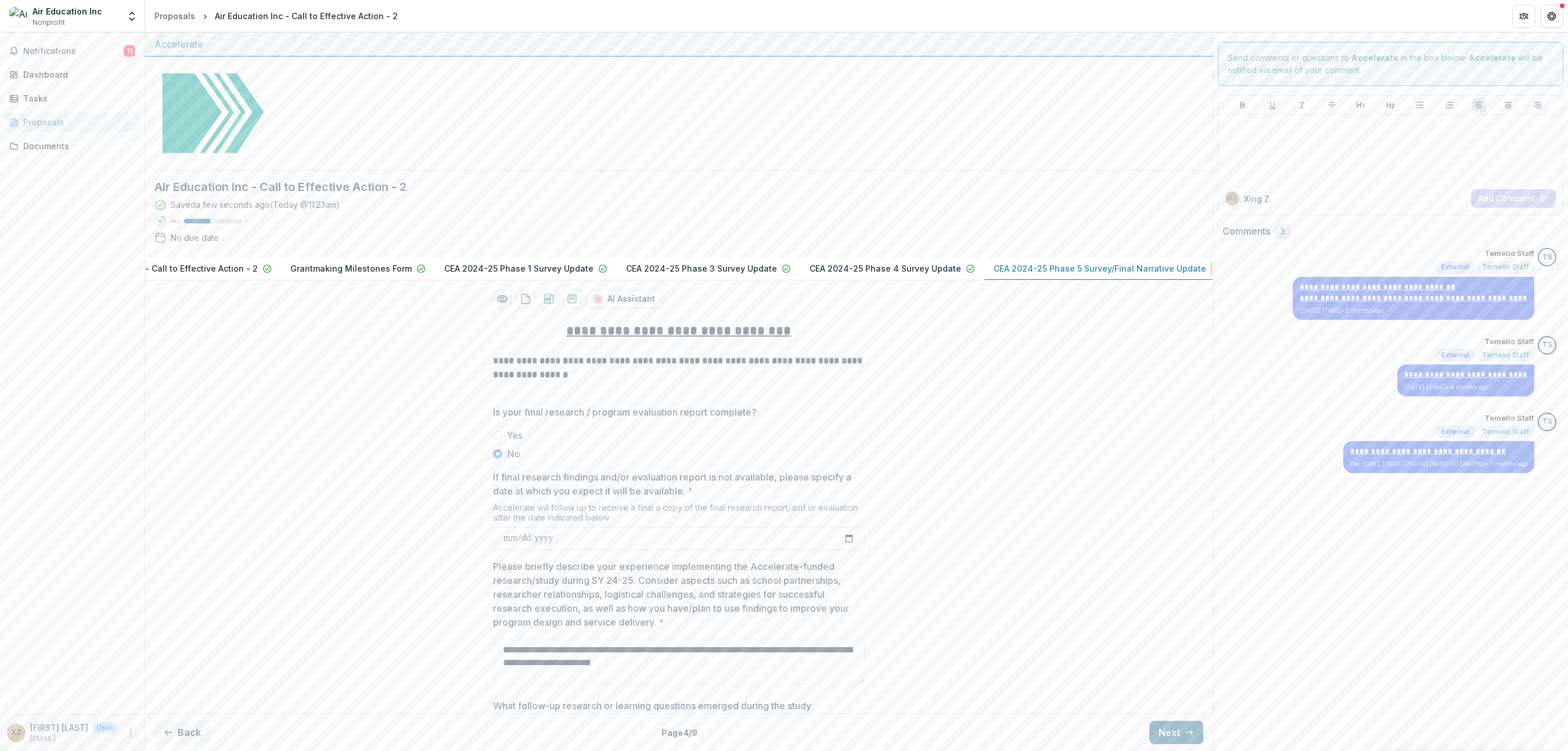 click on "Next" at bounding box center (1176, 732) 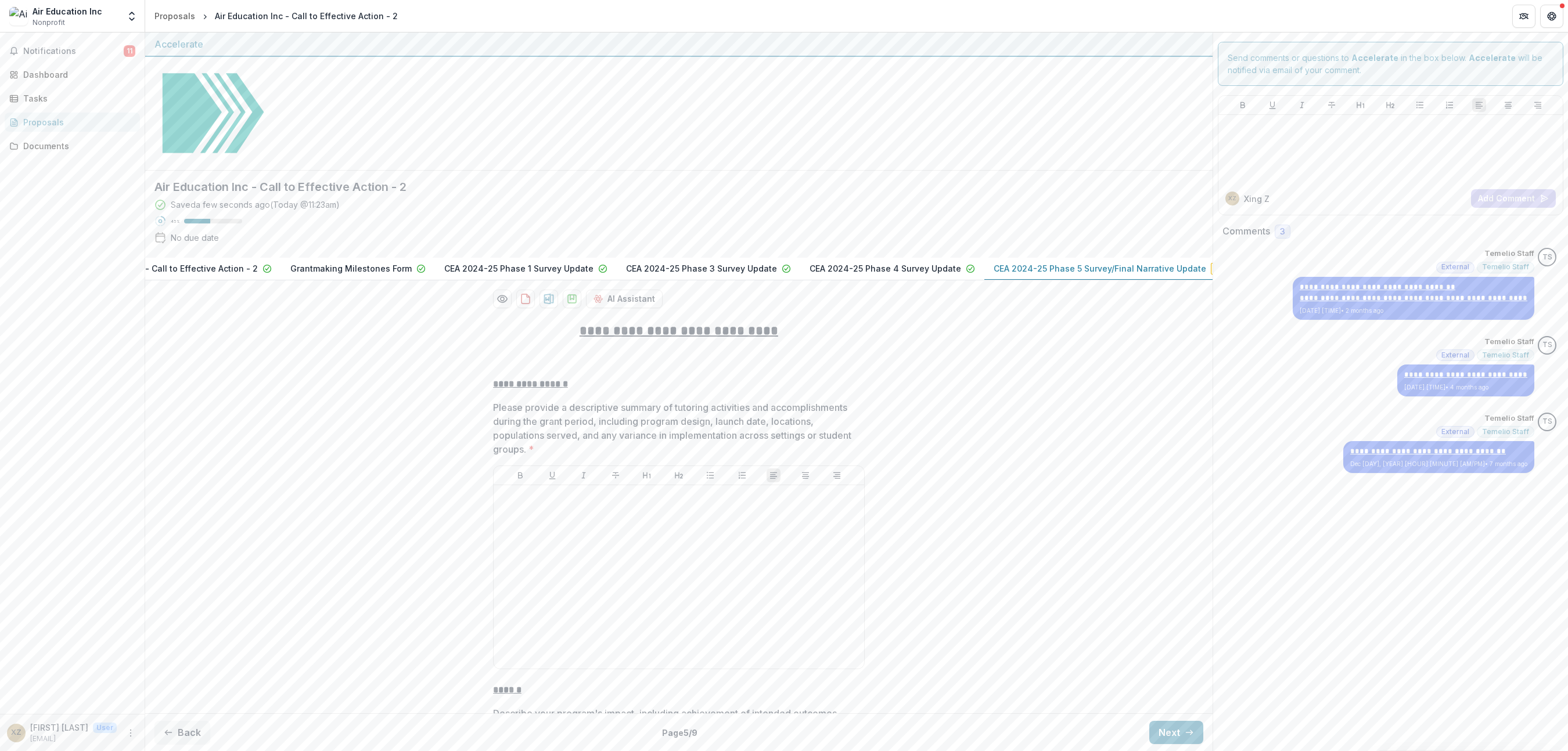 scroll, scrollTop: 10, scrollLeft: 0, axis: vertical 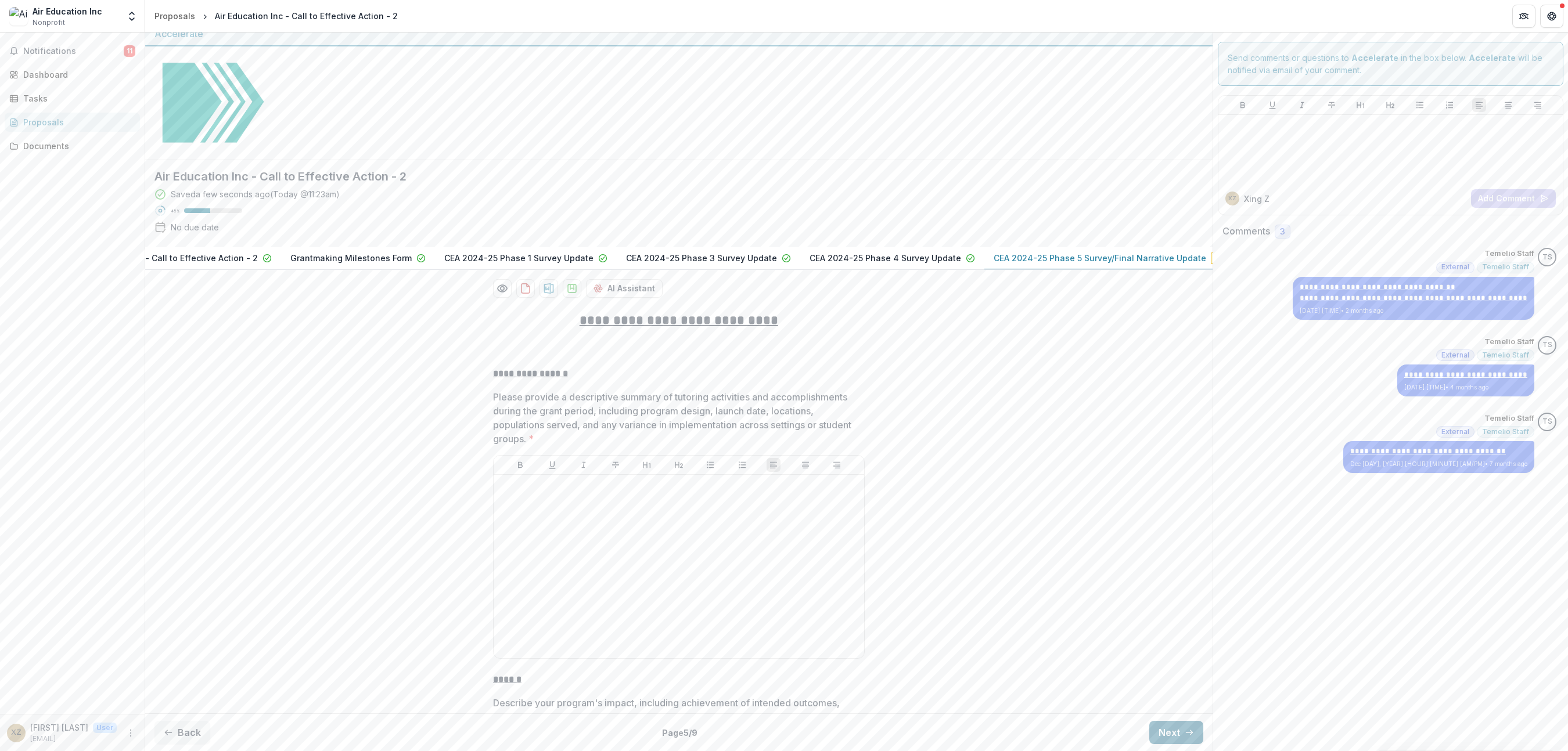 click on "Next" at bounding box center (1176, 732) 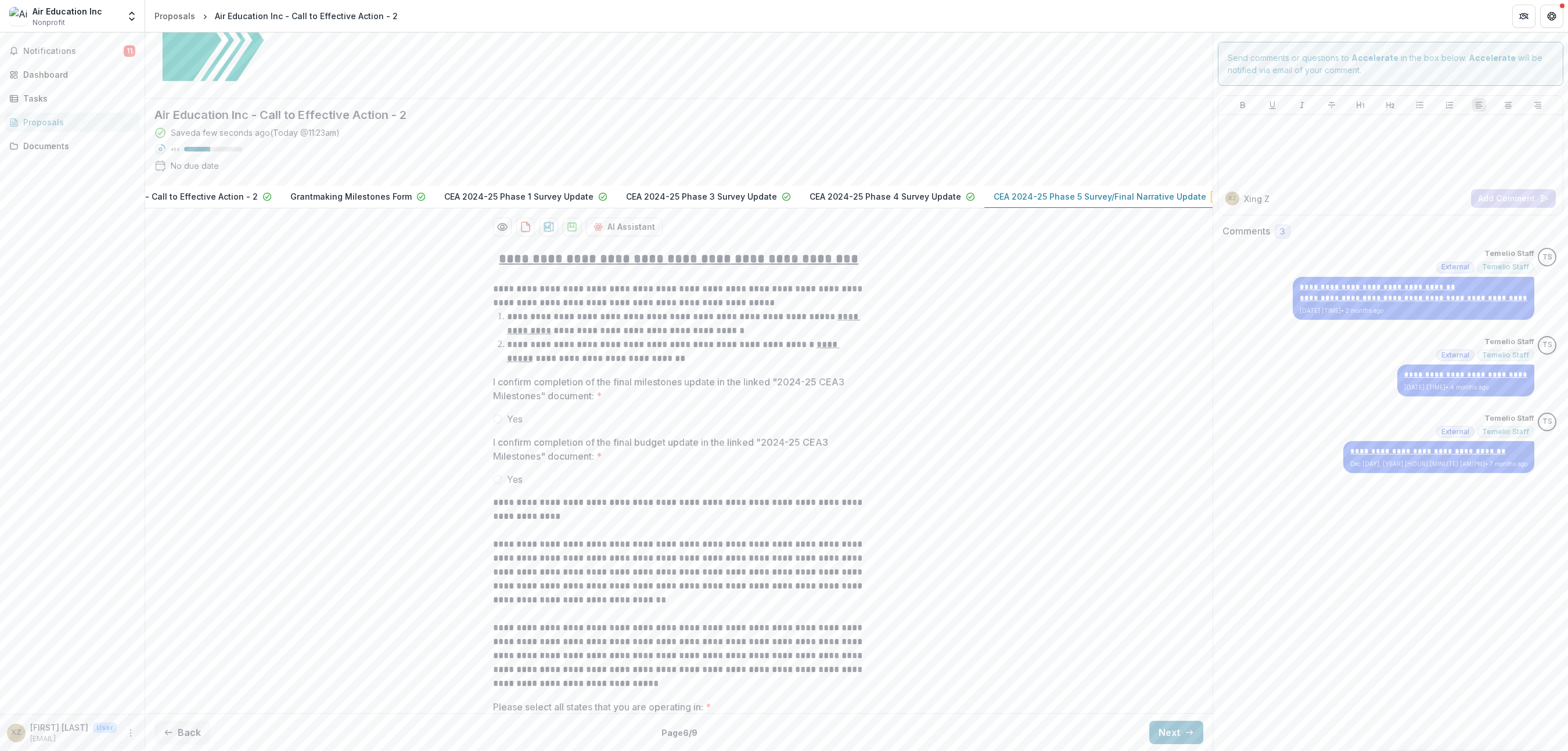 scroll, scrollTop: 128, scrollLeft: 0, axis: vertical 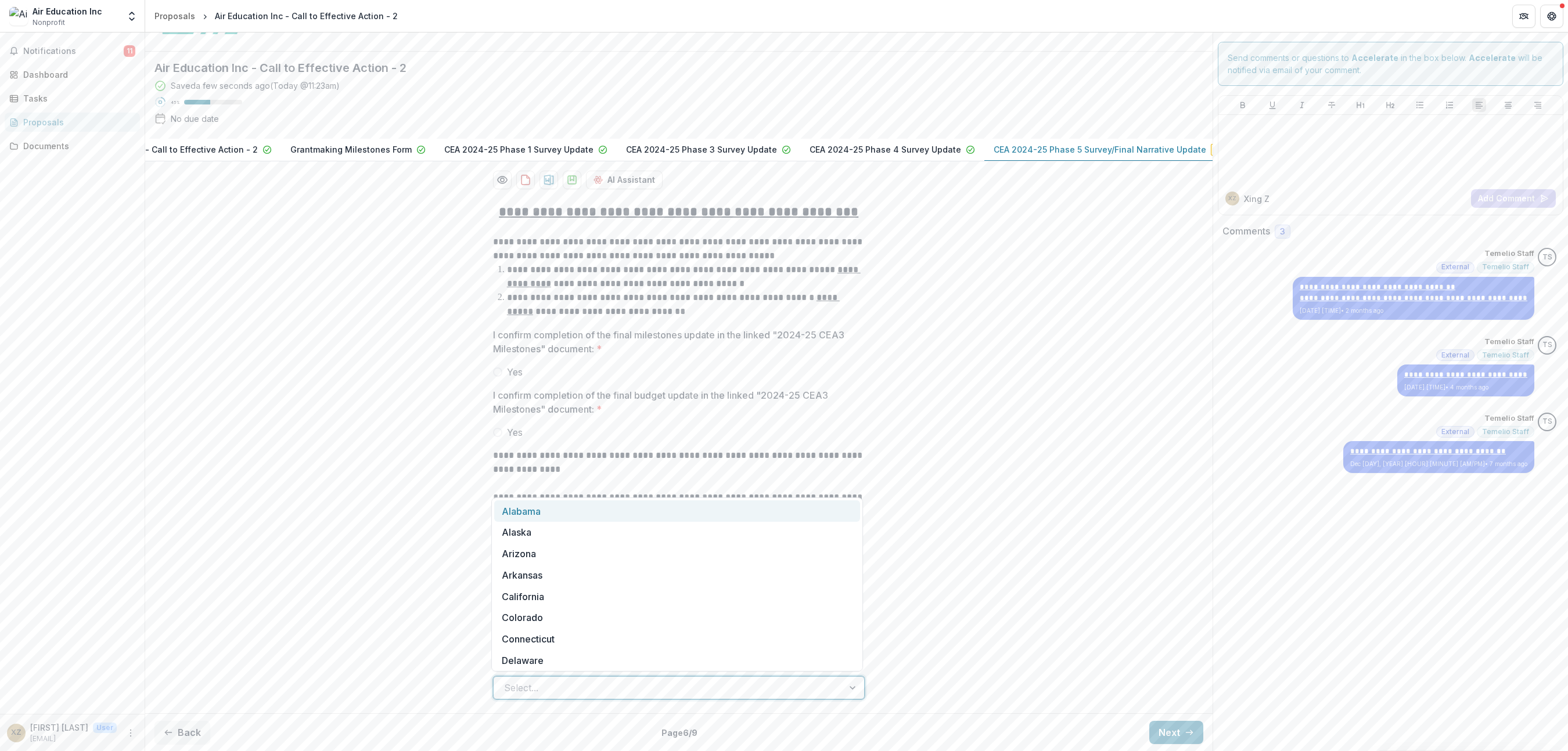 click at bounding box center [668, 688] 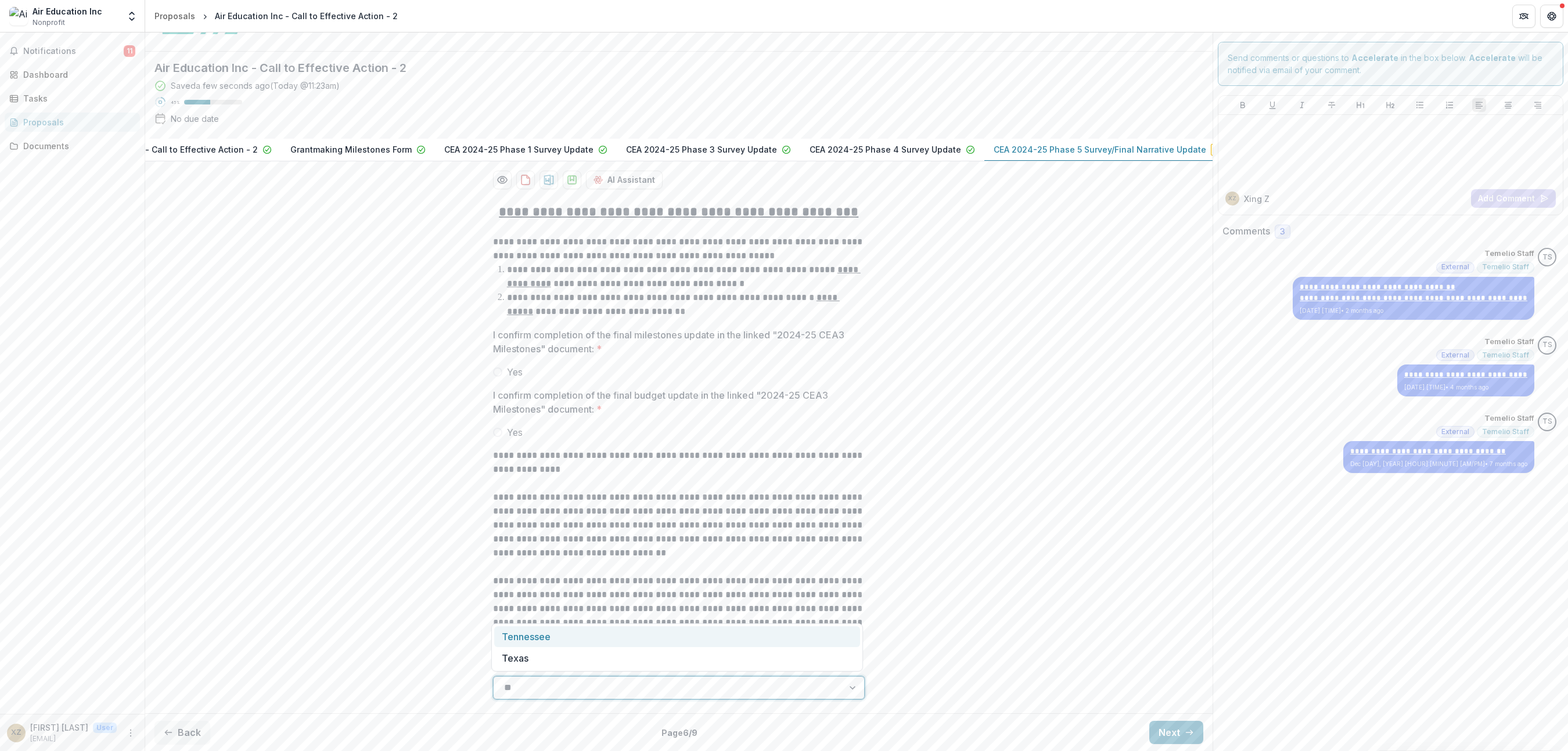type on "***" 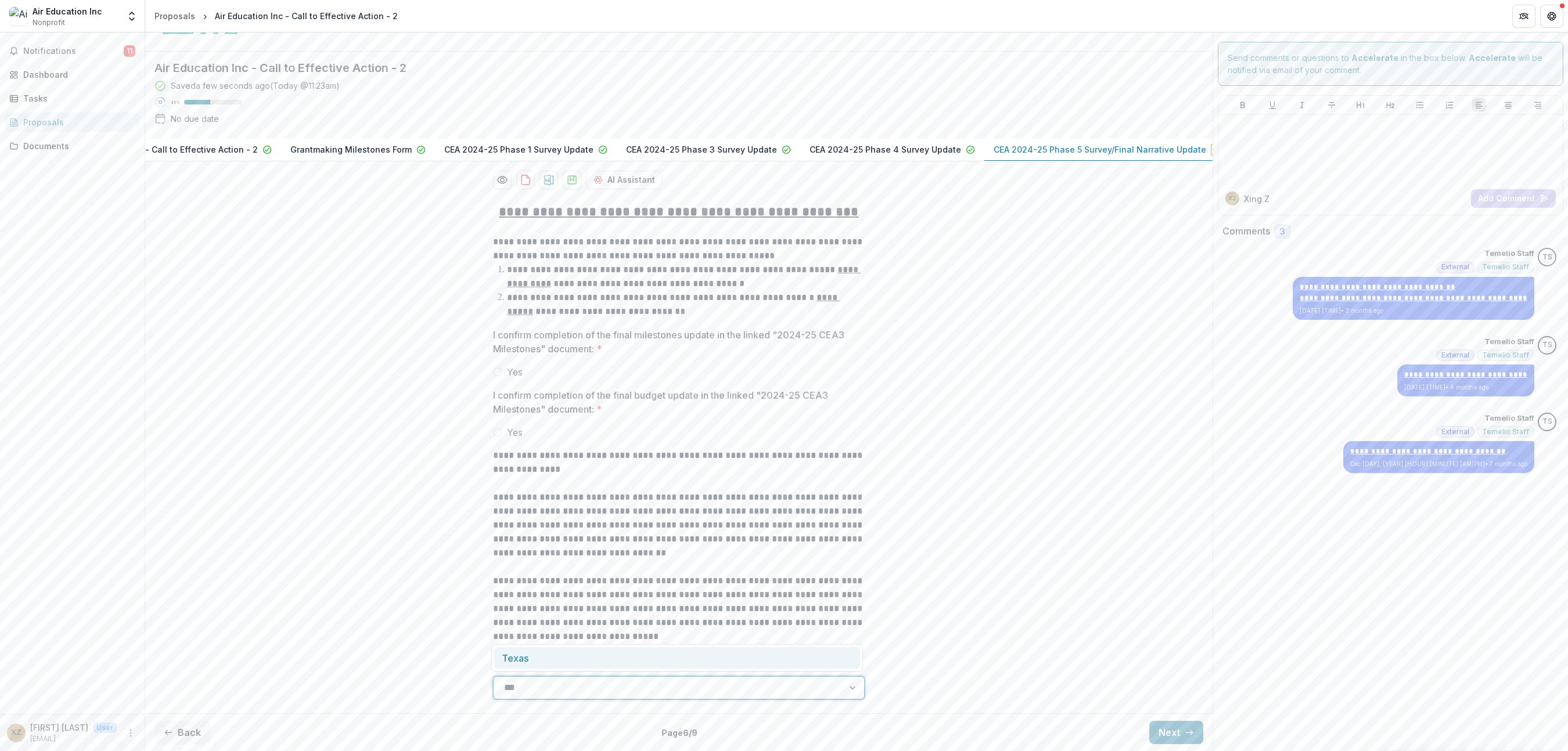 drag, startPoint x: 531, startPoint y: 664, endPoint x: 562, endPoint y: 687, distance: 38.6005 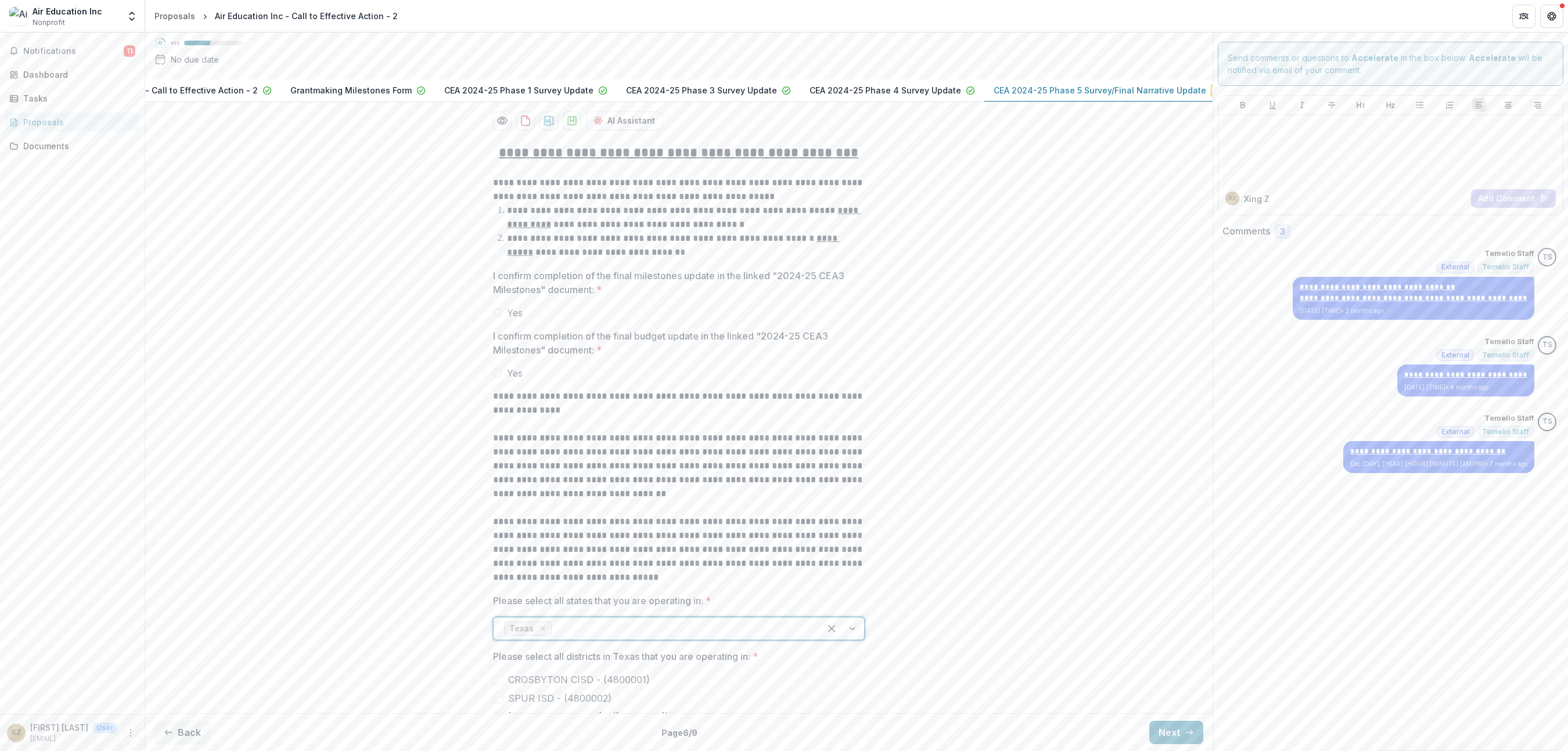 scroll, scrollTop: 194, scrollLeft: 0, axis: vertical 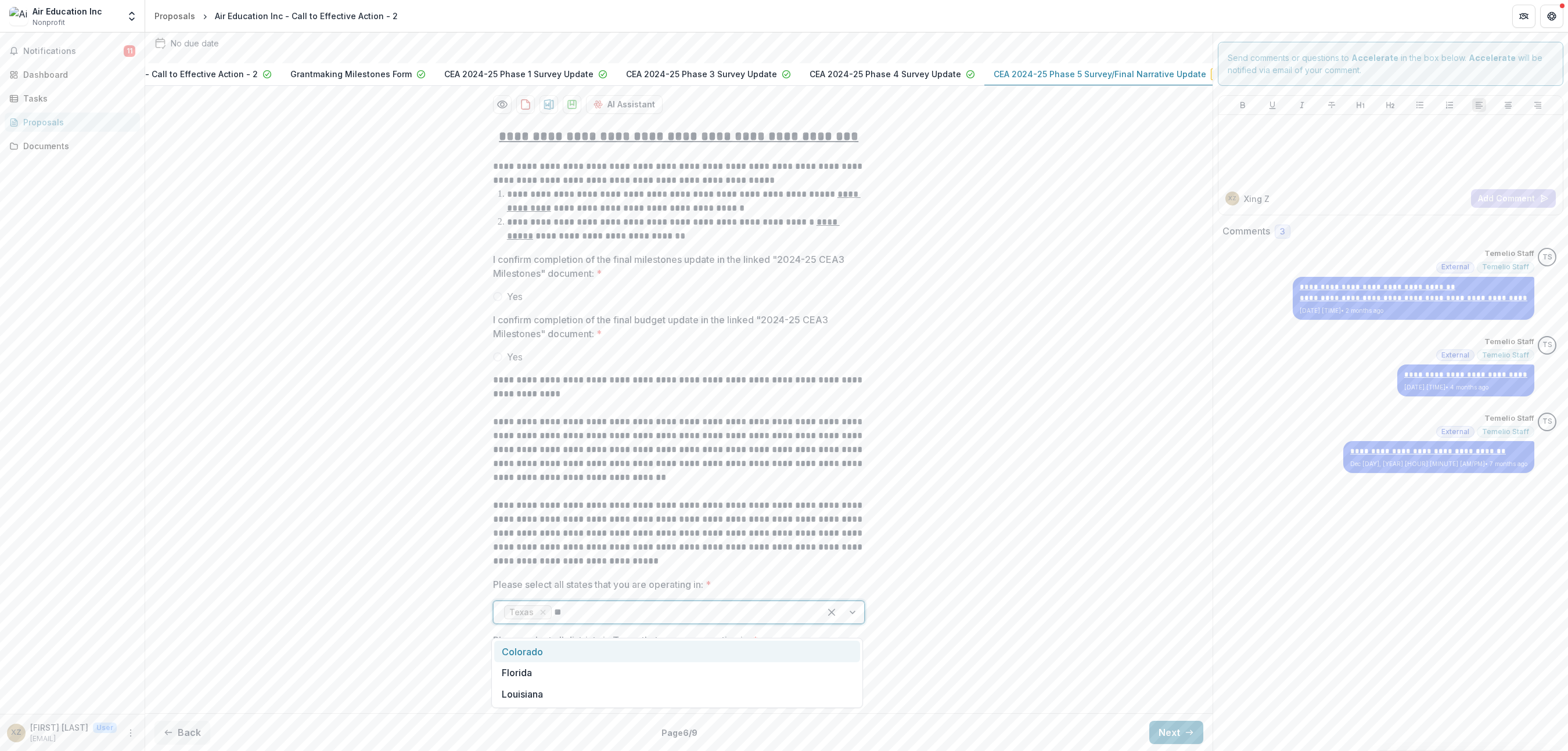 type on "***" 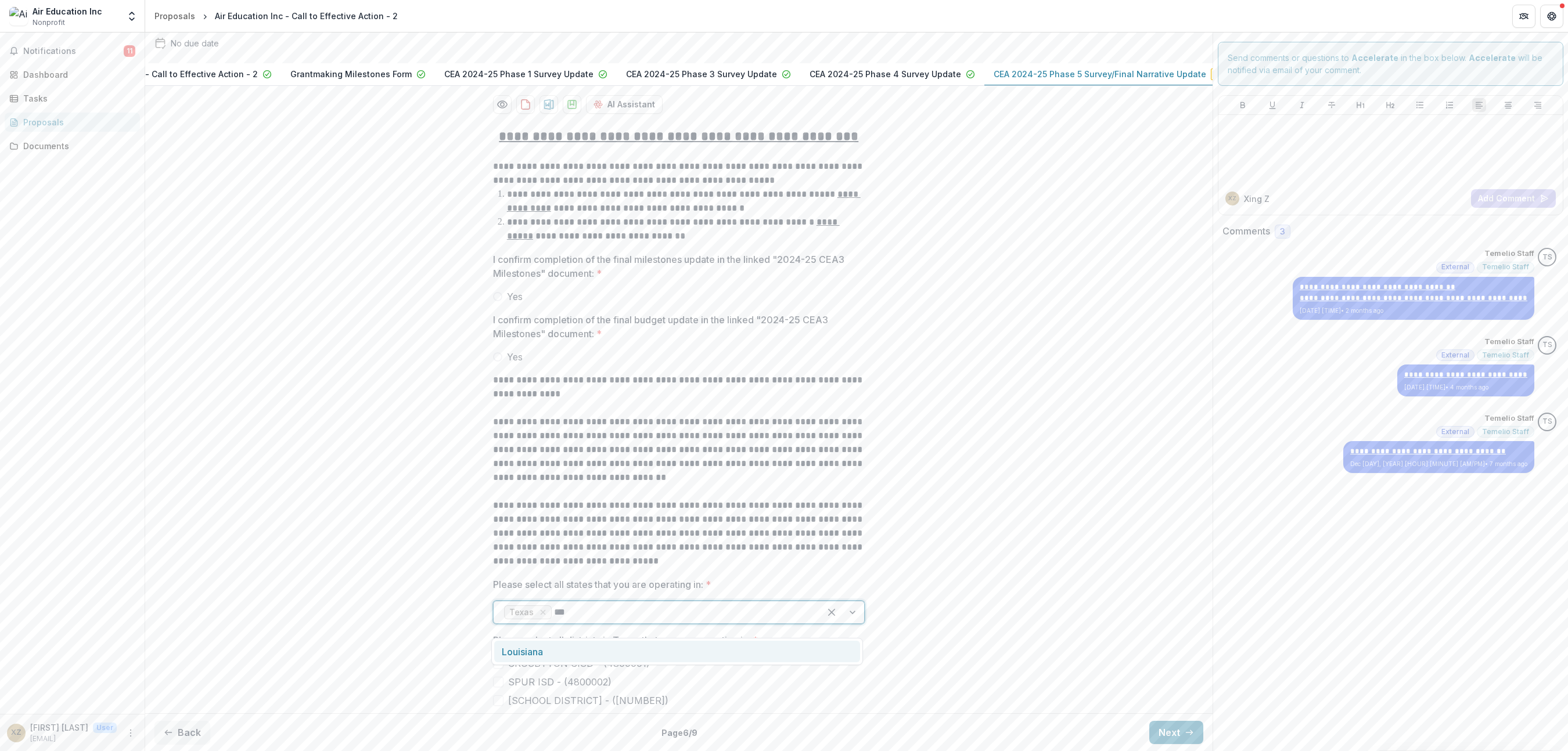 click on "Louisiana" at bounding box center [677, 651] 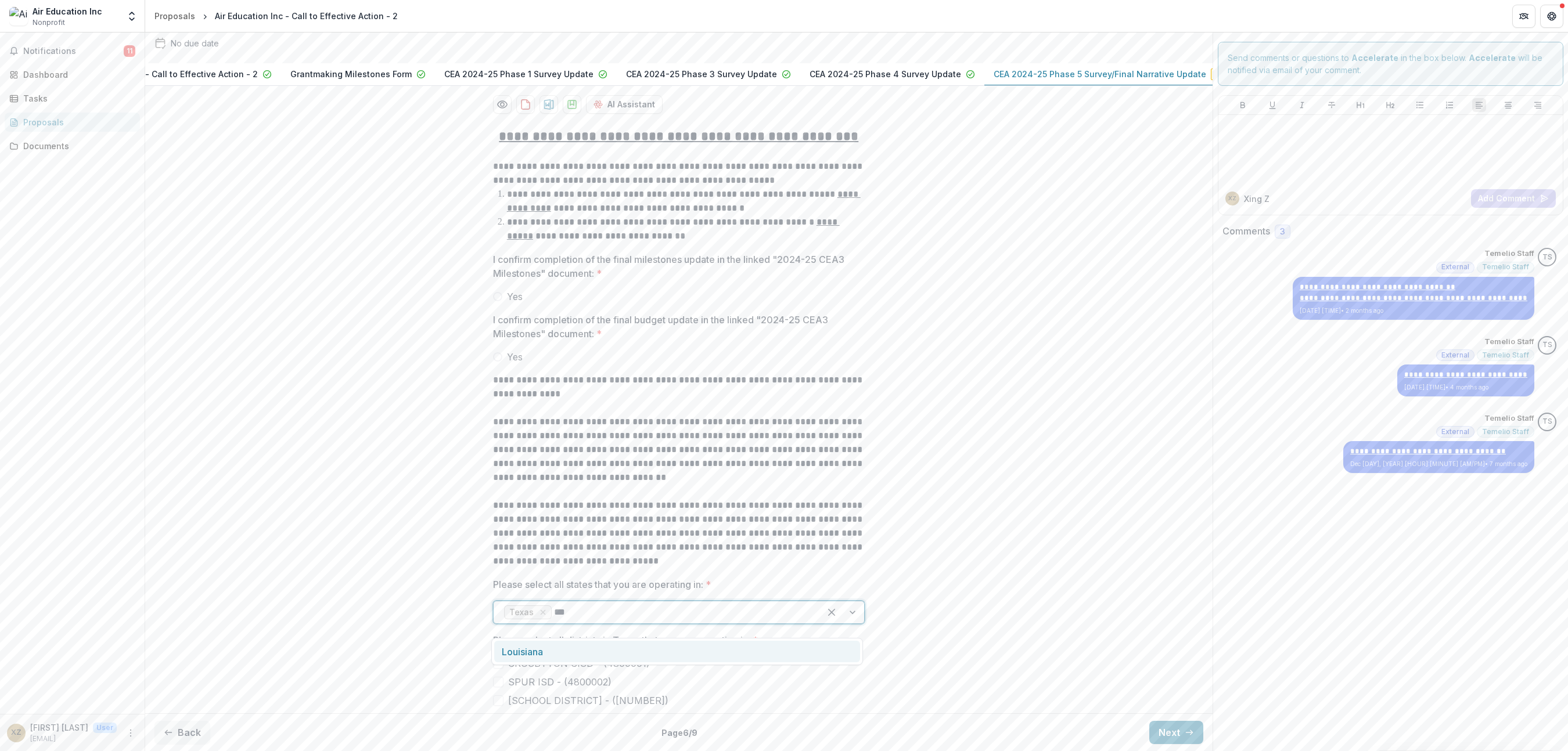 type 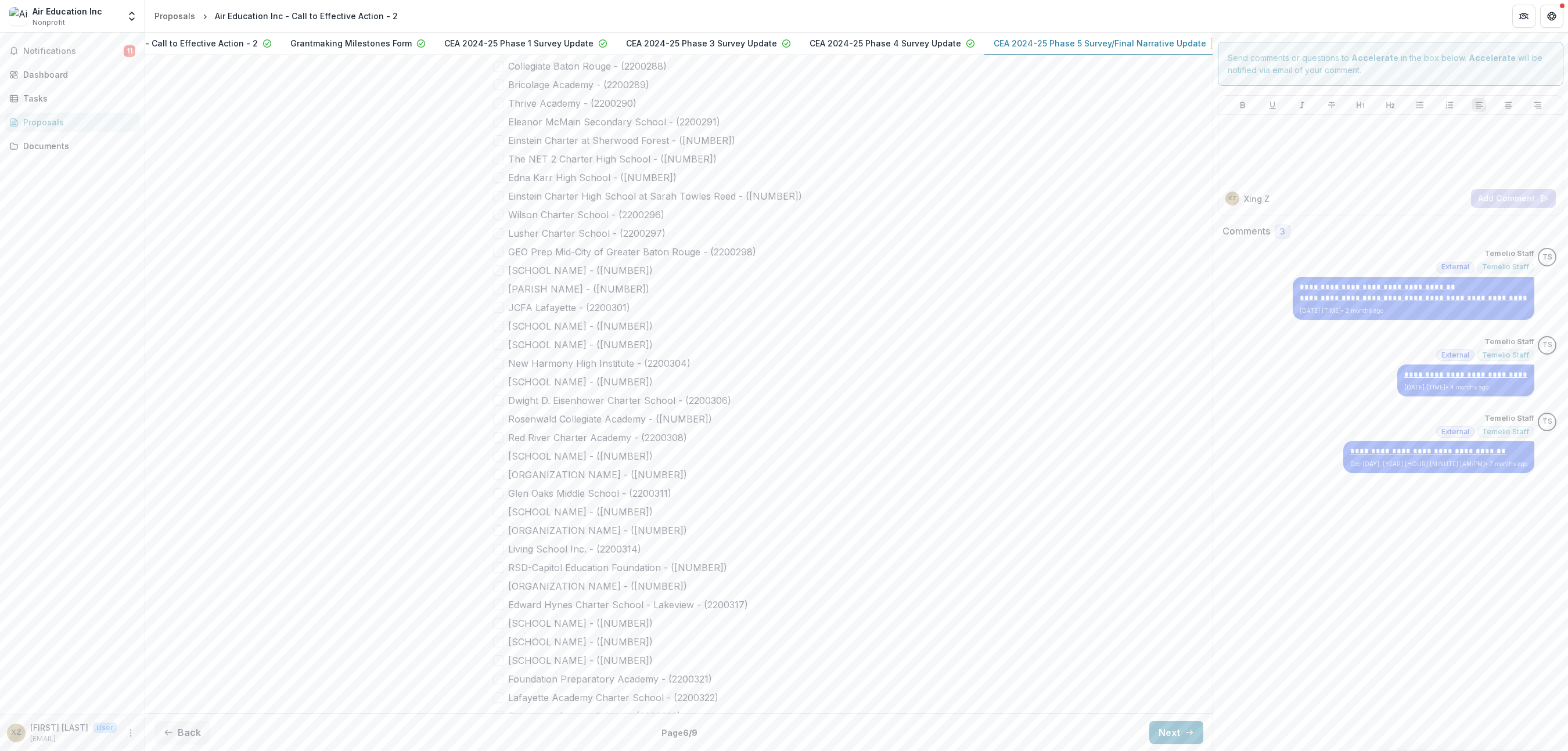 scroll, scrollTop: 3429, scrollLeft: 0, axis: vertical 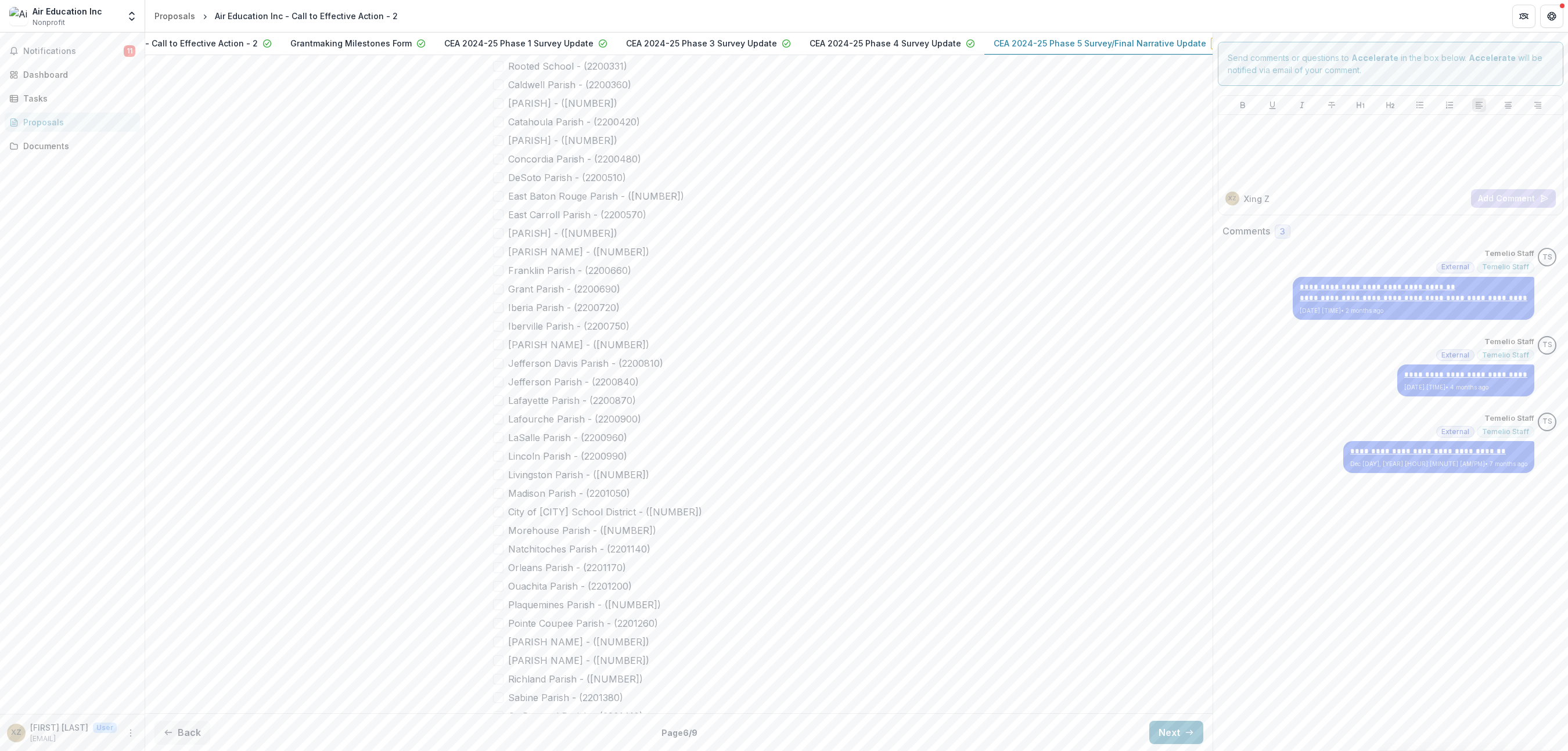 click at bounding box center [498, 382] 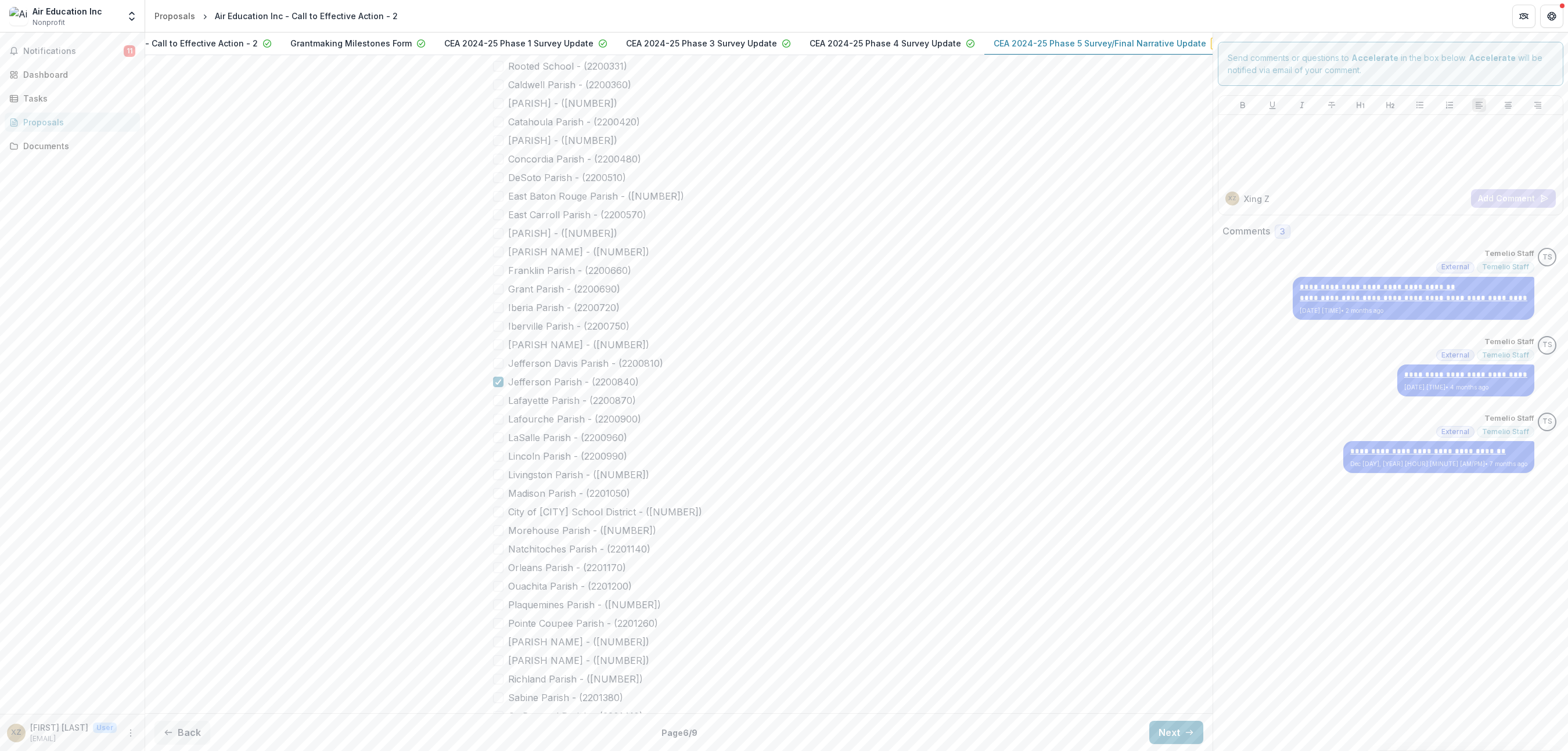 scroll, scrollTop: 12334, scrollLeft: 0, axis: vertical 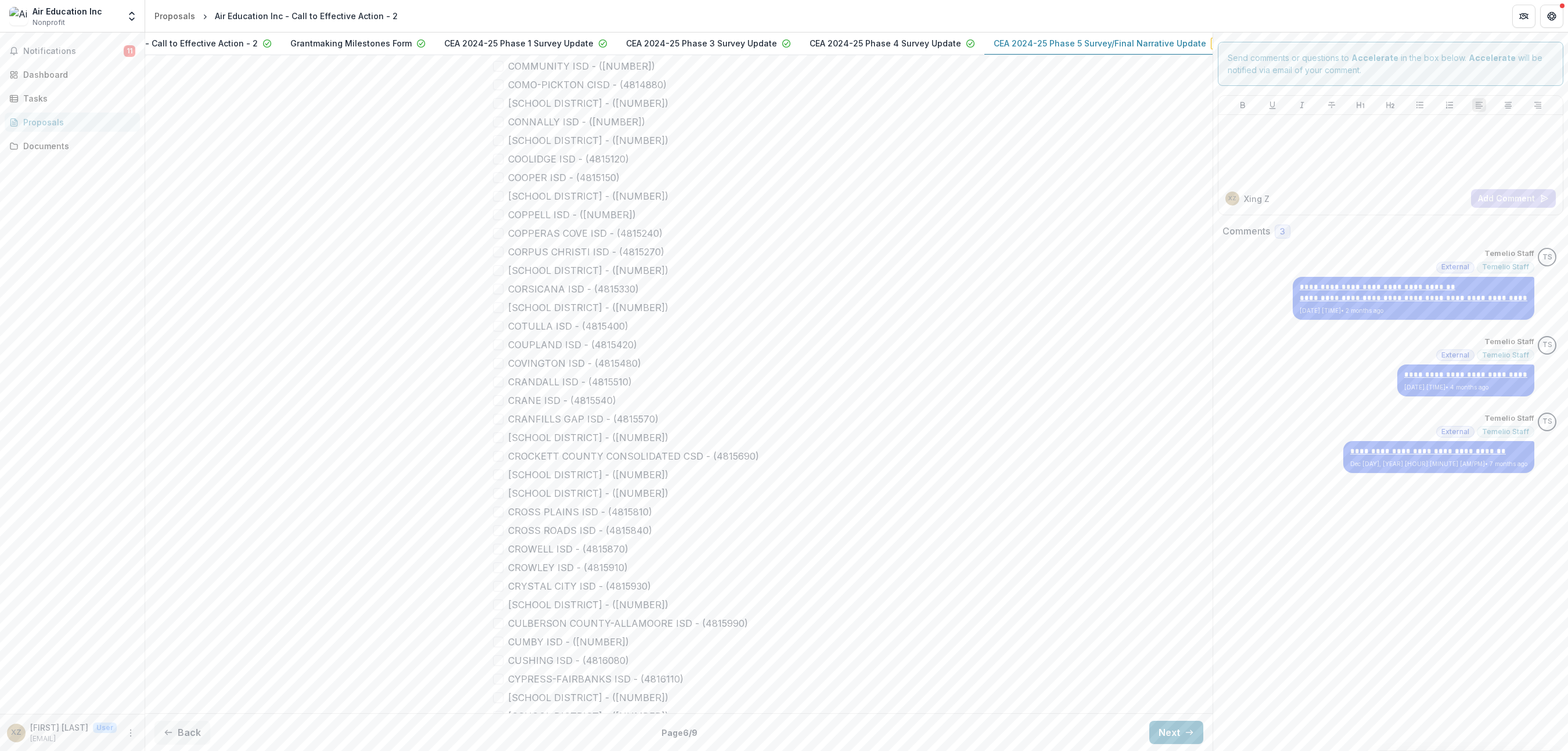 click at bounding box center (498, 382) 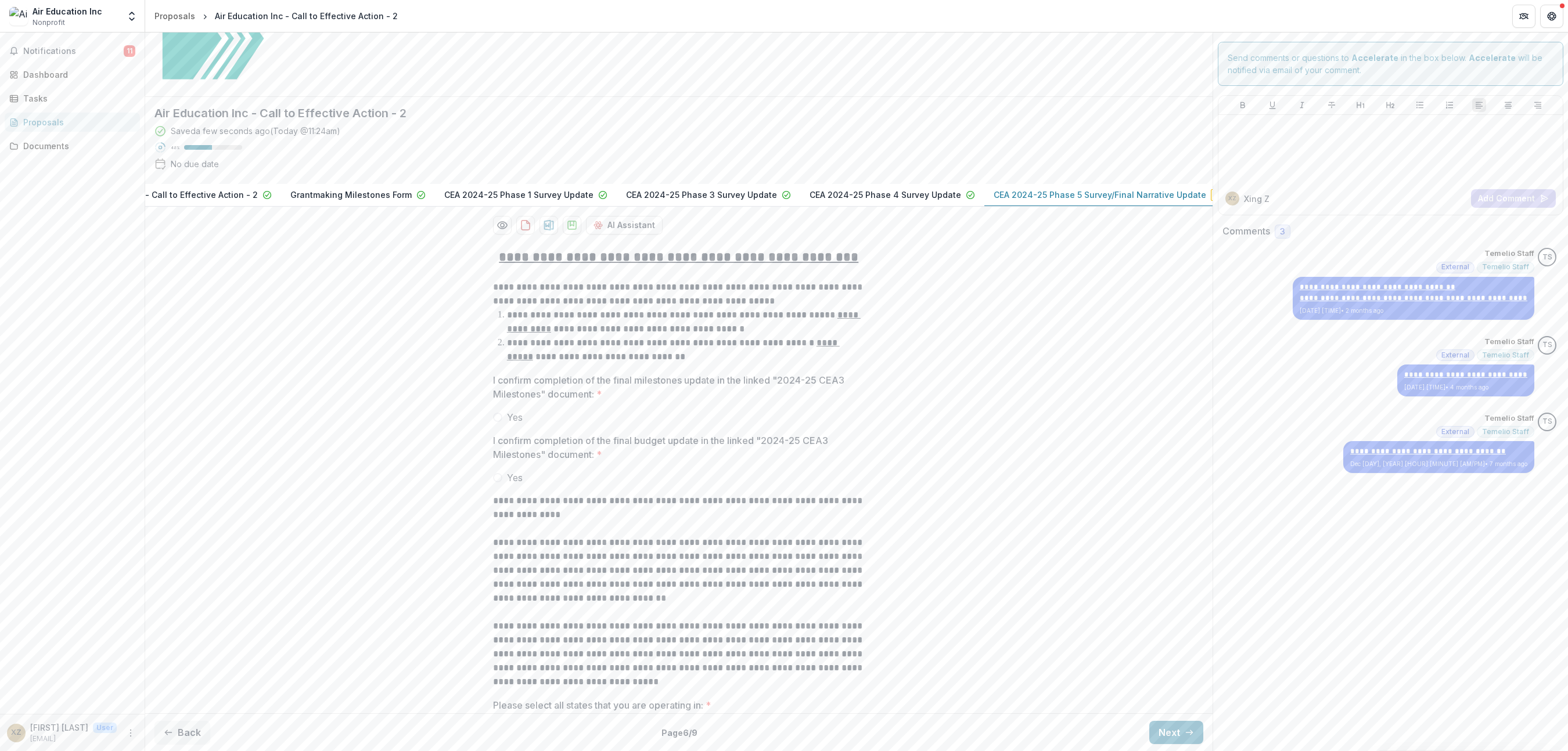 scroll, scrollTop: 136, scrollLeft: 0, axis: vertical 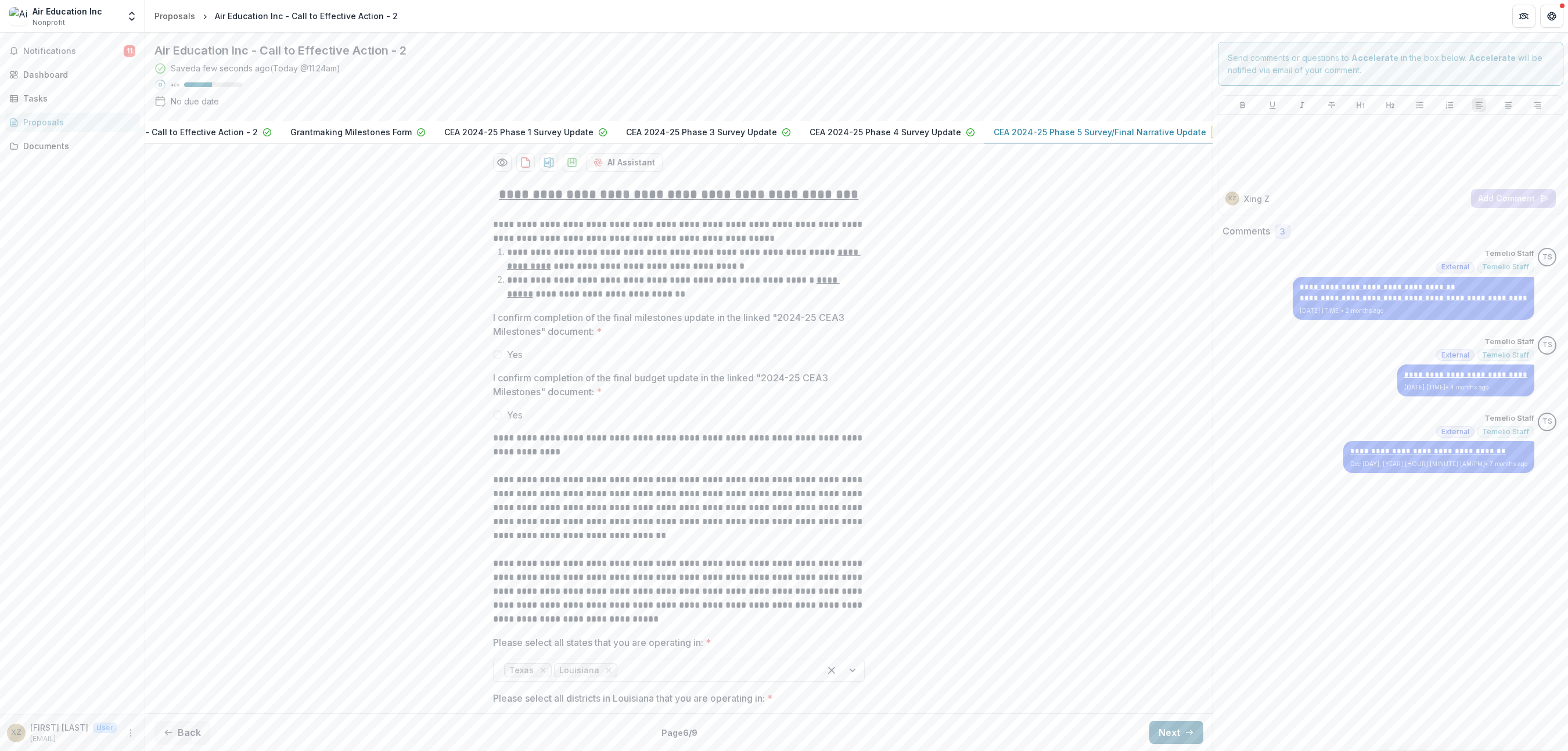 click on "Next" at bounding box center (1176, 732) 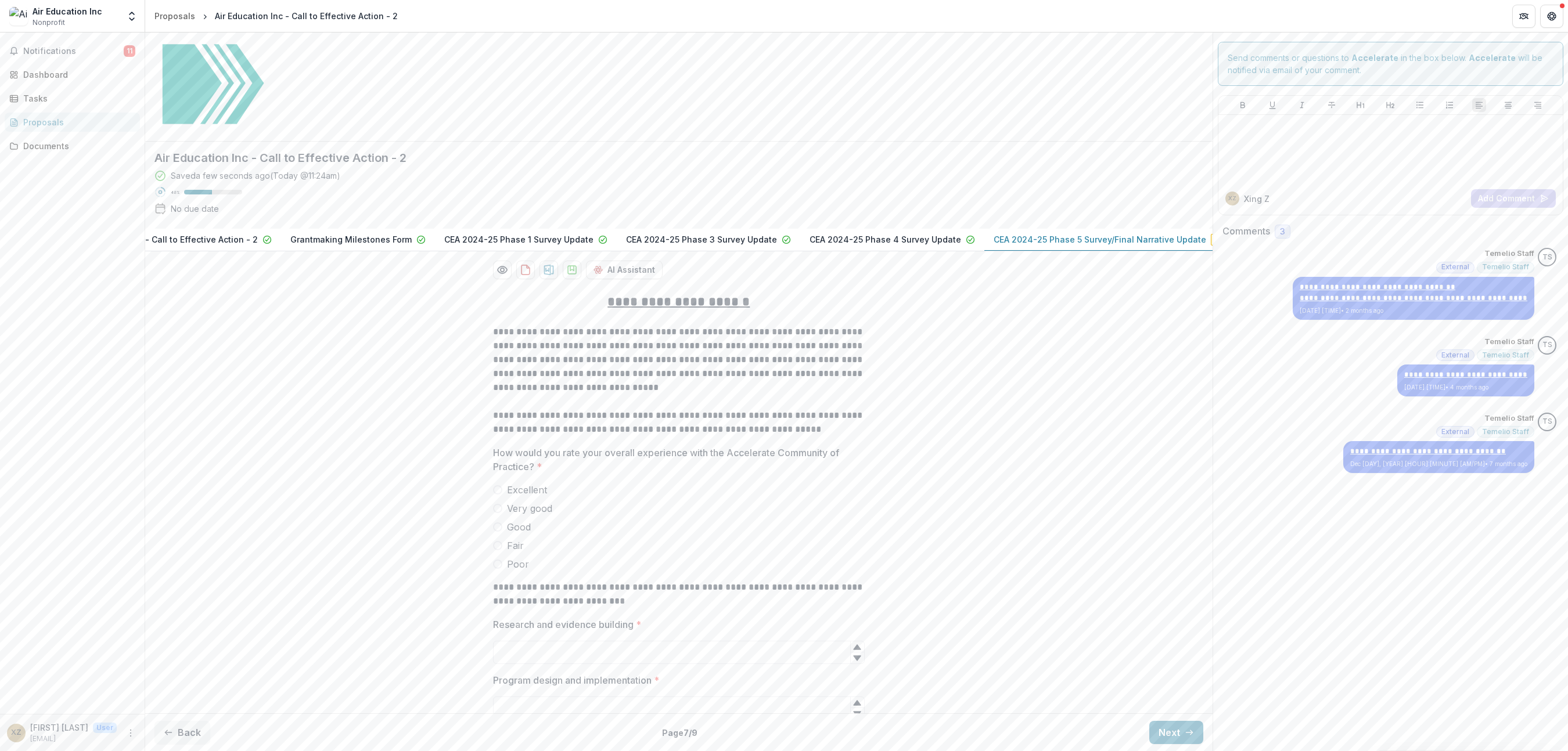 scroll, scrollTop: 59, scrollLeft: 0, axis: vertical 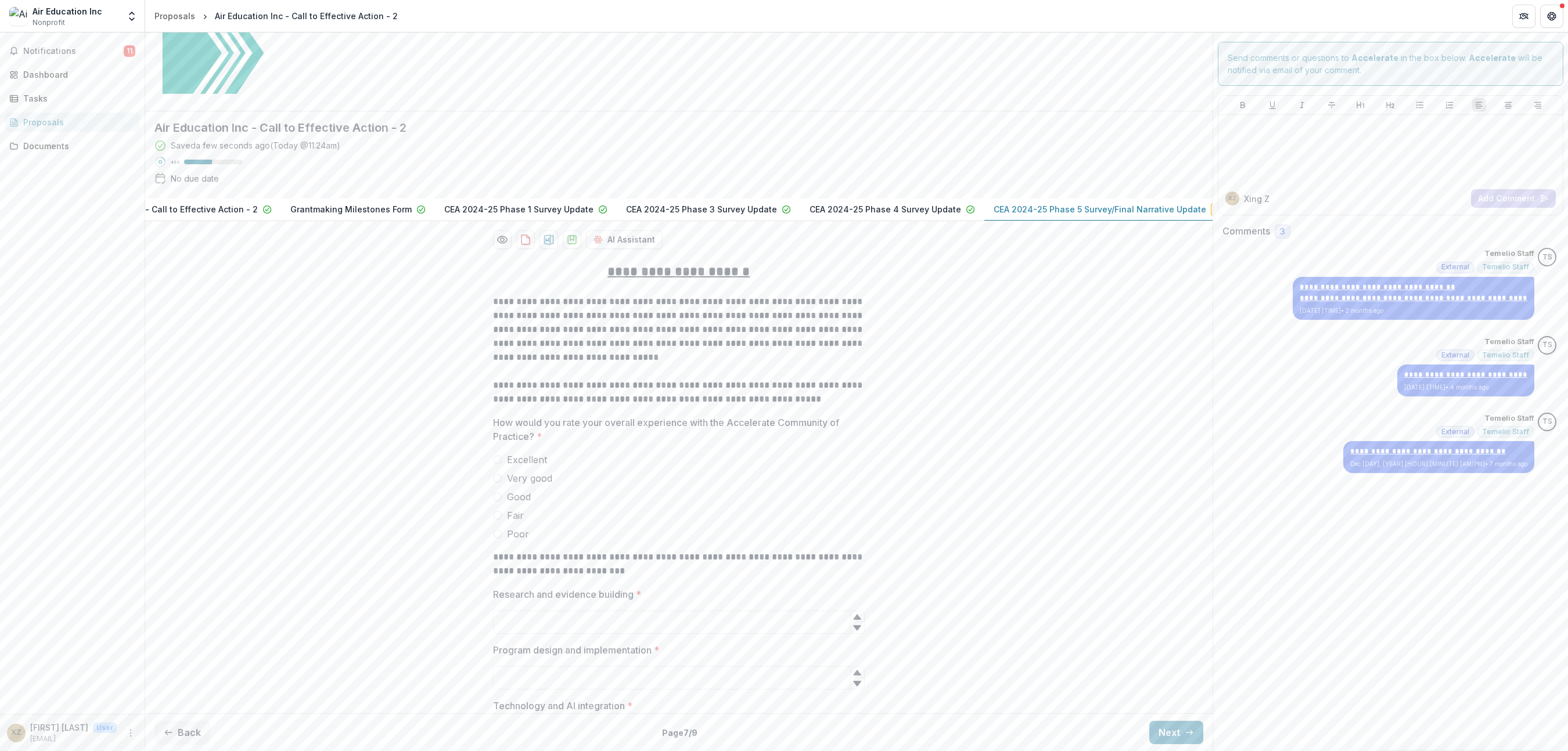 click at bounding box center [498, 460] 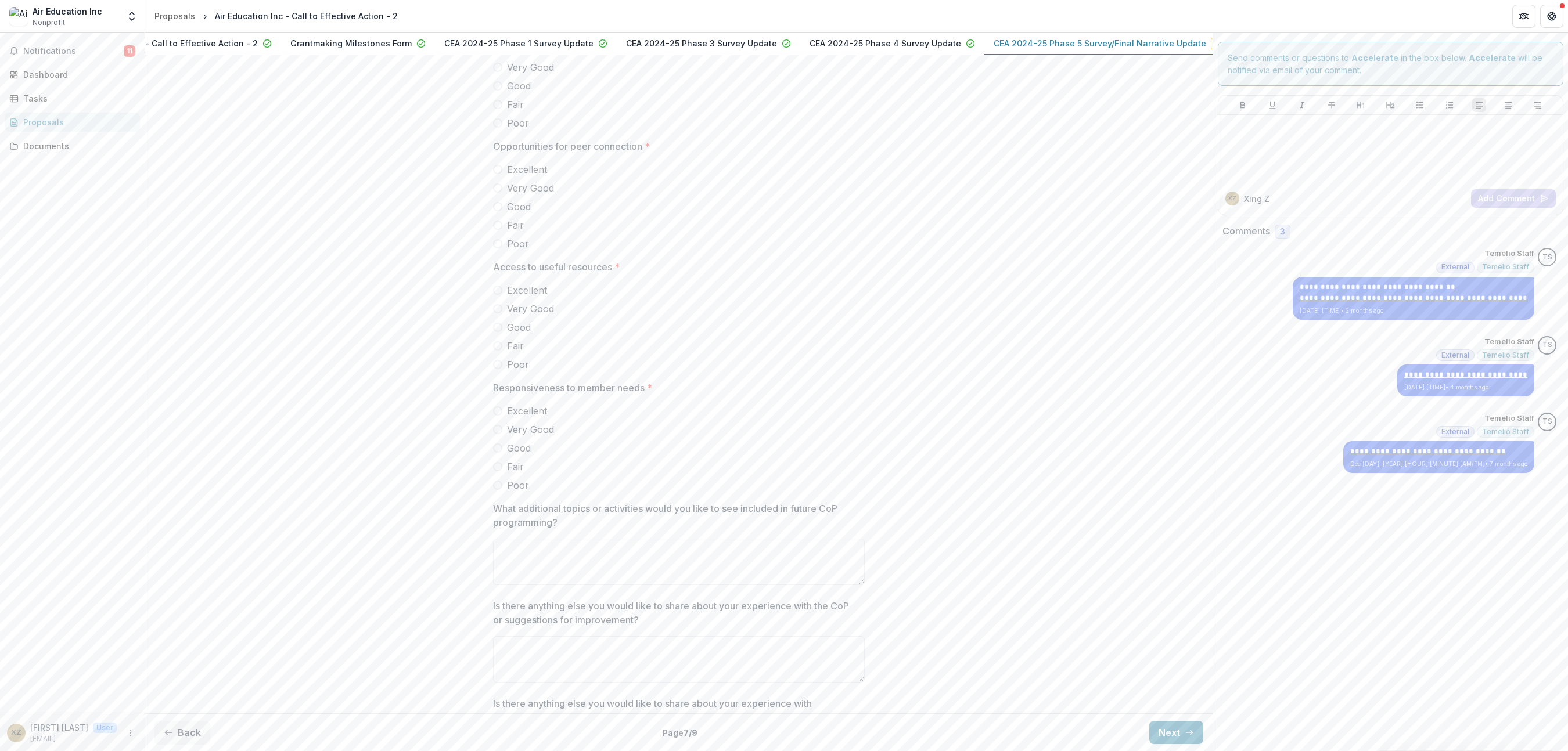 scroll, scrollTop: 1670, scrollLeft: 0, axis: vertical 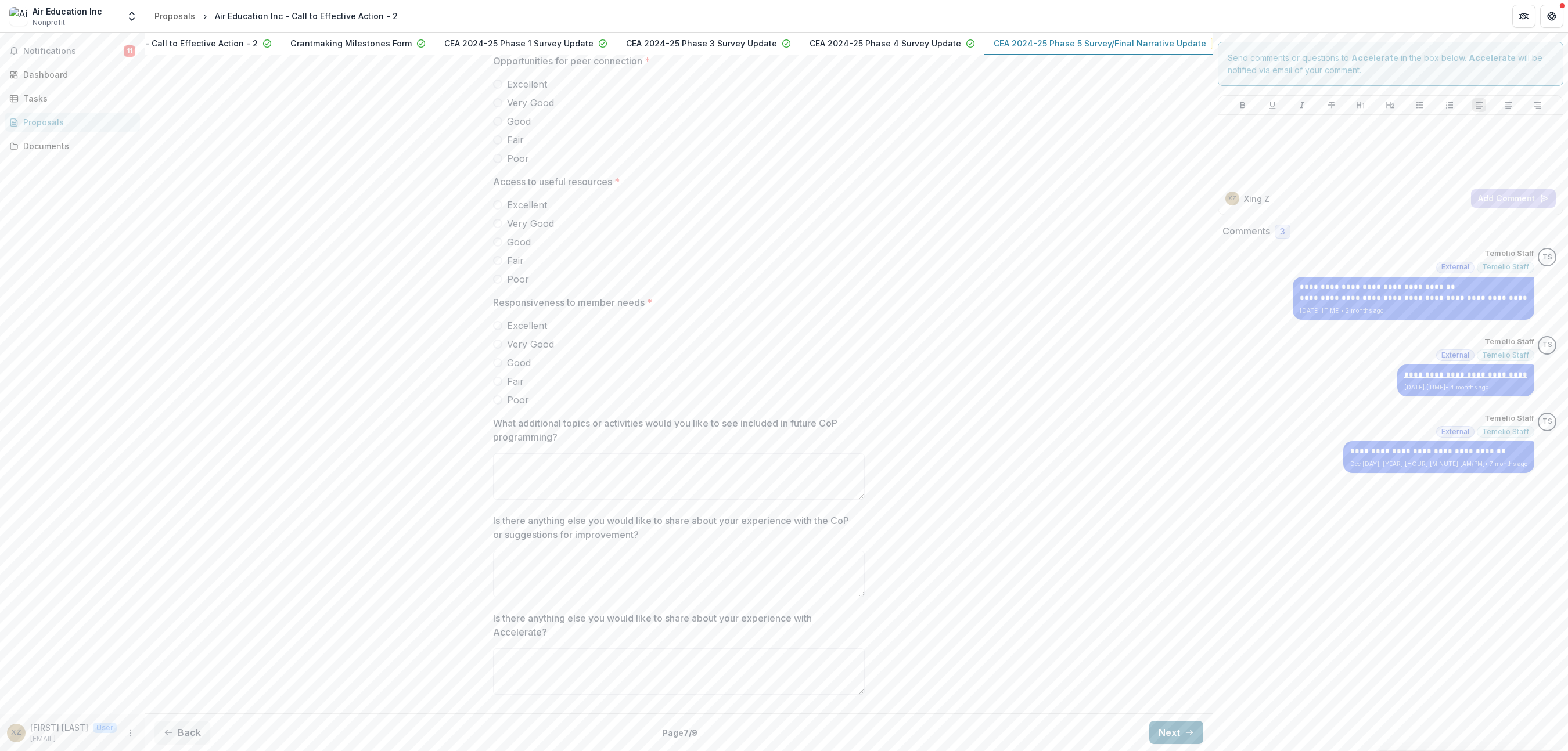 click on "Next" at bounding box center (1176, 732) 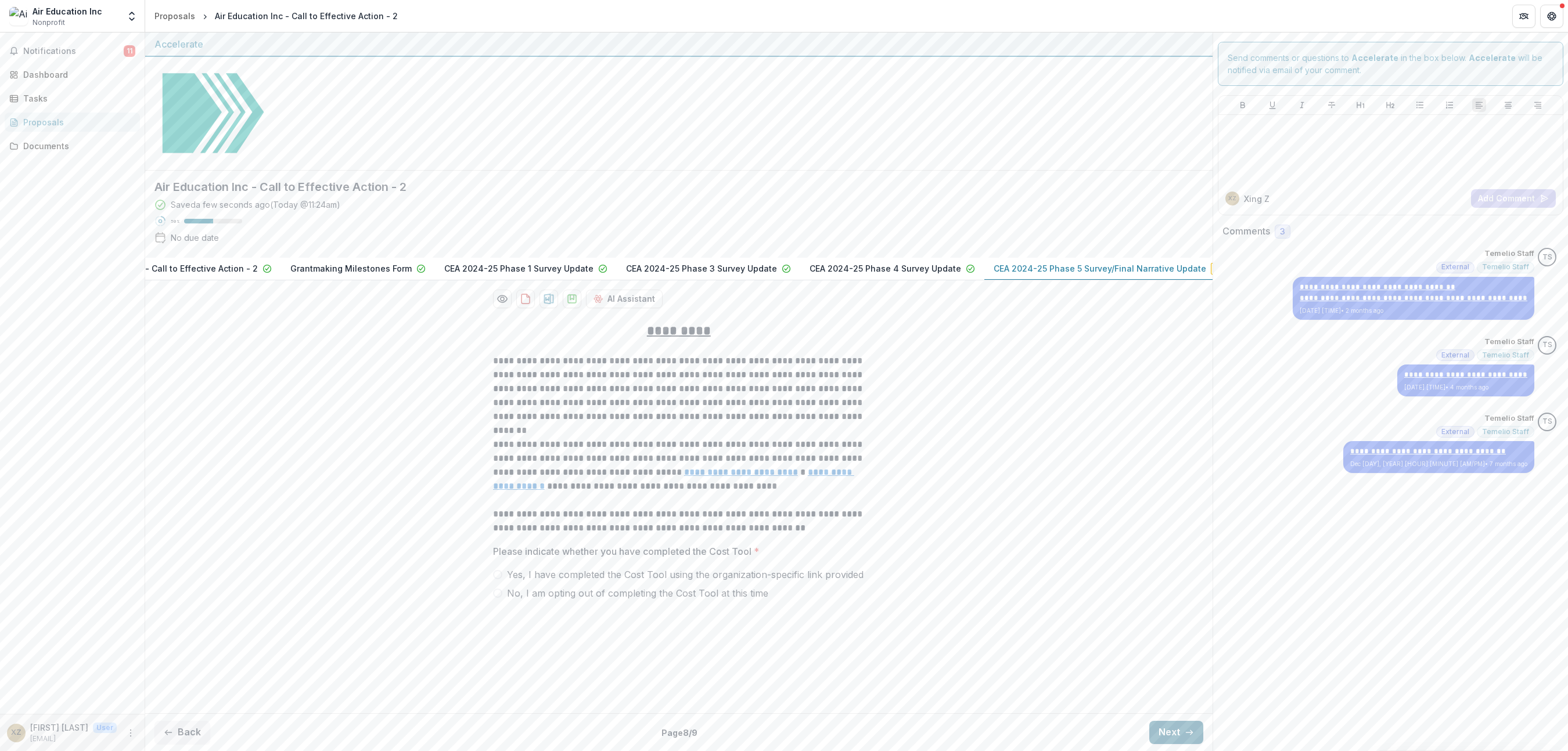 scroll, scrollTop: 0, scrollLeft: 0, axis: both 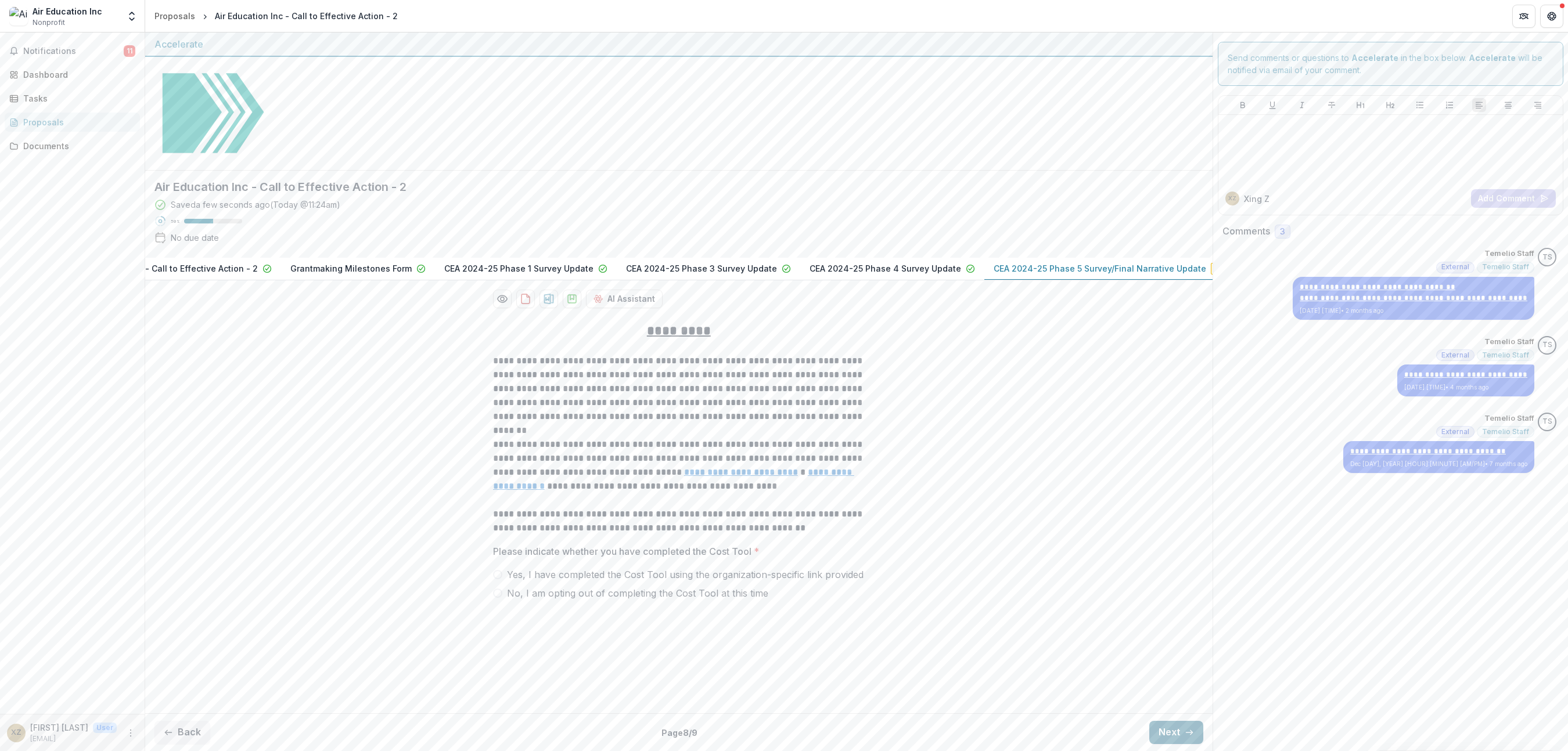 click on "Next" at bounding box center [1176, 732] 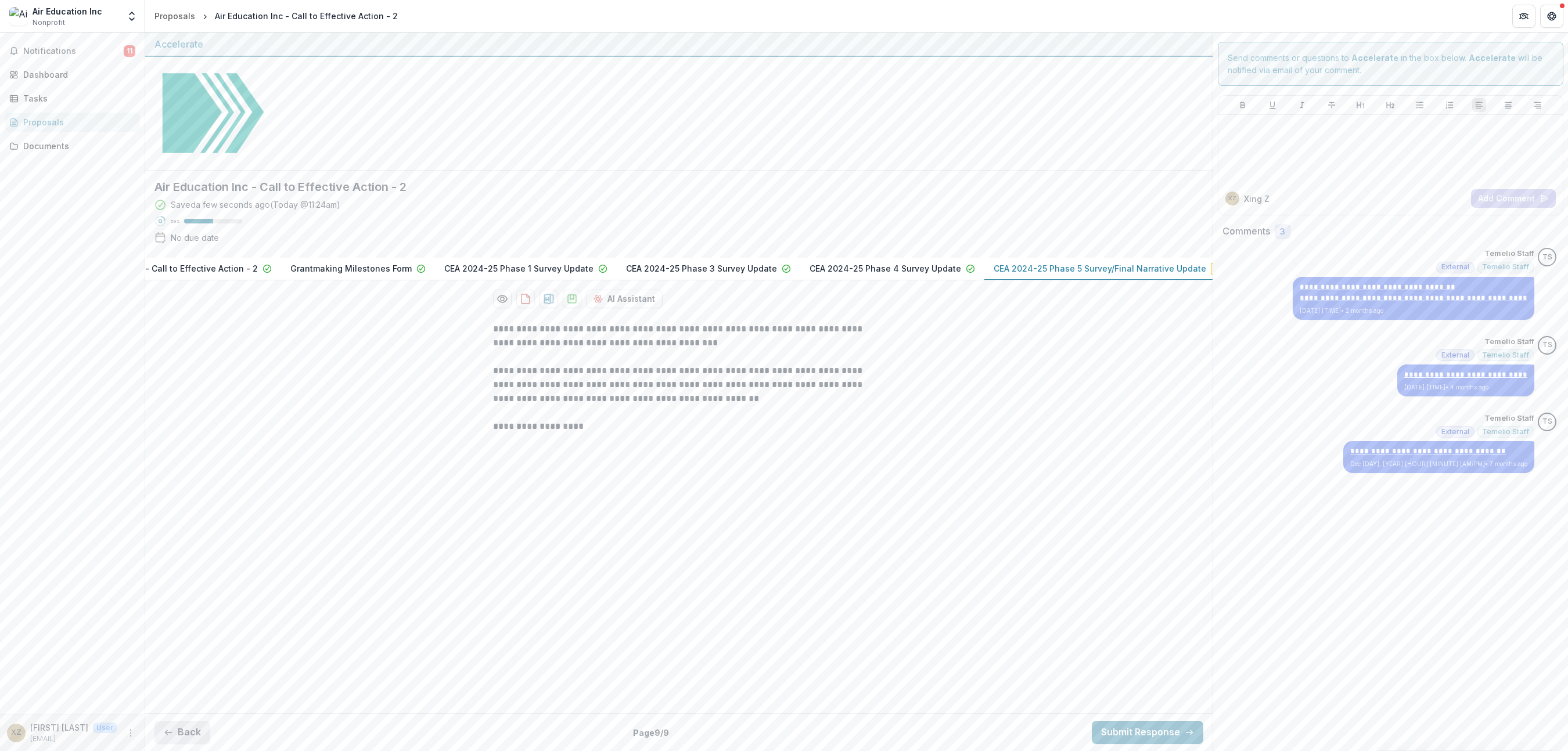 click on "Back" at bounding box center (182, 732) 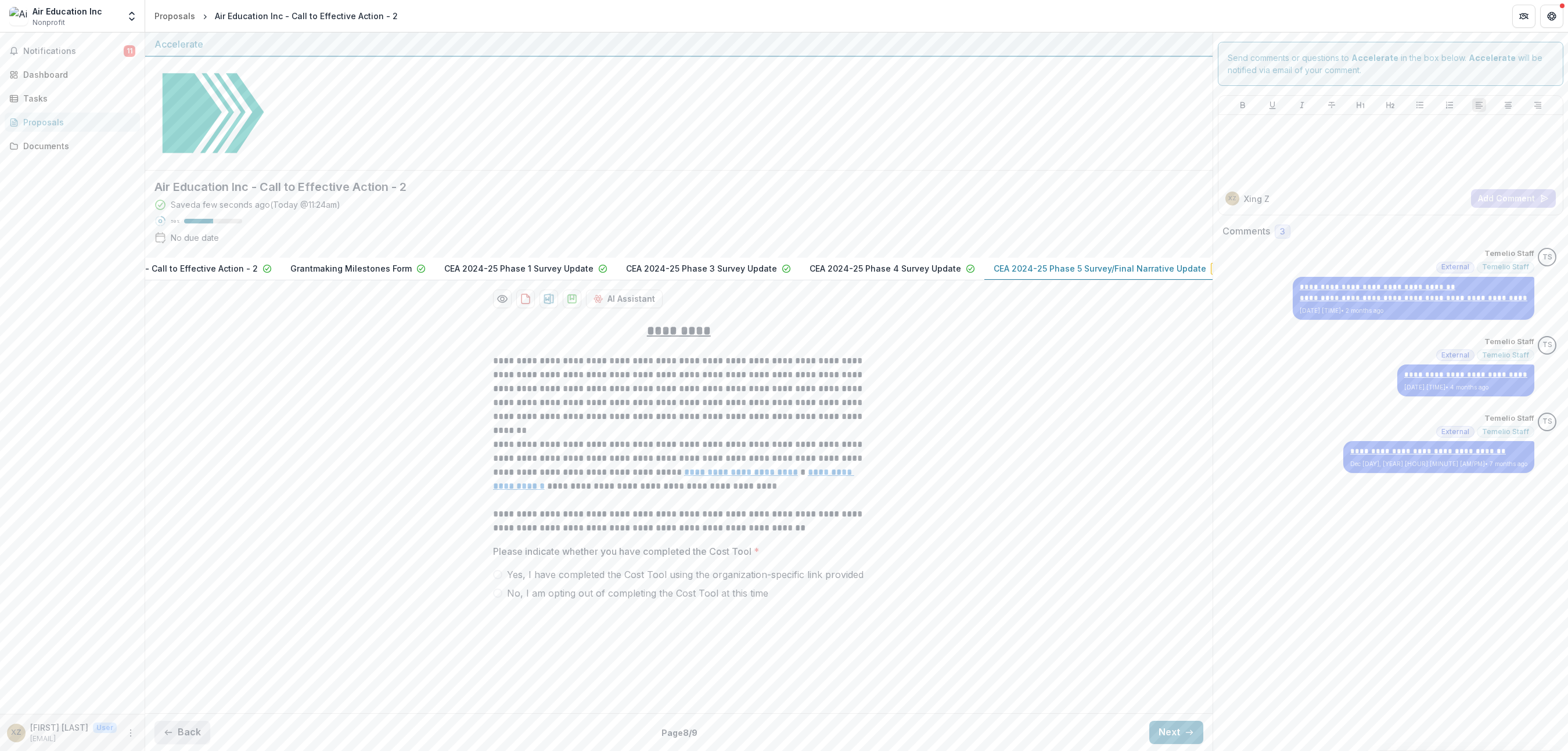 click on "Back" at bounding box center (182, 732) 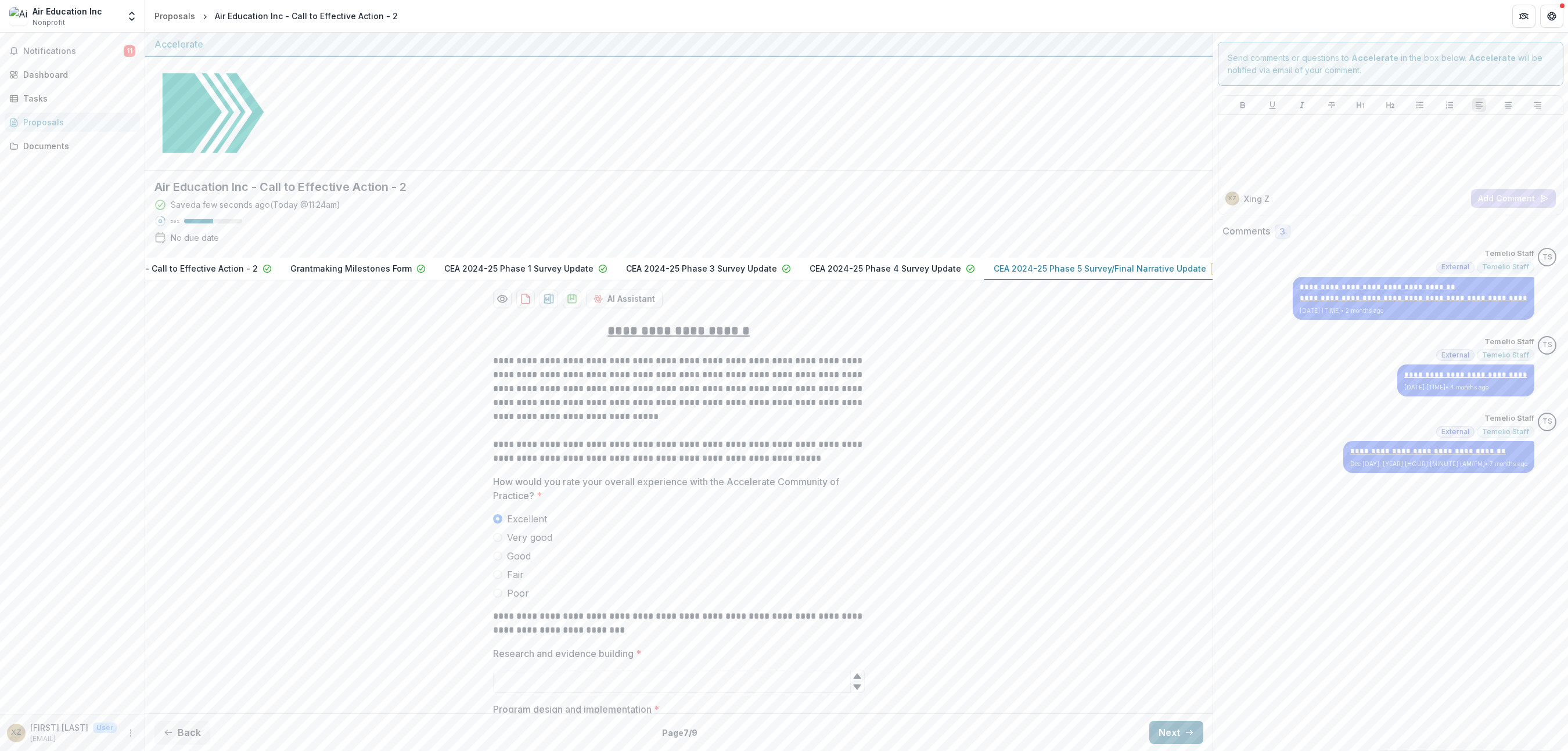 click on "Next" at bounding box center (1176, 732) 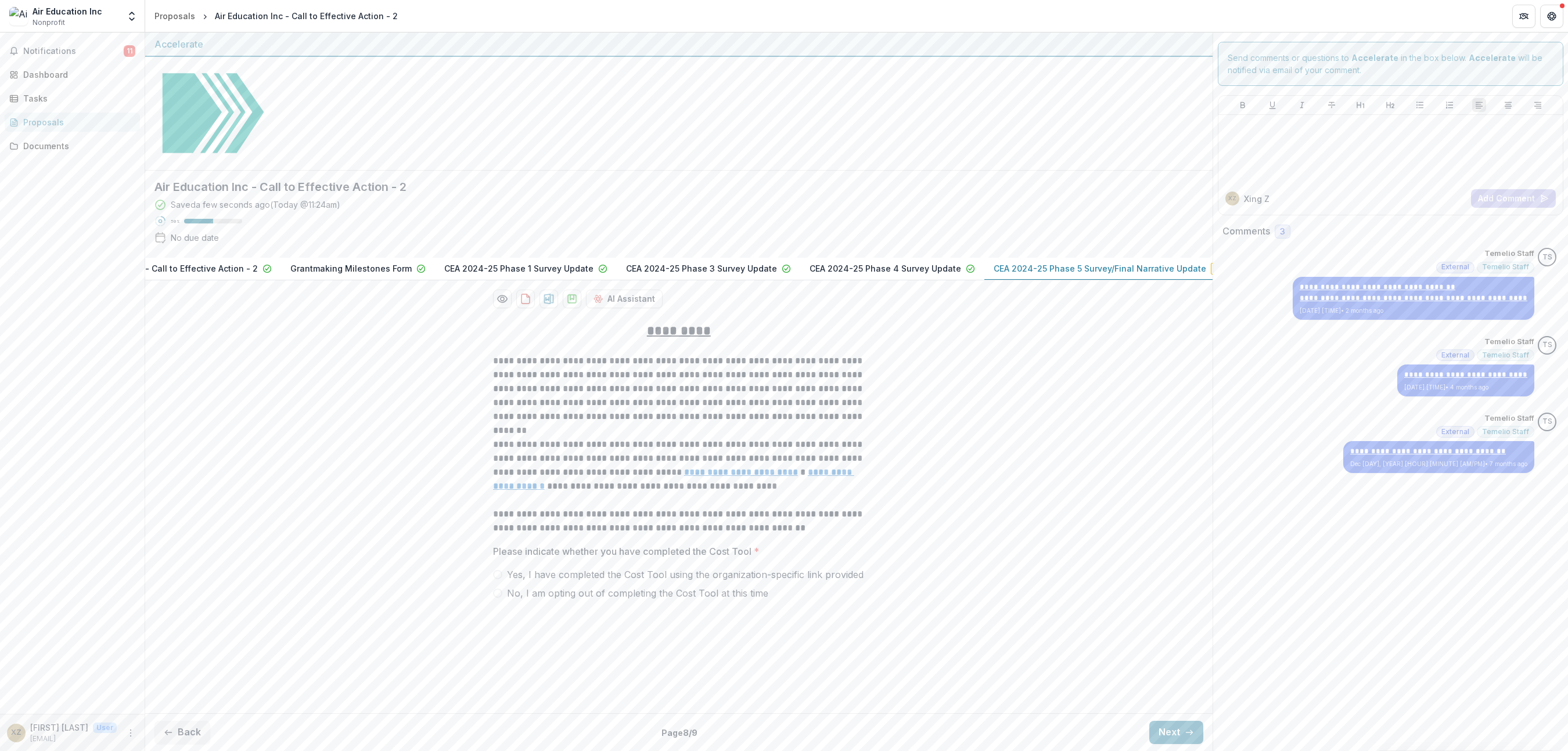 click at bounding box center [498, 593] 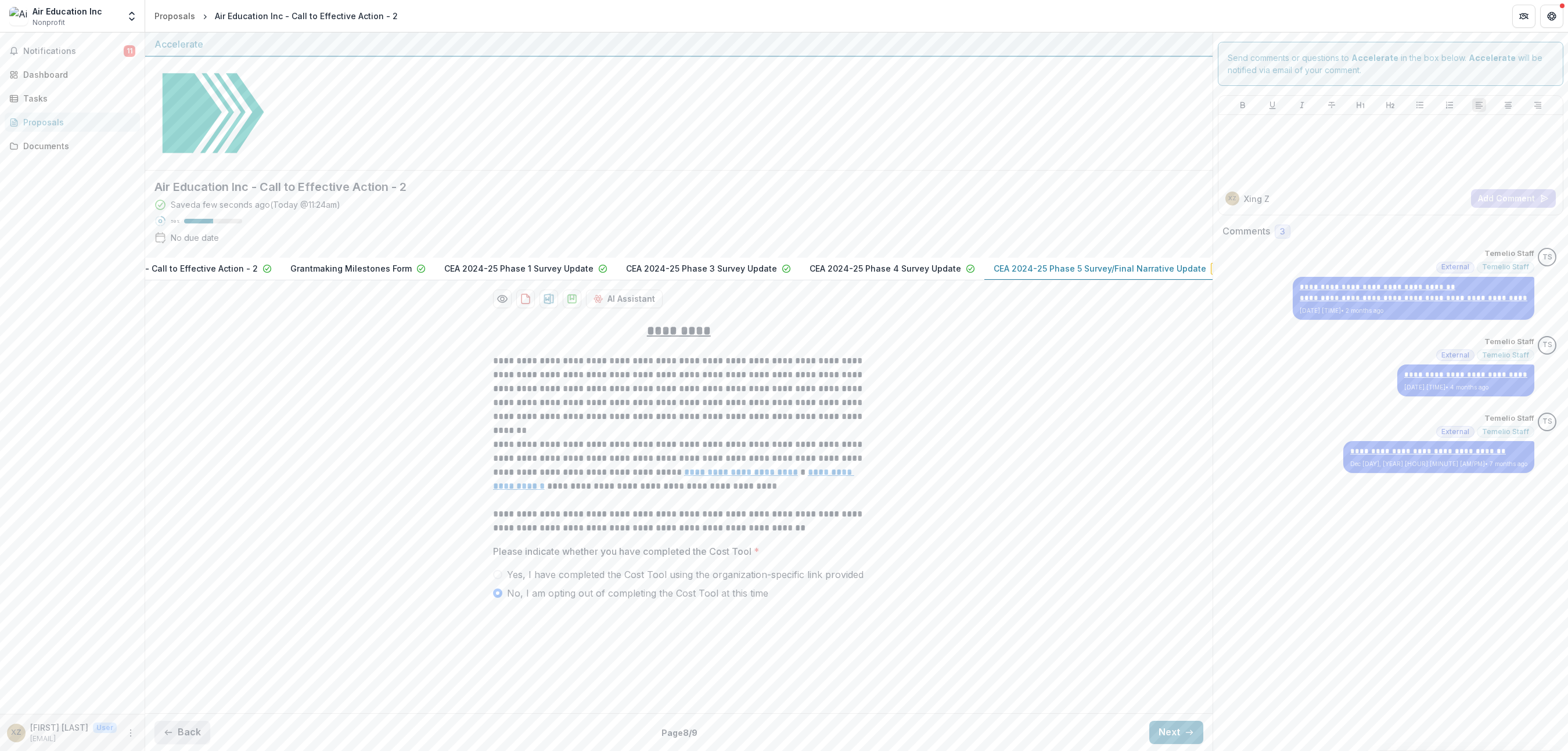 click on "Back" at bounding box center [182, 732] 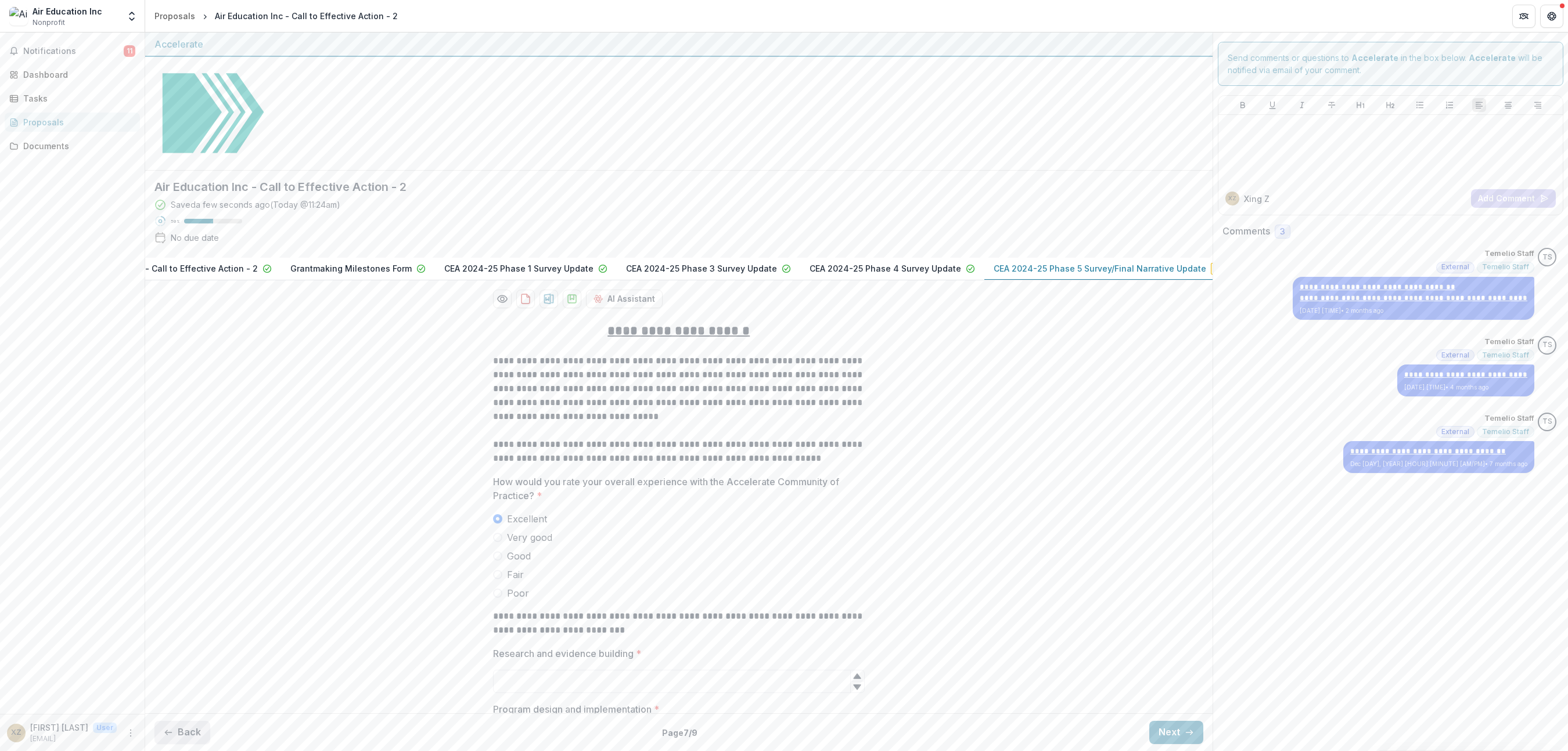 click on "Back" at bounding box center (182, 732) 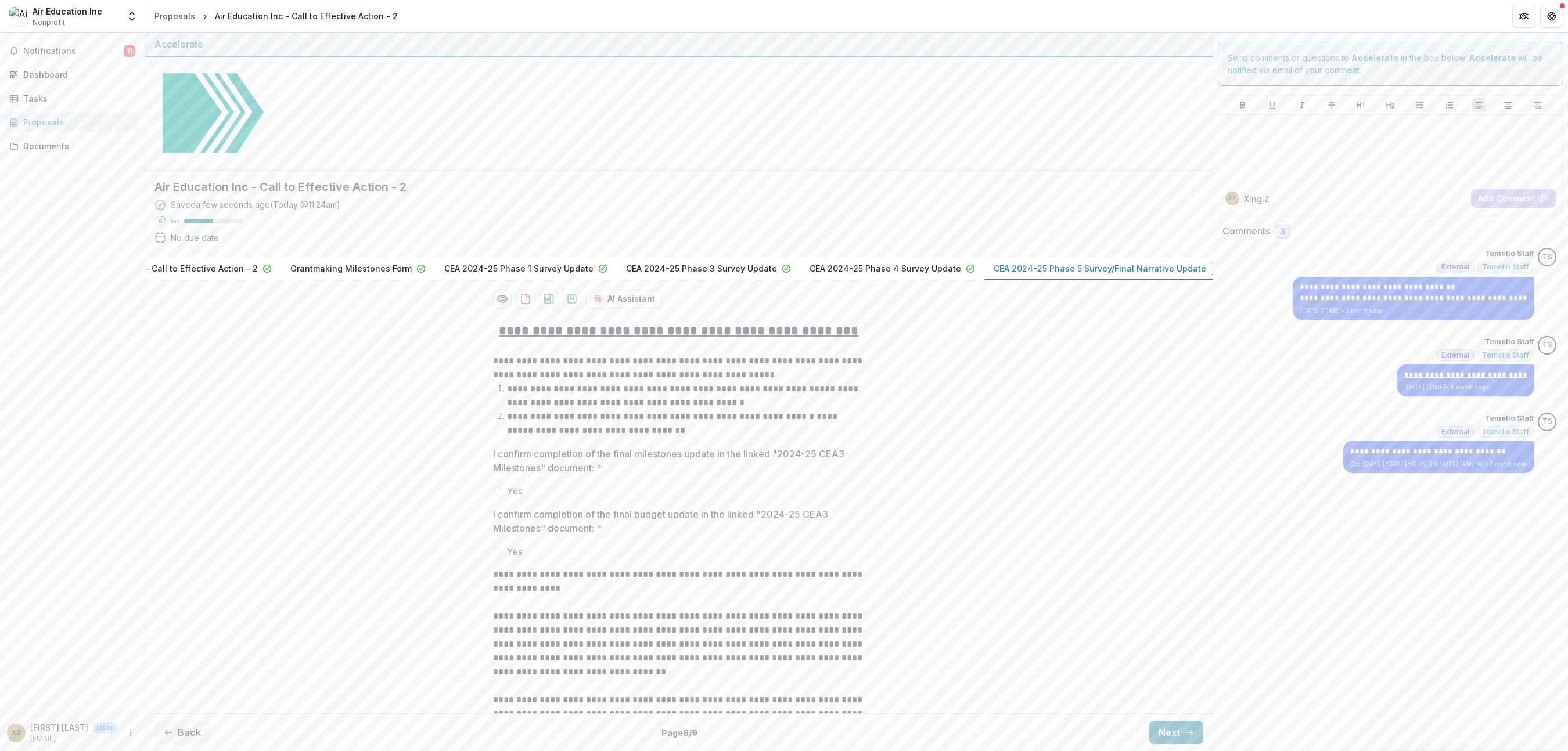 scroll, scrollTop: 4, scrollLeft: 0, axis: vertical 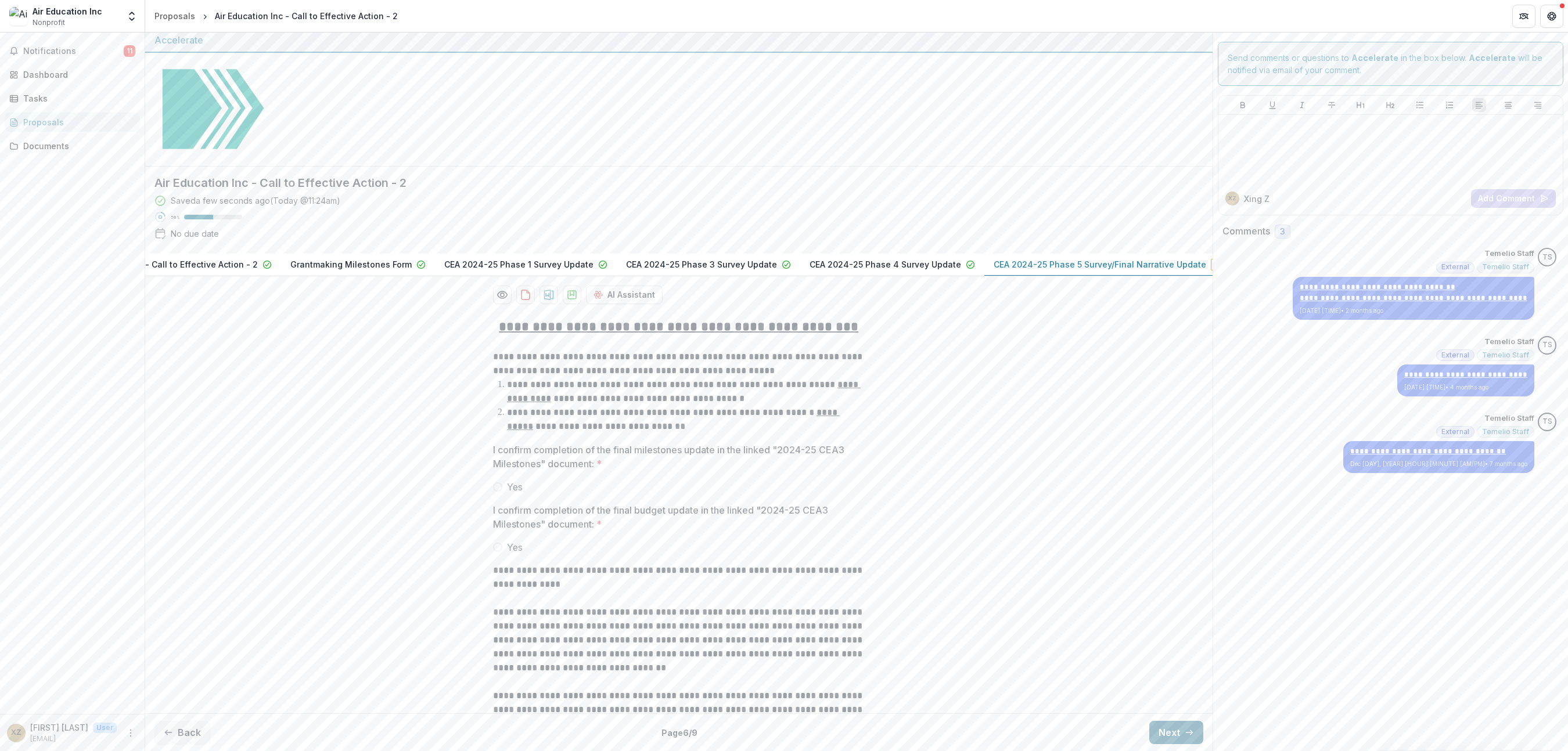 click on "Next" at bounding box center (1176, 732) 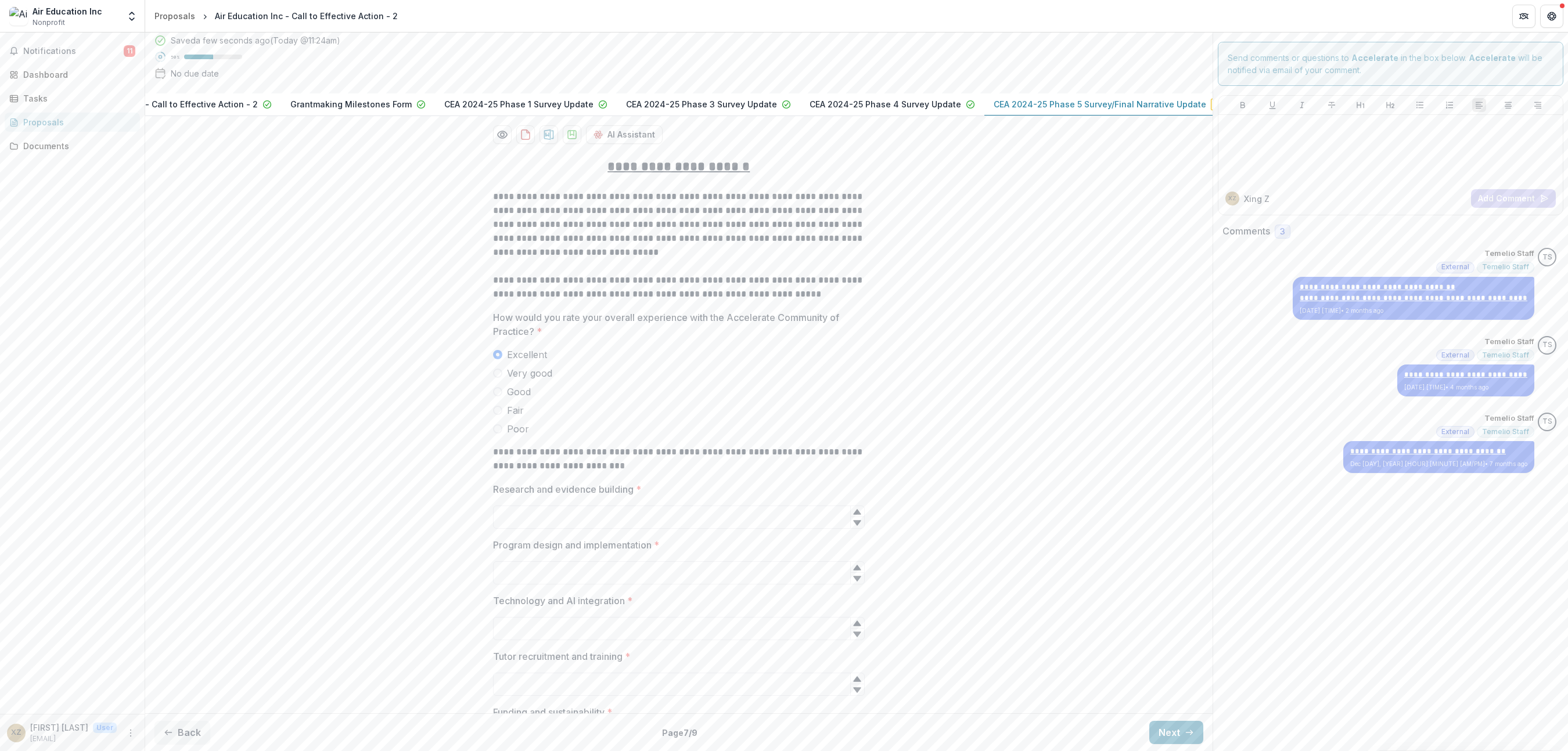 scroll, scrollTop: 266, scrollLeft: 0, axis: vertical 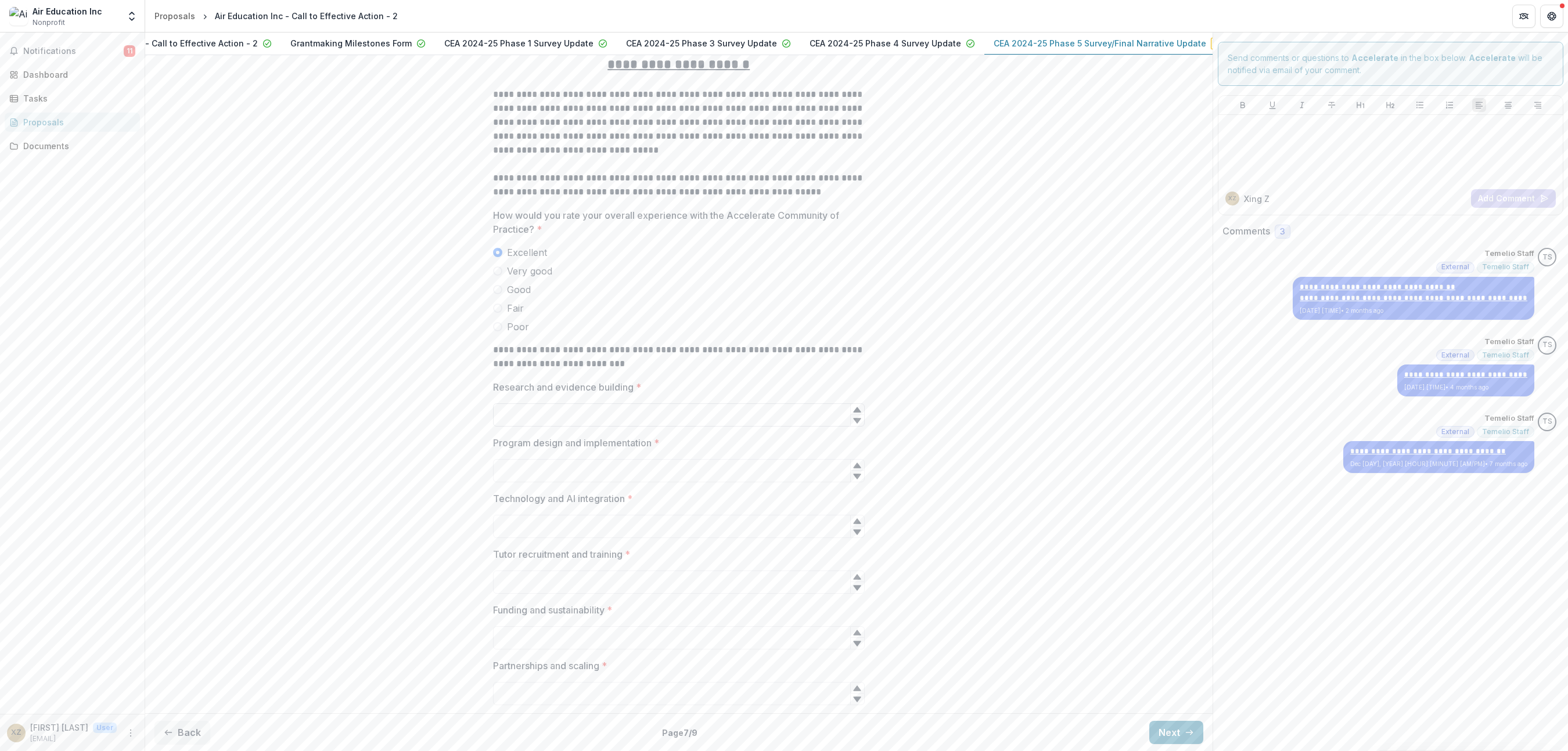 click on "Research and evidence building *" at bounding box center [679, 415] 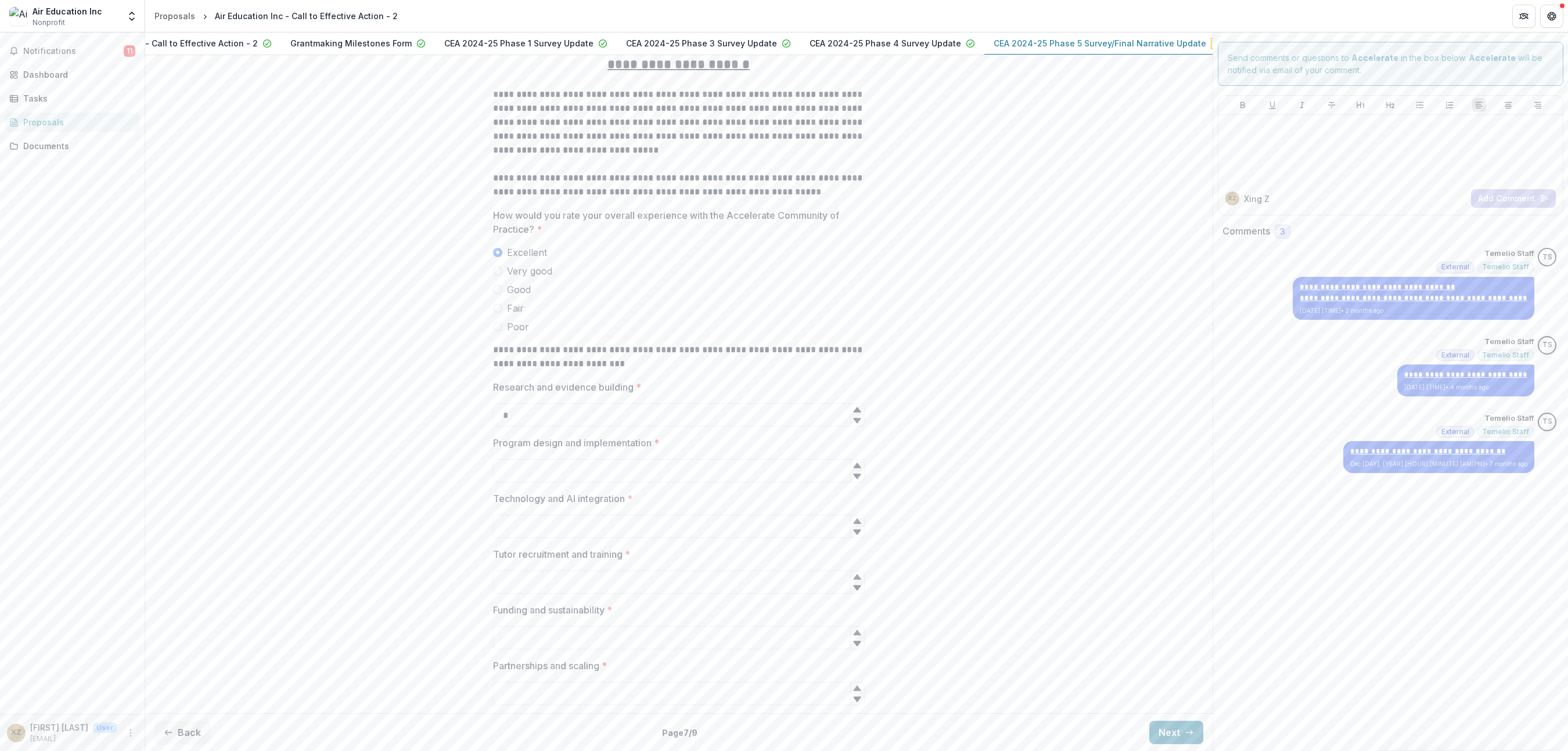 type on "*" 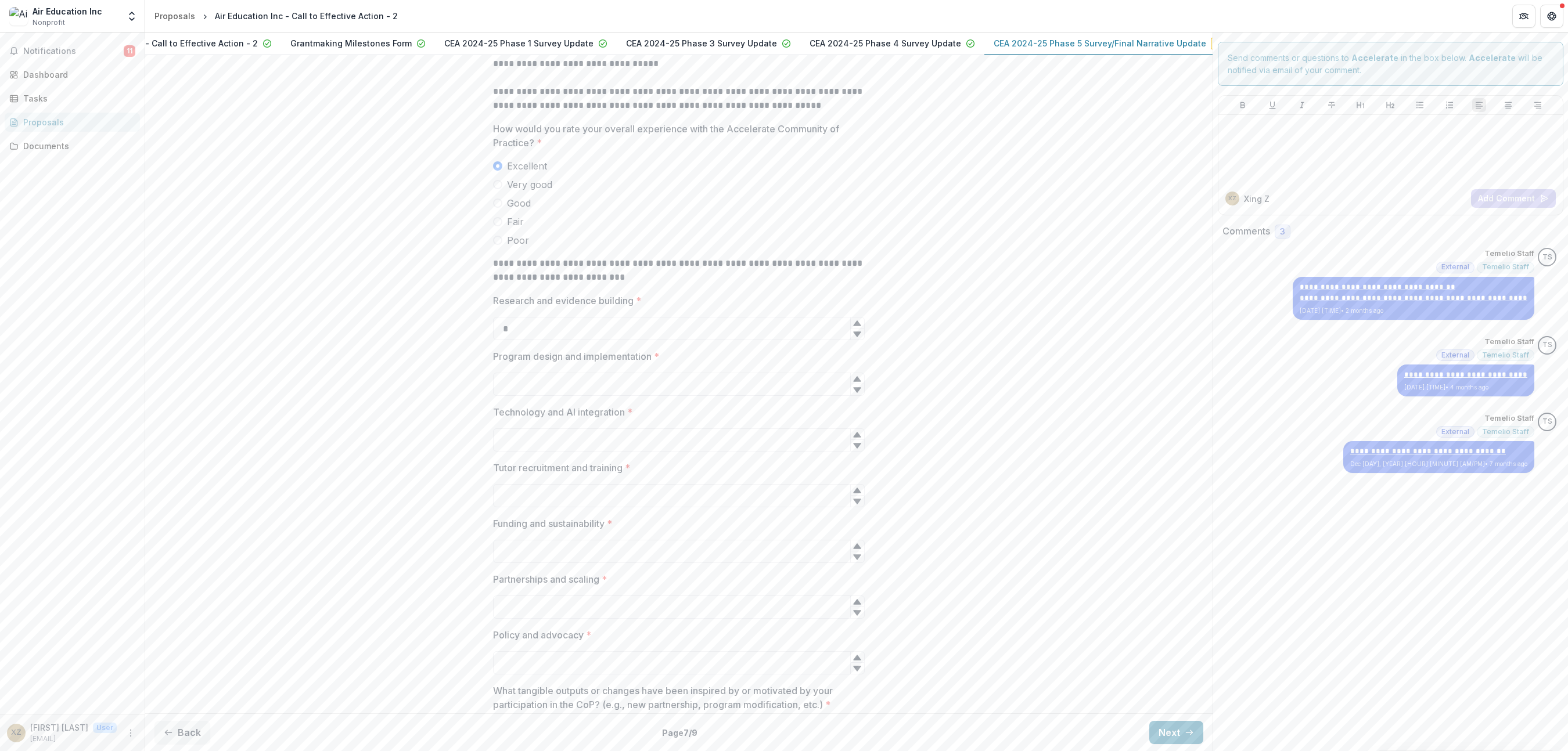 scroll, scrollTop: 251, scrollLeft: 0, axis: vertical 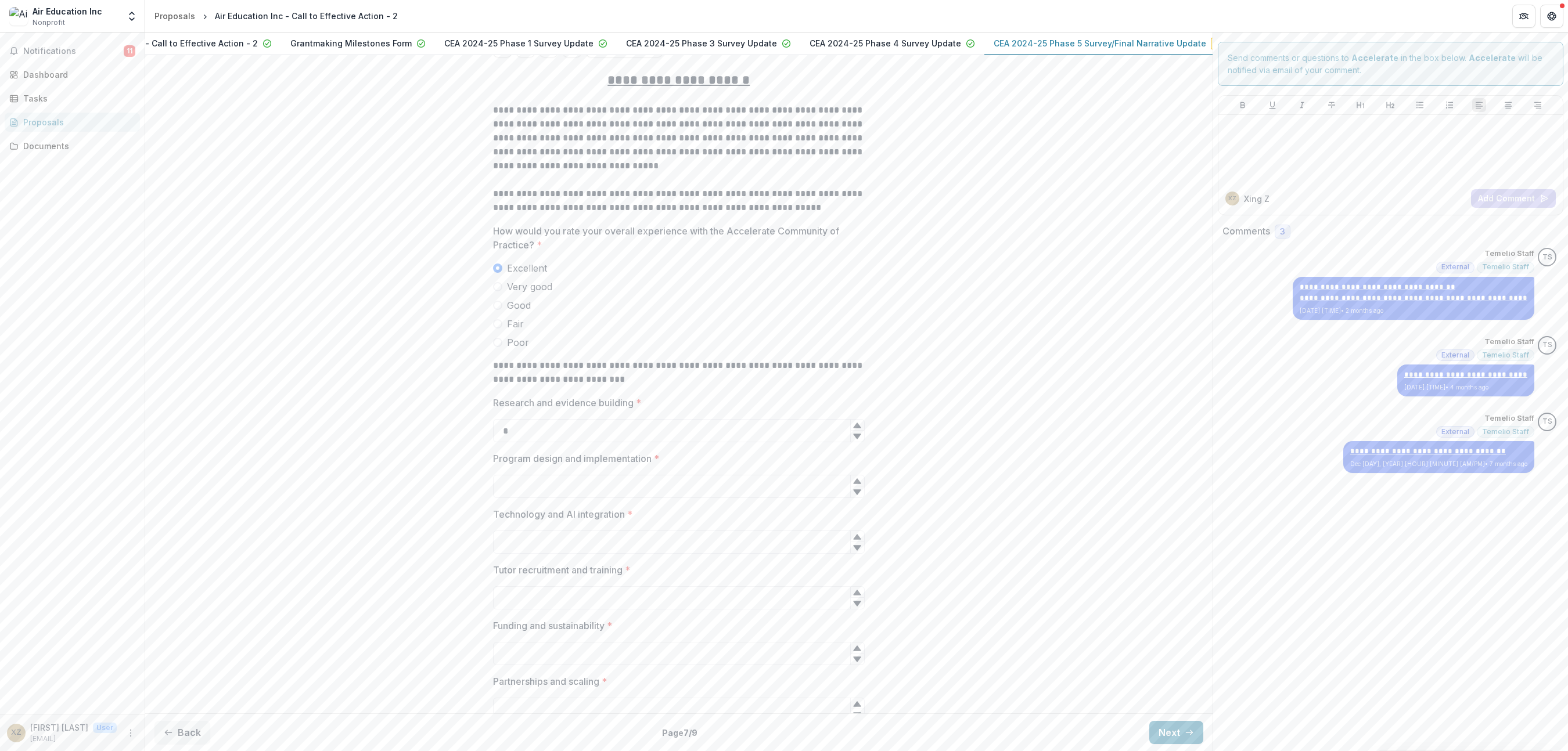 drag, startPoint x: 517, startPoint y: 442, endPoint x: 473, endPoint y: 435, distance: 44.55334 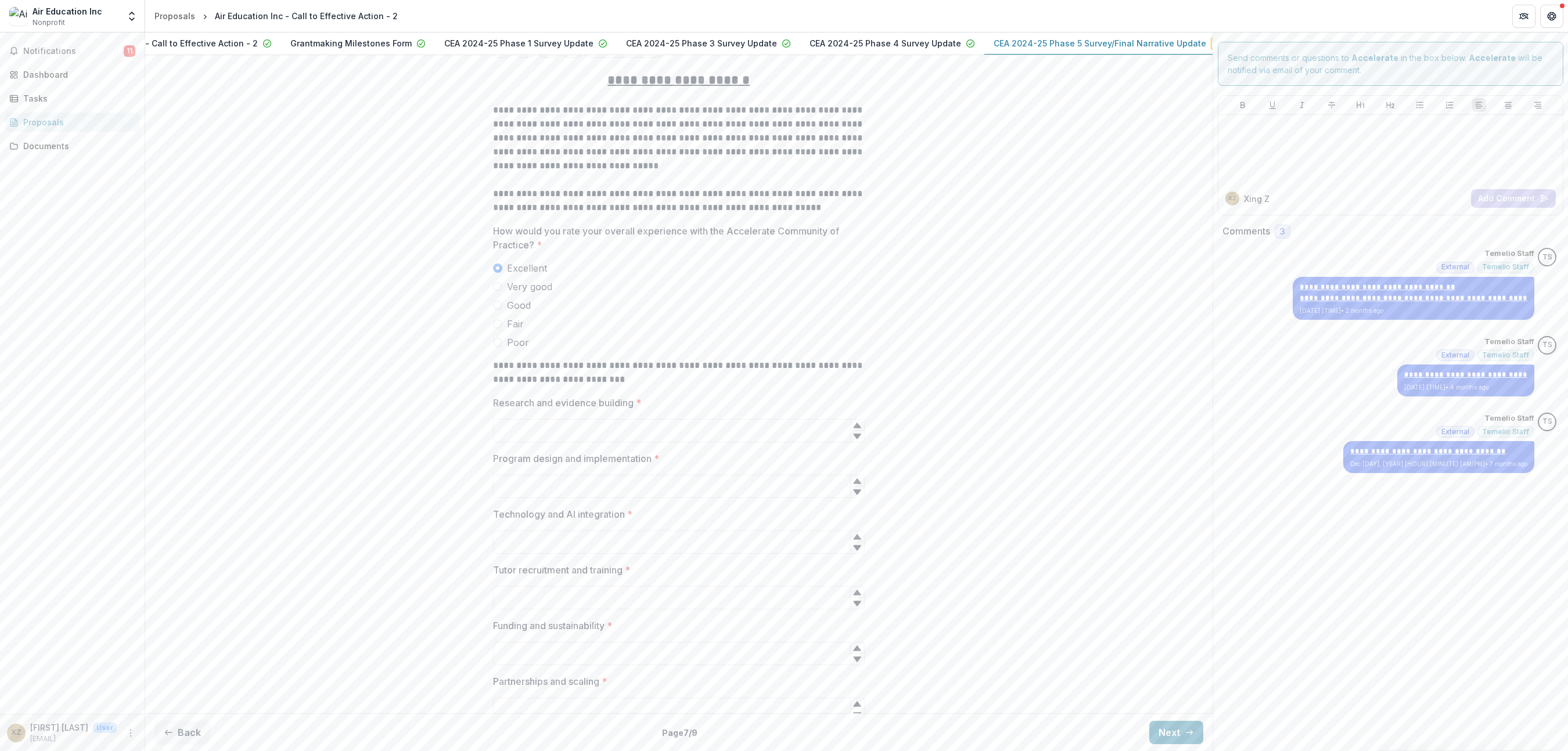type 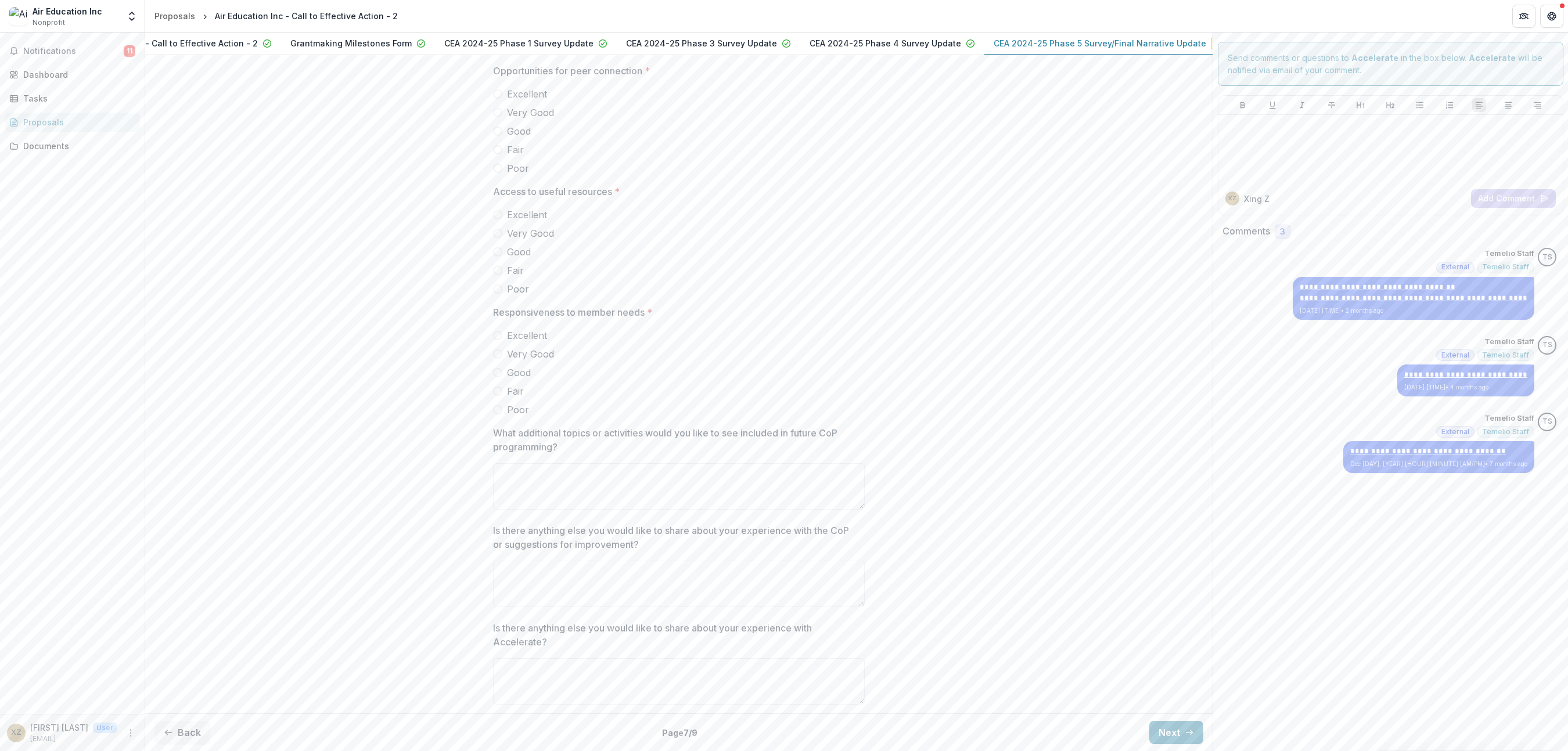 scroll, scrollTop: 1670, scrollLeft: 0, axis: vertical 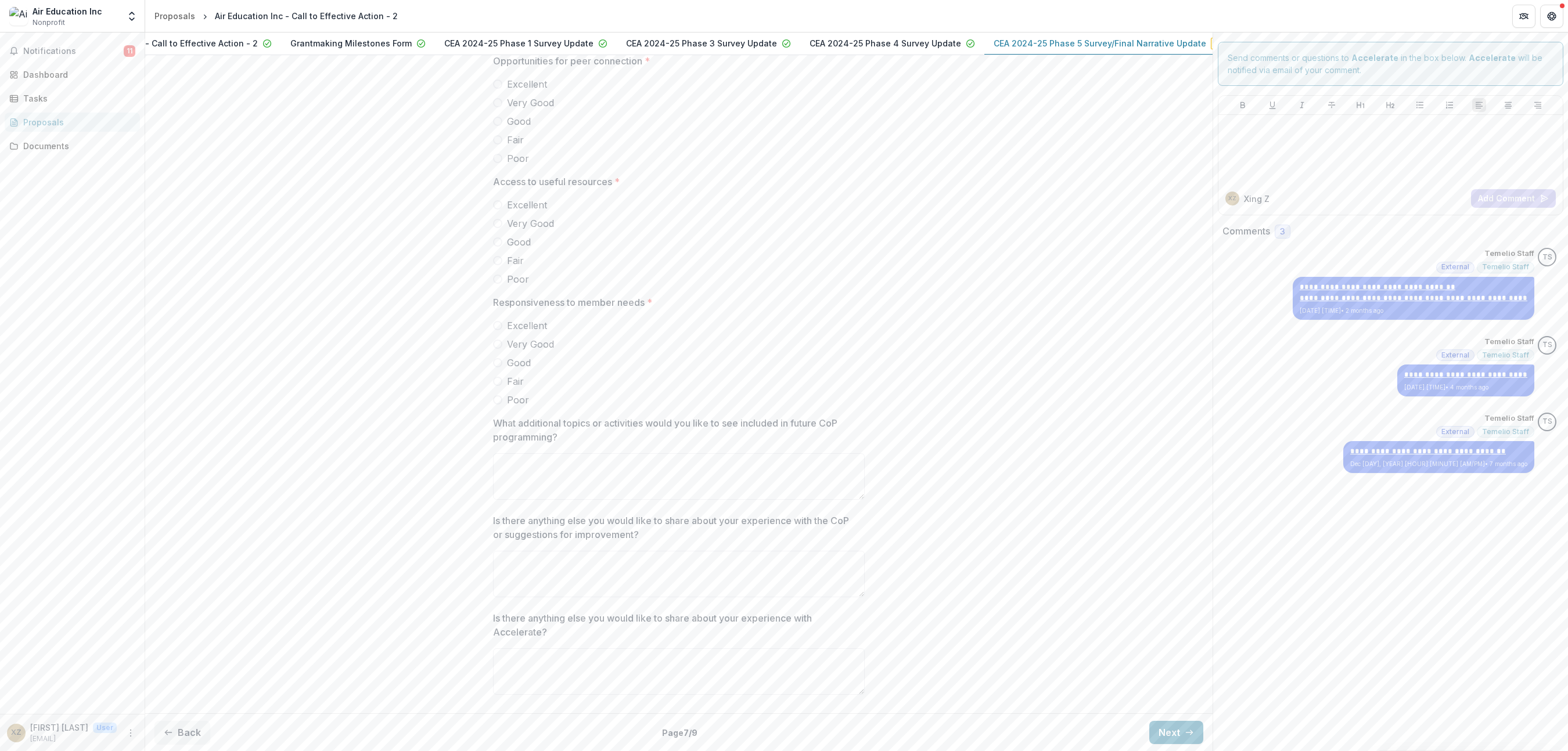 drag, startPoint x: 197, startPoint y: 723, endPoint x: 326, endPoint y: 538, distance: 225.53492 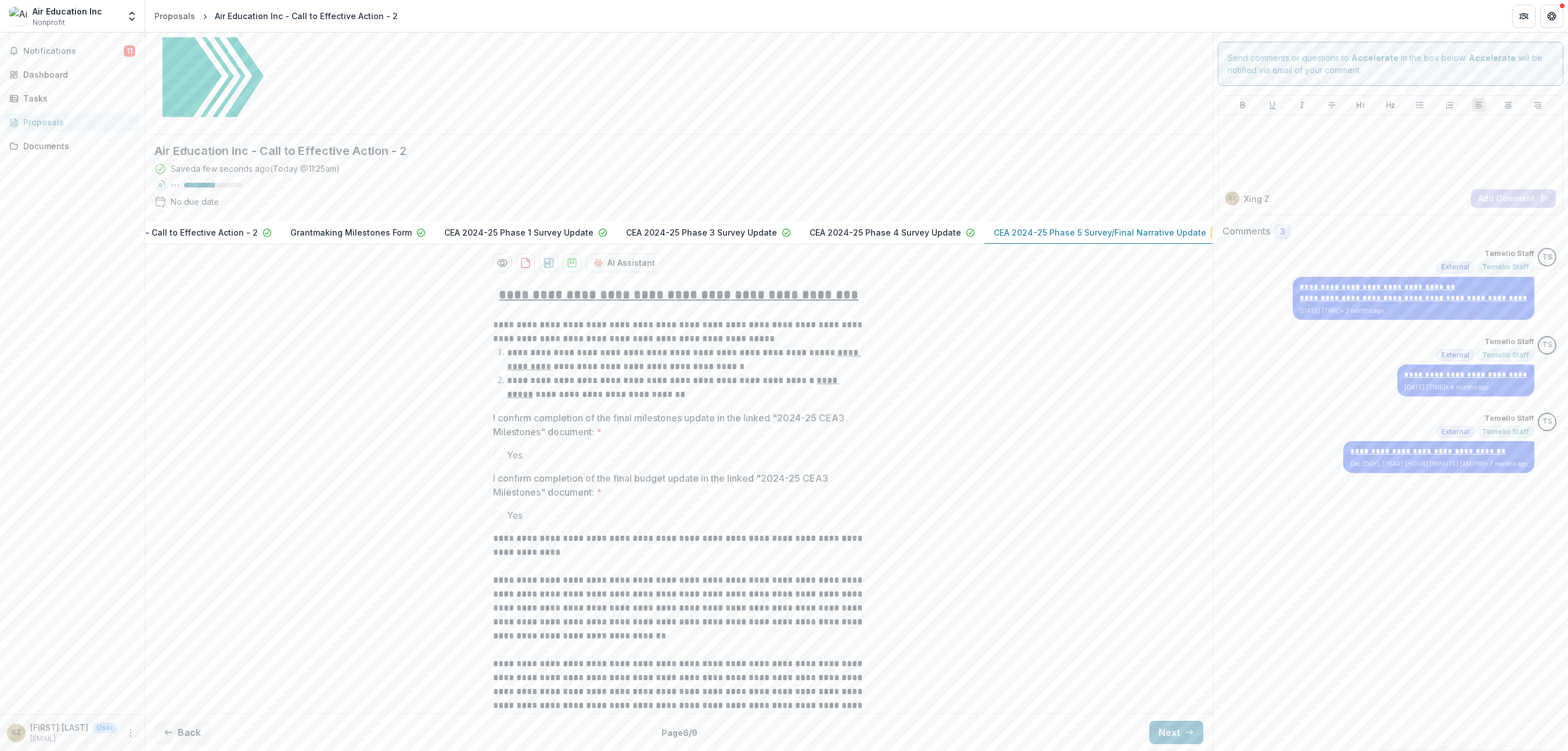 scroll, scrollTop: 41, scrollLeft: 0, axis: vertical 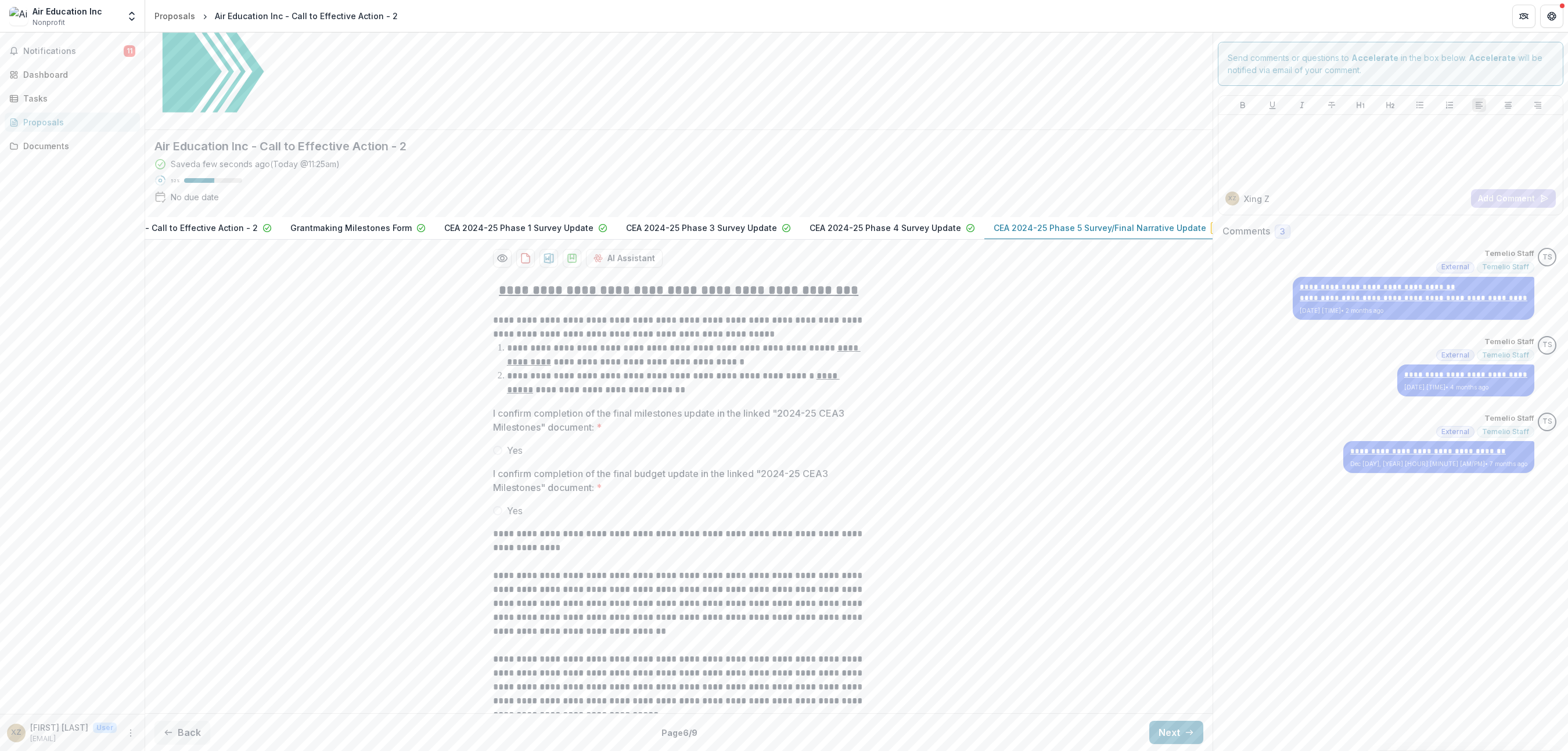 click on "**********" at bounding box center [684, 355] 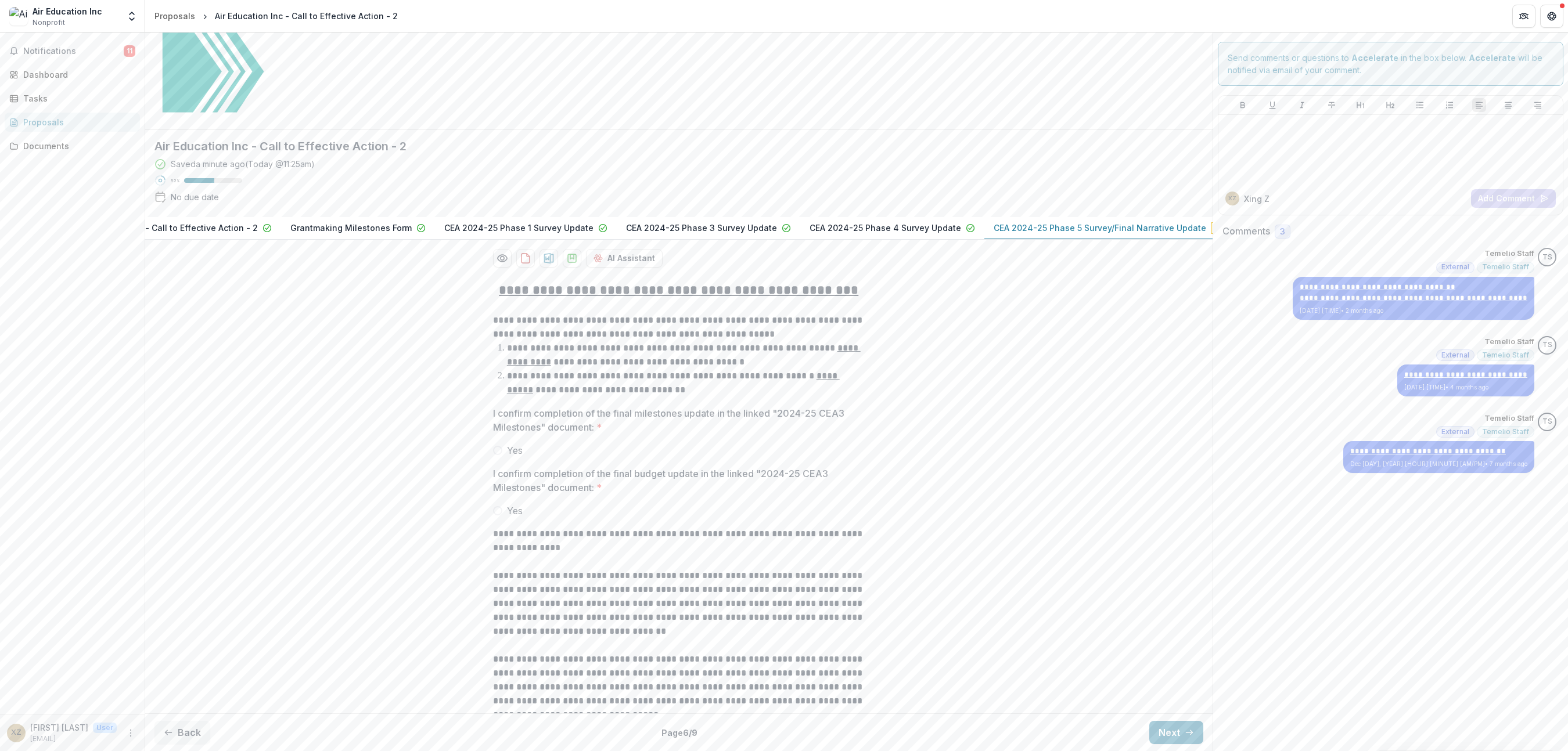click at bounding box center [498, 450] 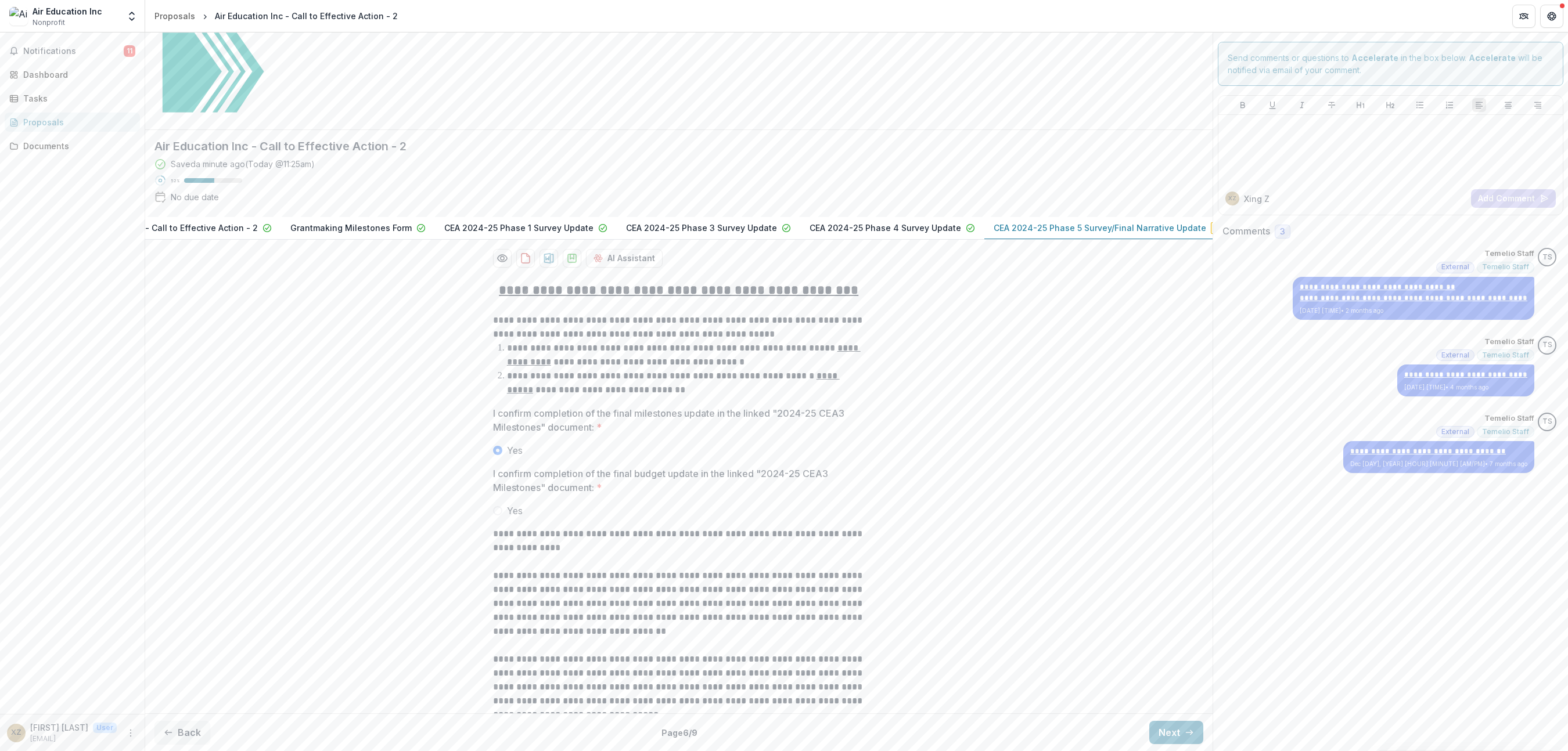 click at bounding box center (498, 511) 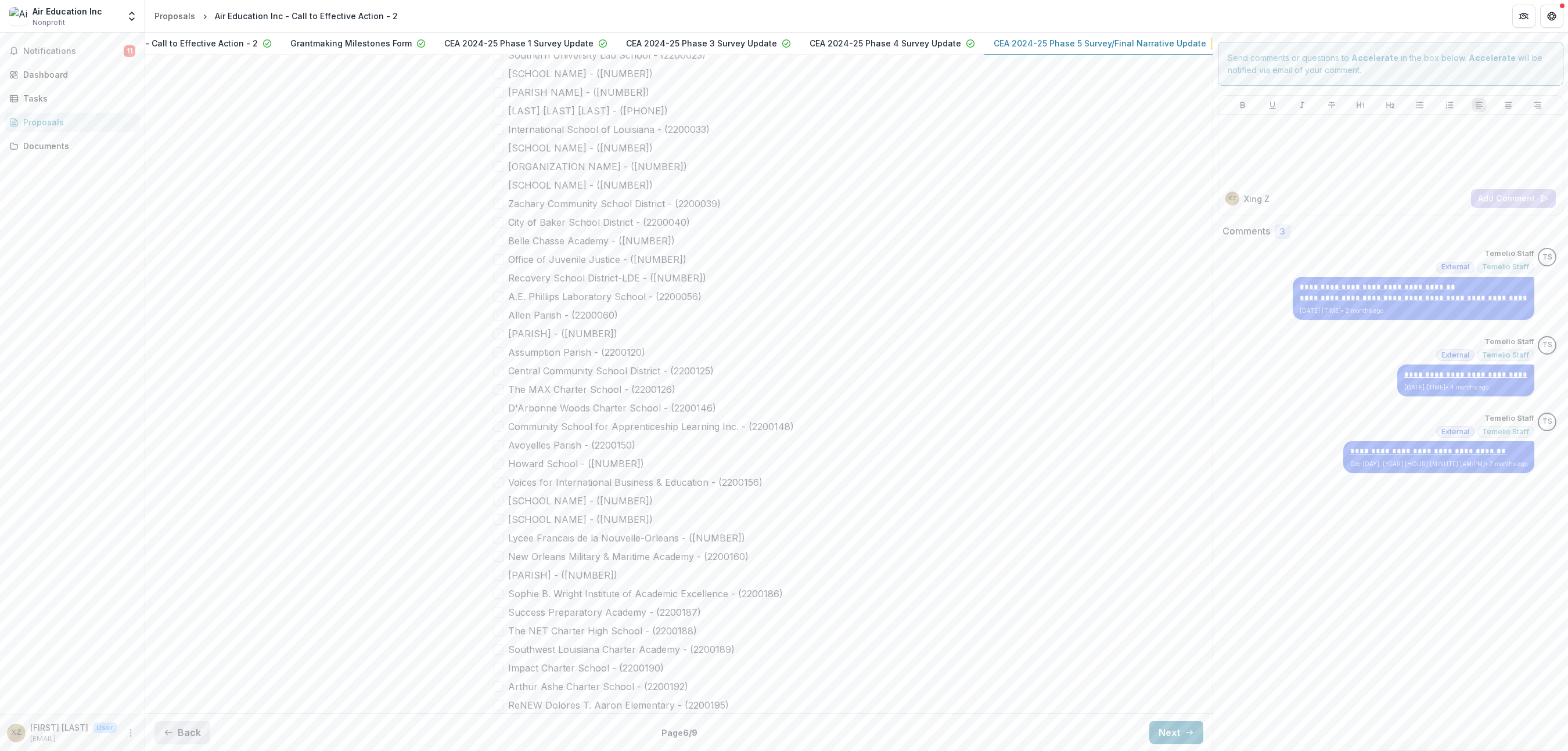 scroll, scrollTop: 872, scrollLeft: 0, axis: vertical 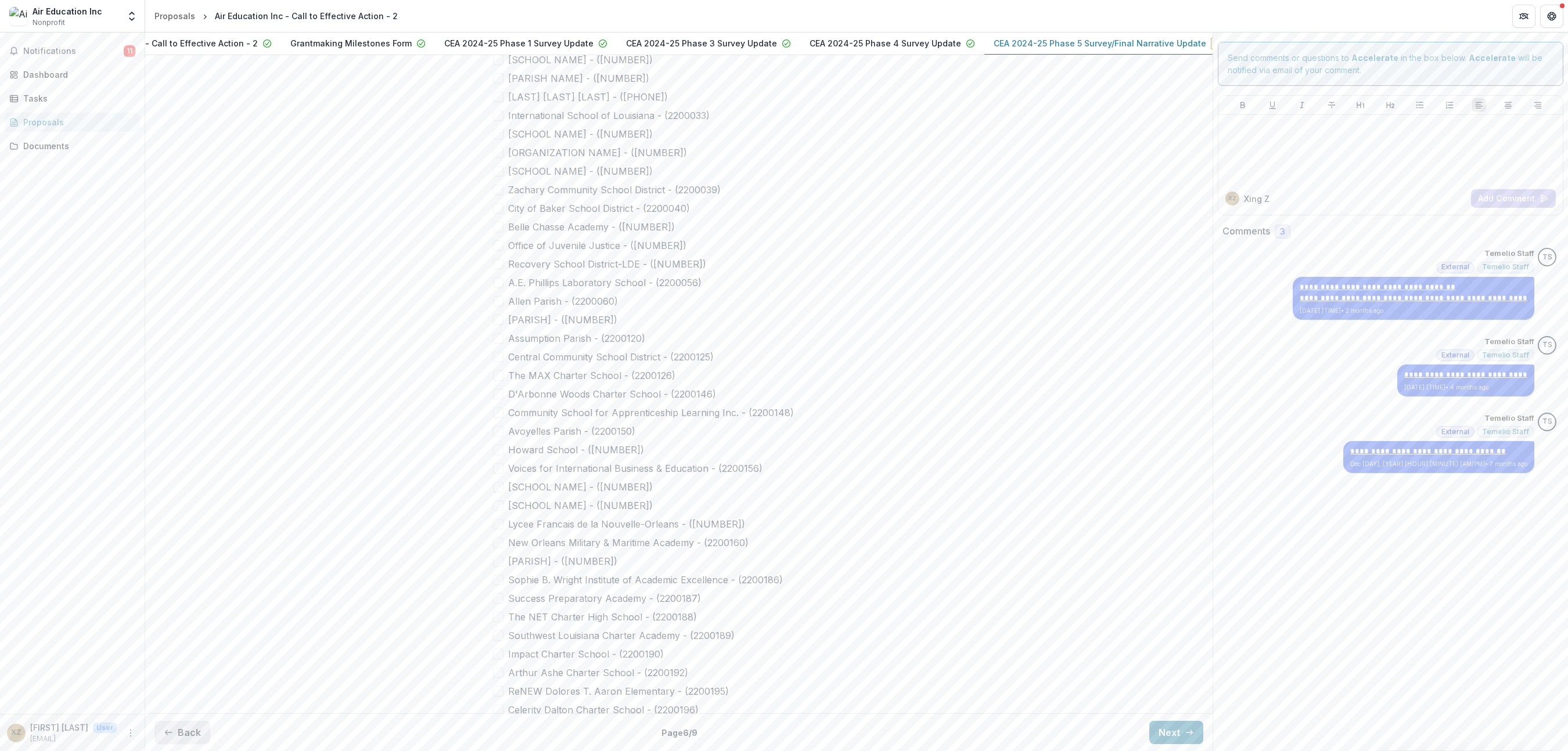click on "Back" at bounding box center (182, 732) 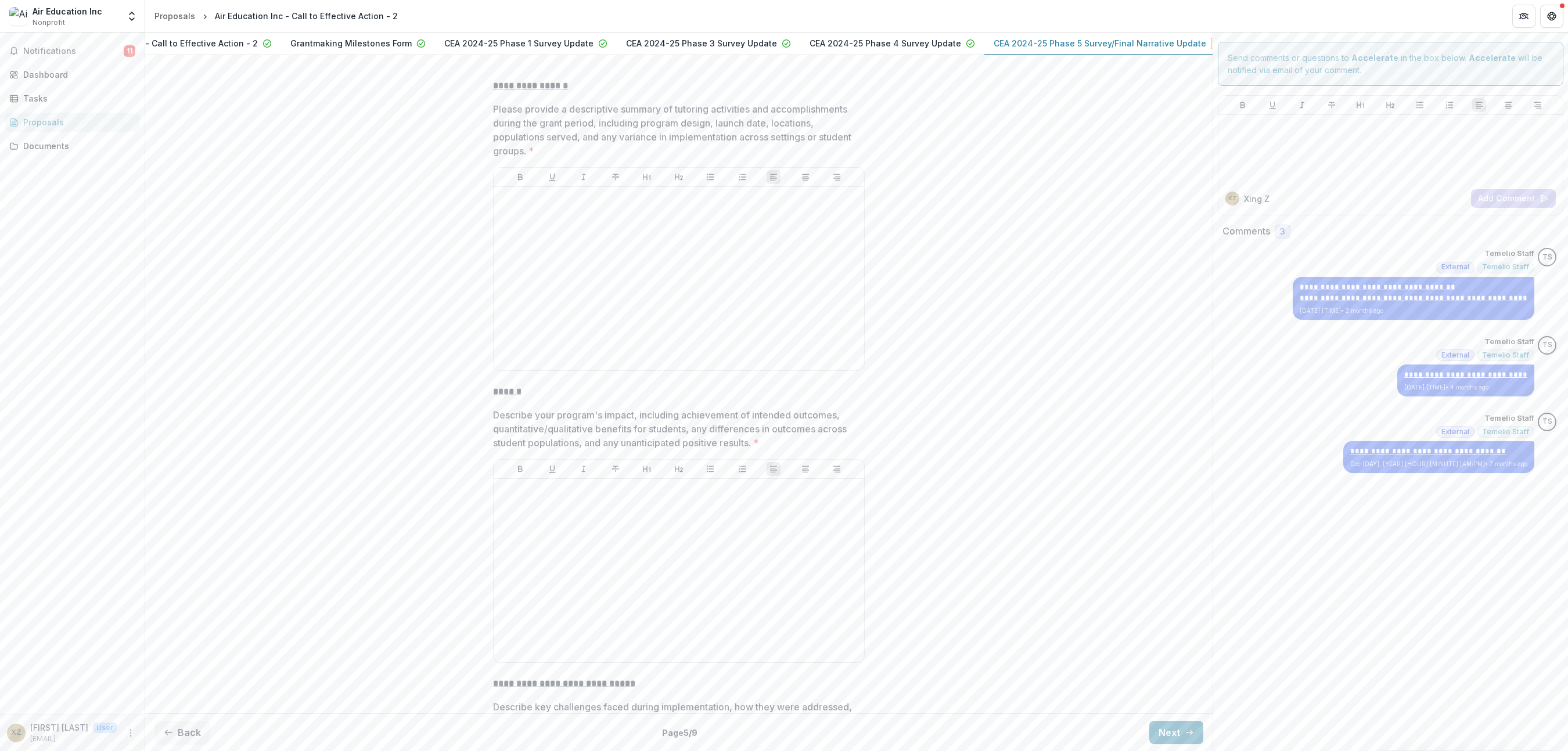 scroll, scrollTop: 298, scrollLeft: 0, axis: vertical 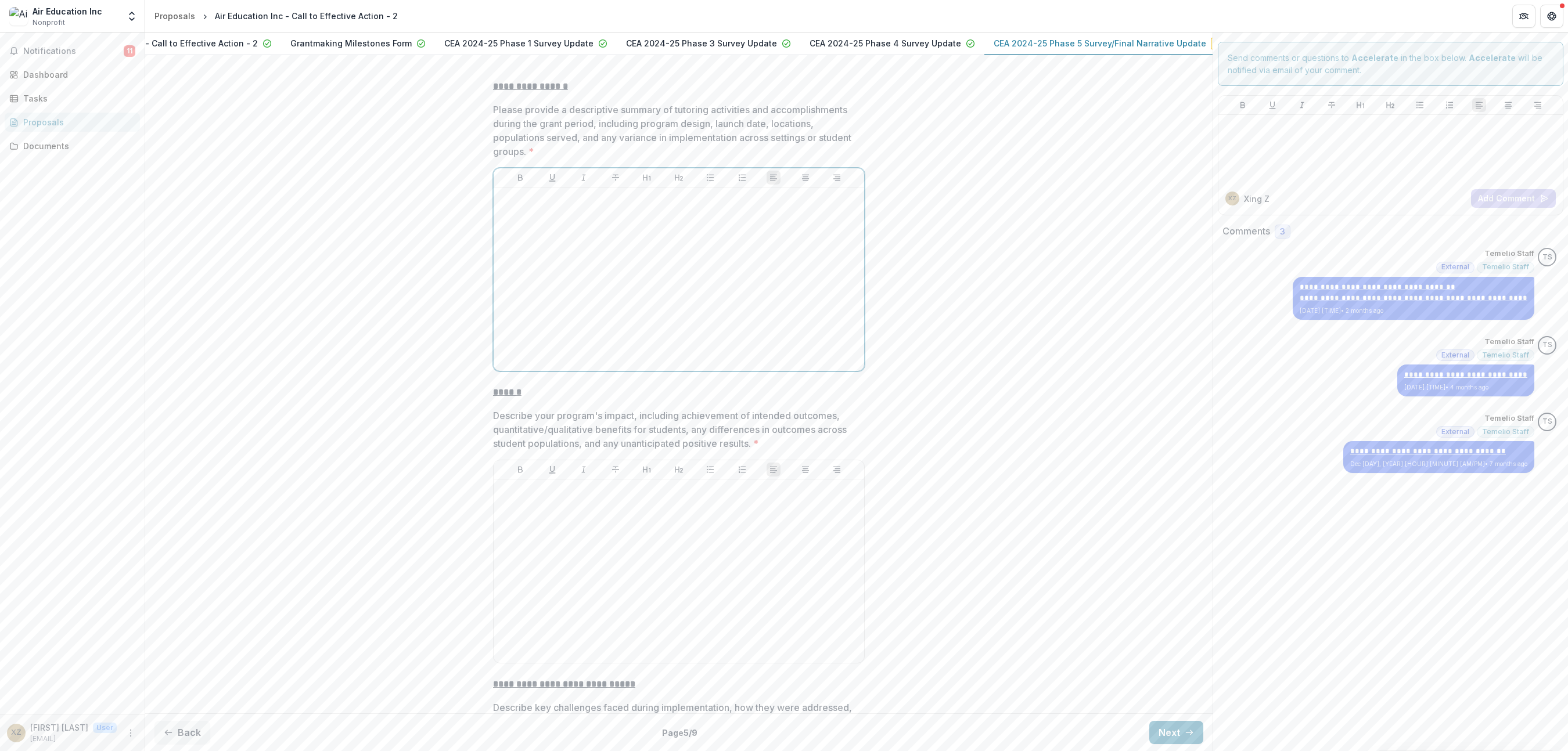 click at bounding box center [679, 279] 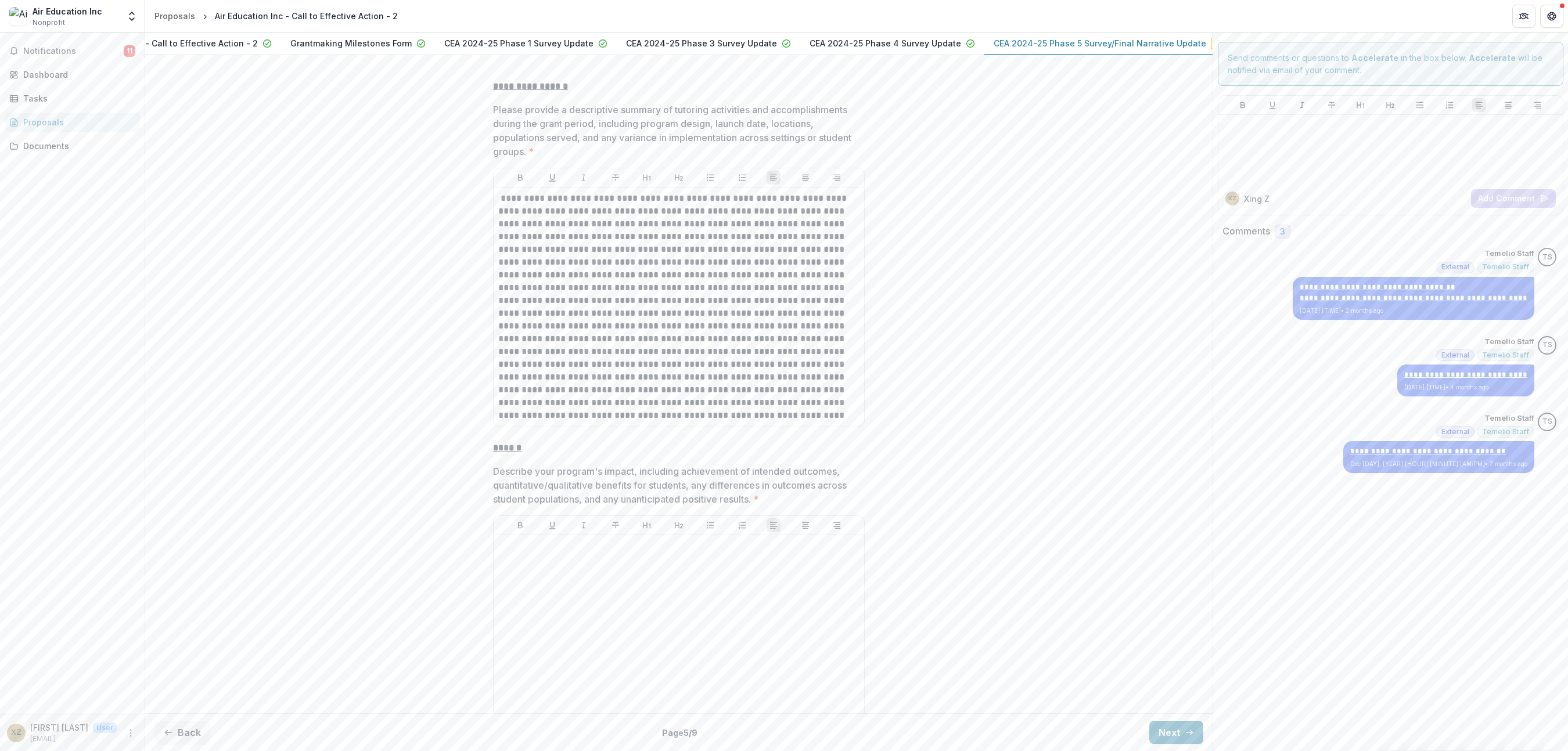 click on "**********" at bounding box center (679, 849) 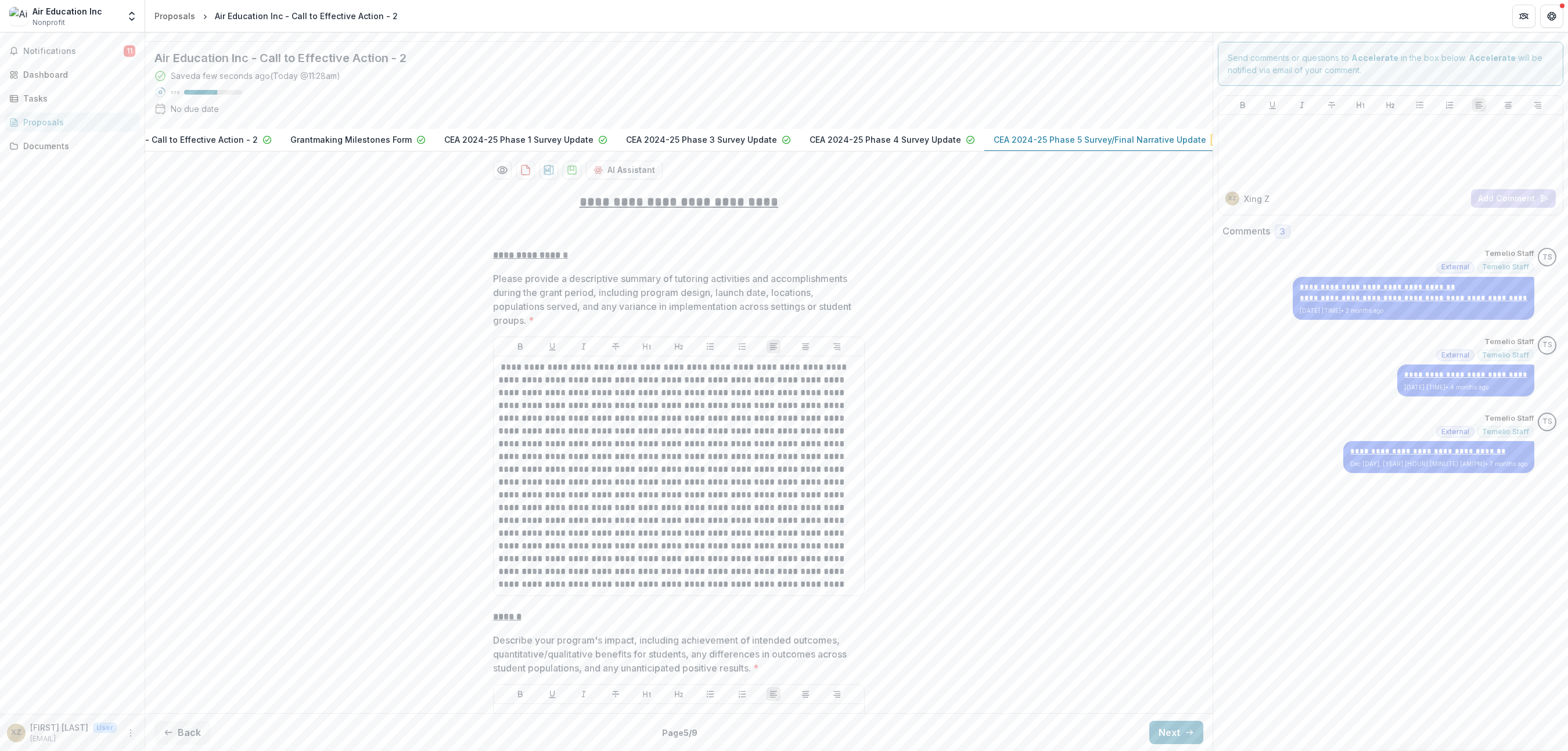 scroll, scrollTop: 0, scrollLeft: 0, axis: both 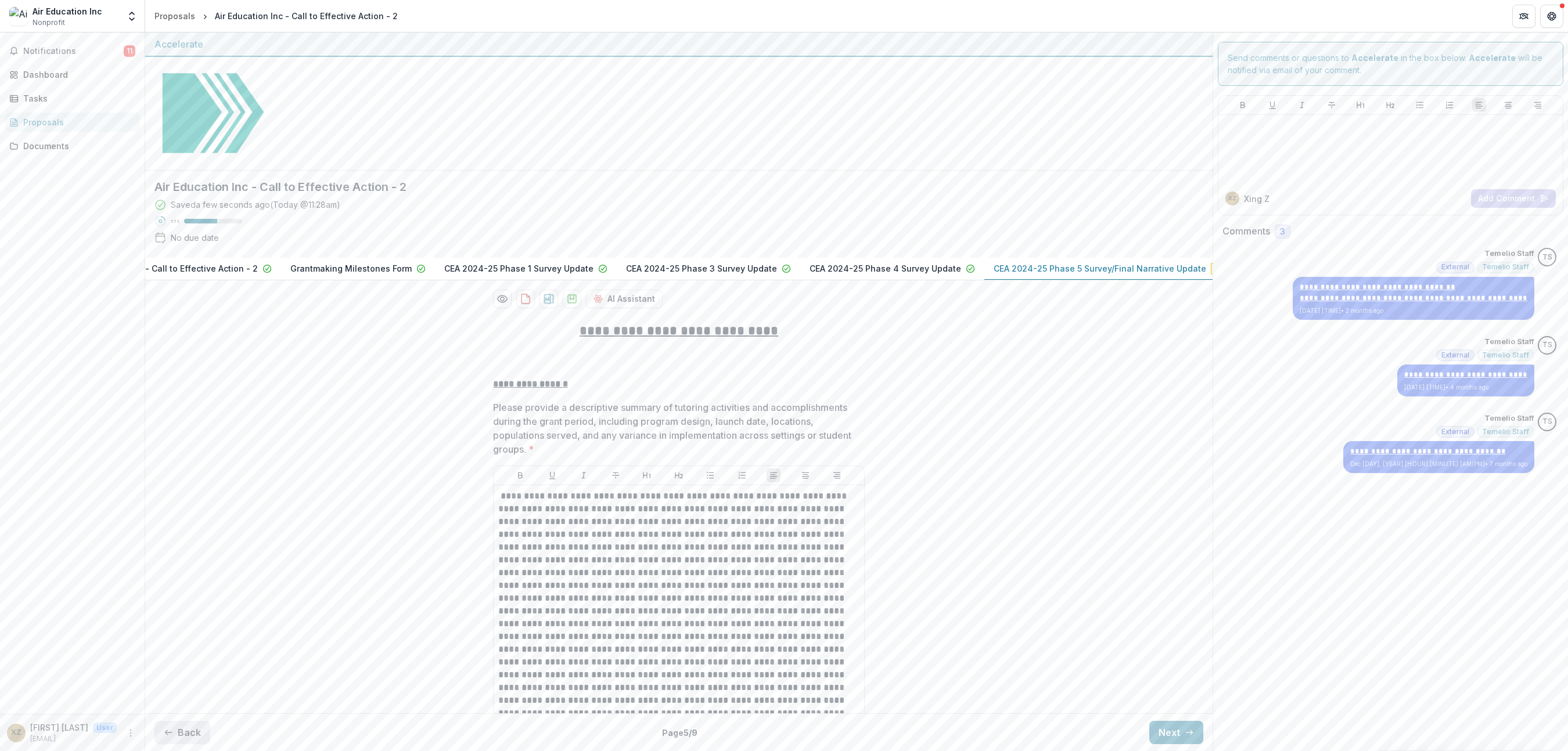 click on "Back" at bounding box center (182, 732) 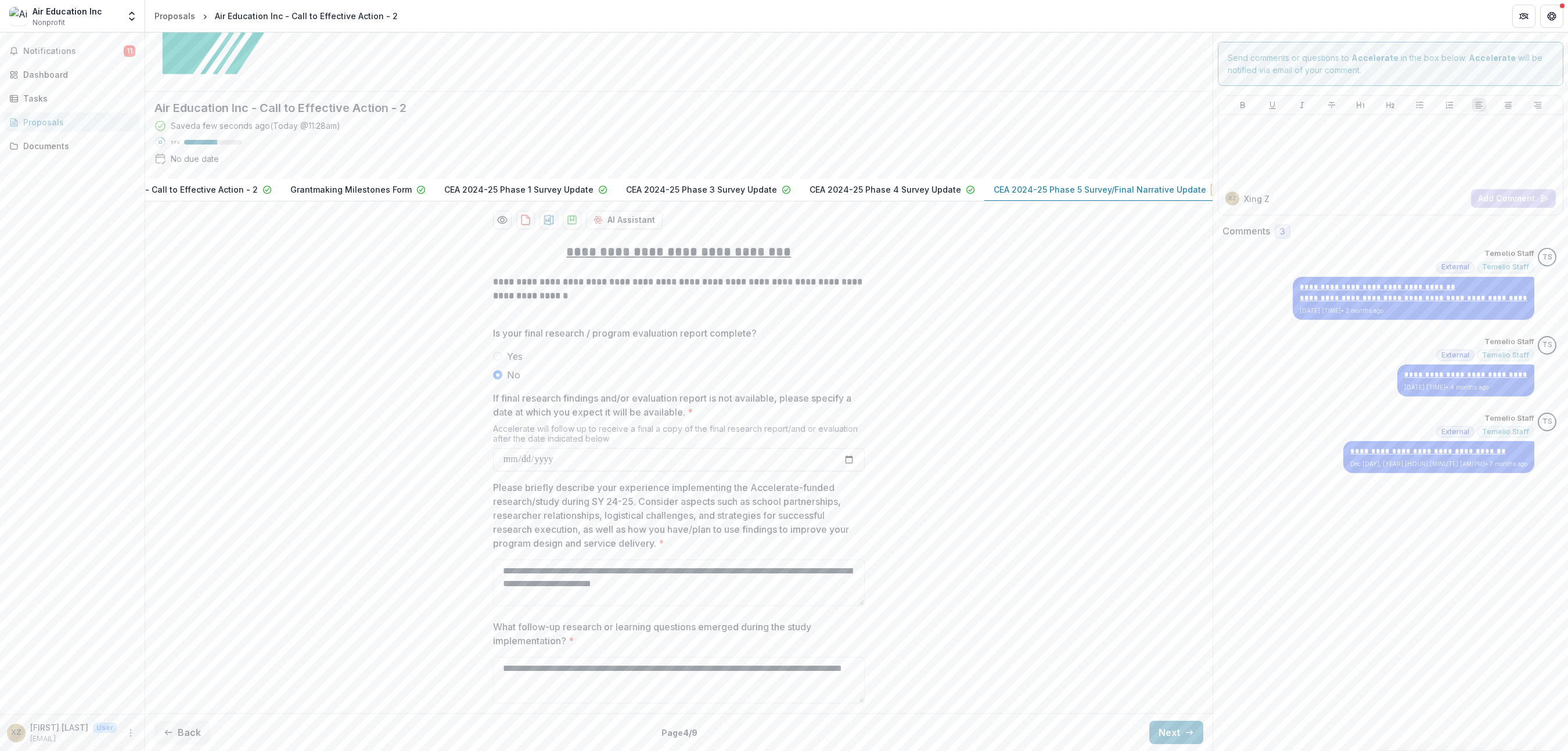scroll, scrollTop: 97, scrollLeft: 0, axis: vertical 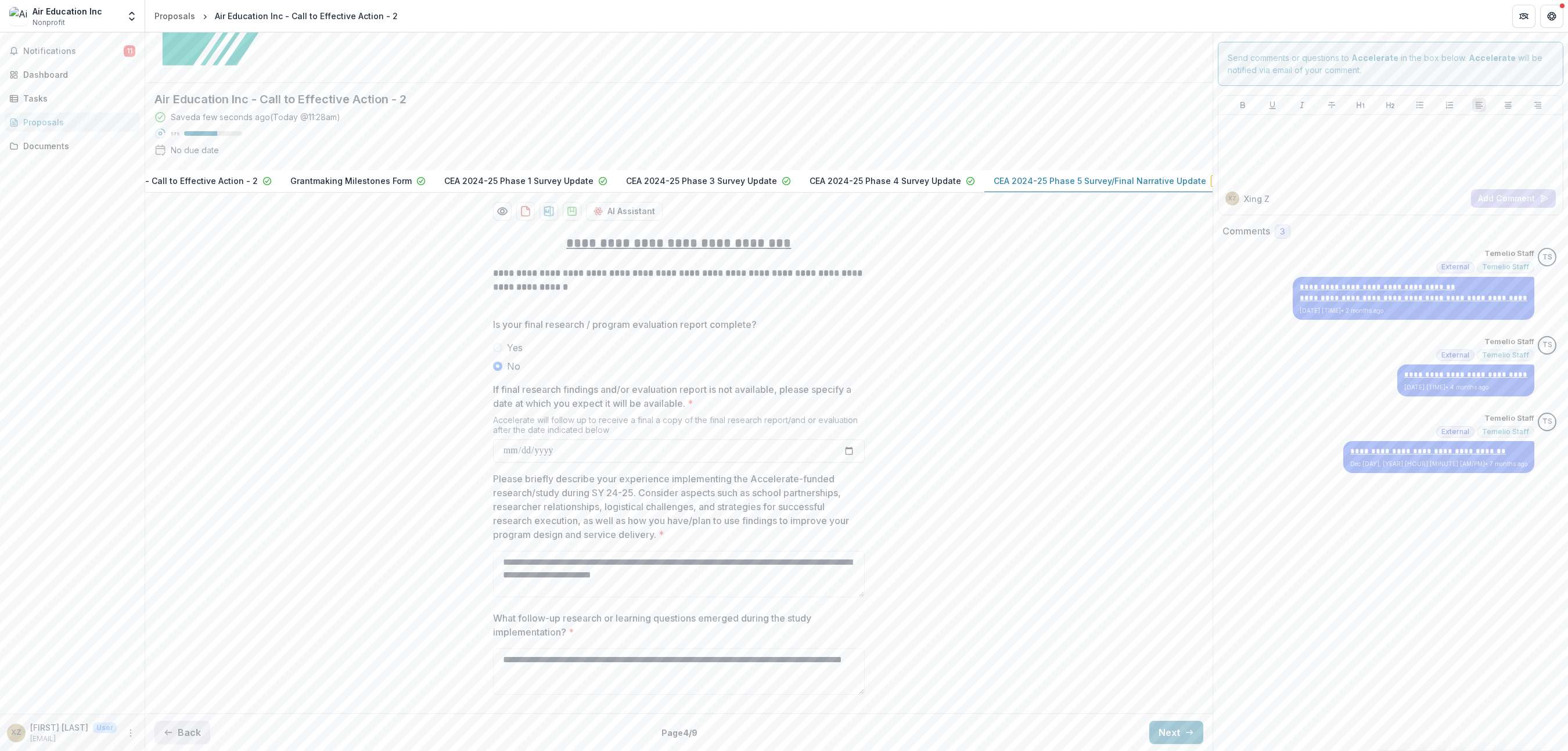 click on "Back" at bounding box center (182, 732) 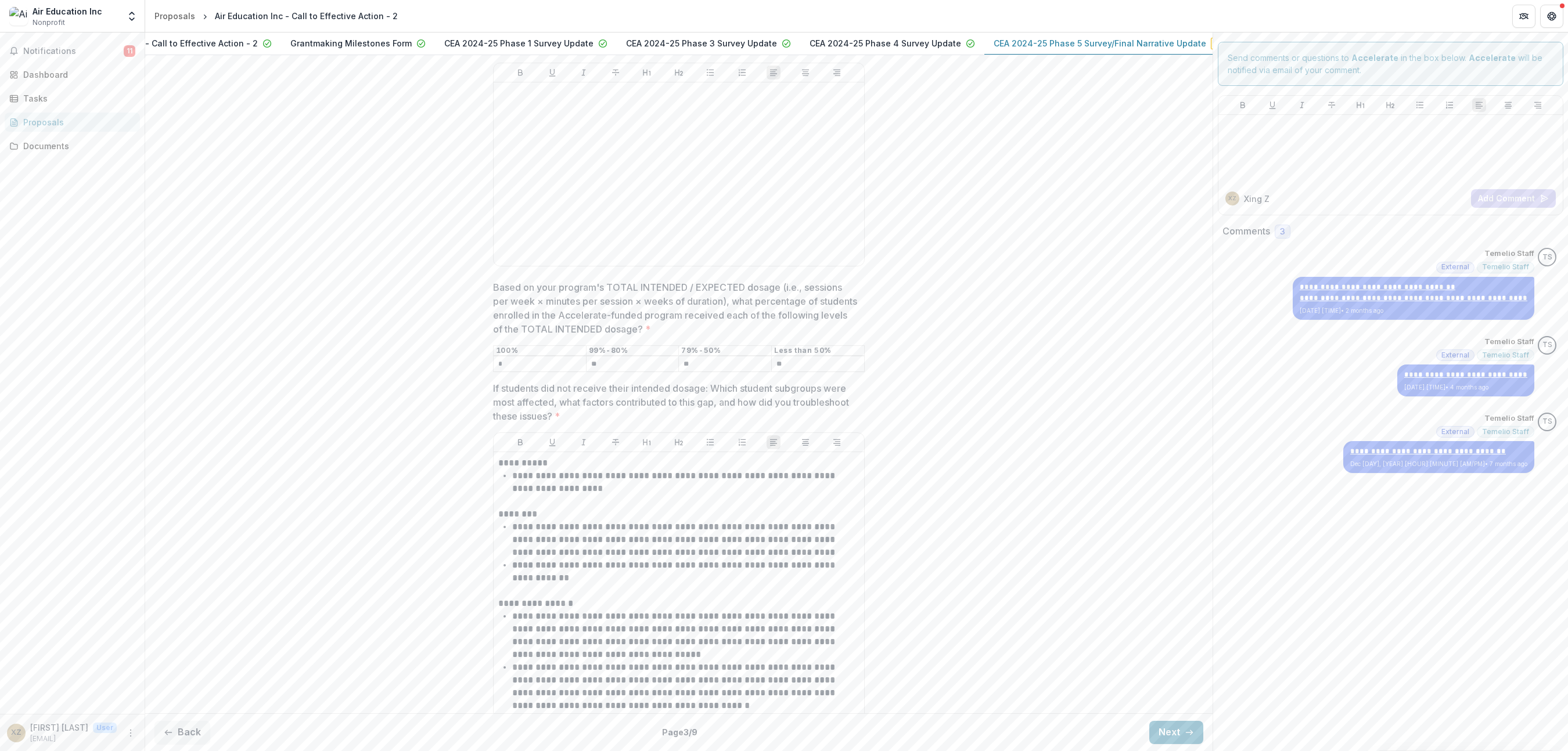 scroll, scrollTop: 904, scrollLeft: 0, axis: vertical 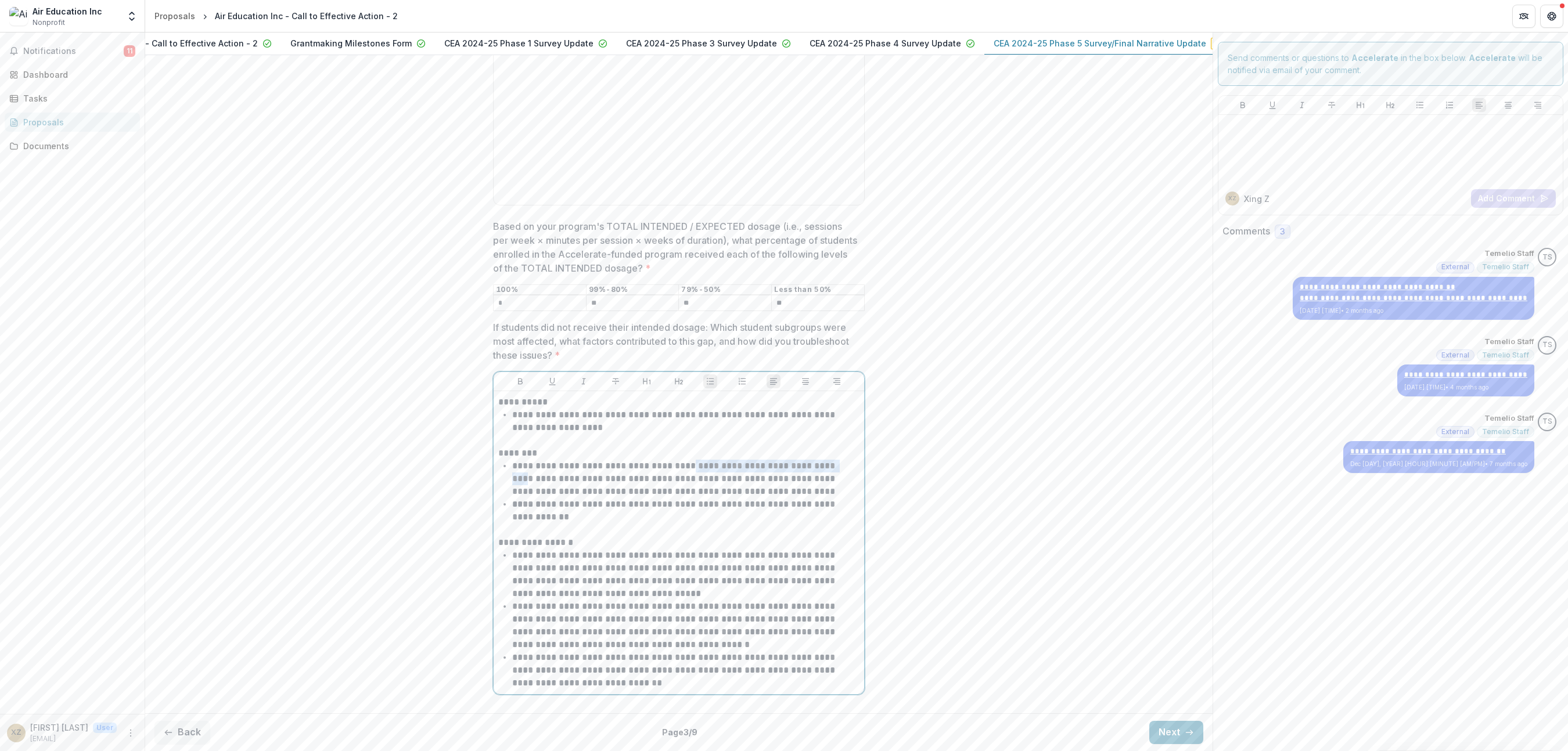drag, startPoint x: 830, startPoint y: 465, endPoint x: 691, endPoint y: 470, distance: 139.0899 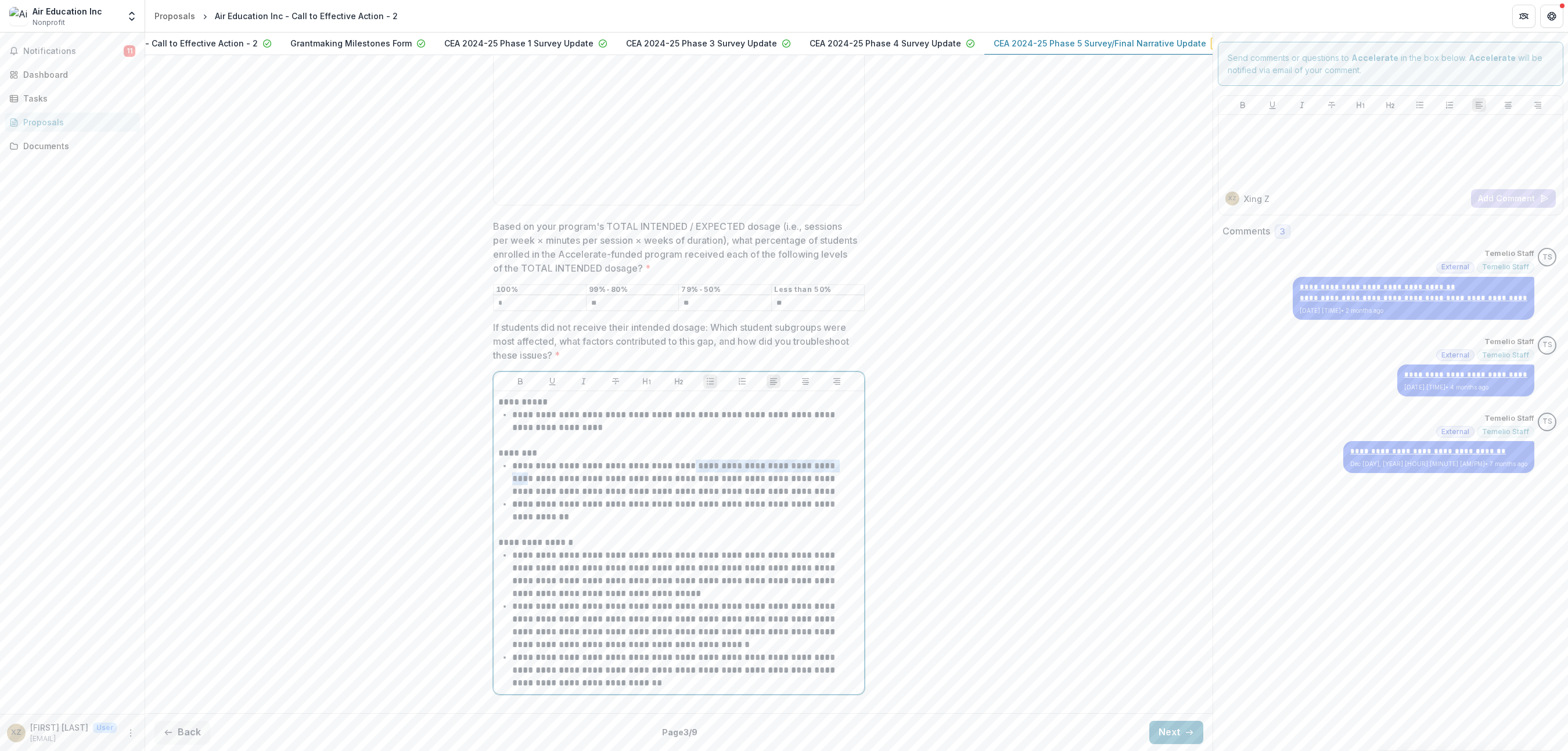 click on "**********" at bounding box center (686, 479) 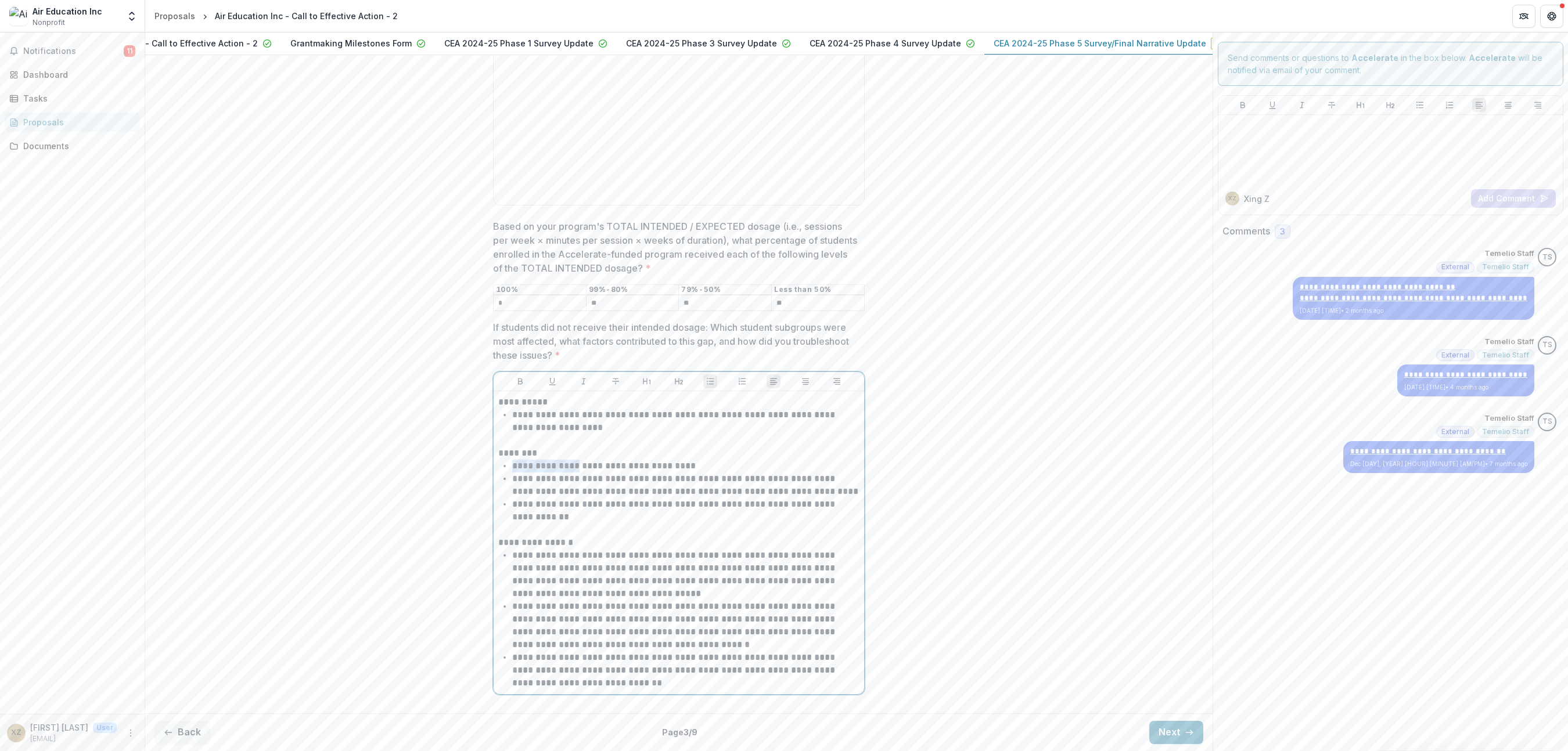 drag, startPoint x: 576, startPoint y: 465, endPoint x: 506, endPoint y: 465, distance: 70 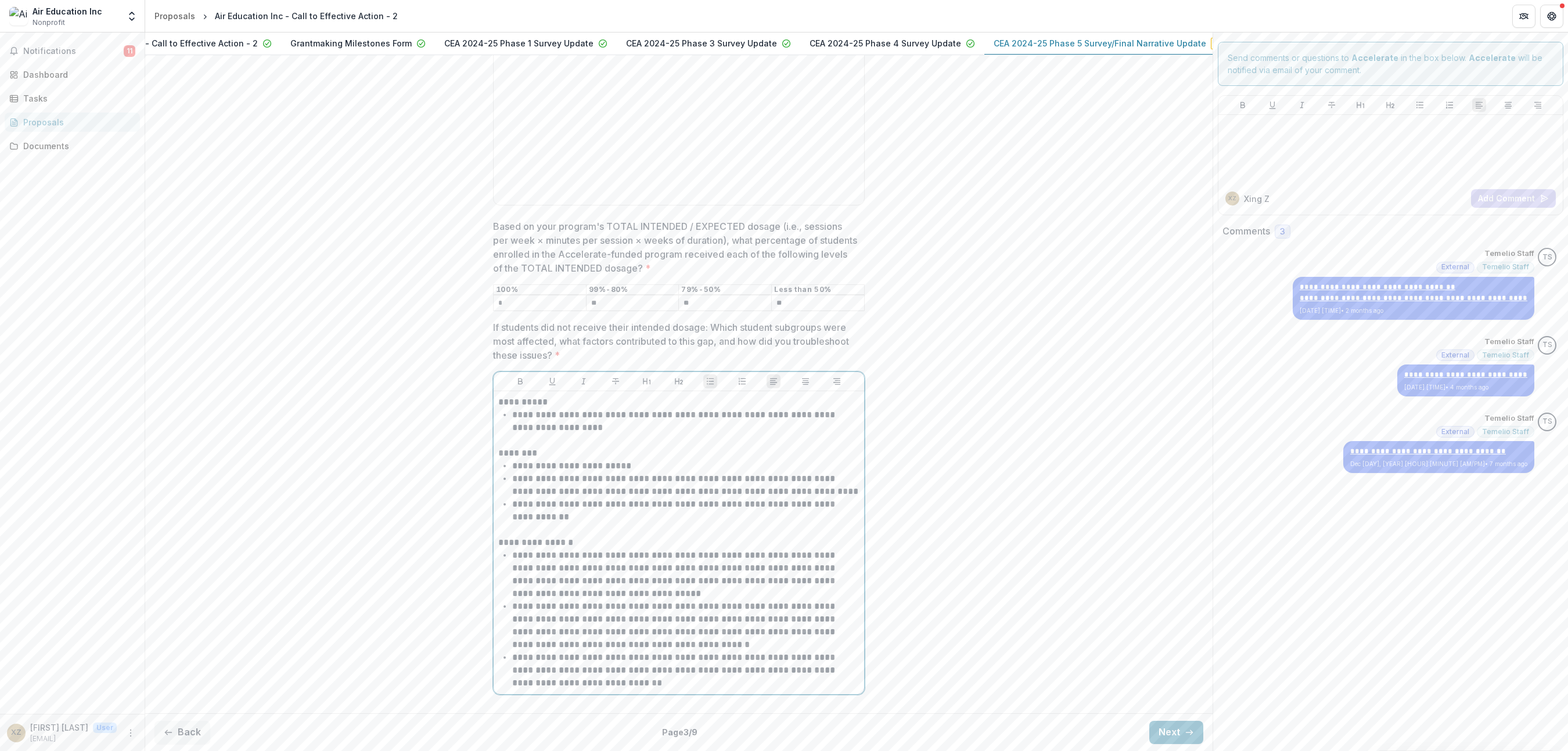 click on "**********" at bounding box center (686, 485) 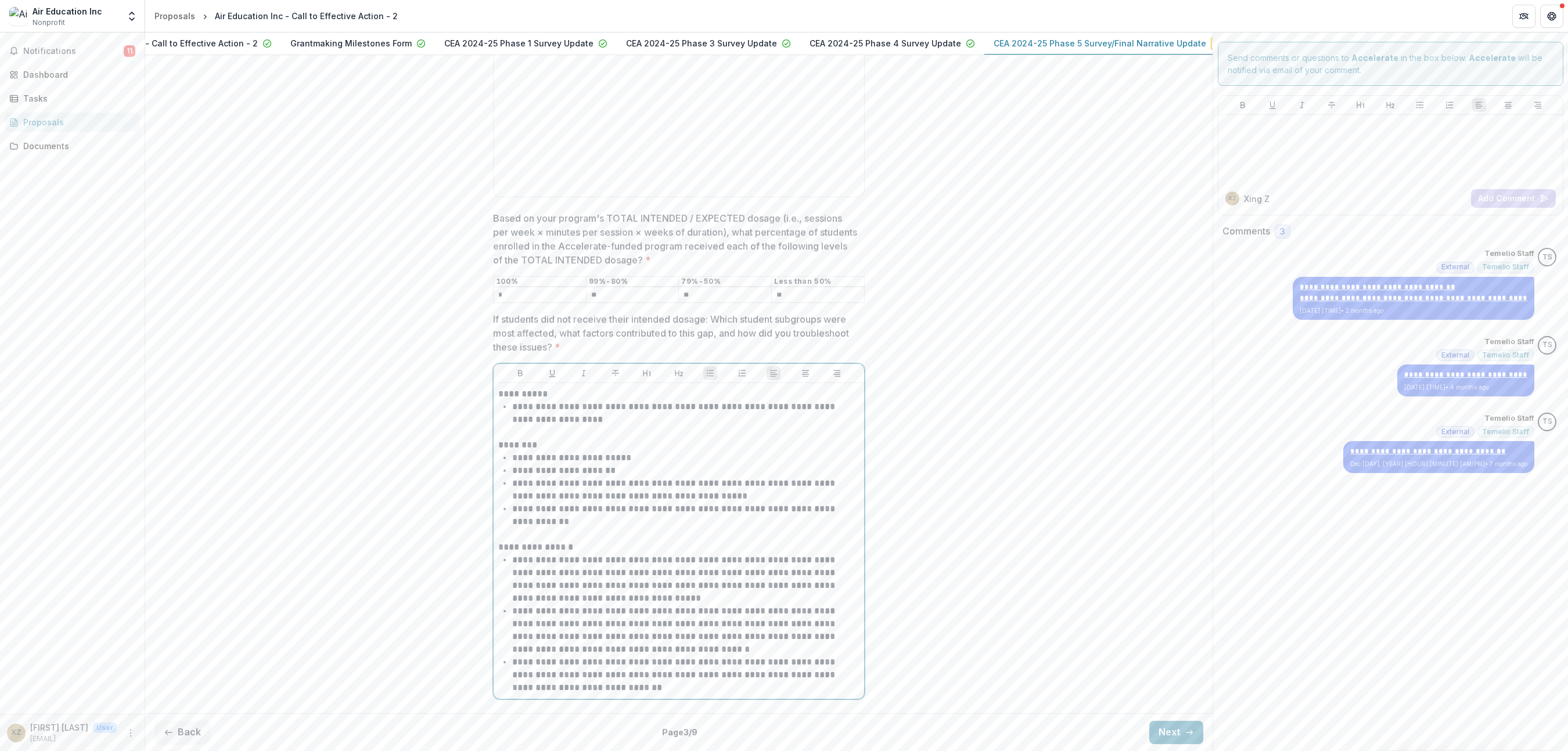 click on "**********" at bounding box center [686, 490] 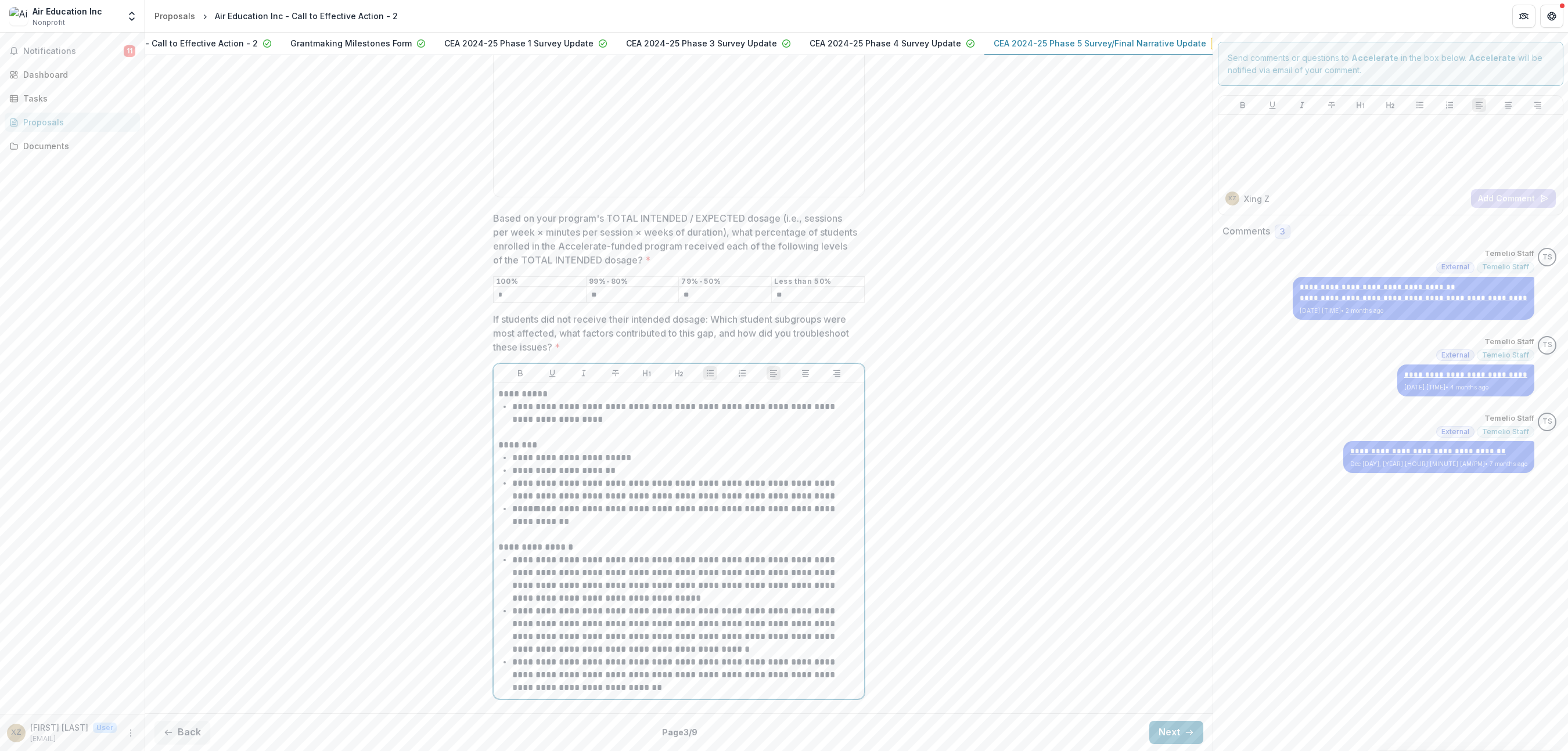 click on "**********" at bounding box center (686, 515) 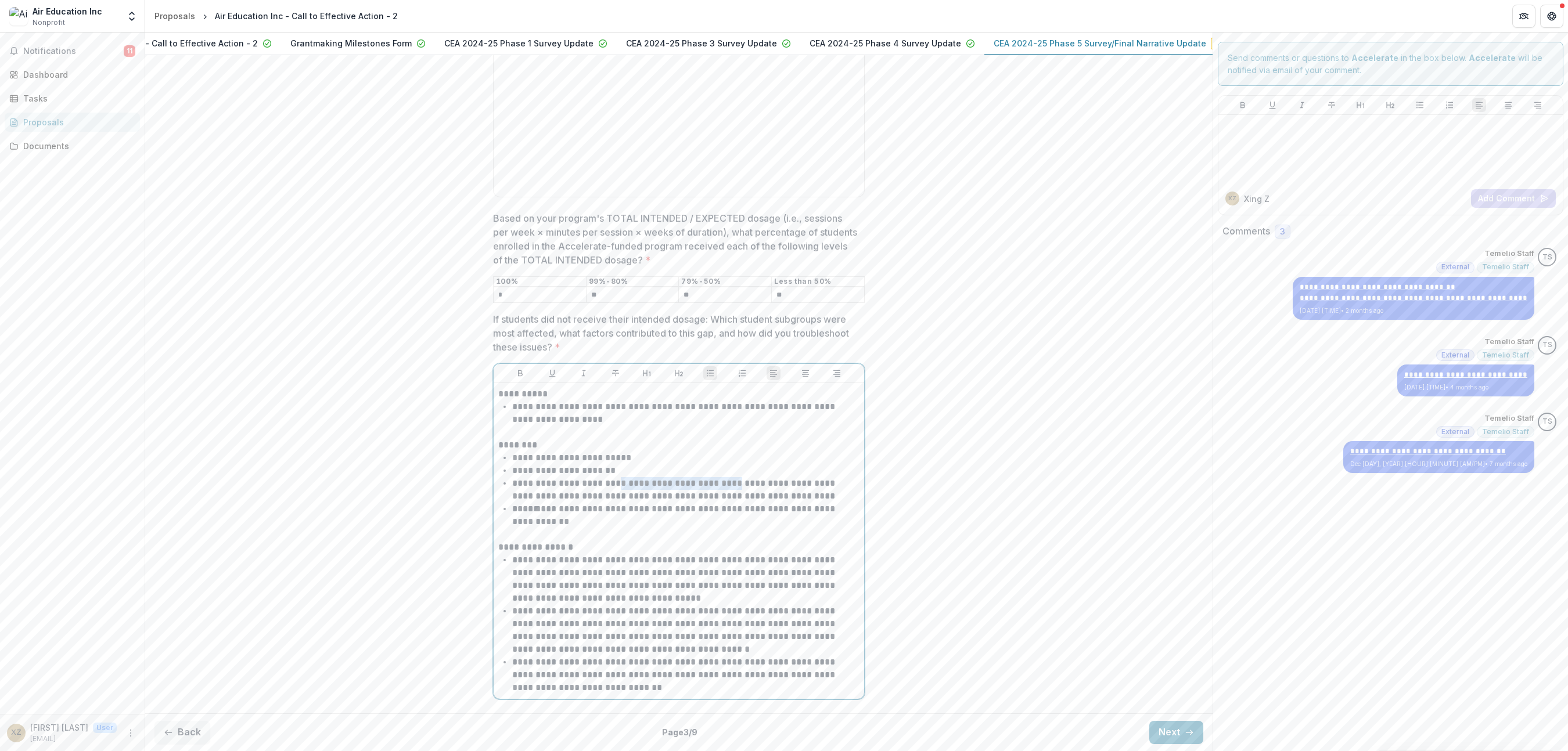 drag, startPoint x: 685, startPoint y: 491, endPoint x: 614, endPoint y: 492, distance: 71.007042 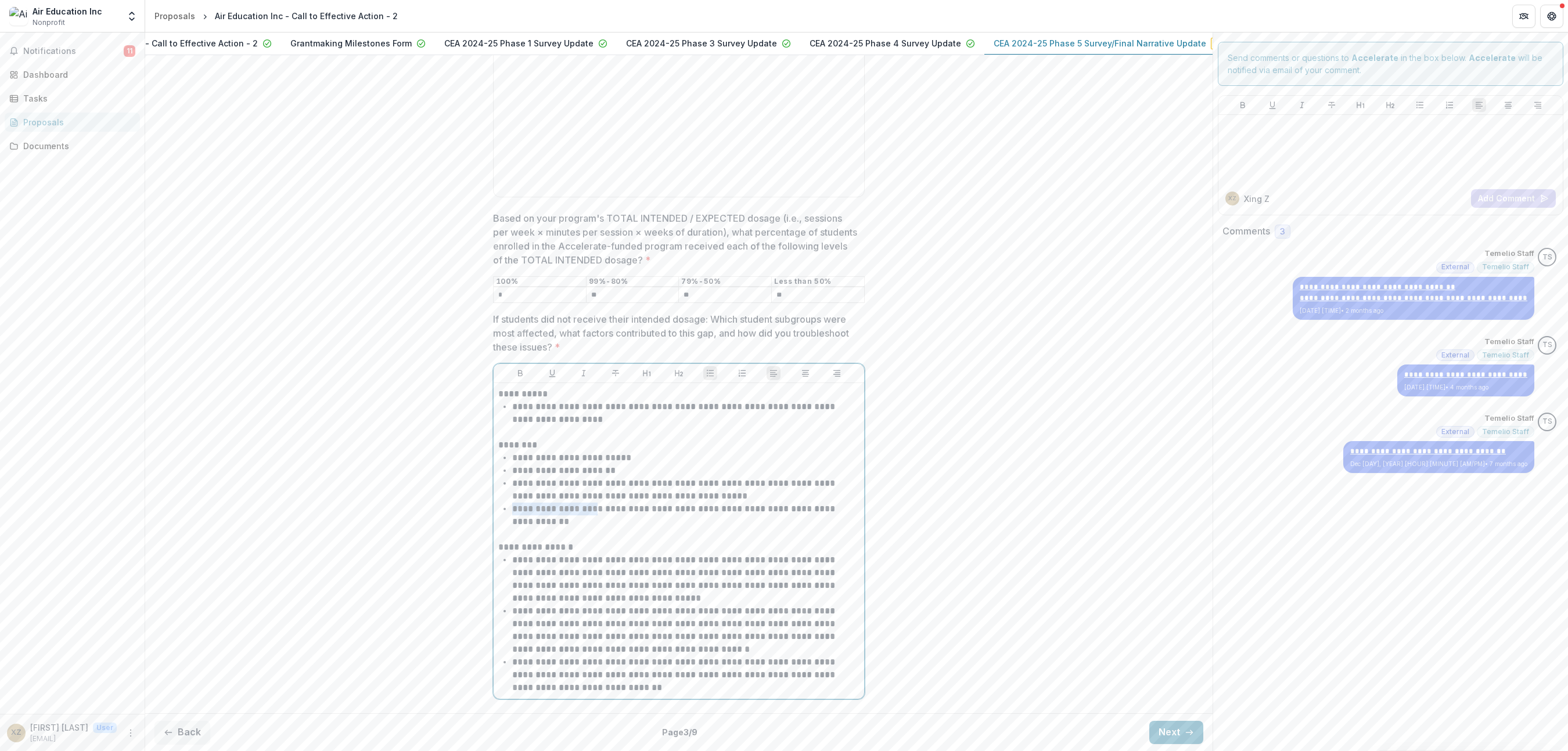 drag, startPoint x: 594, startPoint y: 519, endPoint x: 512, endPoint y: 515, distance: 82.0975 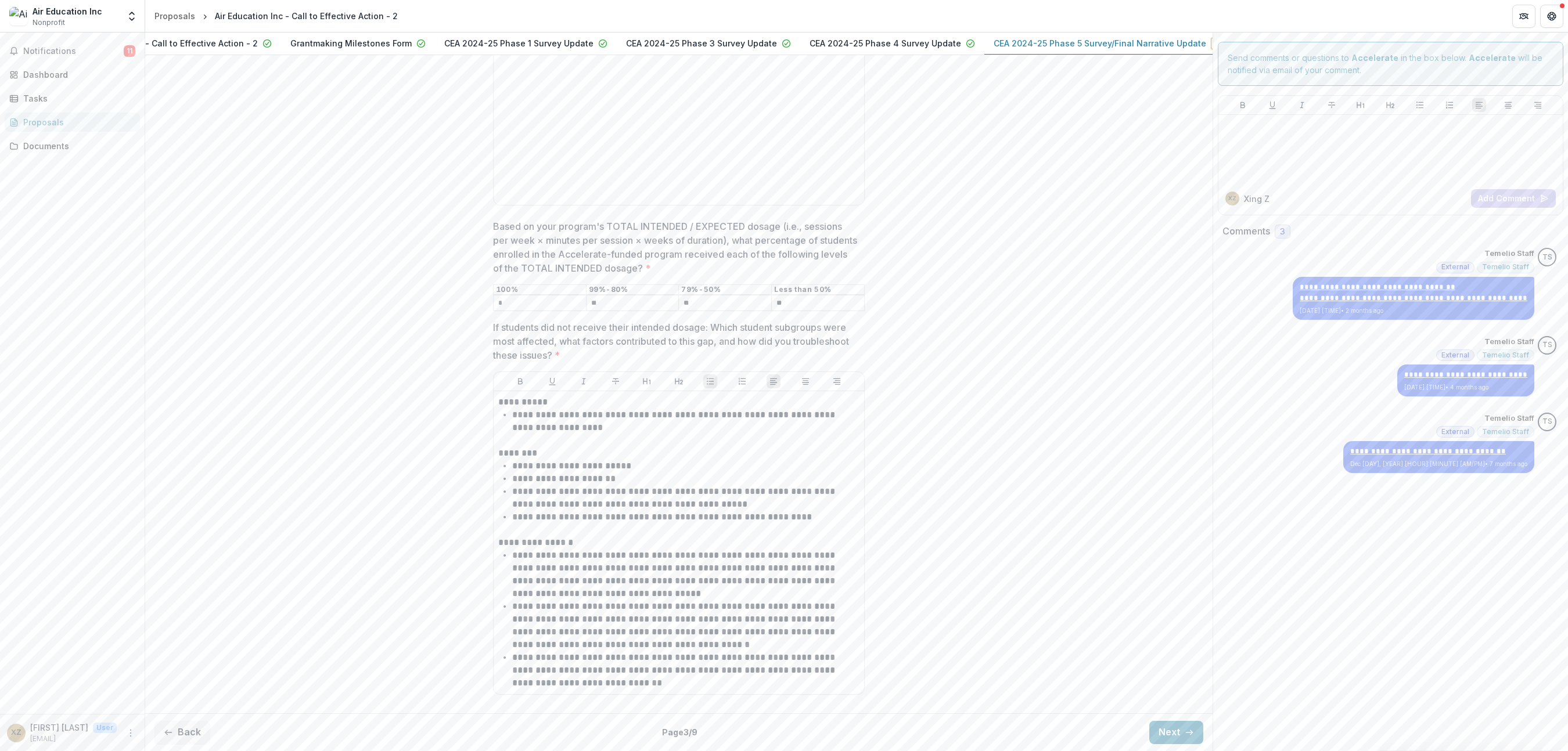 click on "**********" at bounding box center (679, 63) 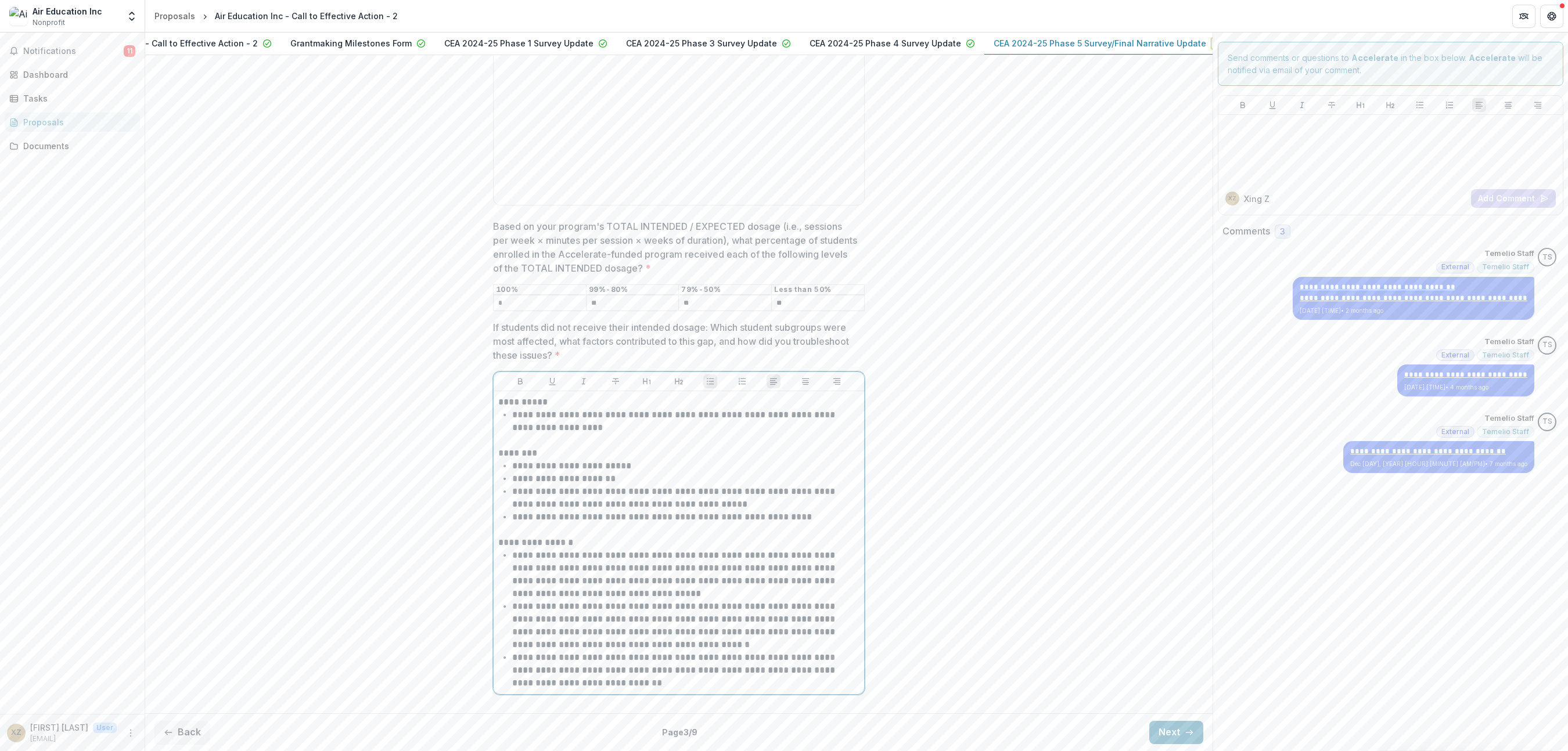click on "**********" at bounding box center [686, 670] 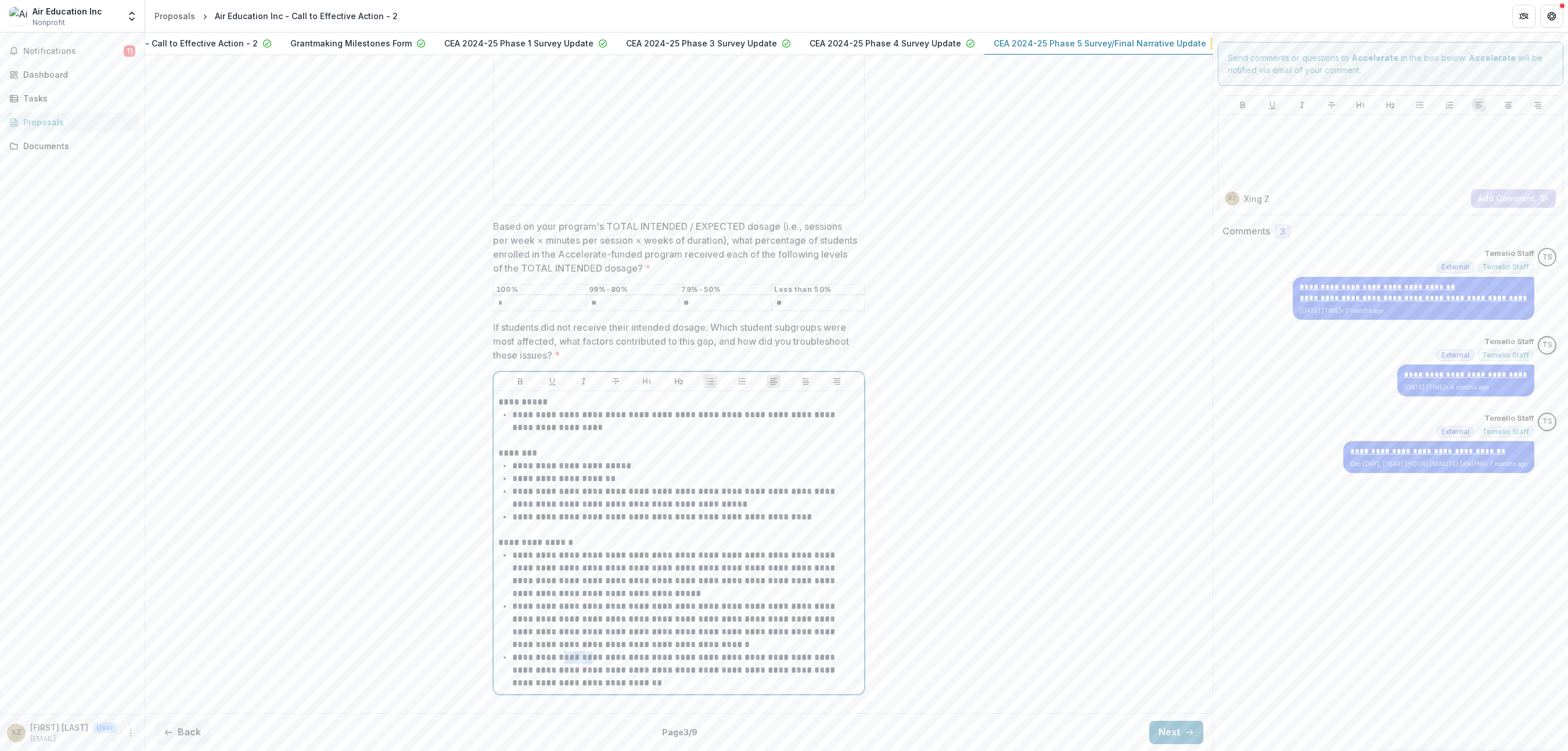 click on "**********" at bounding box center [686, 670] 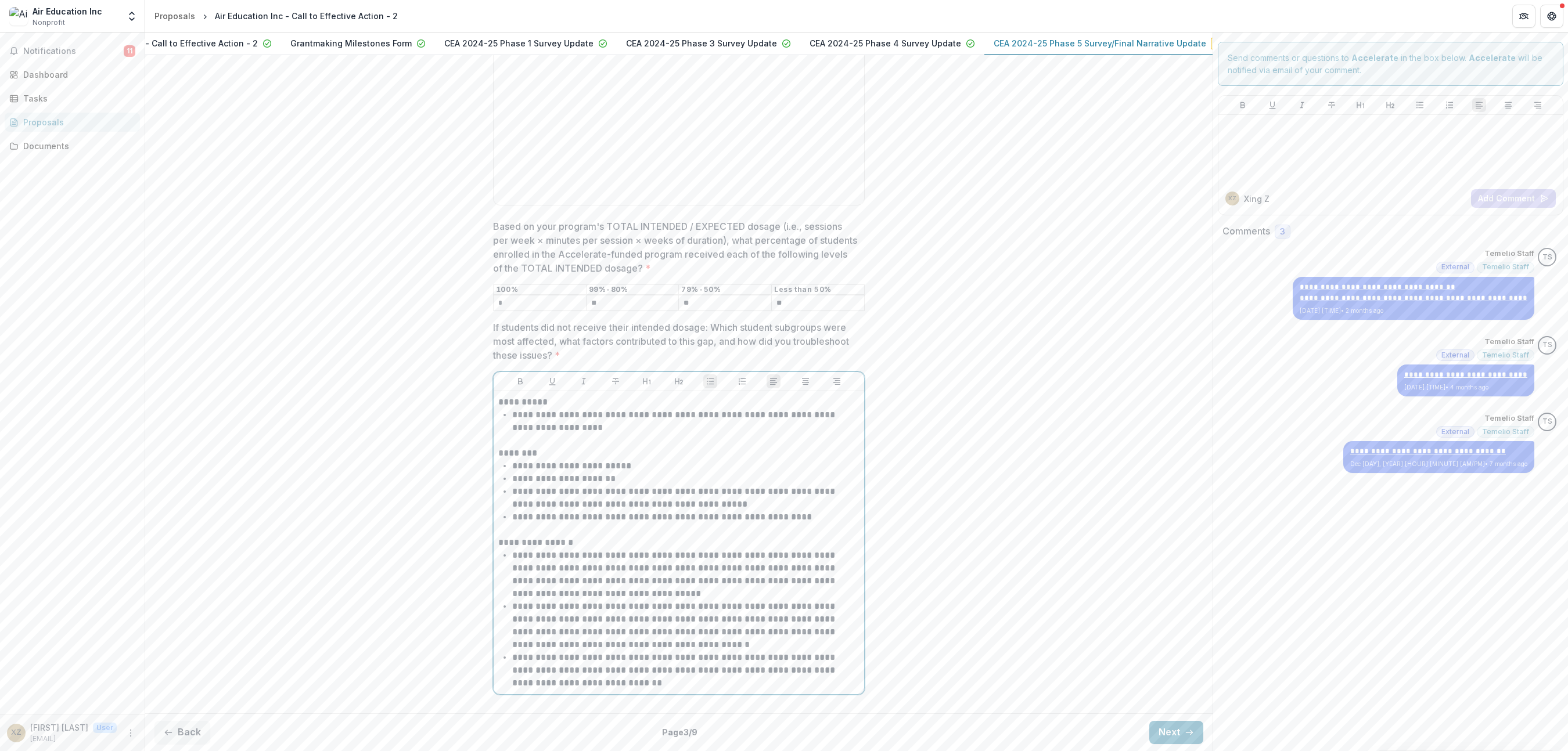 click on "**********" at bounding box center (679, 619) 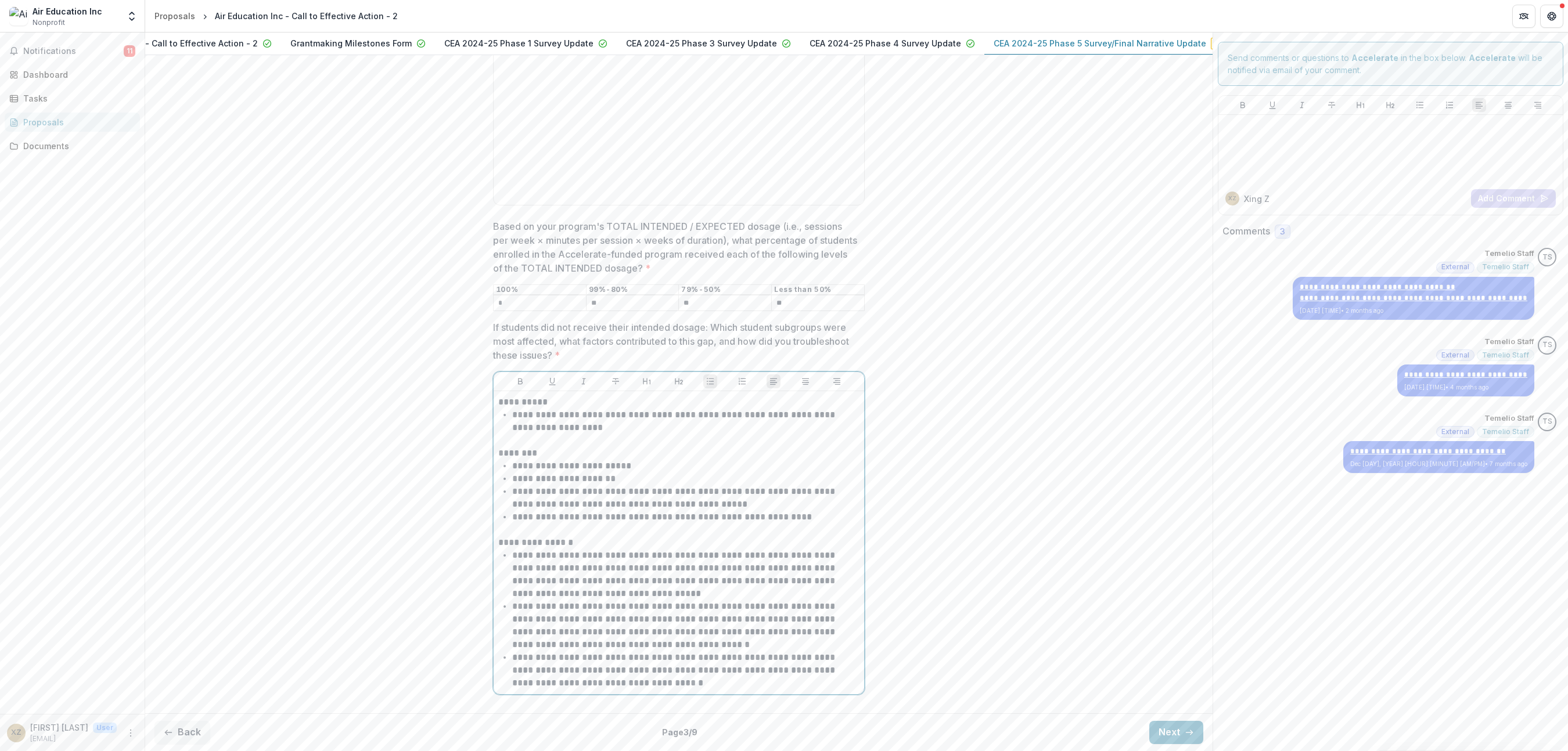 click on "**********" at bounding box center [686, 670] 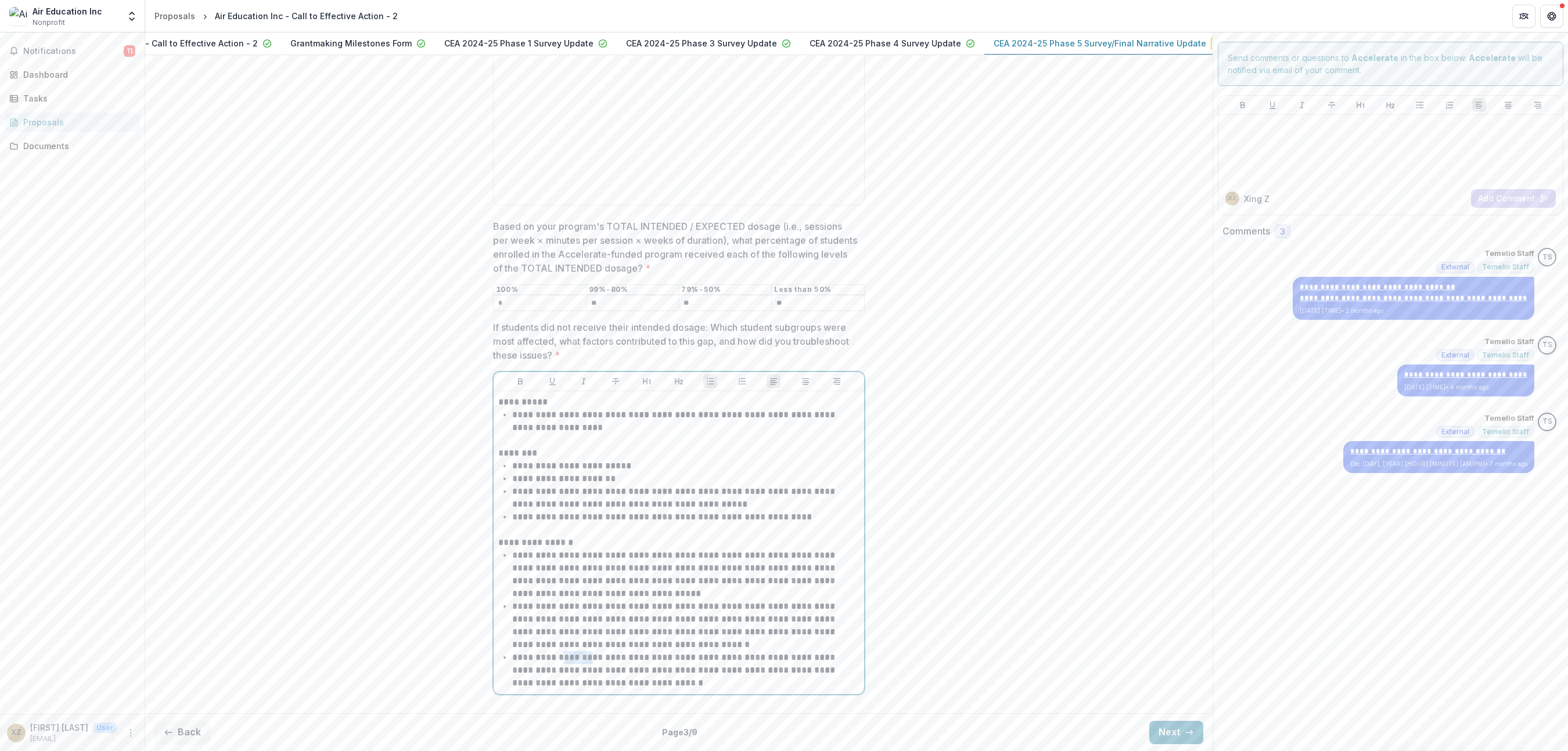 click on "**********" at bounding box center (686, 670) 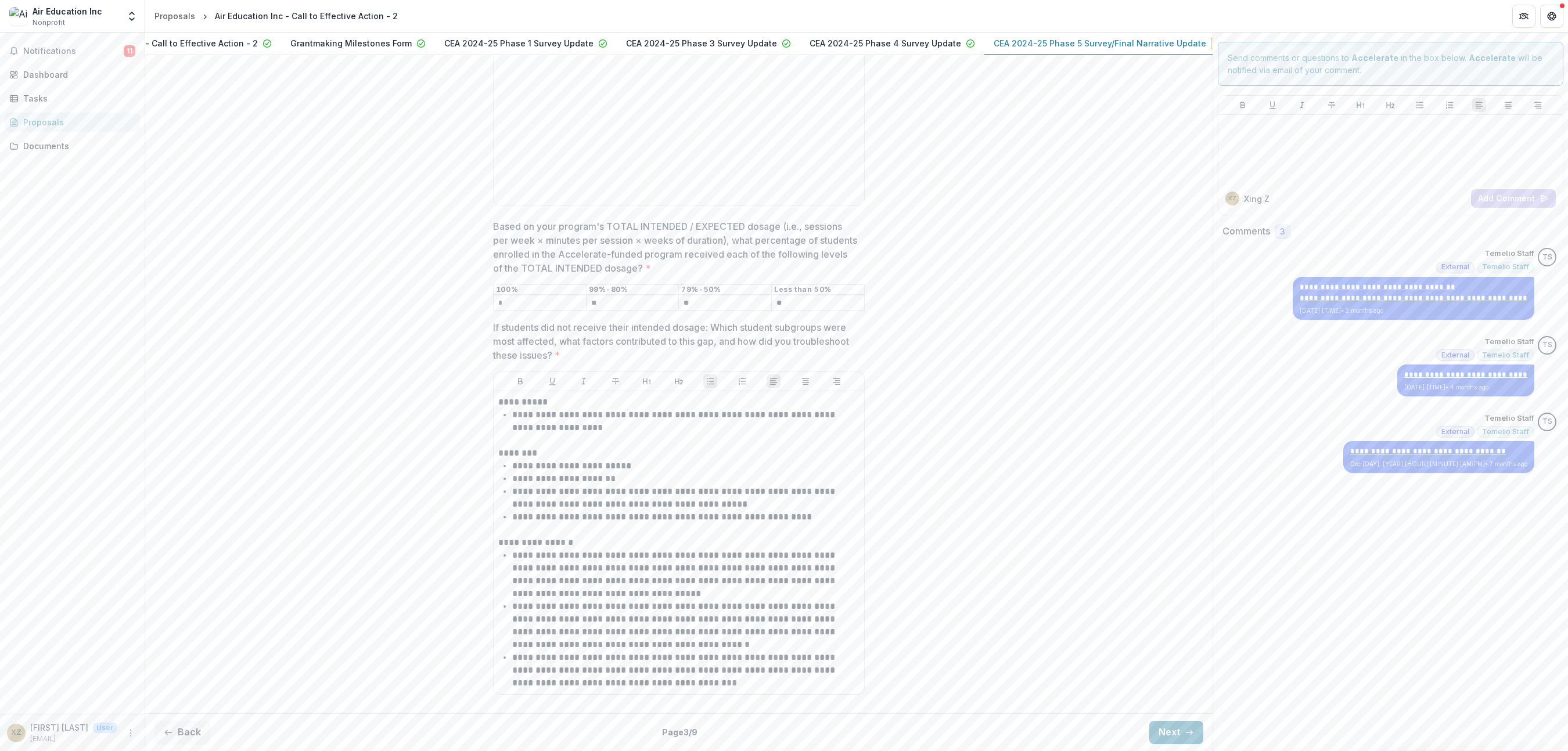 click on "**********" at bounding box center [679, 63] 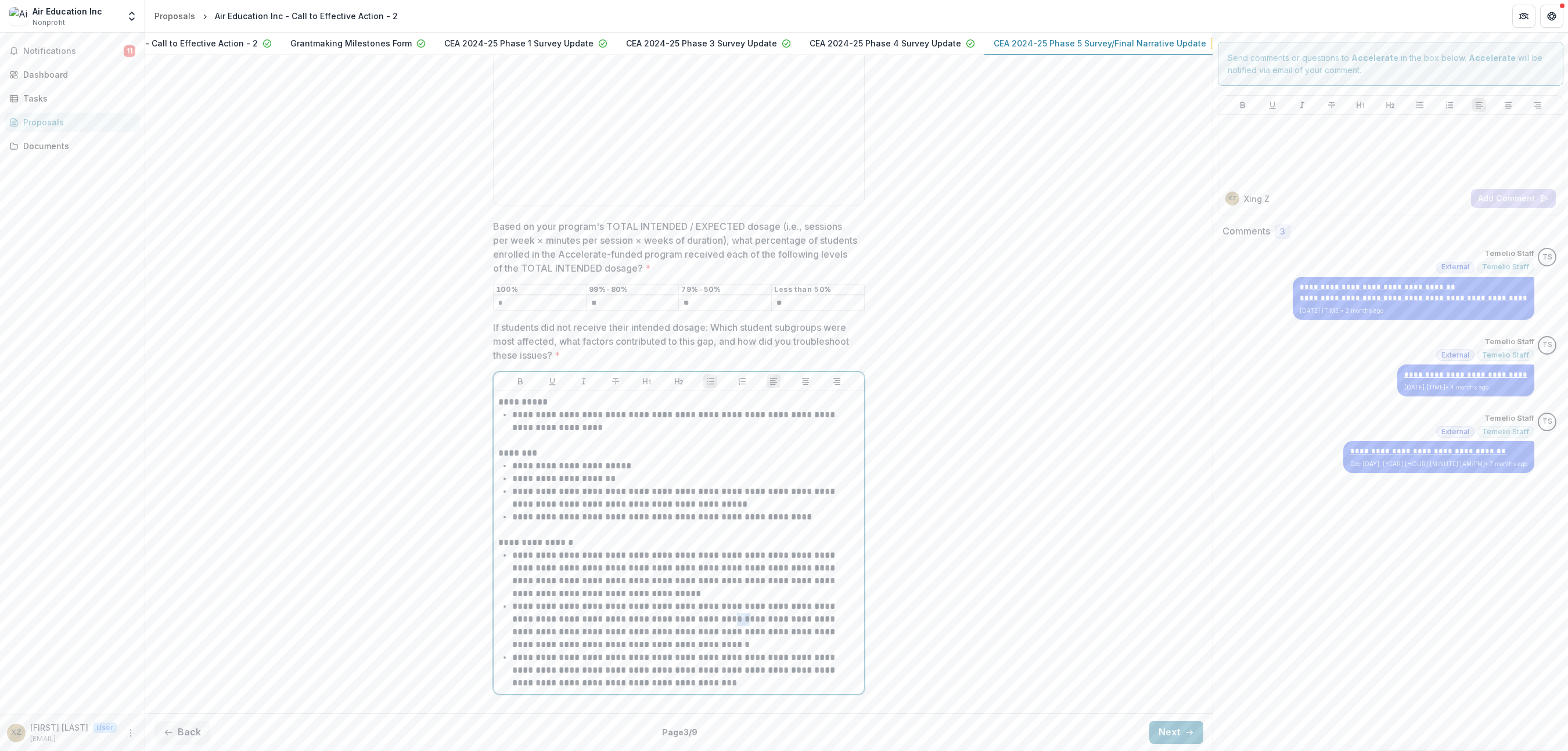 click on "**********" at bounding box center (686, 626) 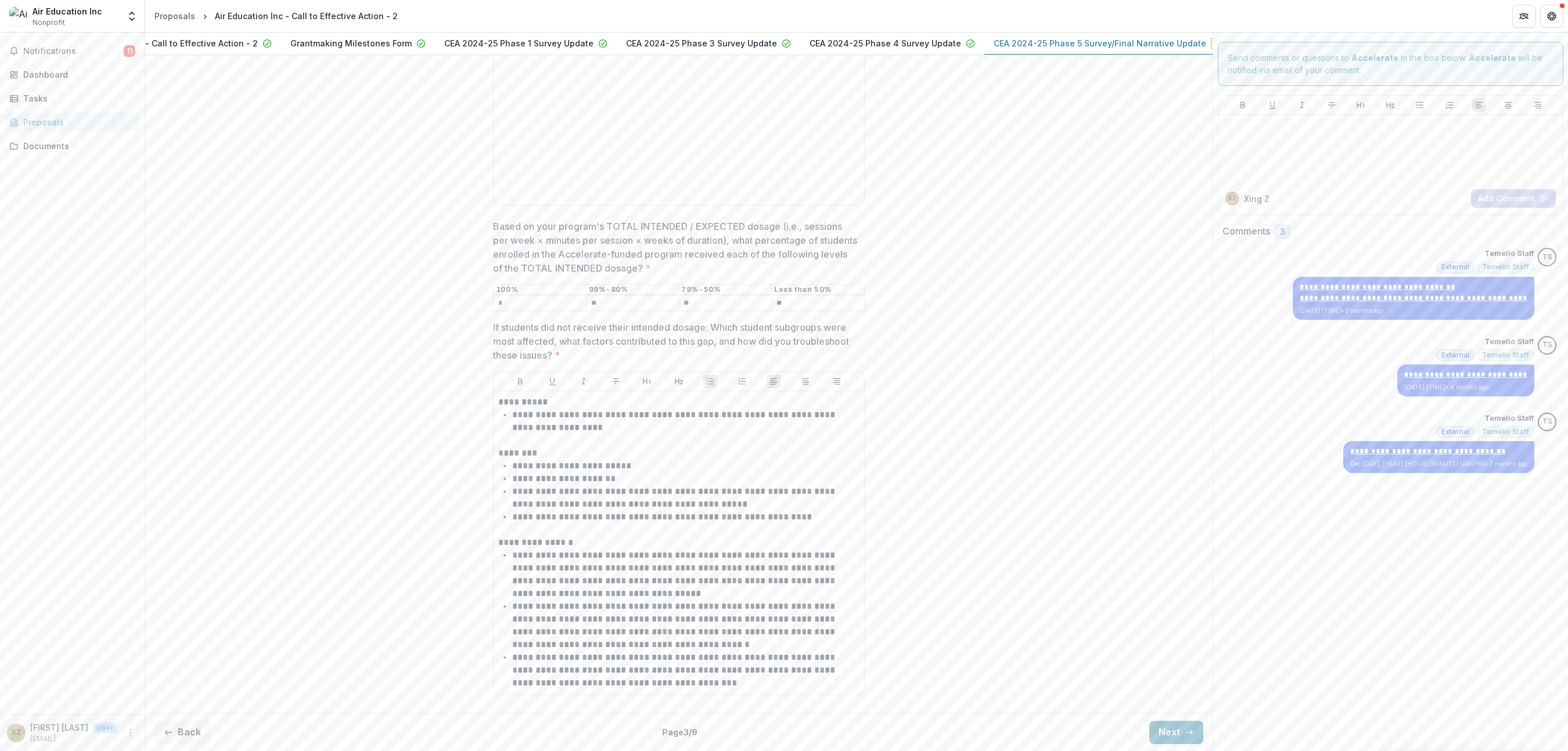 click on "**********" at bounding box center [679, 63] 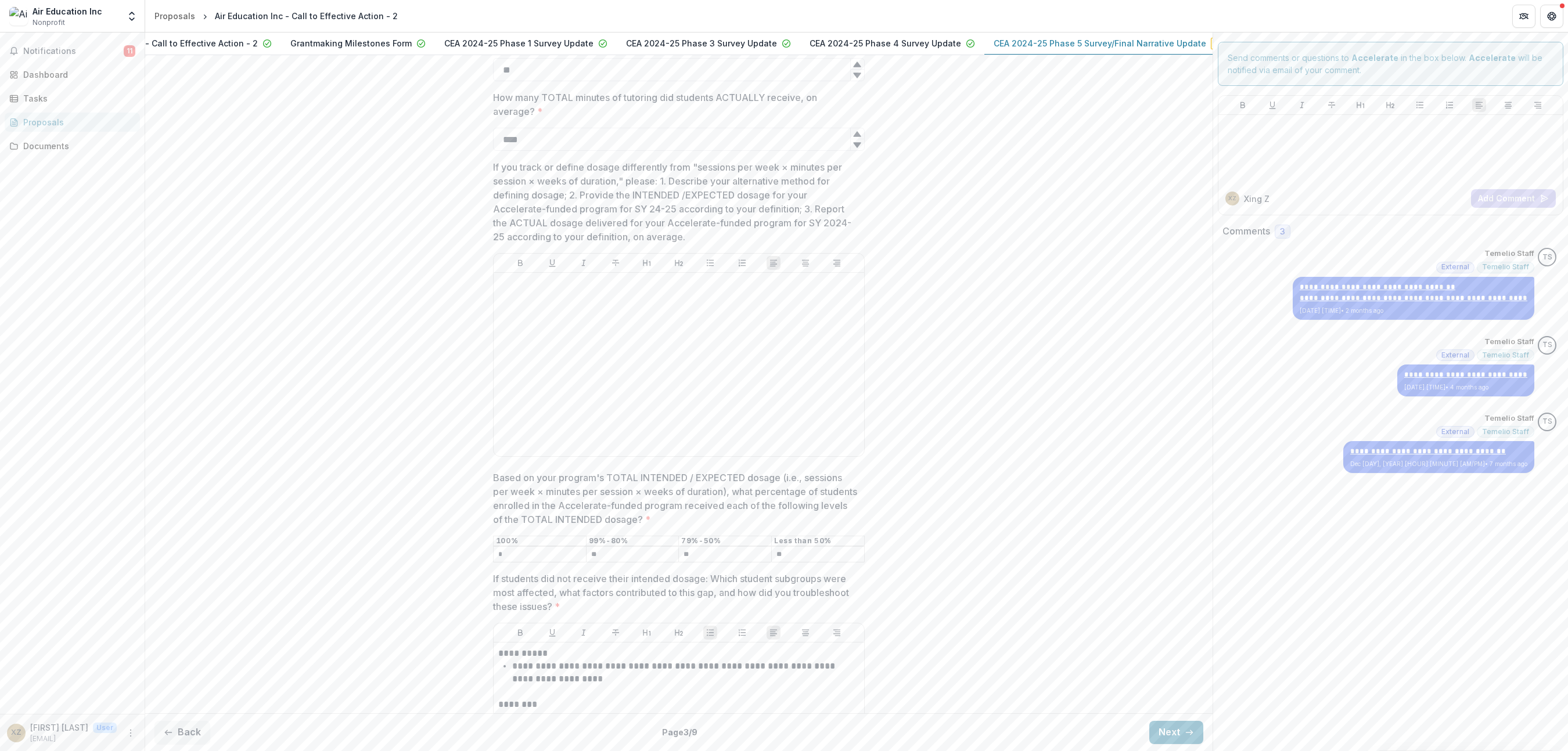 scroll, scrollTop: 640, scrollLeft: 0, axis: vertical 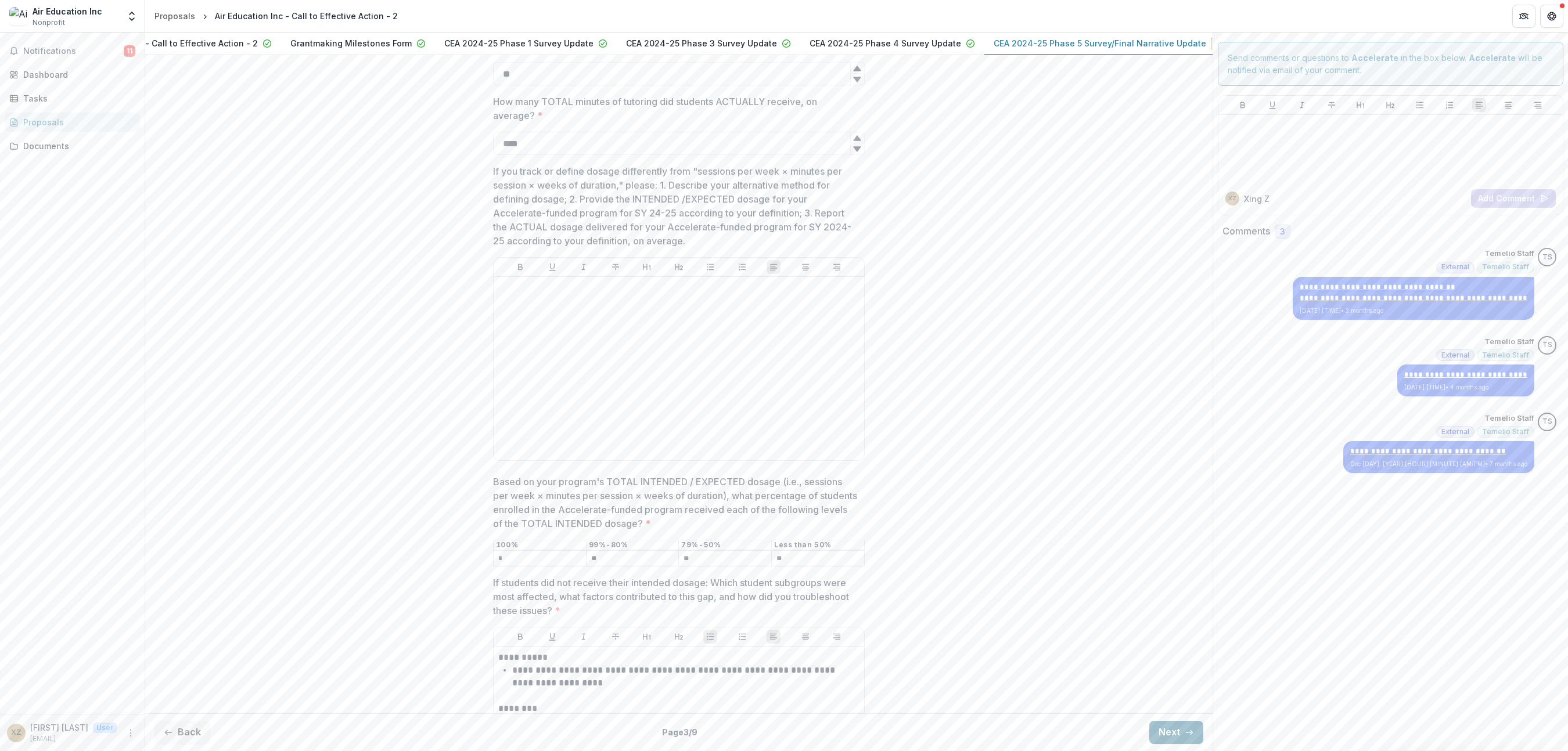 click on "Next" at bounding box center [1176, 732] 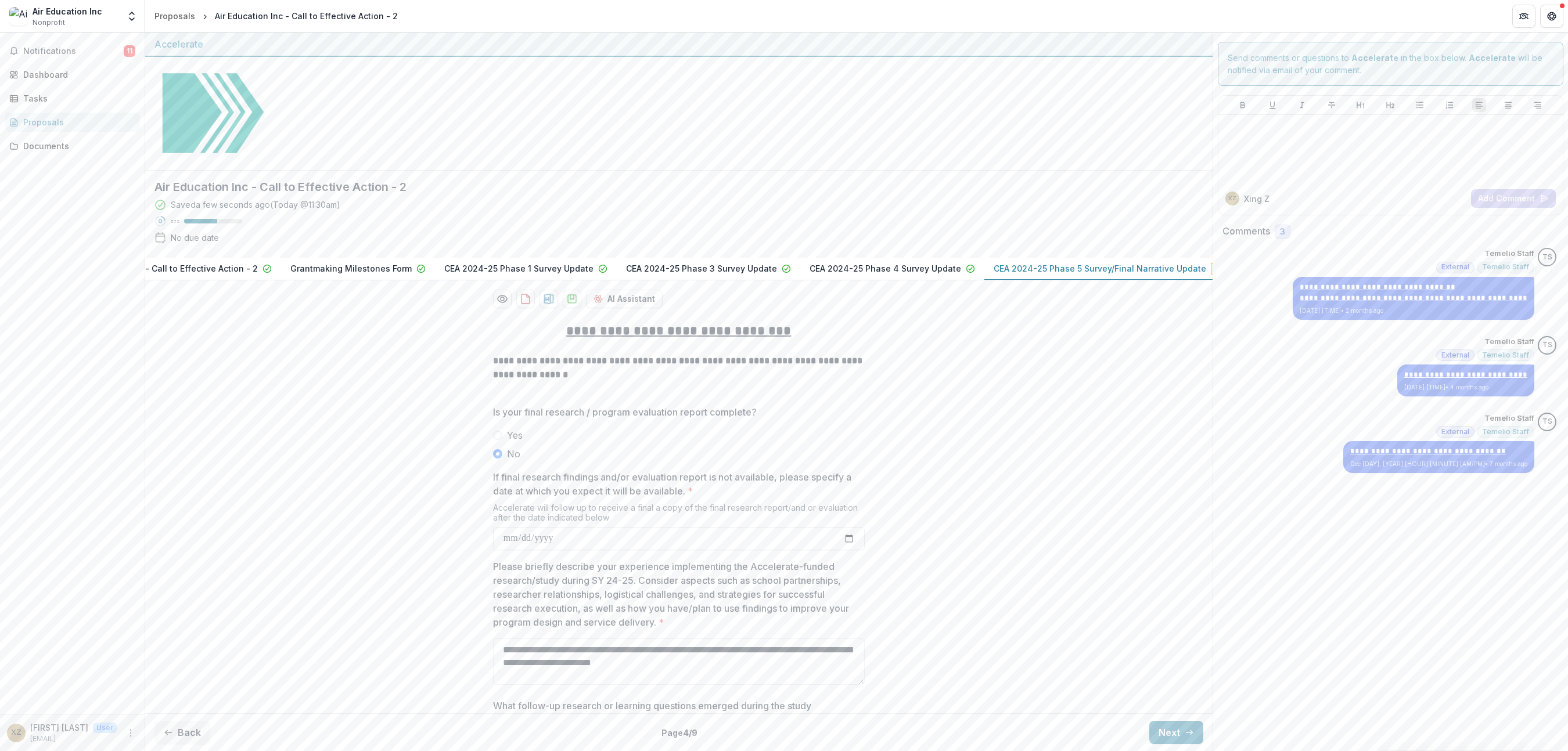 scroll, scrollTop: 97, scrollLeft: 0, axis: vertical 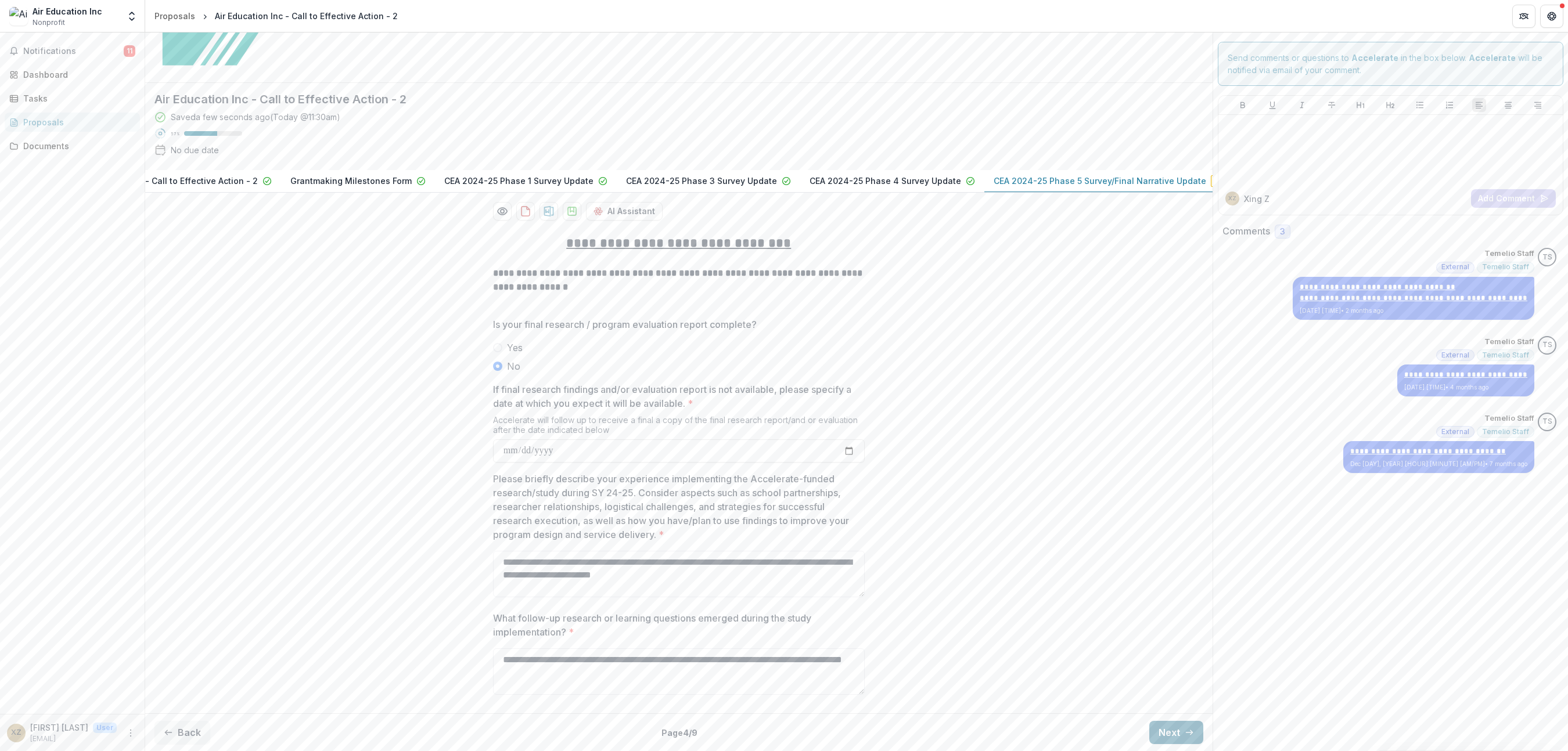 click on "Next" at bounding box center (1176, 732) 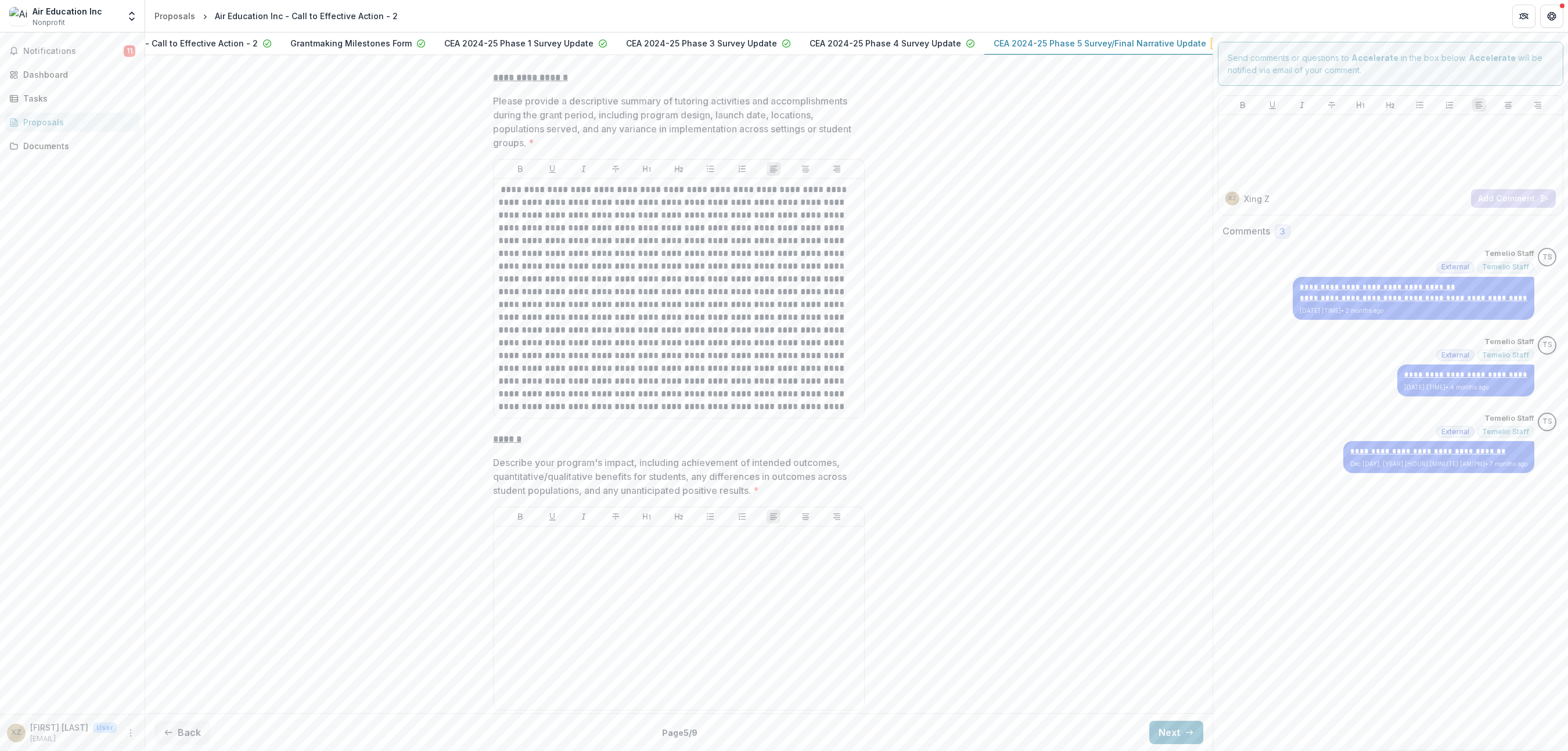 scroll, scrollTop: 268, scrollLeft: 0, axis: vertical 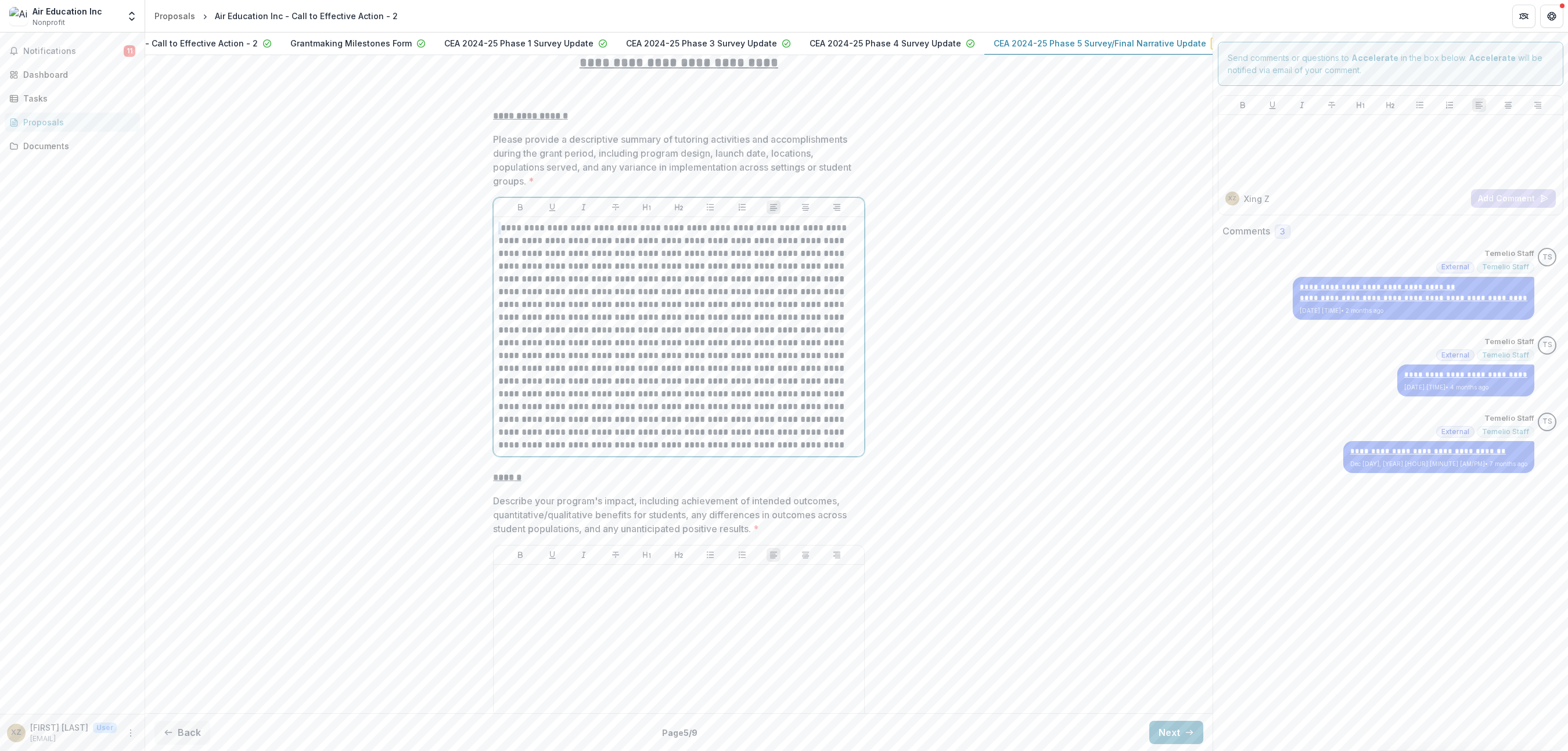 drag, startPoint x: 500, startPoint y: 238, endPoint x: 493, endPoint y: 237, distance: 7.0710678 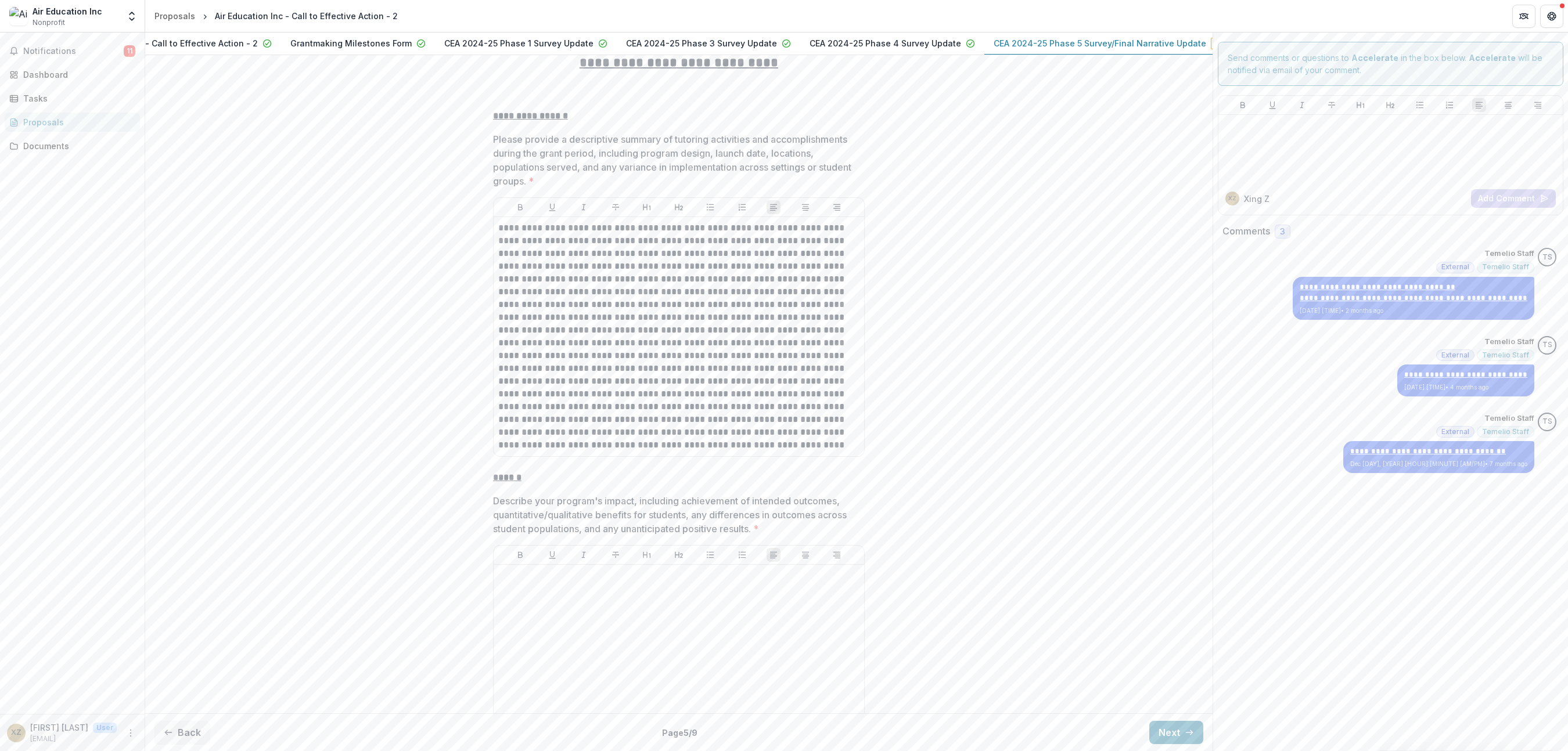 click on "**********" at bounding box center (679, 879) 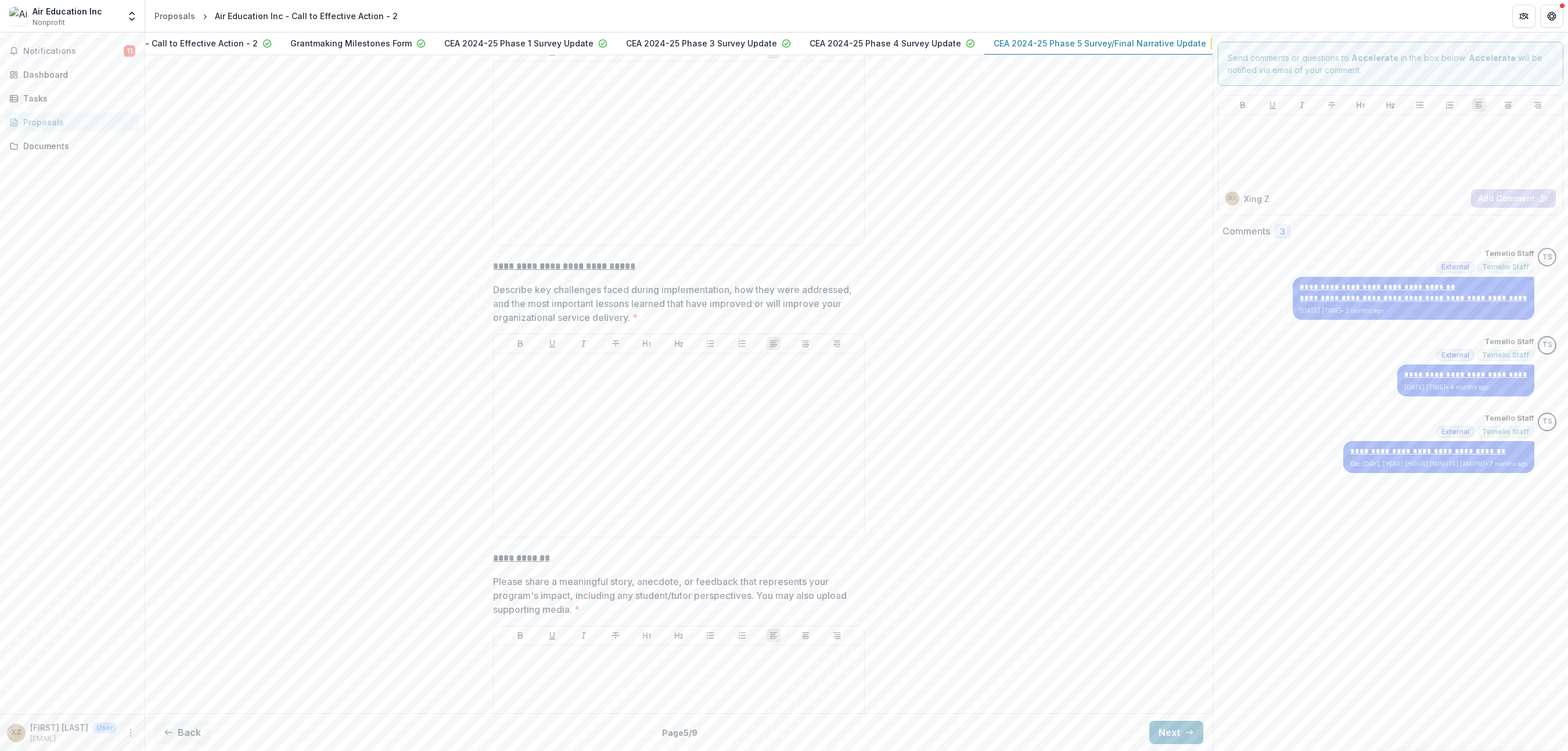 scroll, scrollTop: 772, scrollLeft: 0, axis: vertical 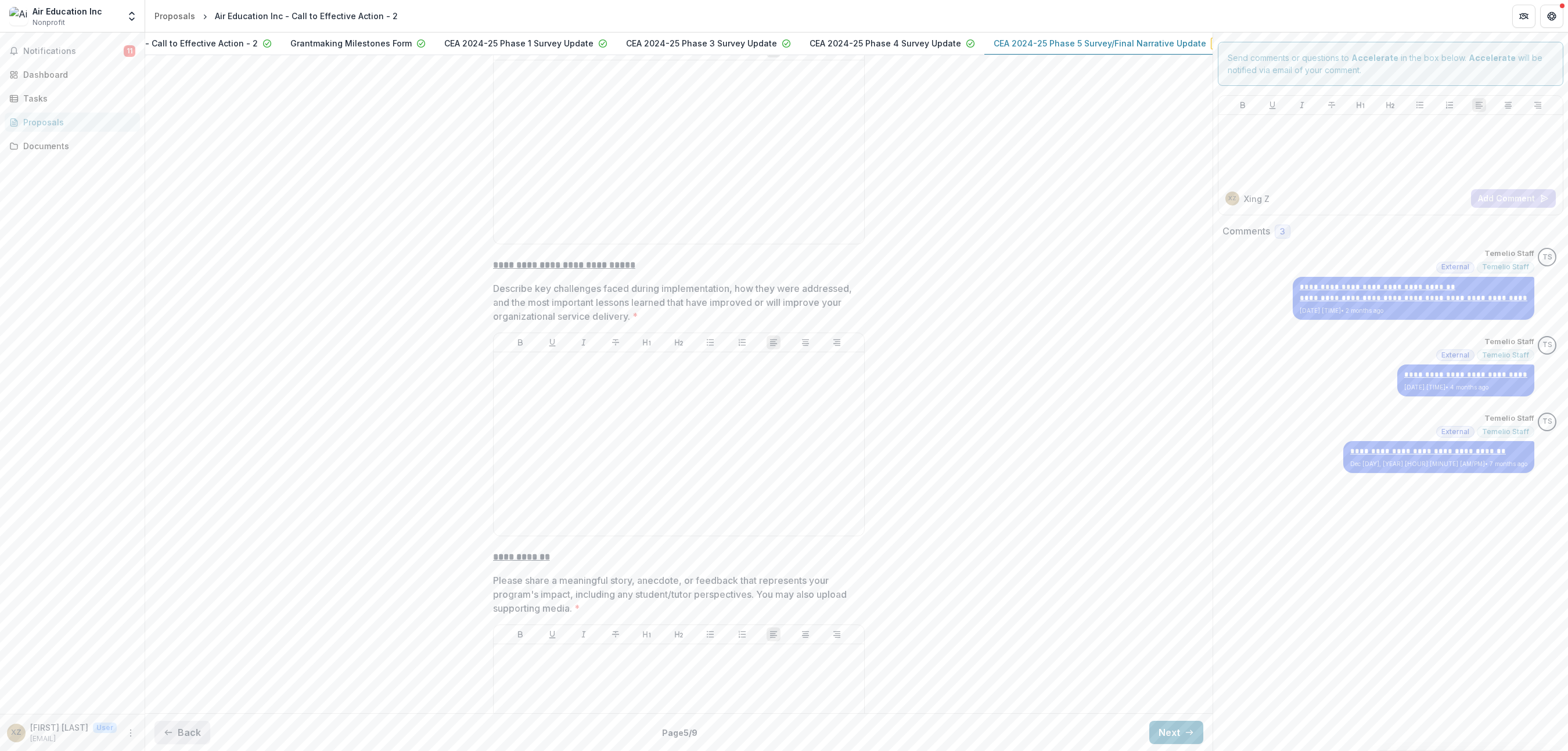 click on "Back" at bounding box center (182, 732) 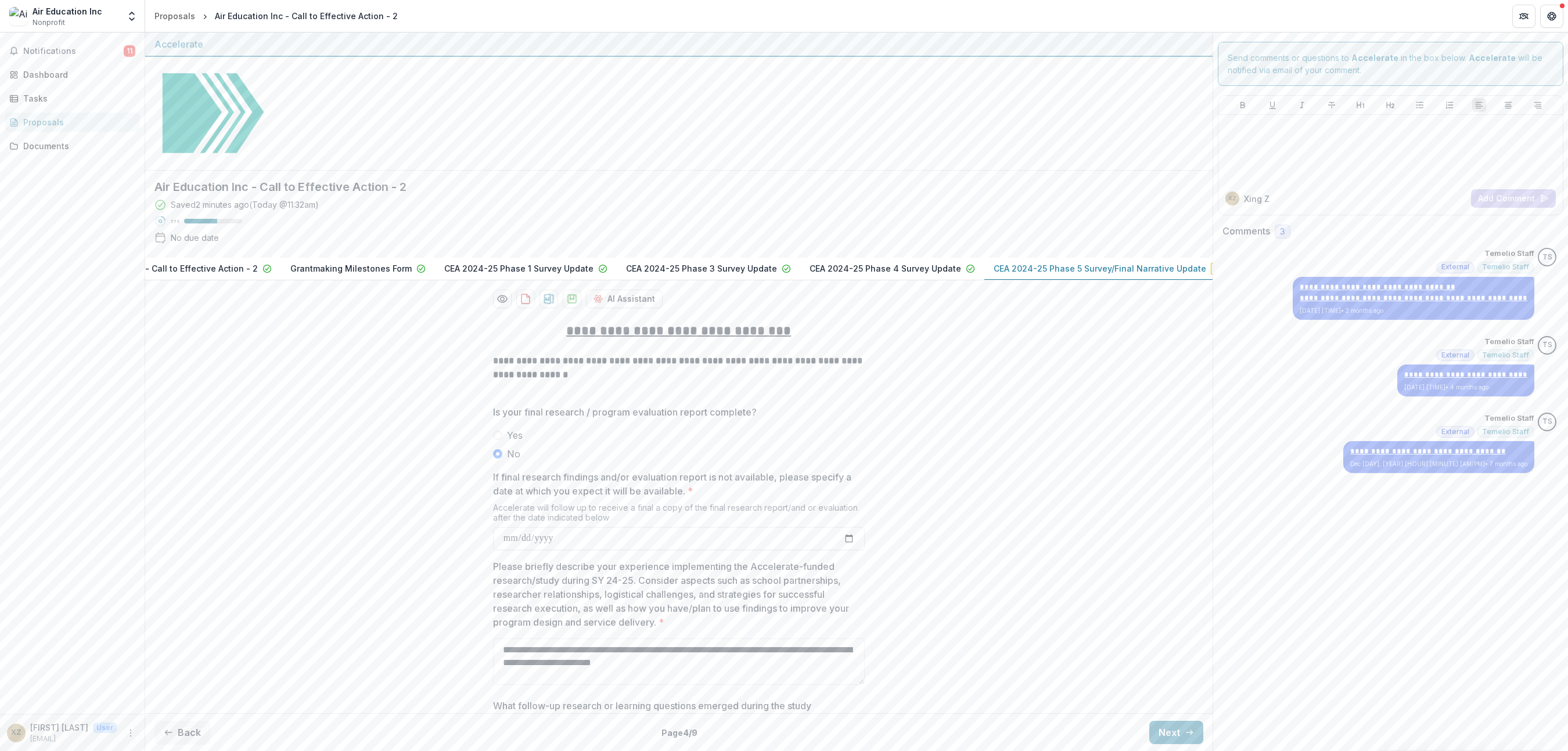 scroll, scrollTop: 97, scrollLeft: 0, axis: vertical 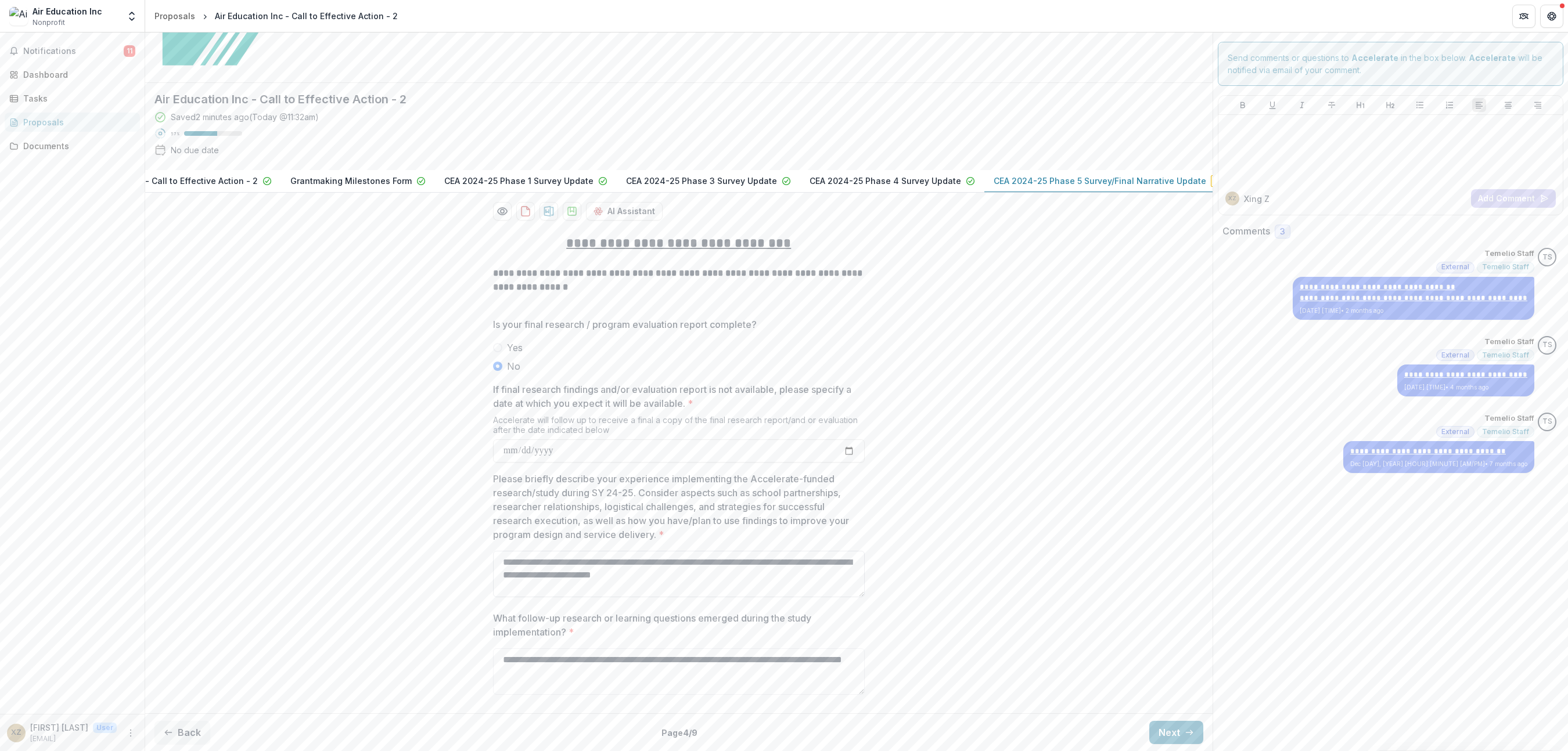 drag, startPoint x: 771, startPoint y: 575, endPoint x: 499, endPoint y: 552, distance: 272.9707 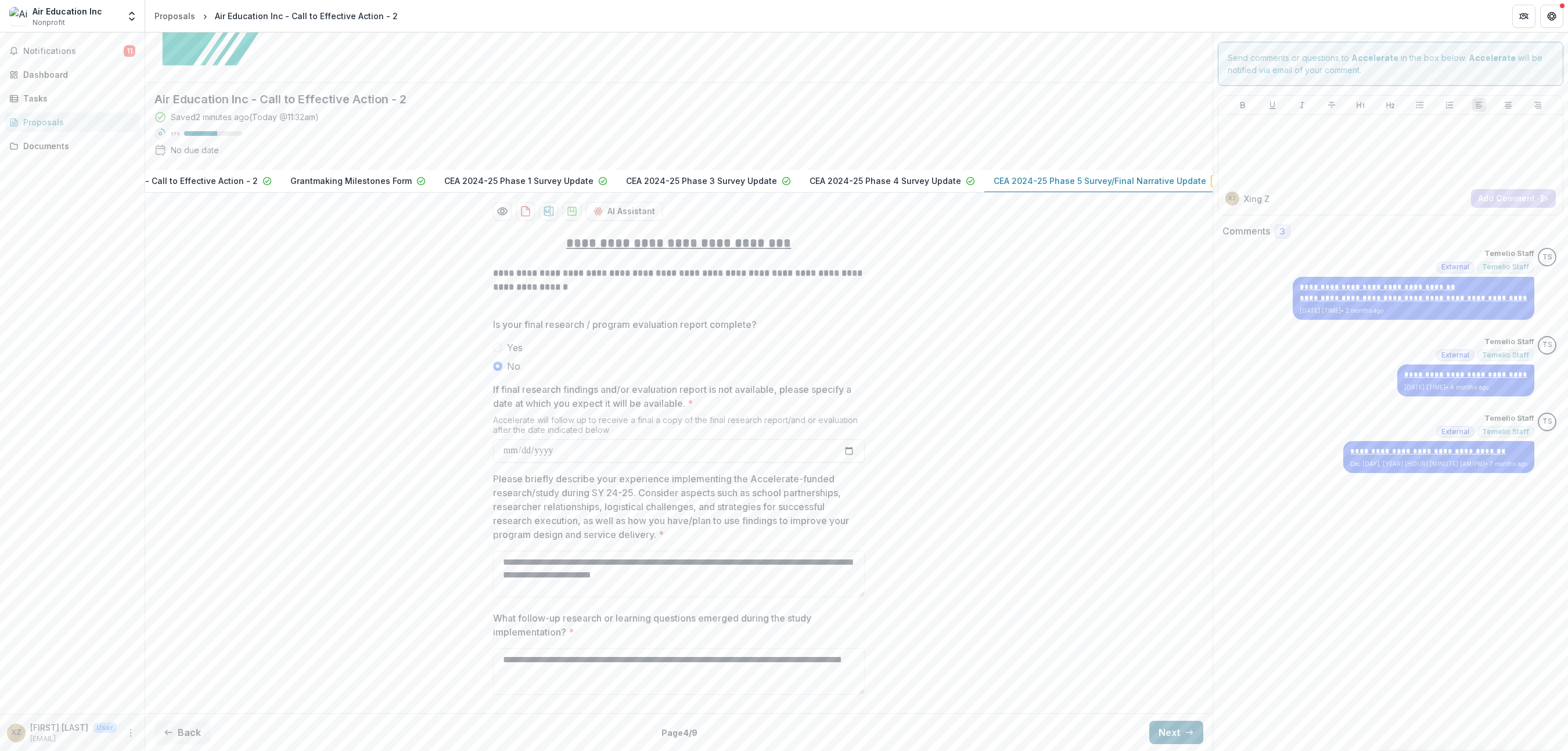 click on "Next" at bounding box center (1176, 732) 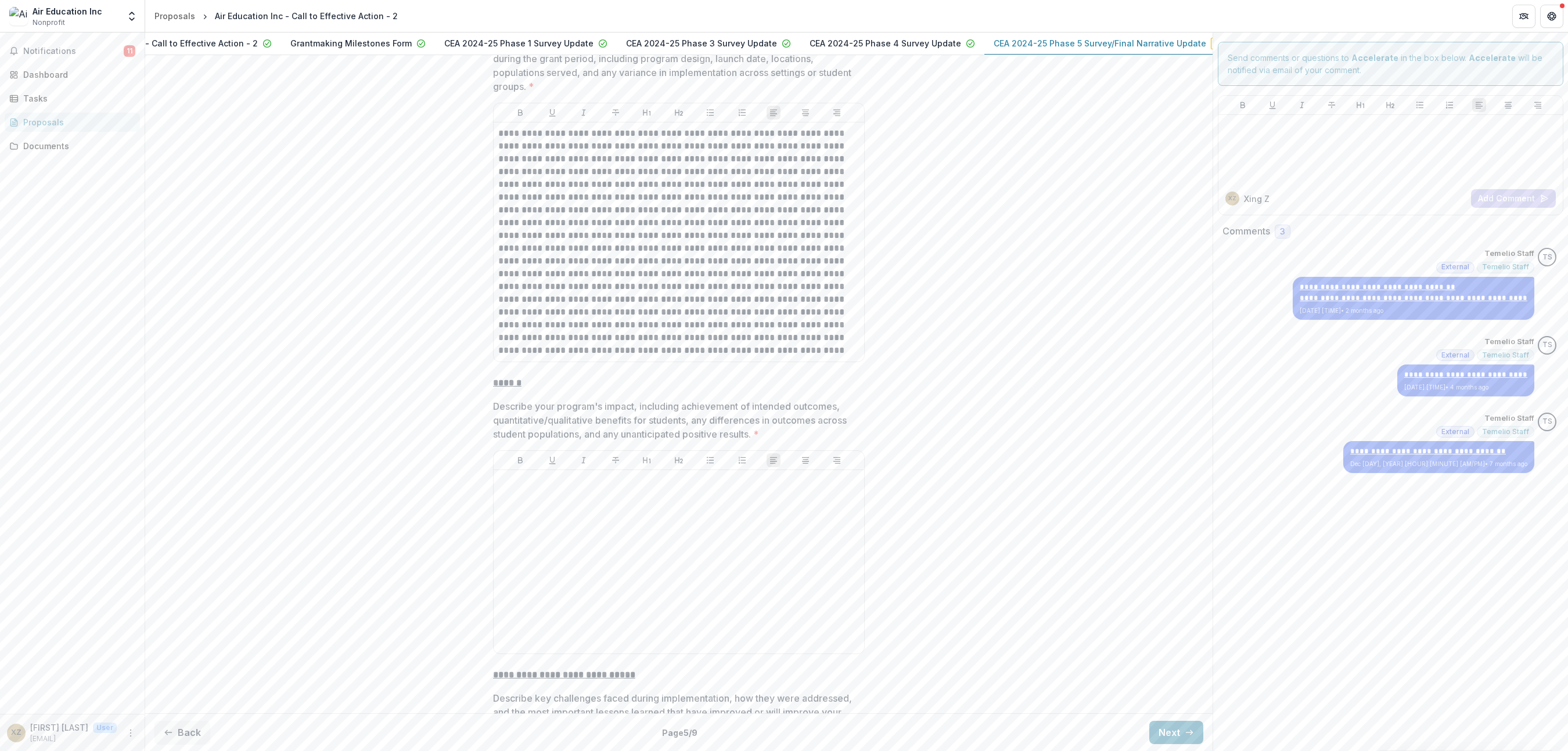 scroll, scrollTop: 222, scrollLeft: 0, axis: vertical 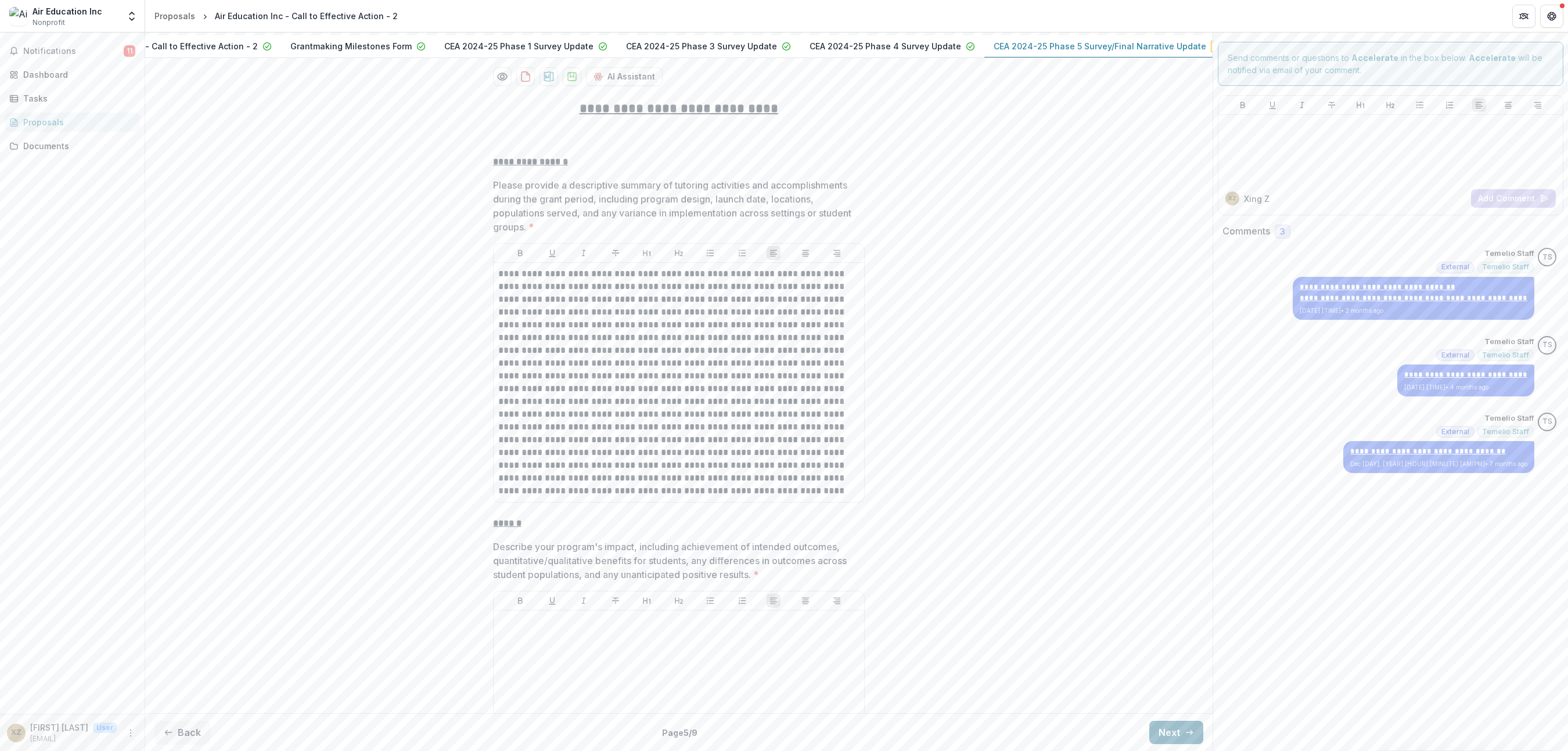 click on "Next" at bounding box center [1176, 732] 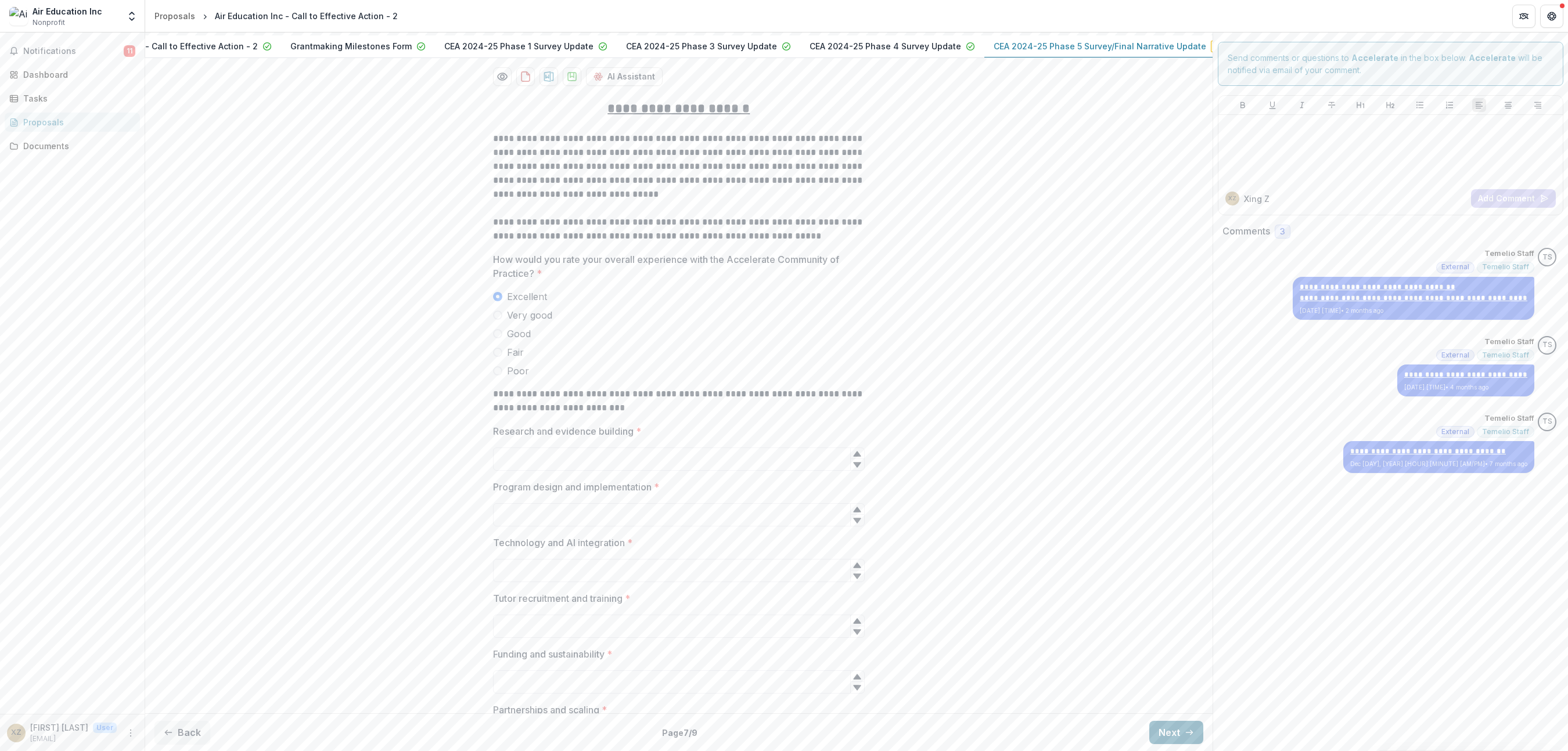 scroll, scrollTop: 0, scrollLeft: 0, axis: both 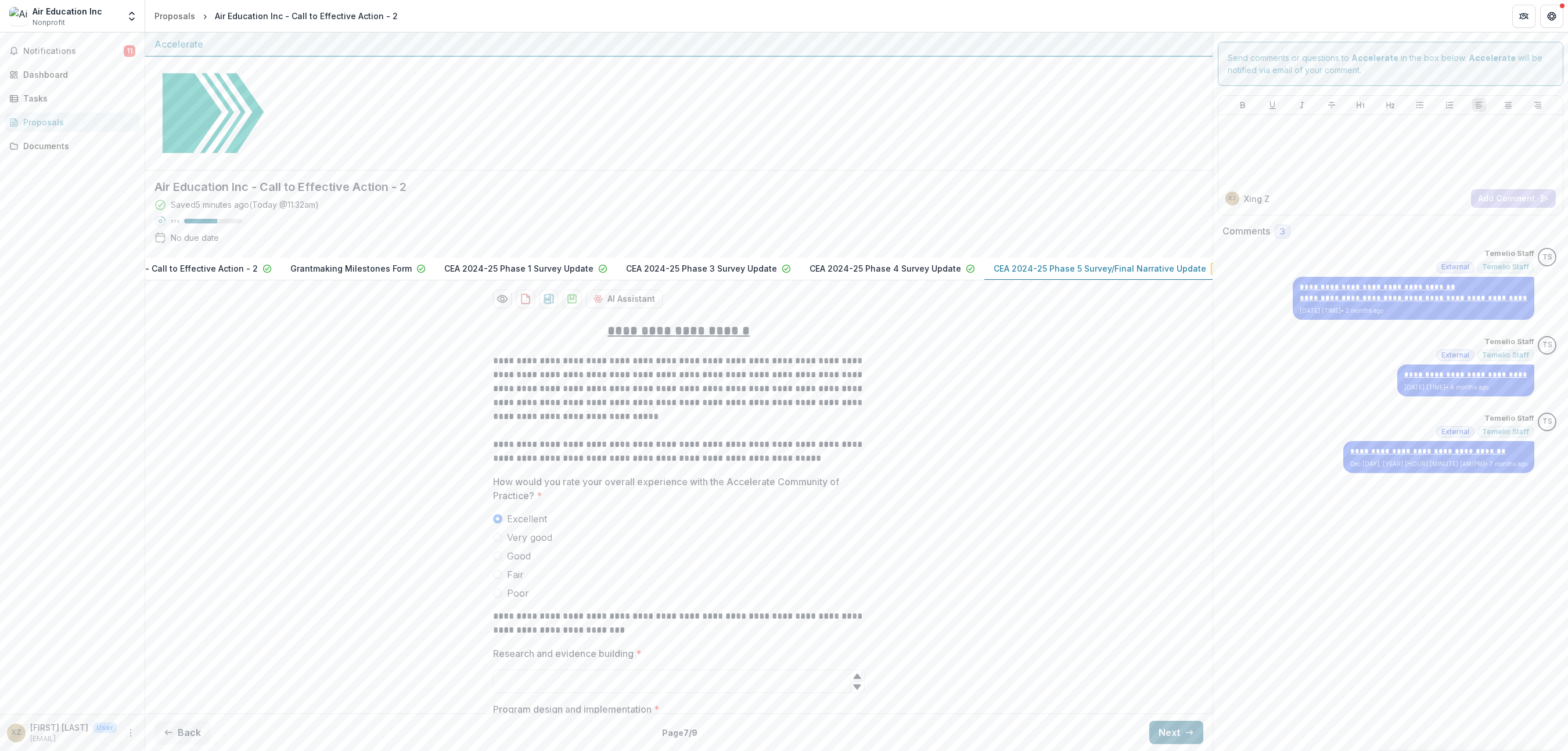 click on "Next" at bounding box center [1176, 732] 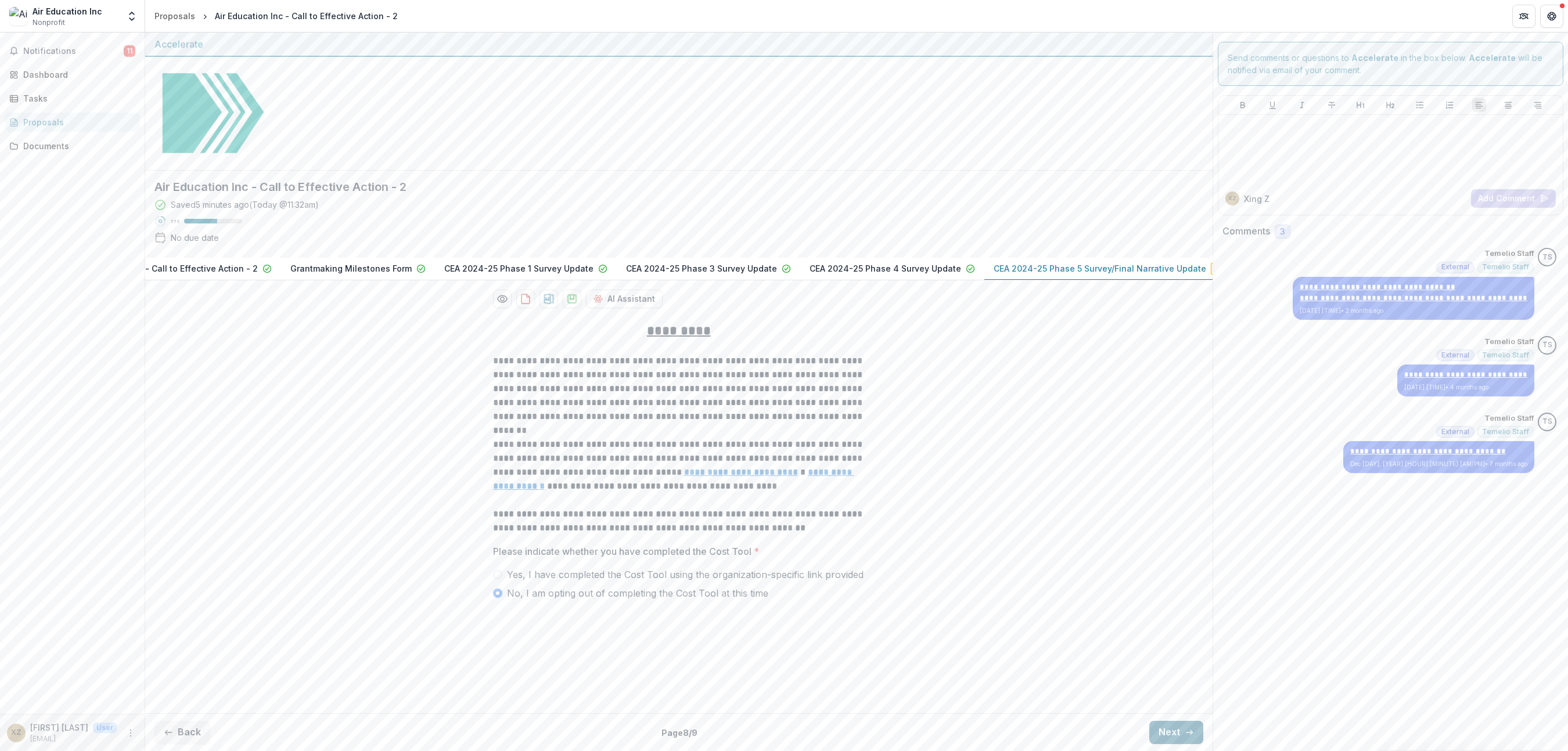 click on "Next" at bounding box center [1176, 732] 